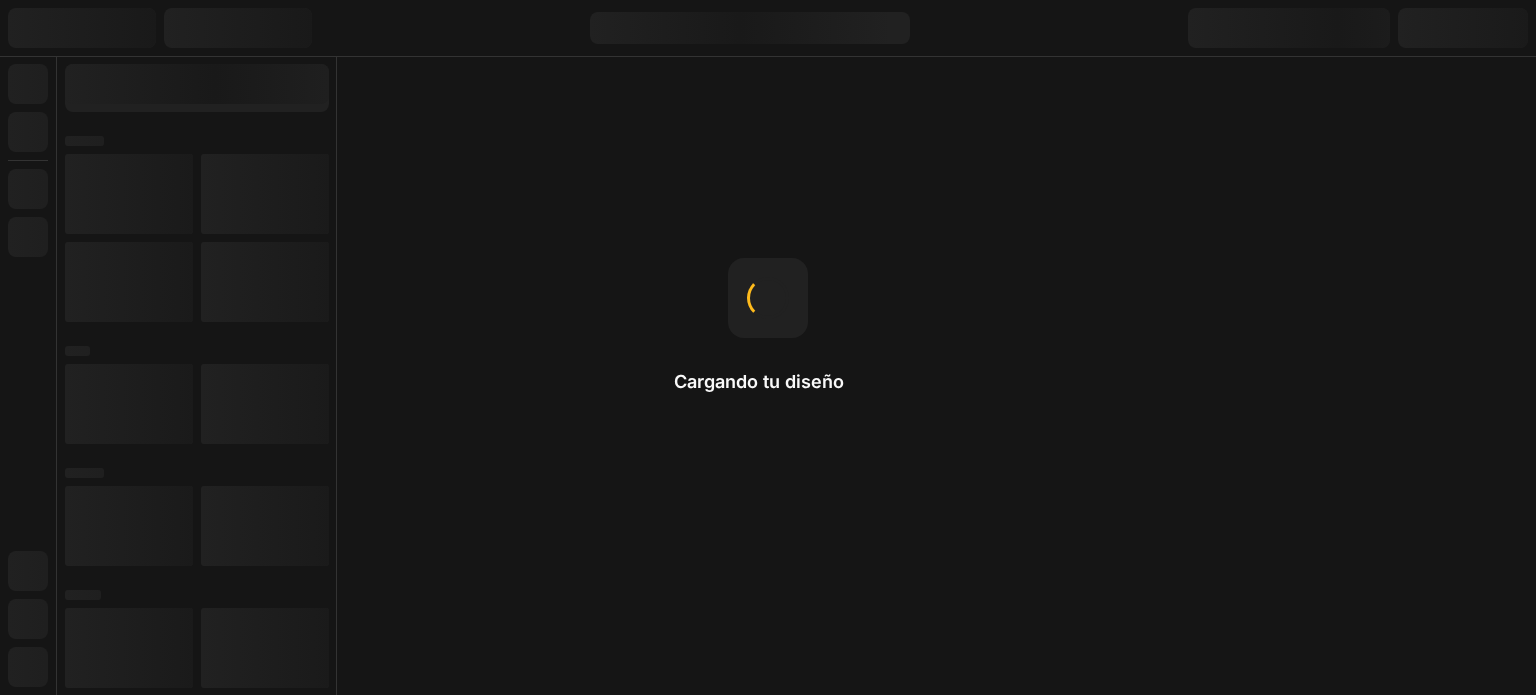 scroll, scrollTop: 0, scrollLeft: 0, axis: both 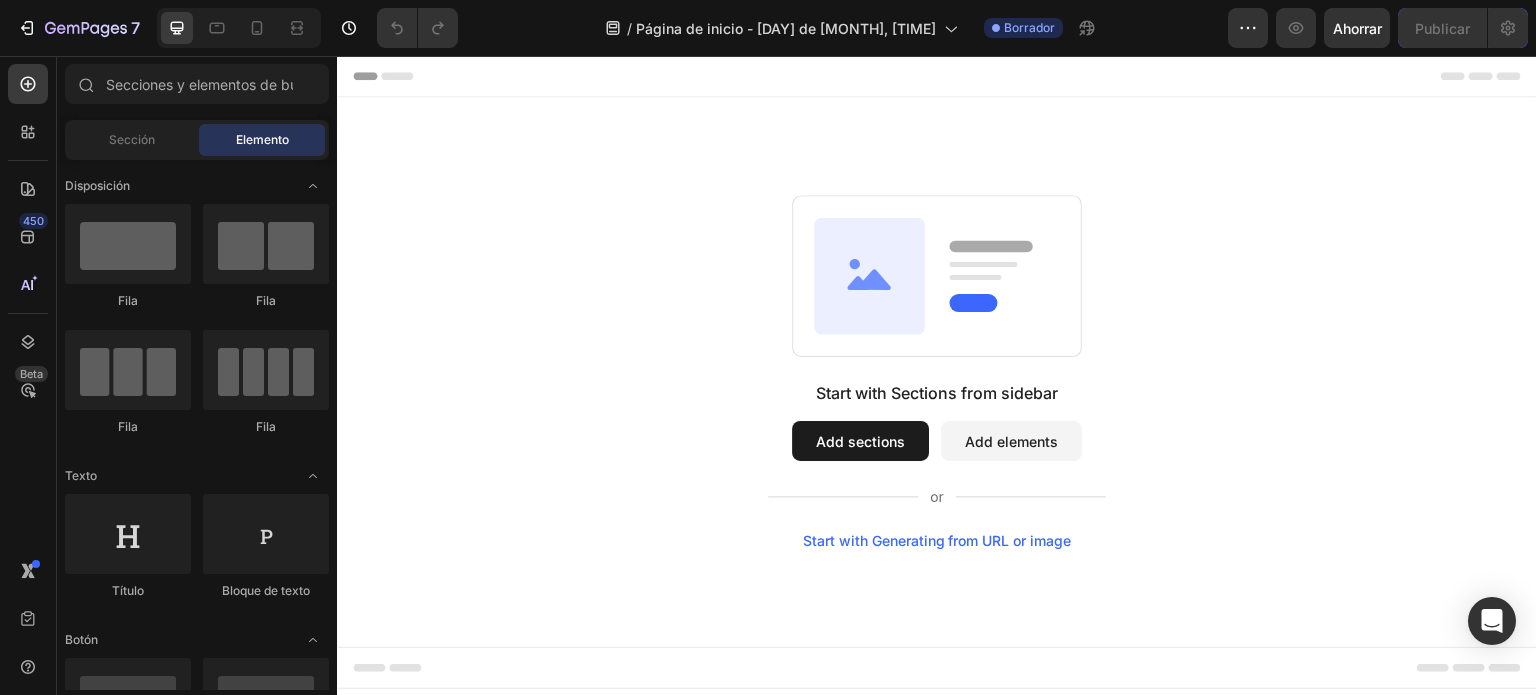 click on "Add sections" at bounding box center [860, 441] 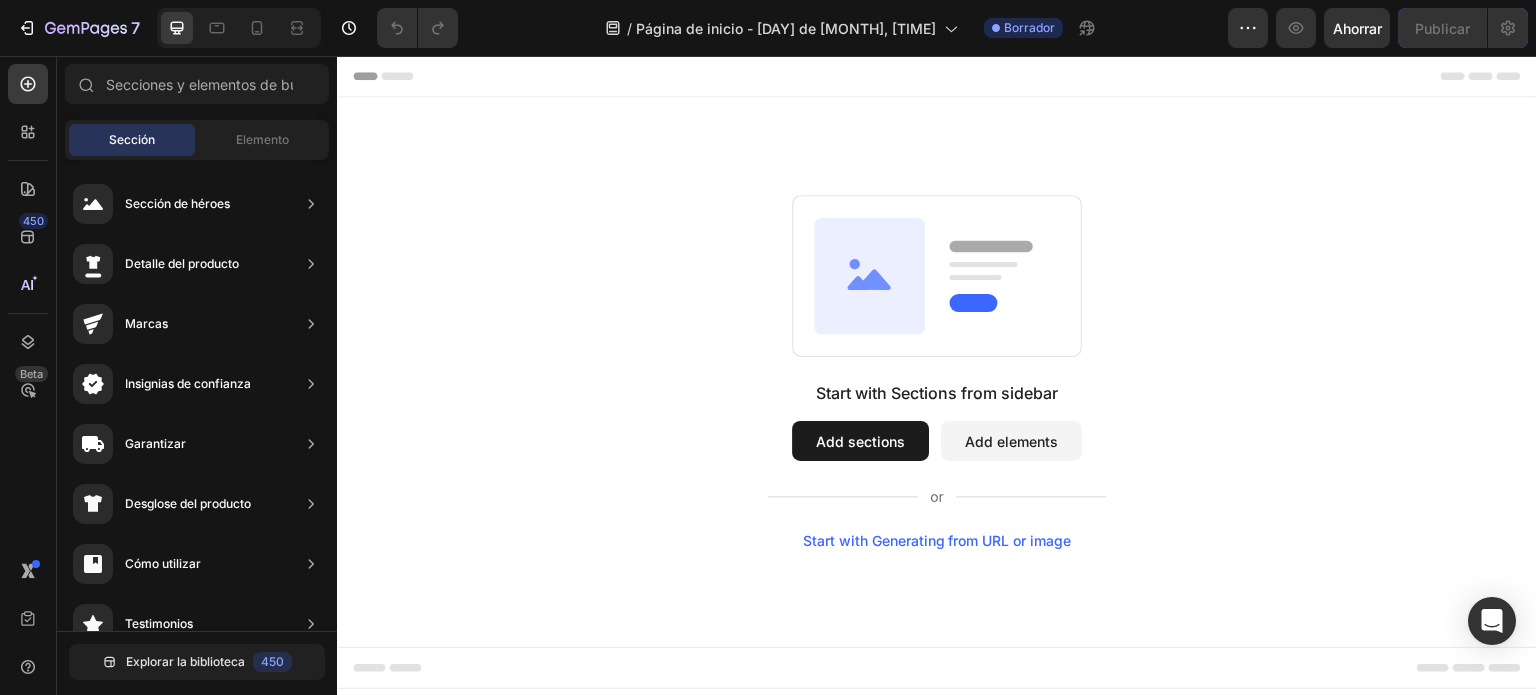 click on "Add elements" at bounding box center (1011, 441) 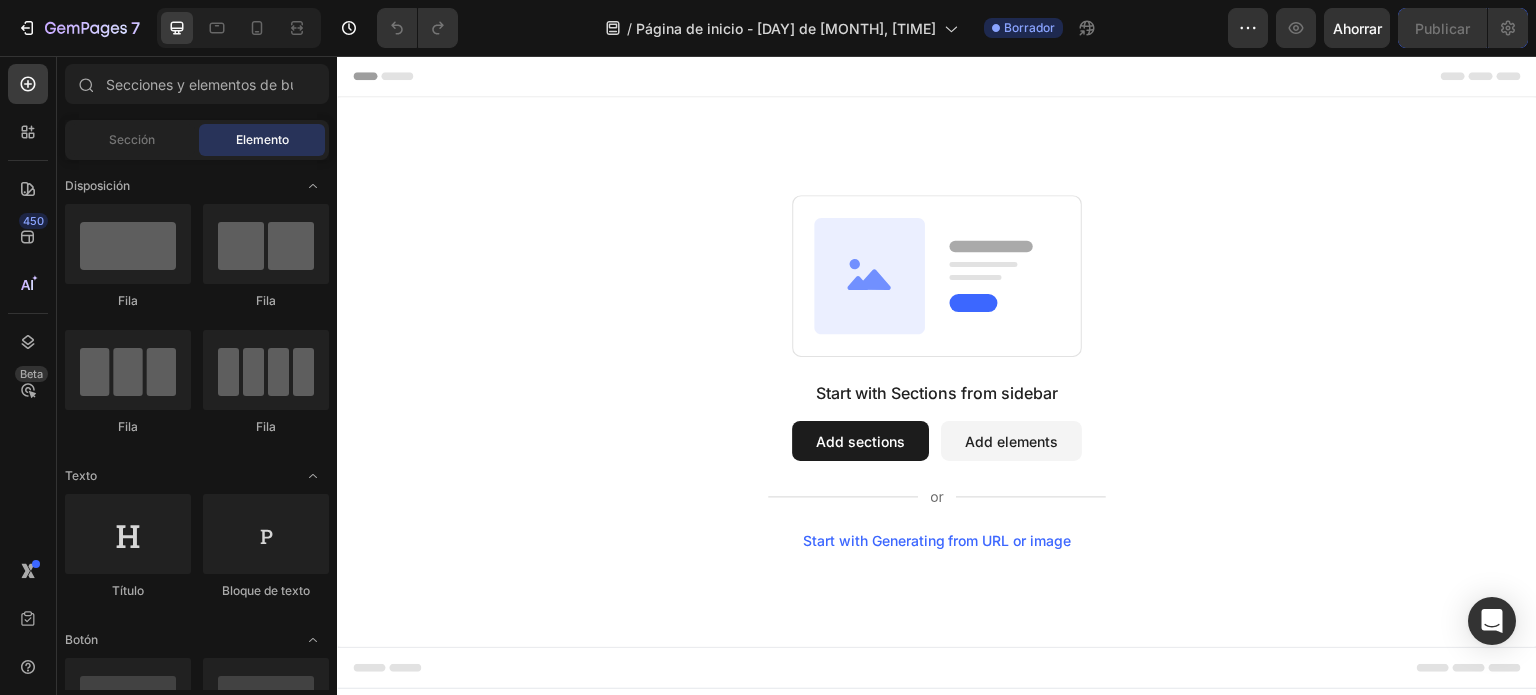 click on "Add sections" at bounding box center [860, 441] 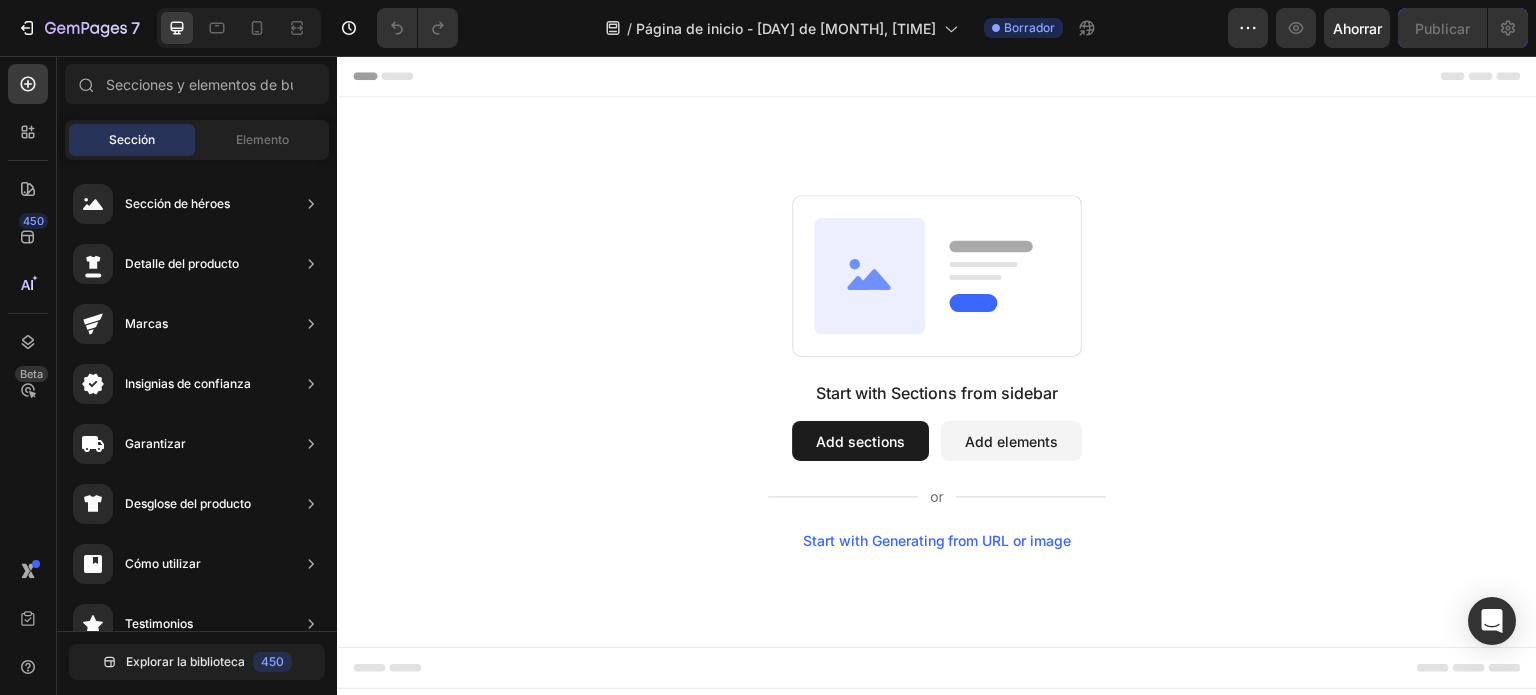 click on "Start with Generating from URL or image" at bounding box center [937, 541] 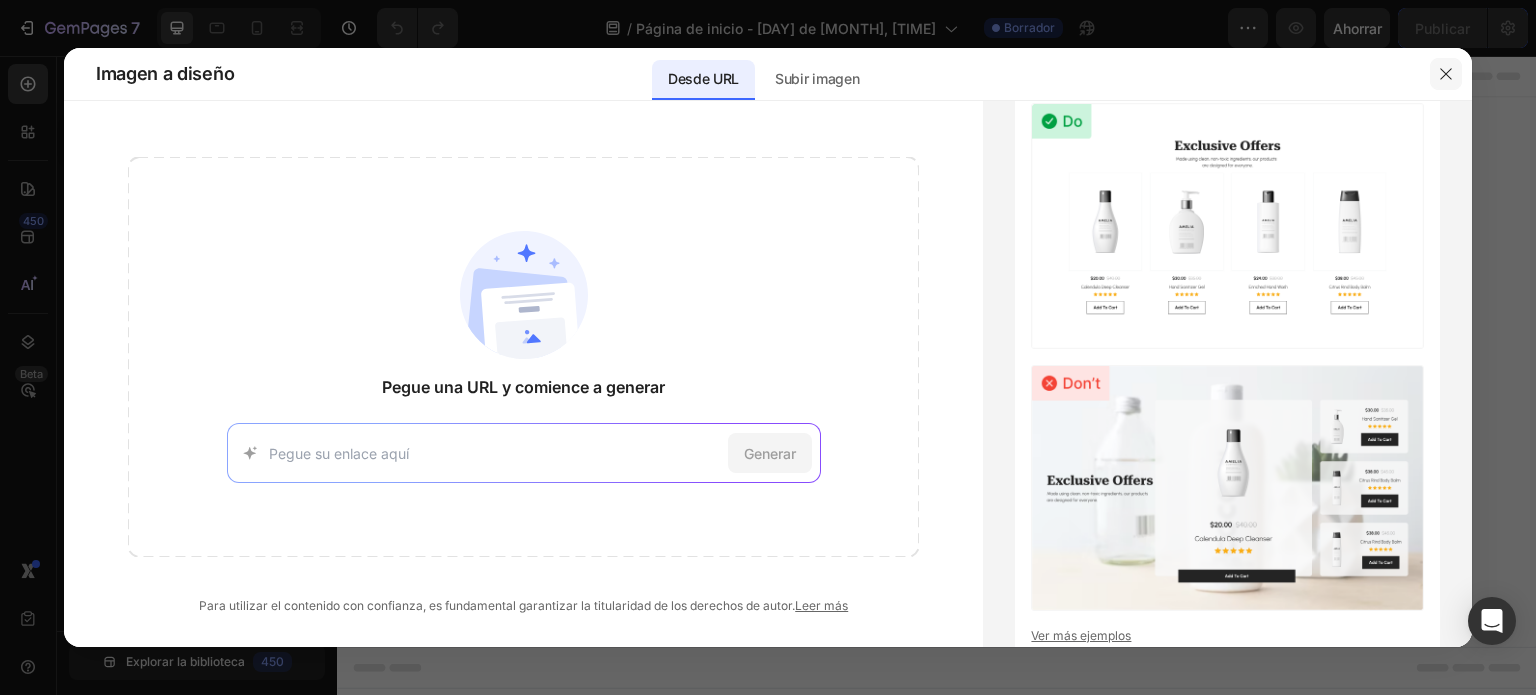 click 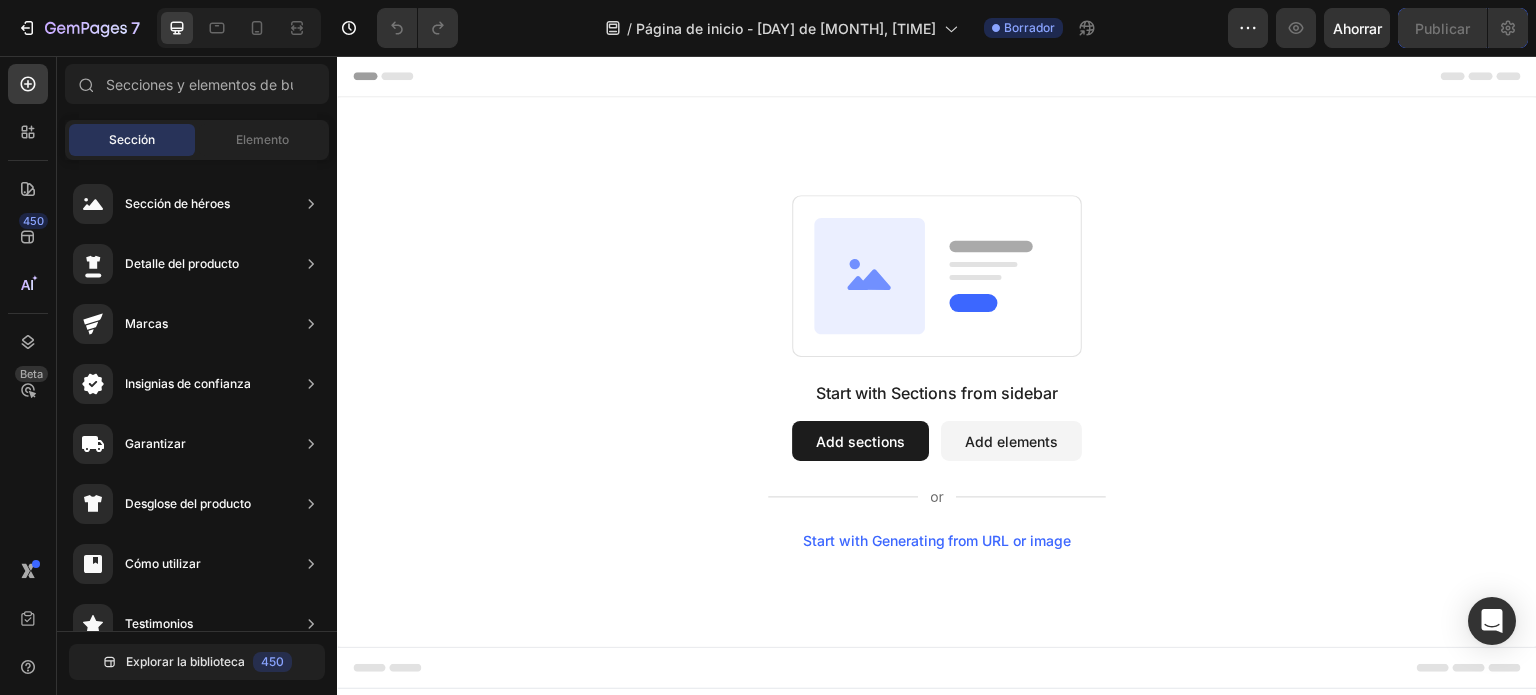 click 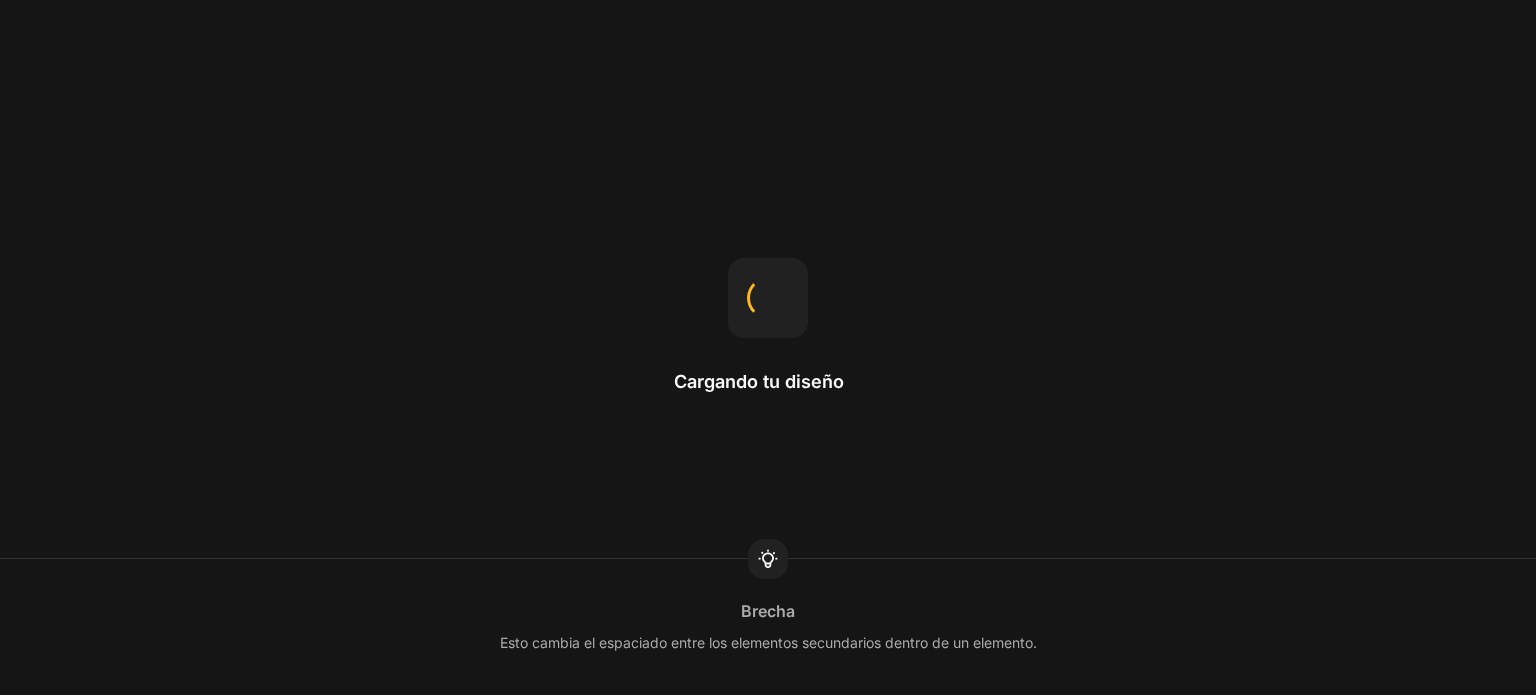 scroll, scrollTop: 0, scrollLeft: 0, axis: both 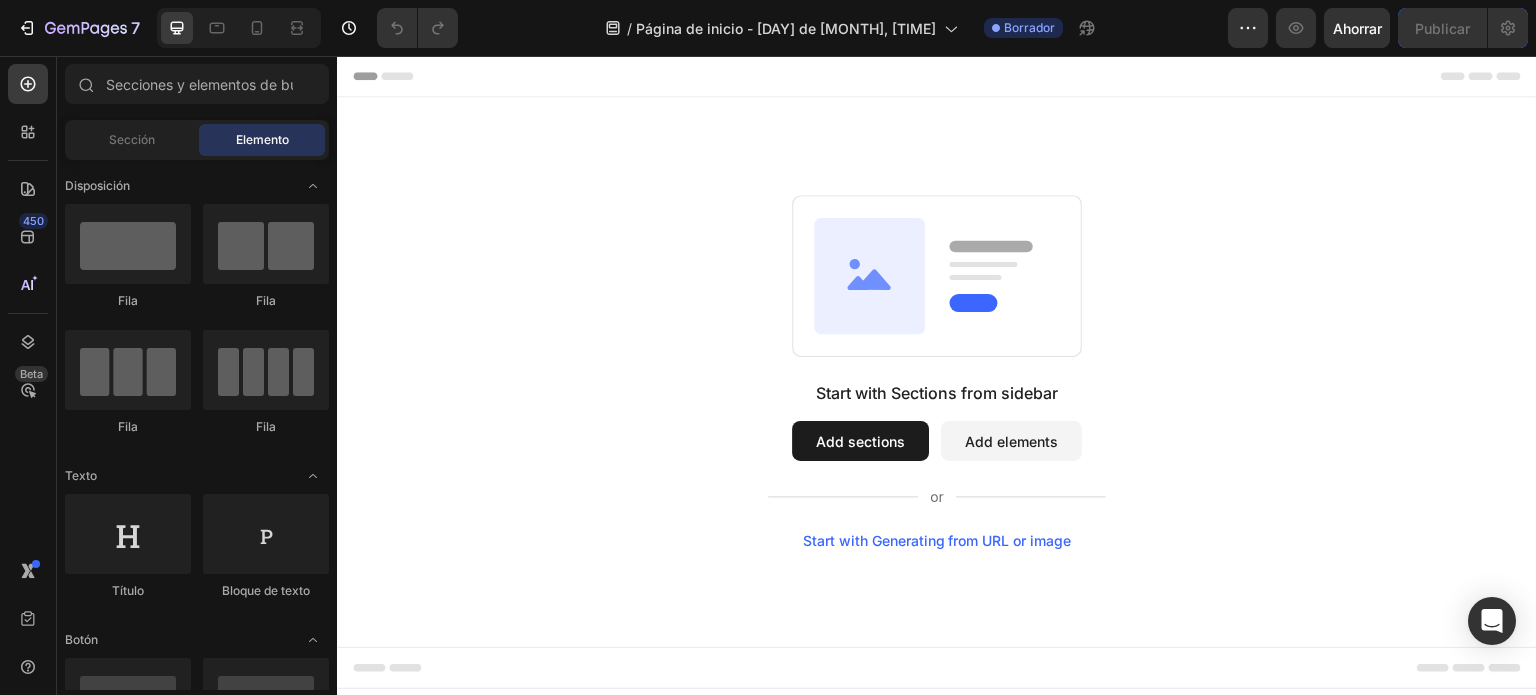 click on "Start with Sections from sidebar Add sections Add elements Start with Generating from URL or image" at bounding box center [937, 372] 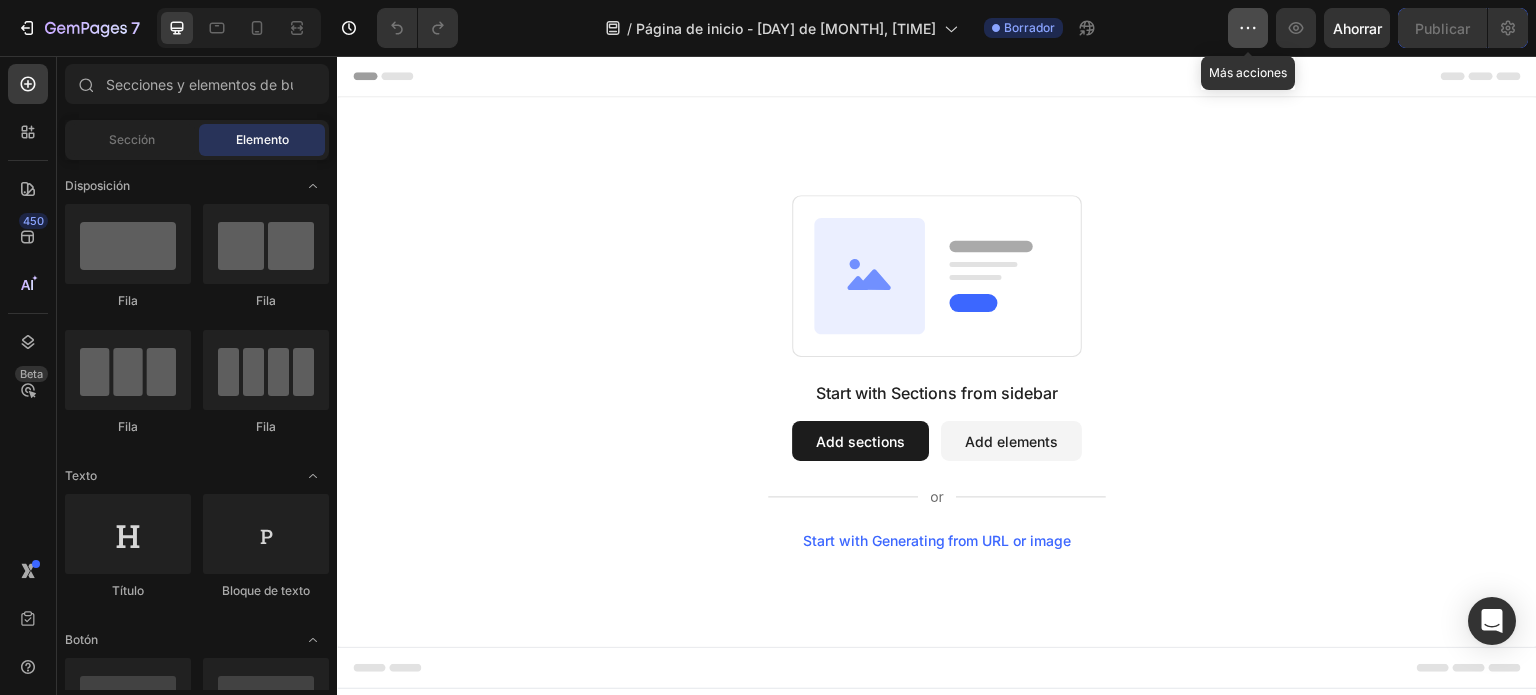 click 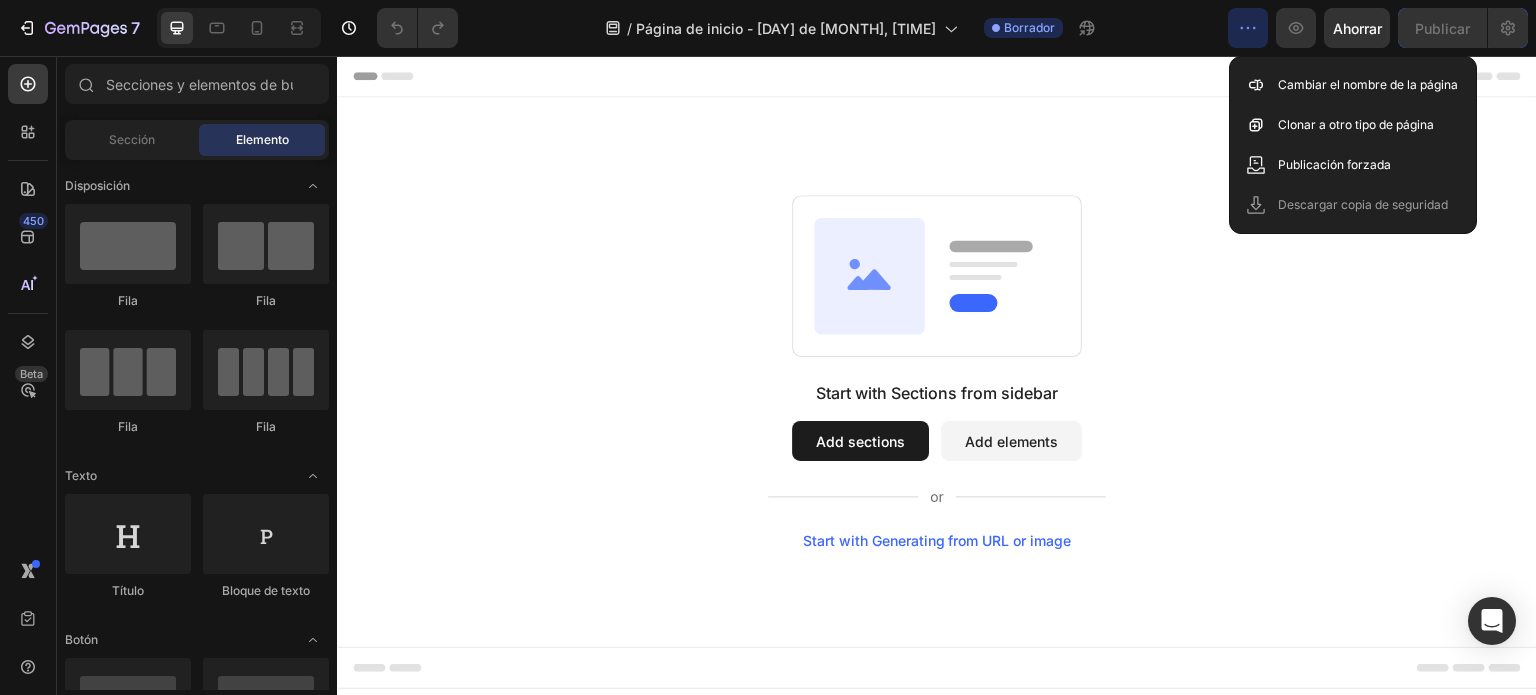 click 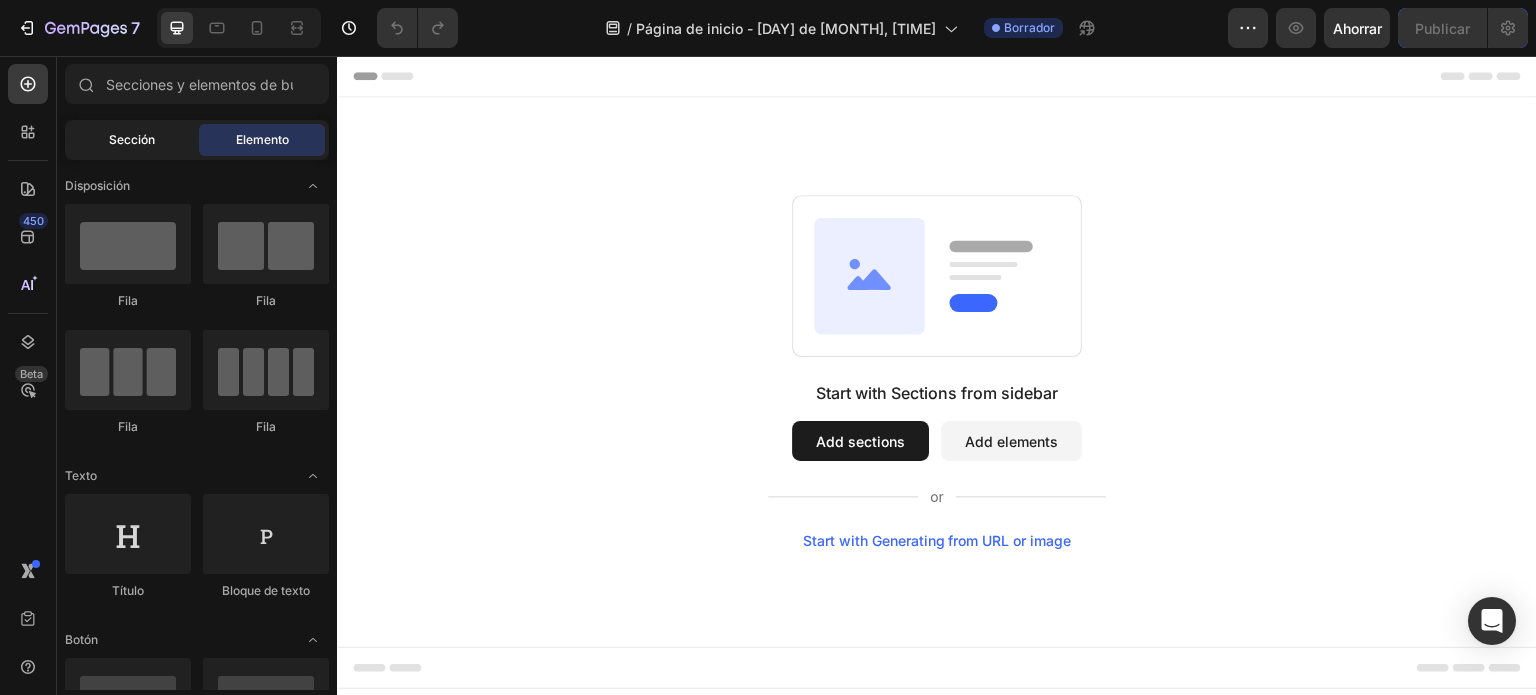 click on "Sección" at bounding box center (132, 139) 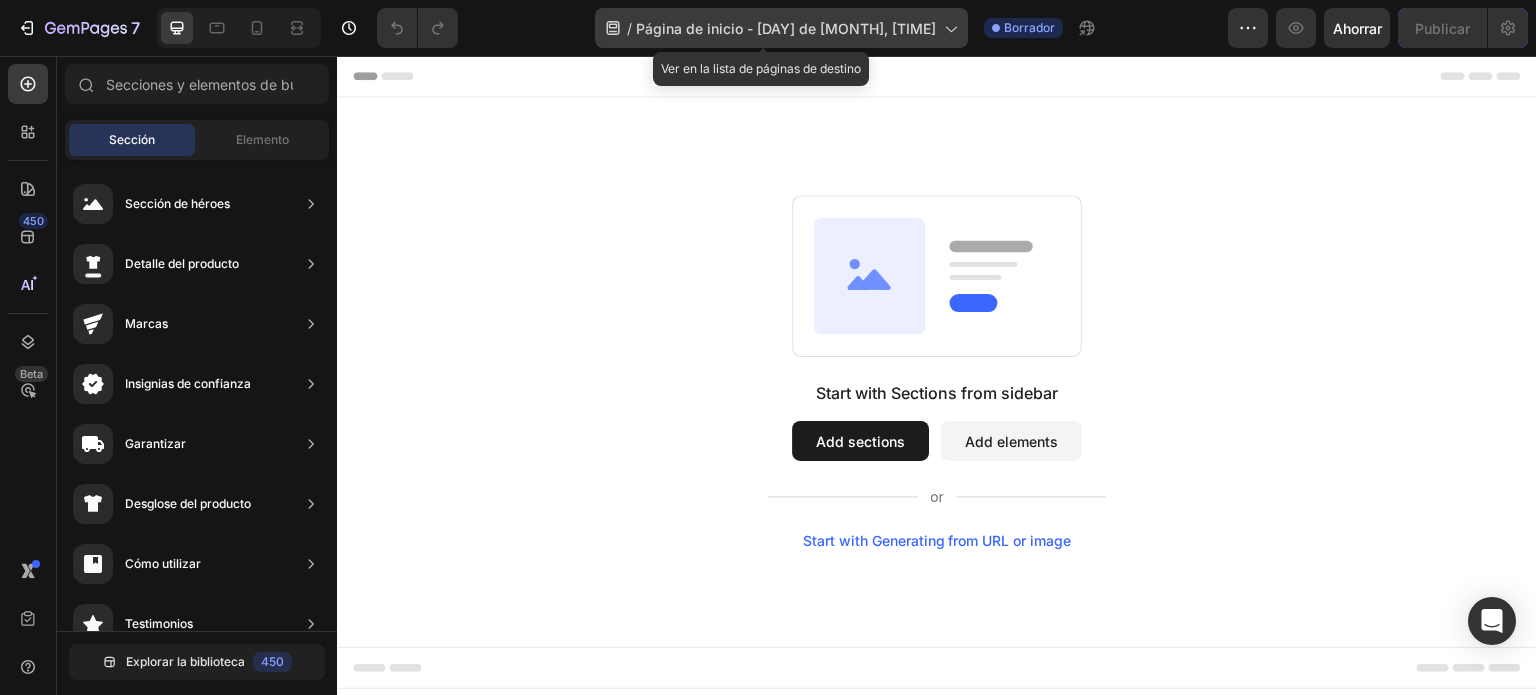 click on "/ Página de inicio - 3 de agosto, 12:47:33" 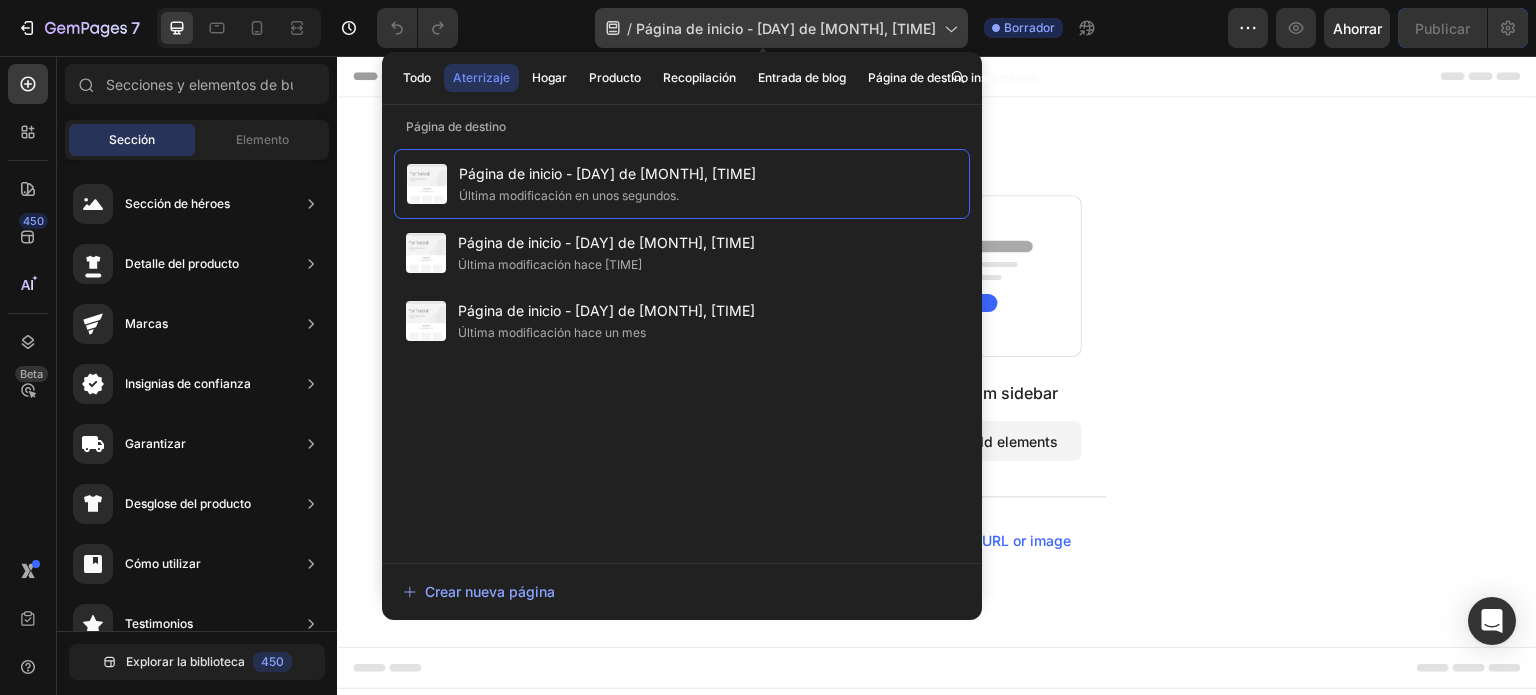 click on "/ Página de inicio - 3 de agosto, 12:47:33" 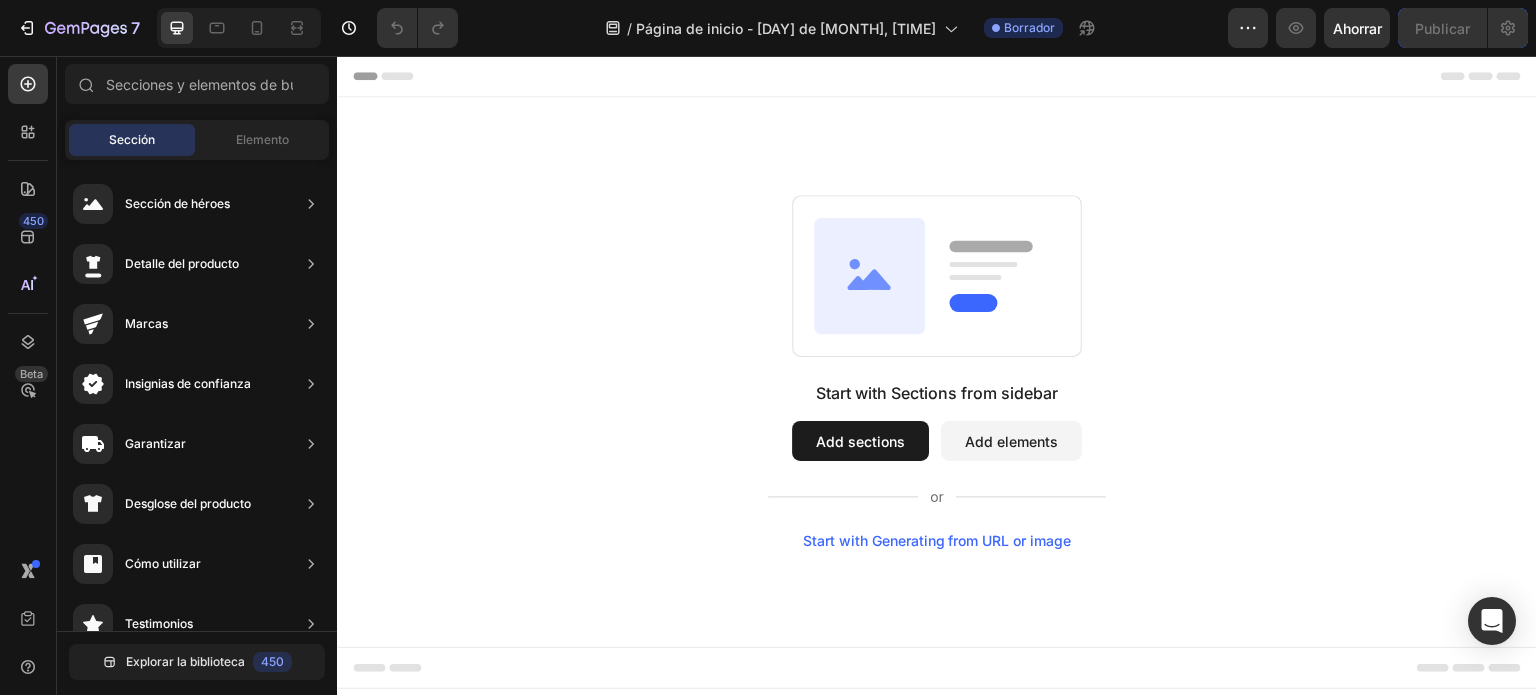 click on "Header" at bounding box center [394, 76] 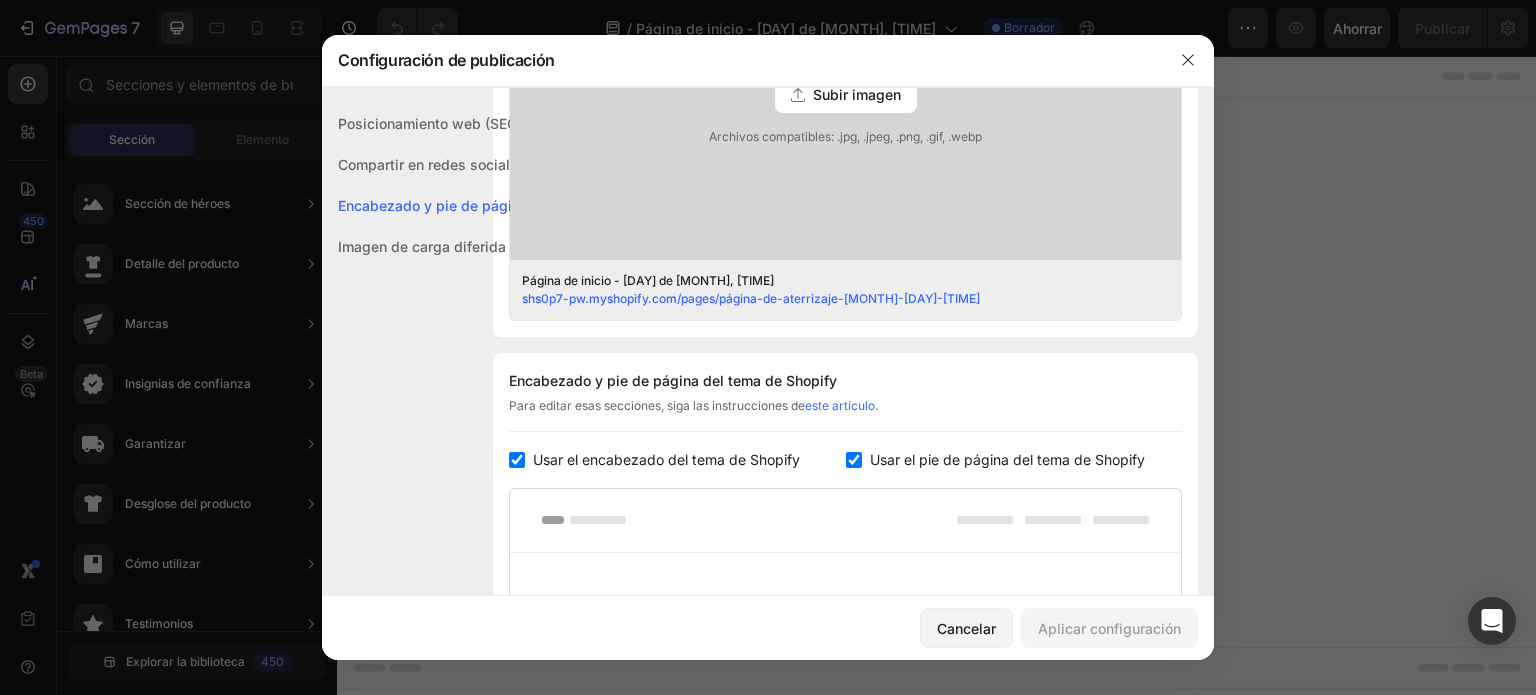 scroll, scrollTop: 936, scrollLeft: 0, axis: vertical 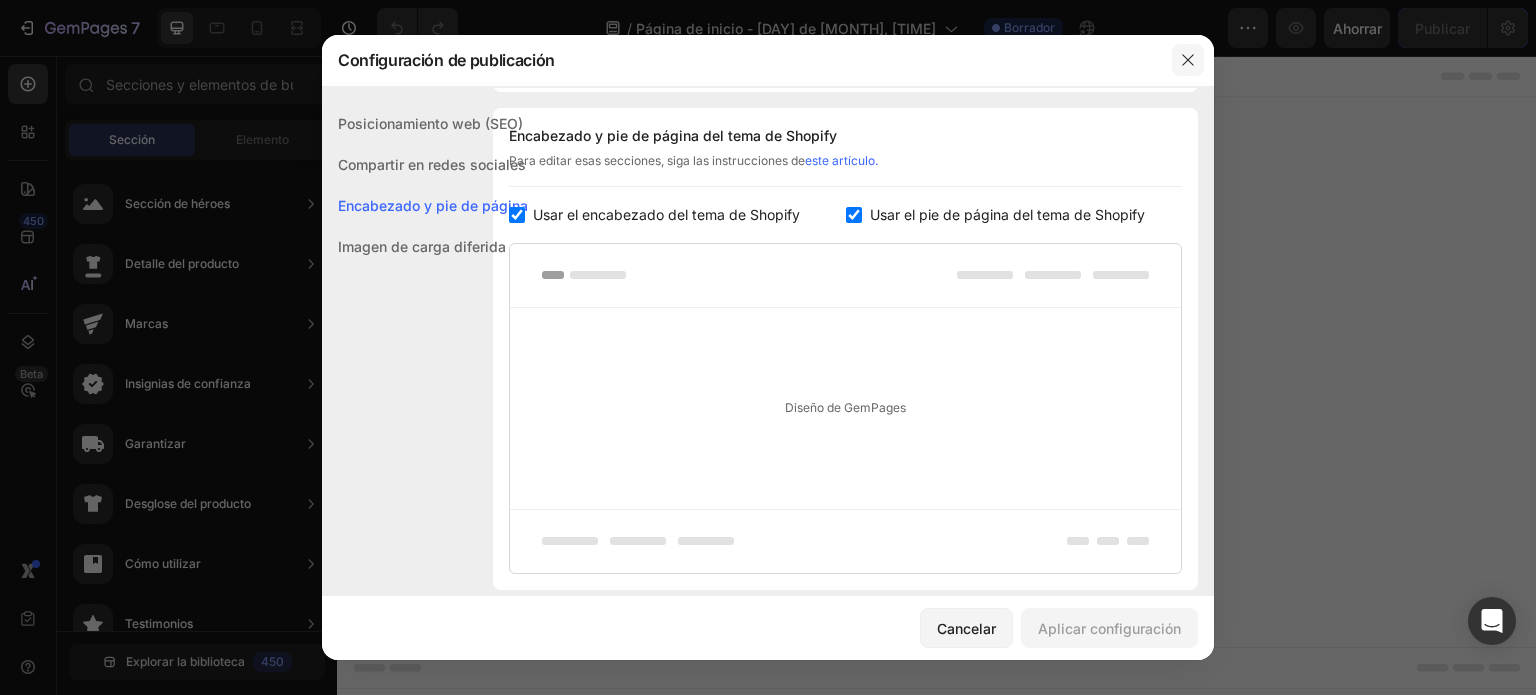 click at bounding box center (1188, 60) 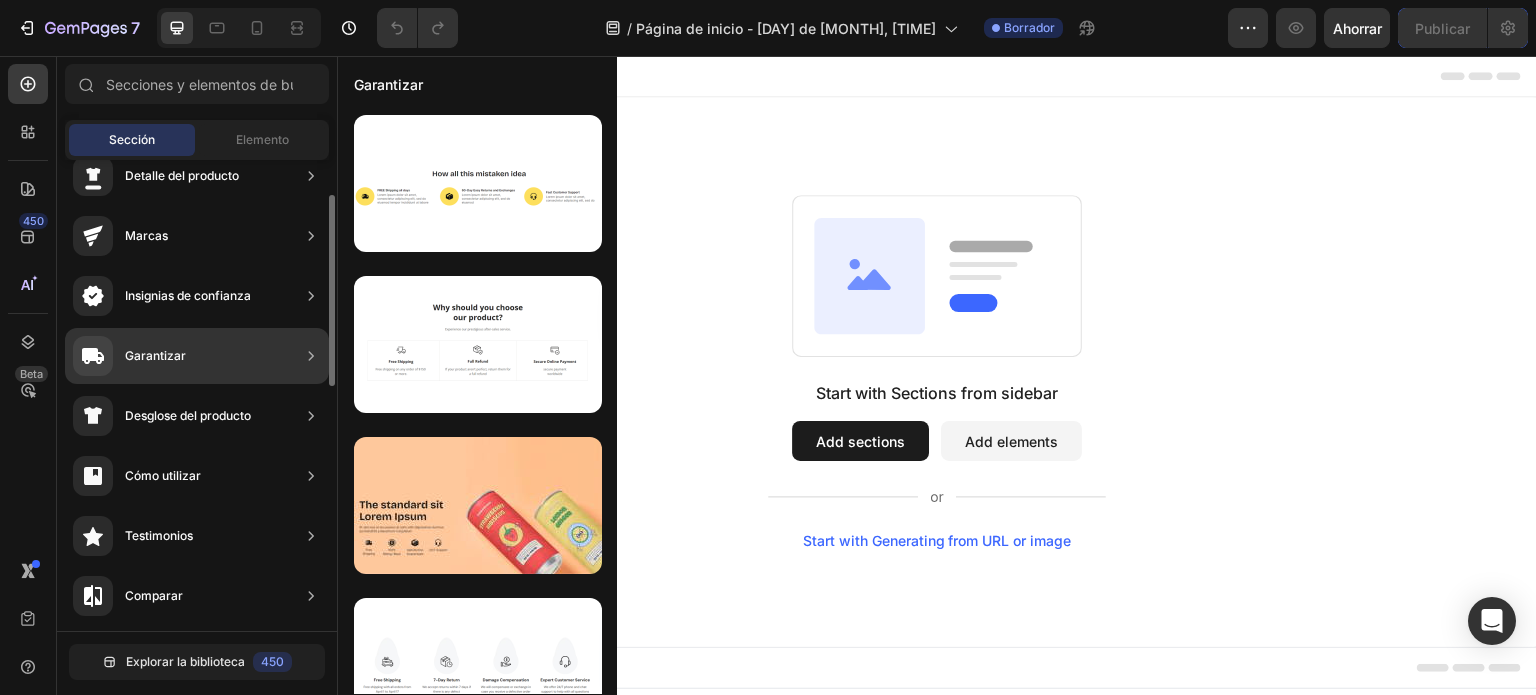 scroll, scrollTop: 0, scrollLeft: 0, axis: both 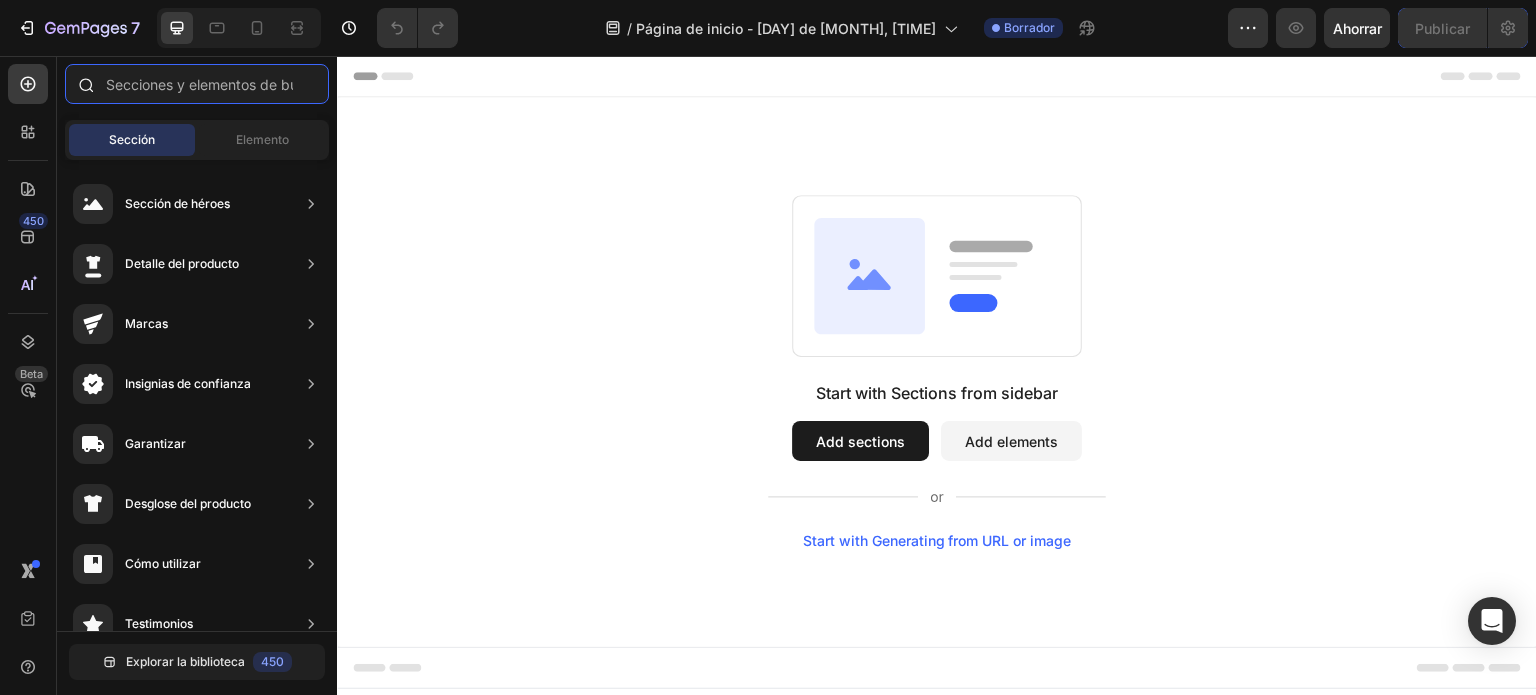 click at bounding box center [197, 84] 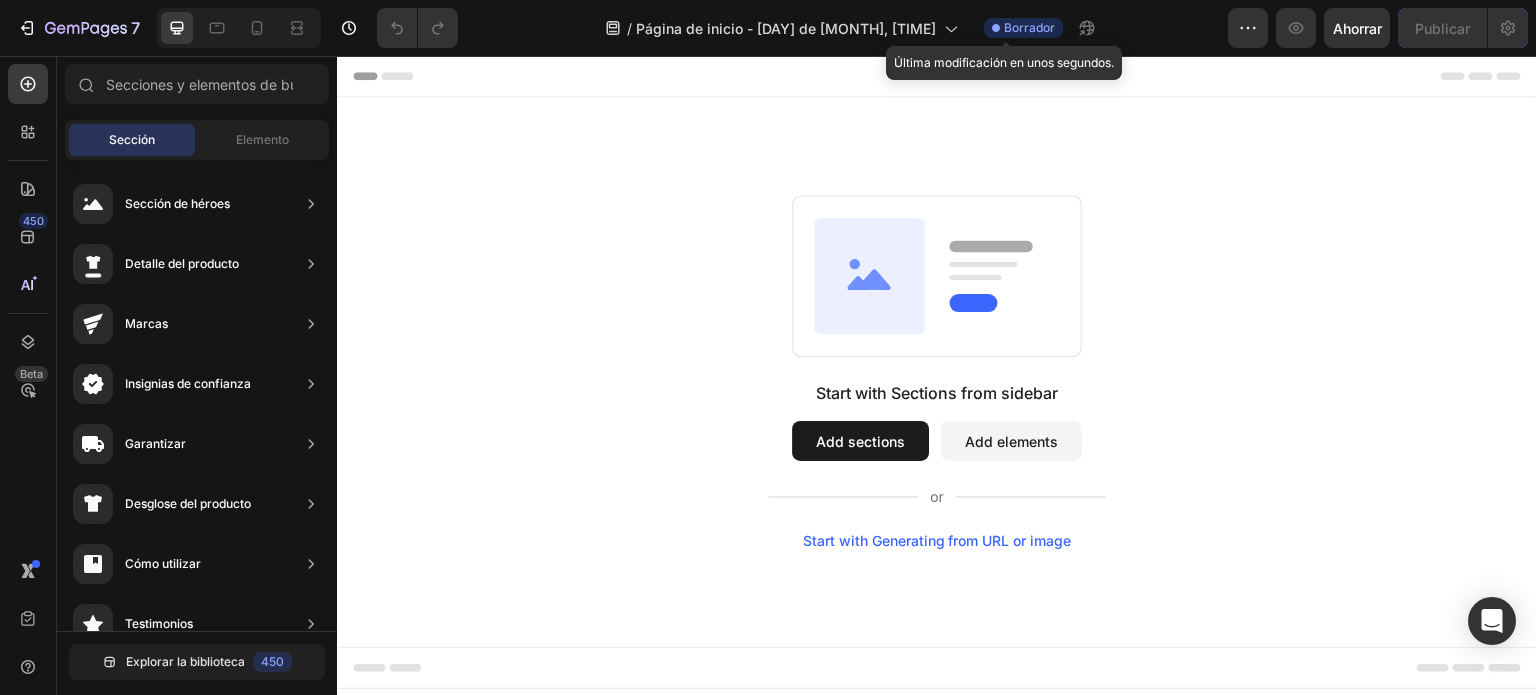 click on "Borrador" at bounding box center (1029, 27) 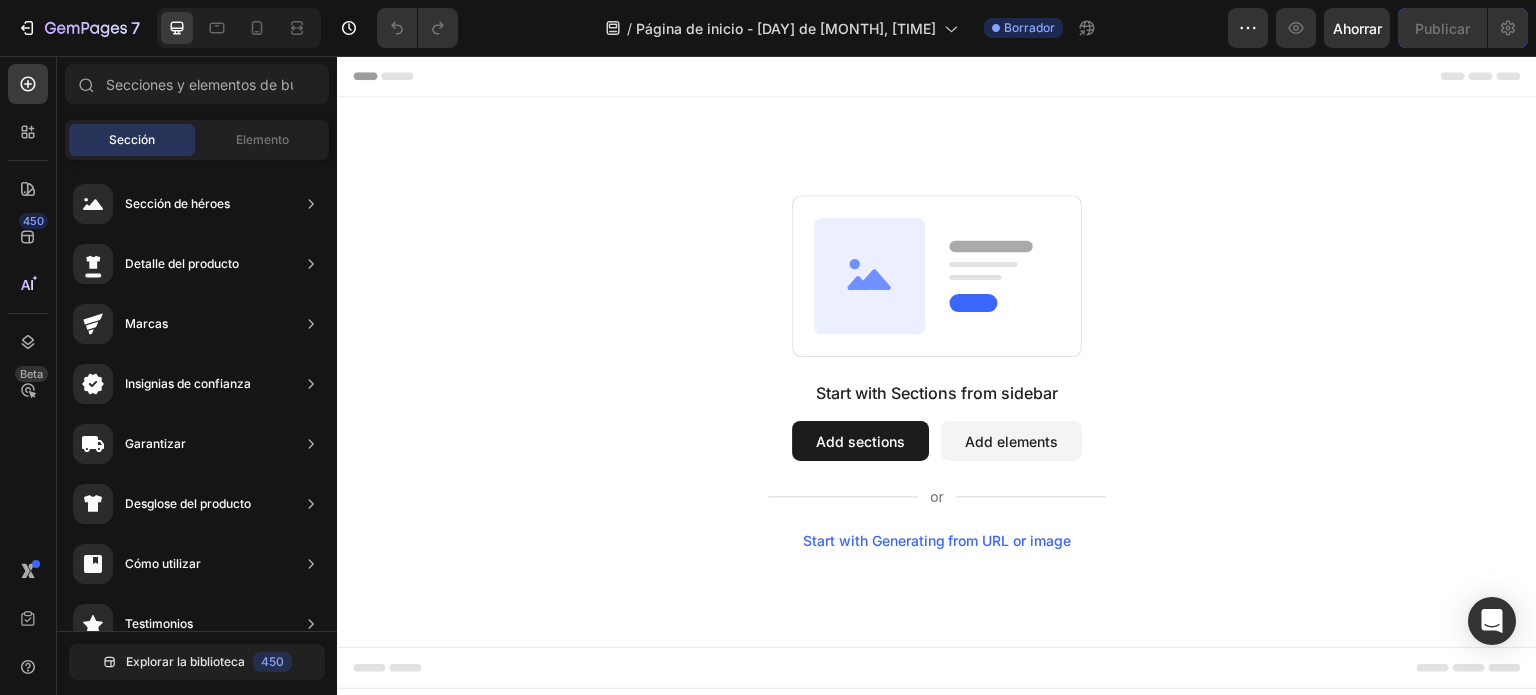 click on "/ Página de inicio - 3 de agosto, 12:47:33 Borrador" 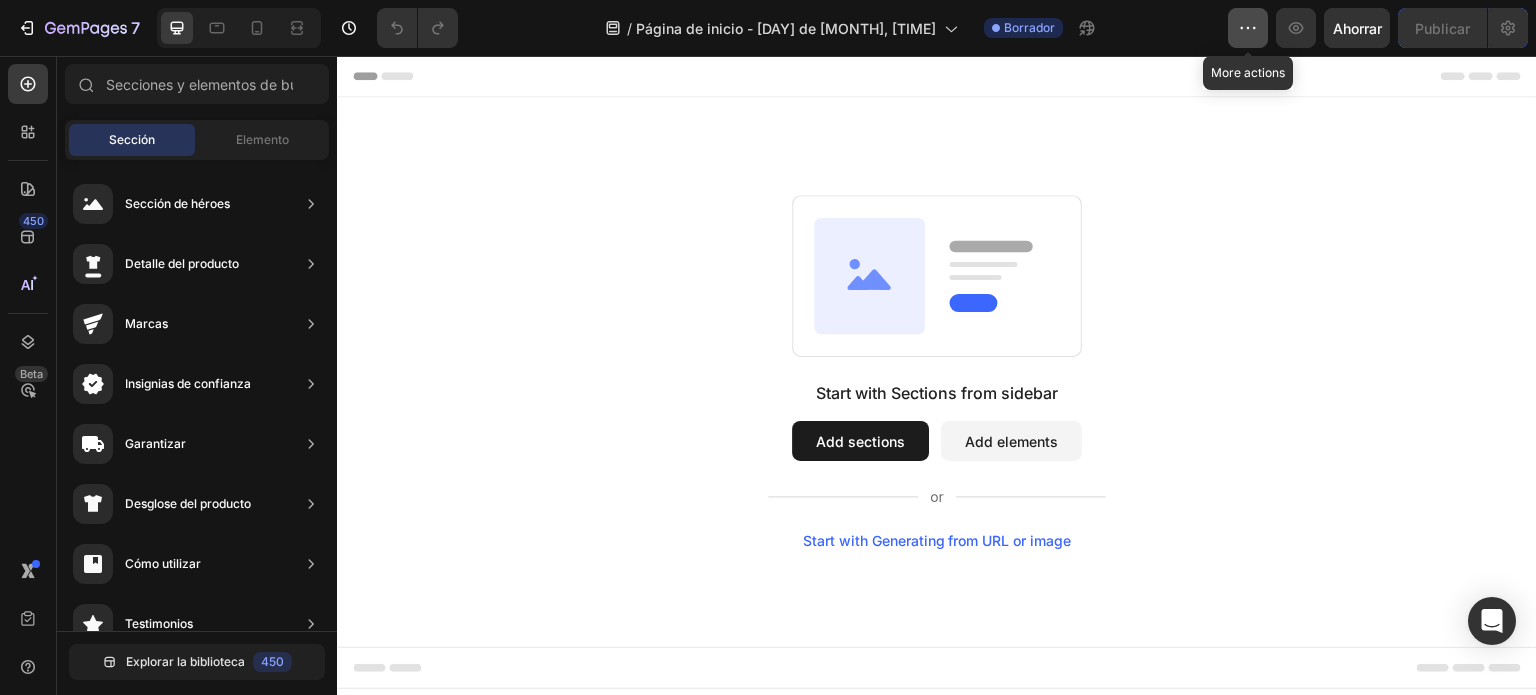 click 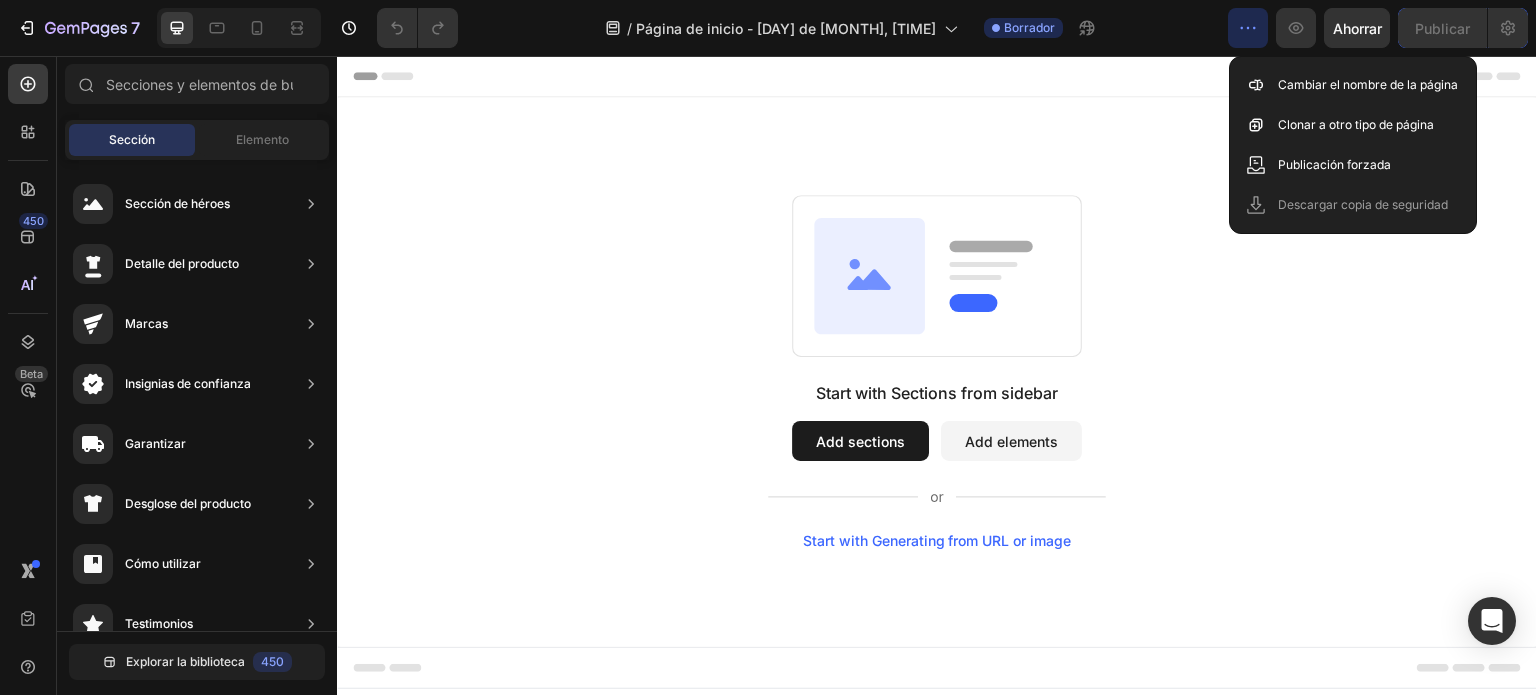 click 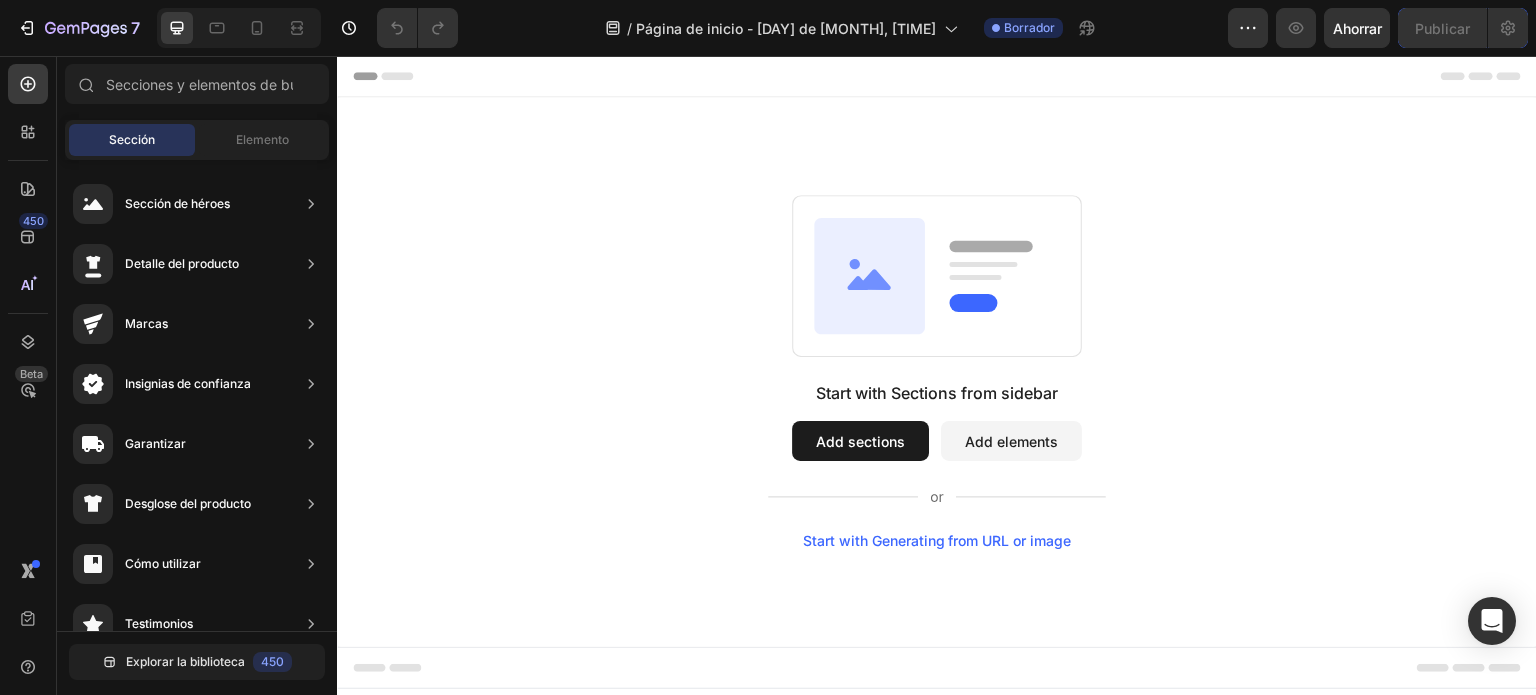 click on "Add sections" at bounding box center [860, 441] 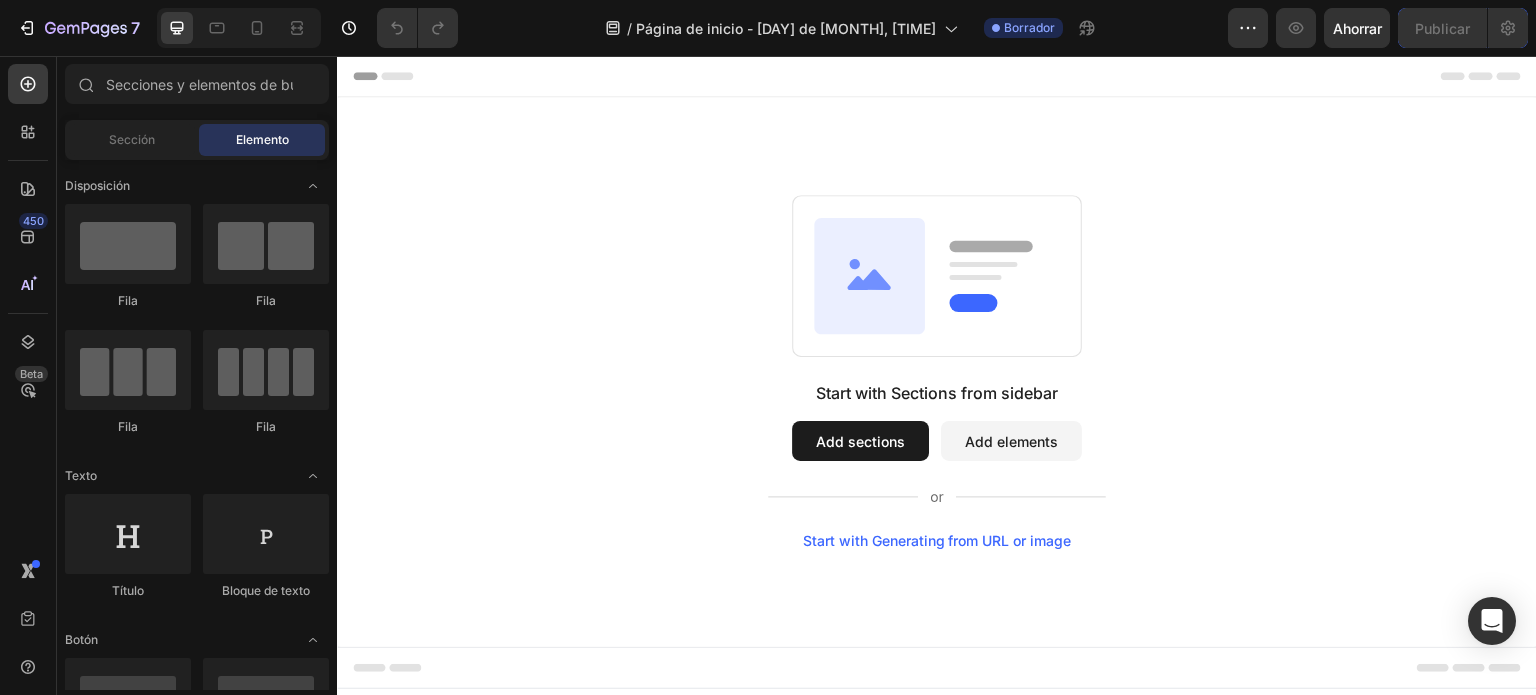 click on "Add sections" at bounding box center (860, 441) 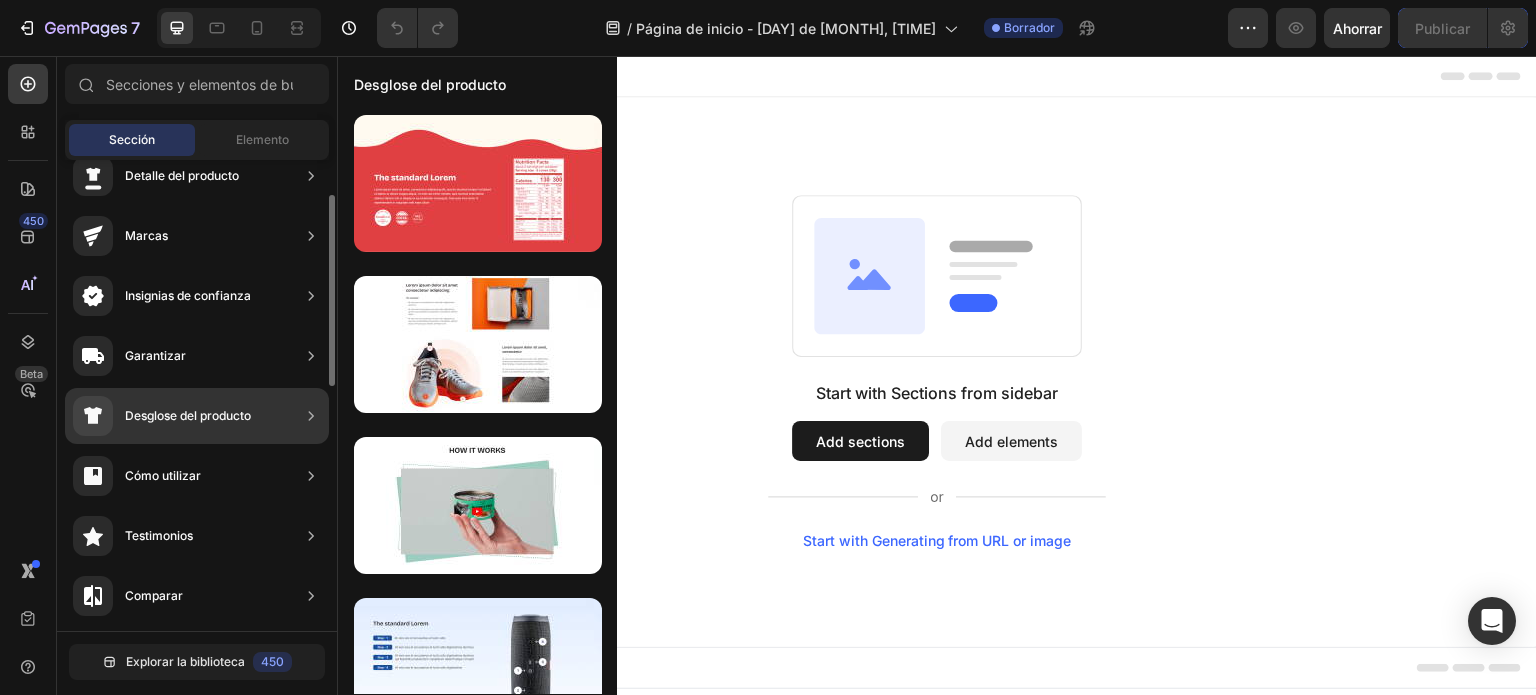 scroll, scrollTop: 0, scrollLeft: 0, axis: both 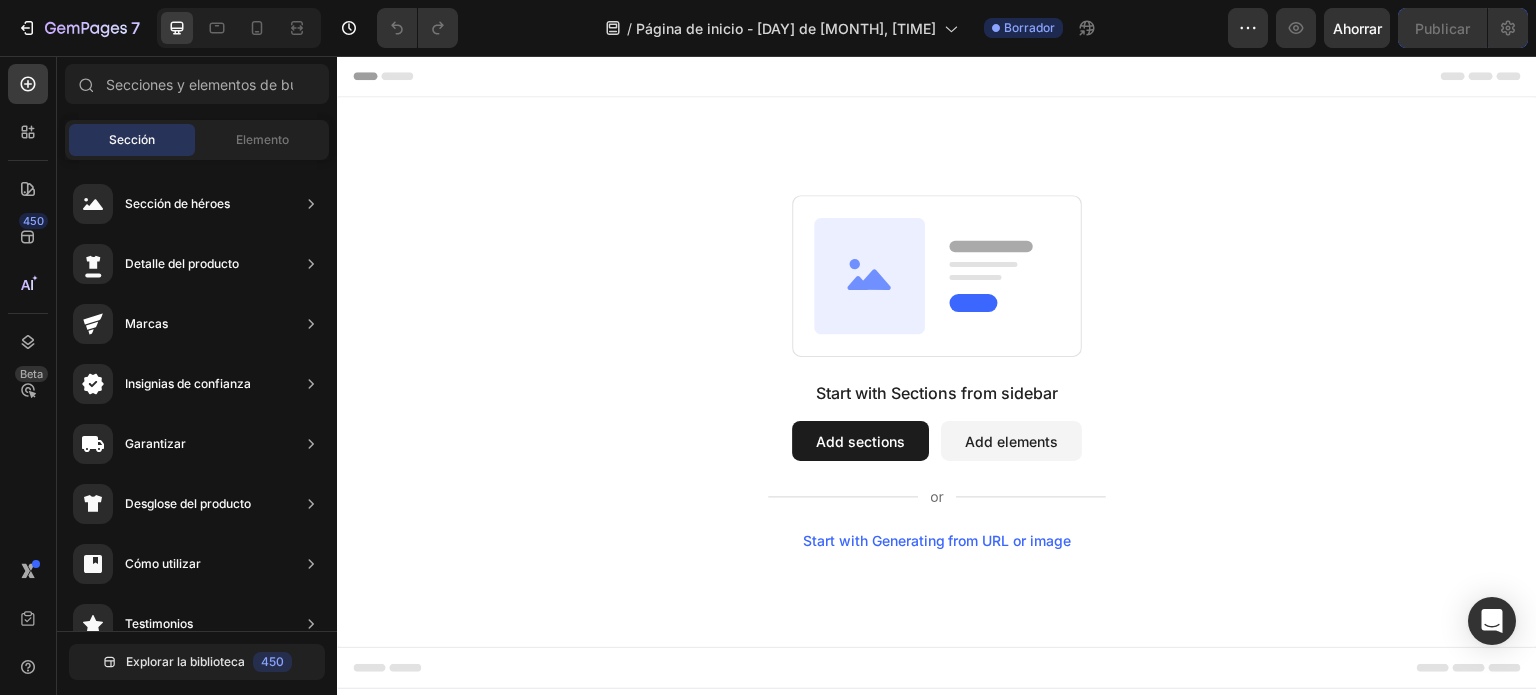 click on "Header" at bounding box center [383, 76] 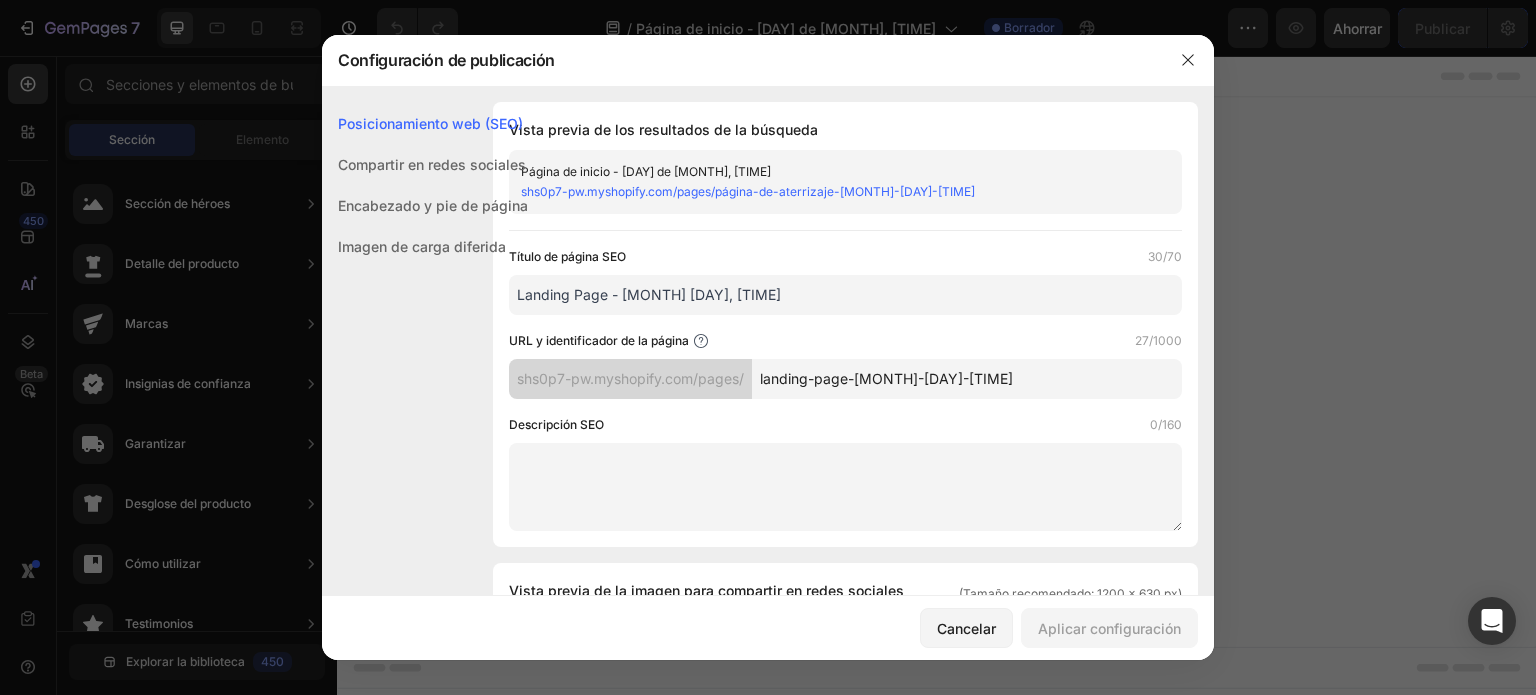 scroll, scrollTop: 0, scrollLeft: 0, axis: both 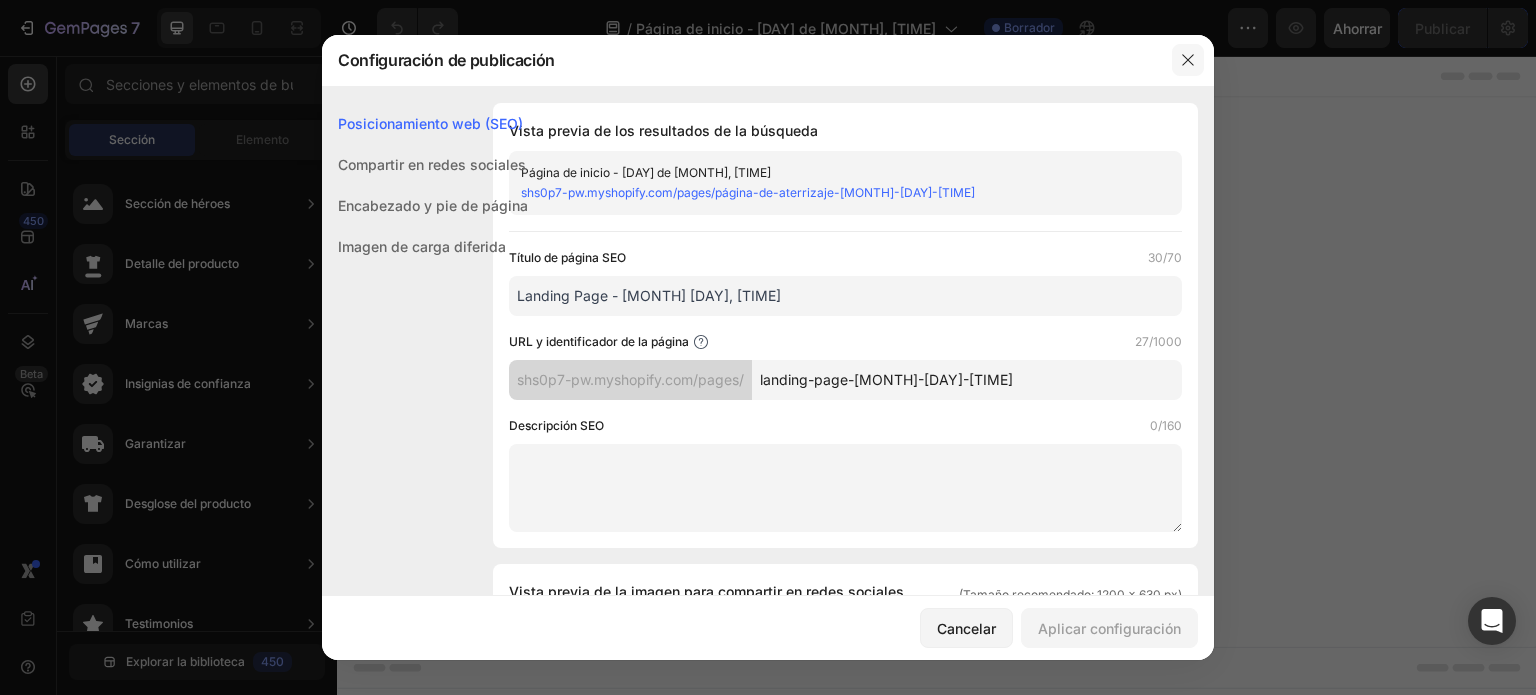 click at bounding box center [1188, 60] 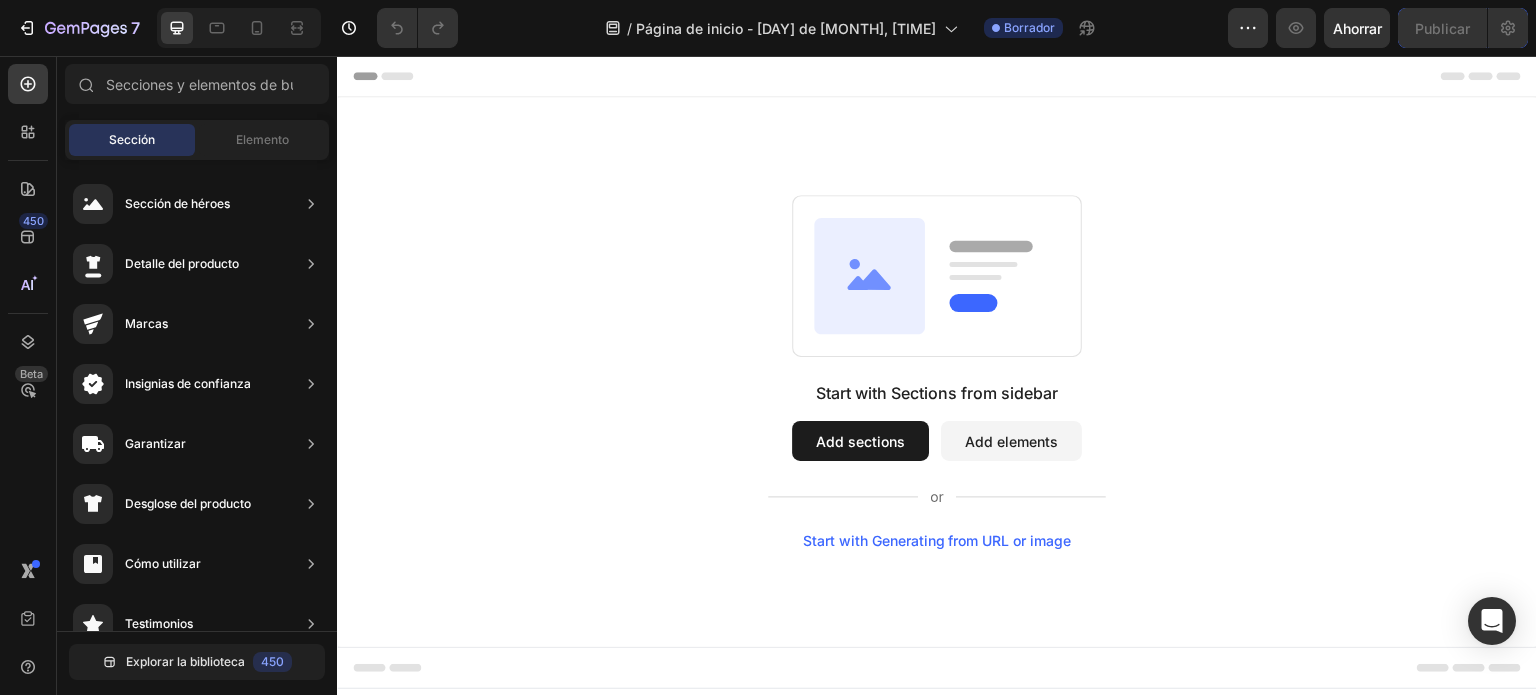 click on "/ Página de inicio - 3 de agosto, 12:47:33 Borrador" 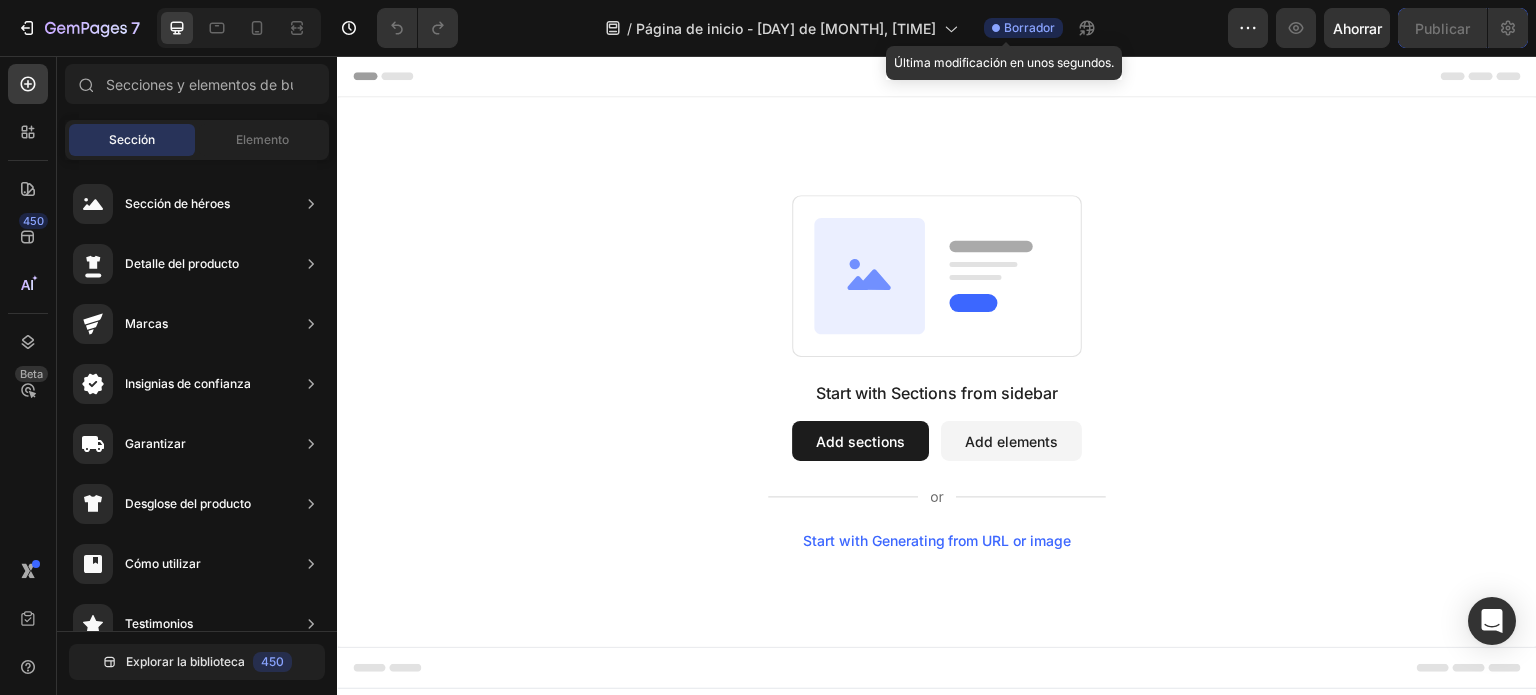 click on "Borrador" at bounding box center (1029, 27) 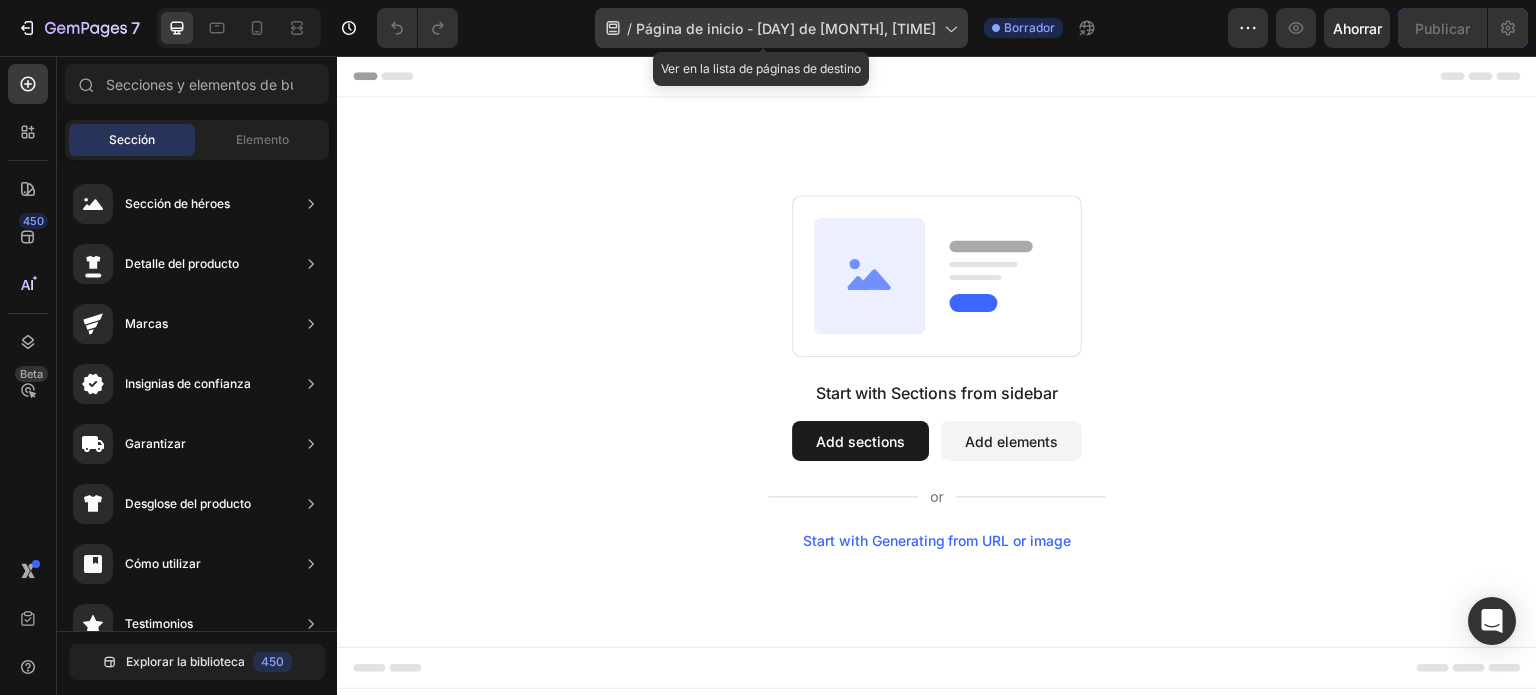 click on "/ Página de inicio - 3 de agosto, 12:47:33" 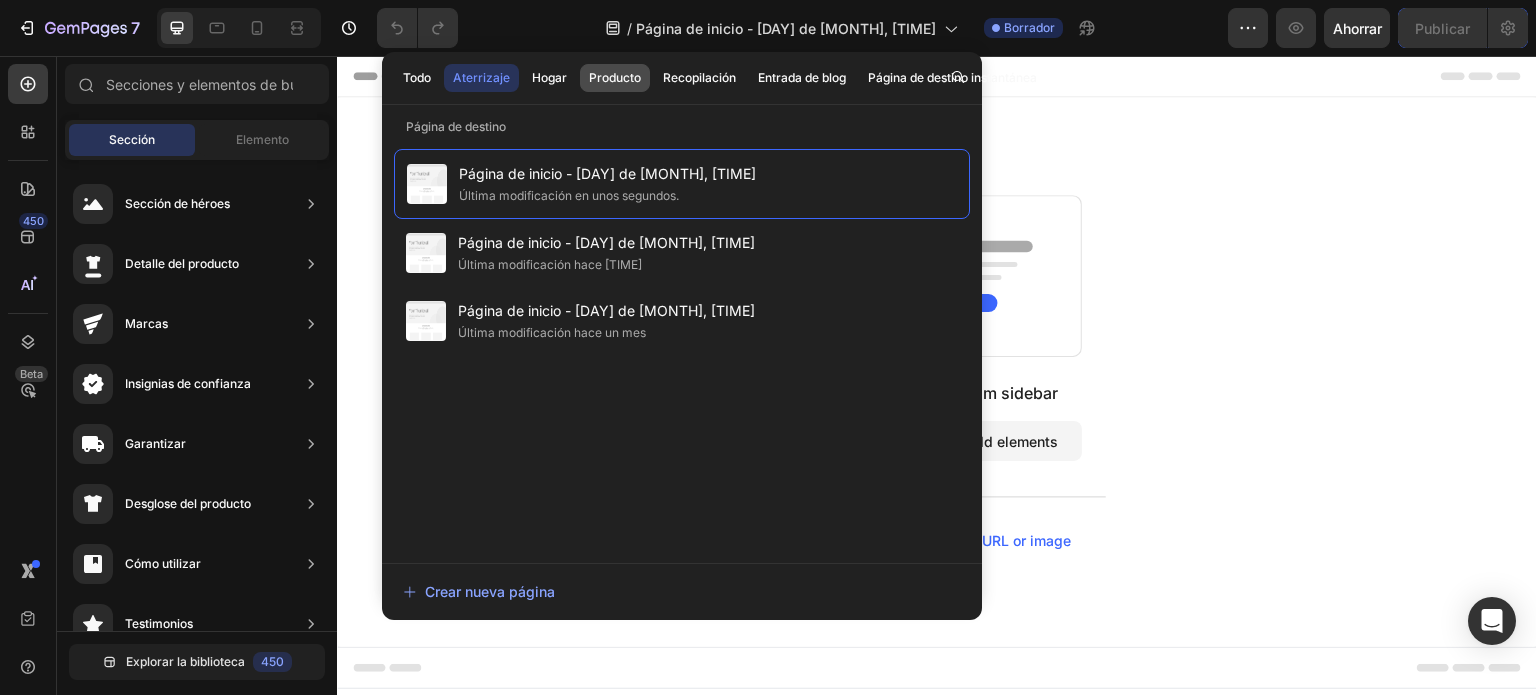 click on "Producto" 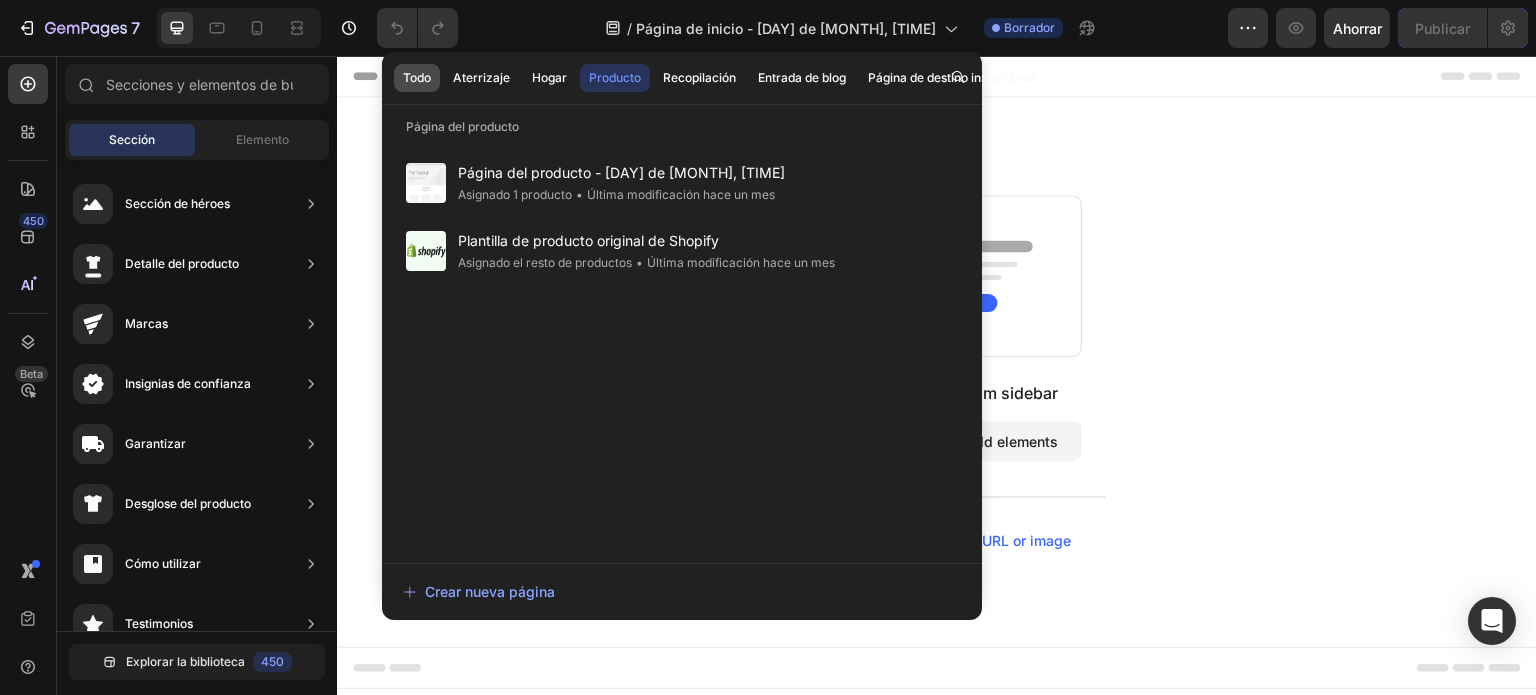 click on "Todo" at bounding box center (417, 77) 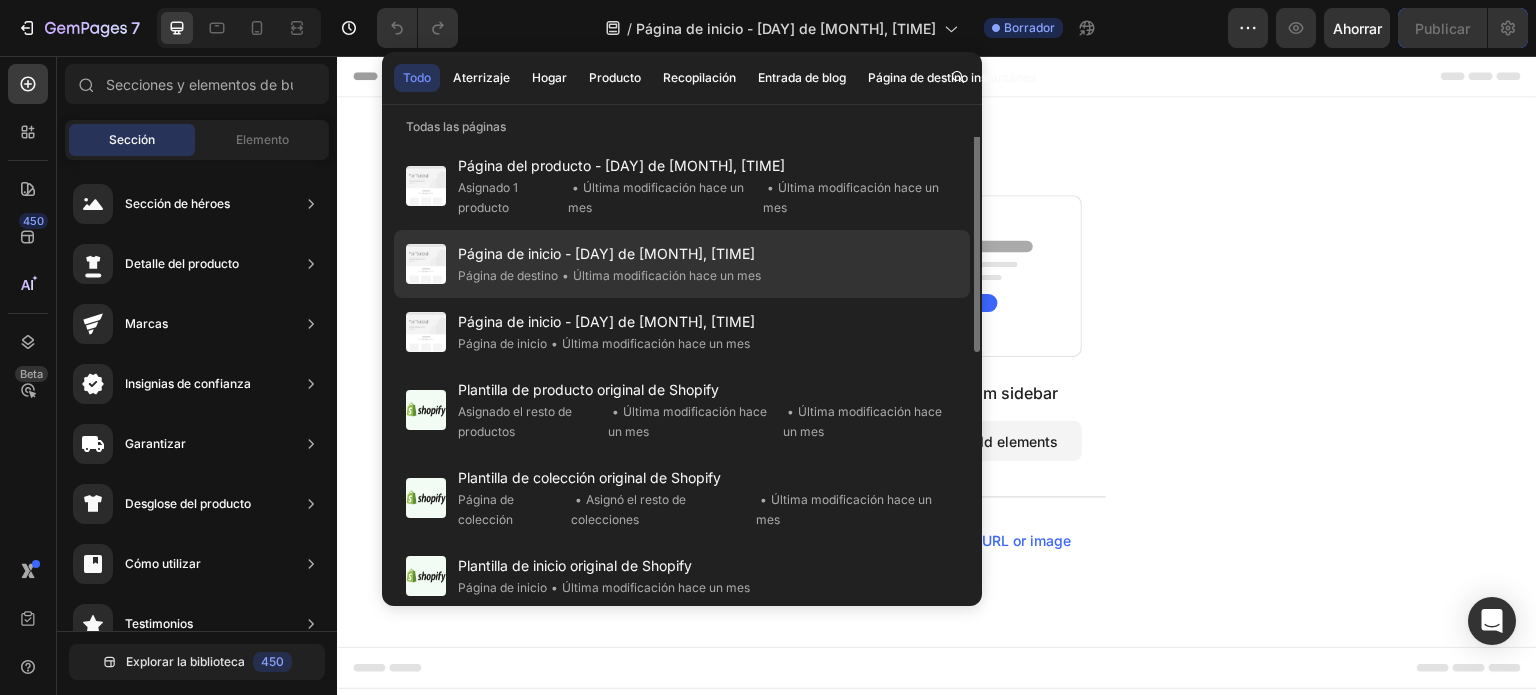 scroll, scrollTop: 0, scrollLeft: 0, axis: both 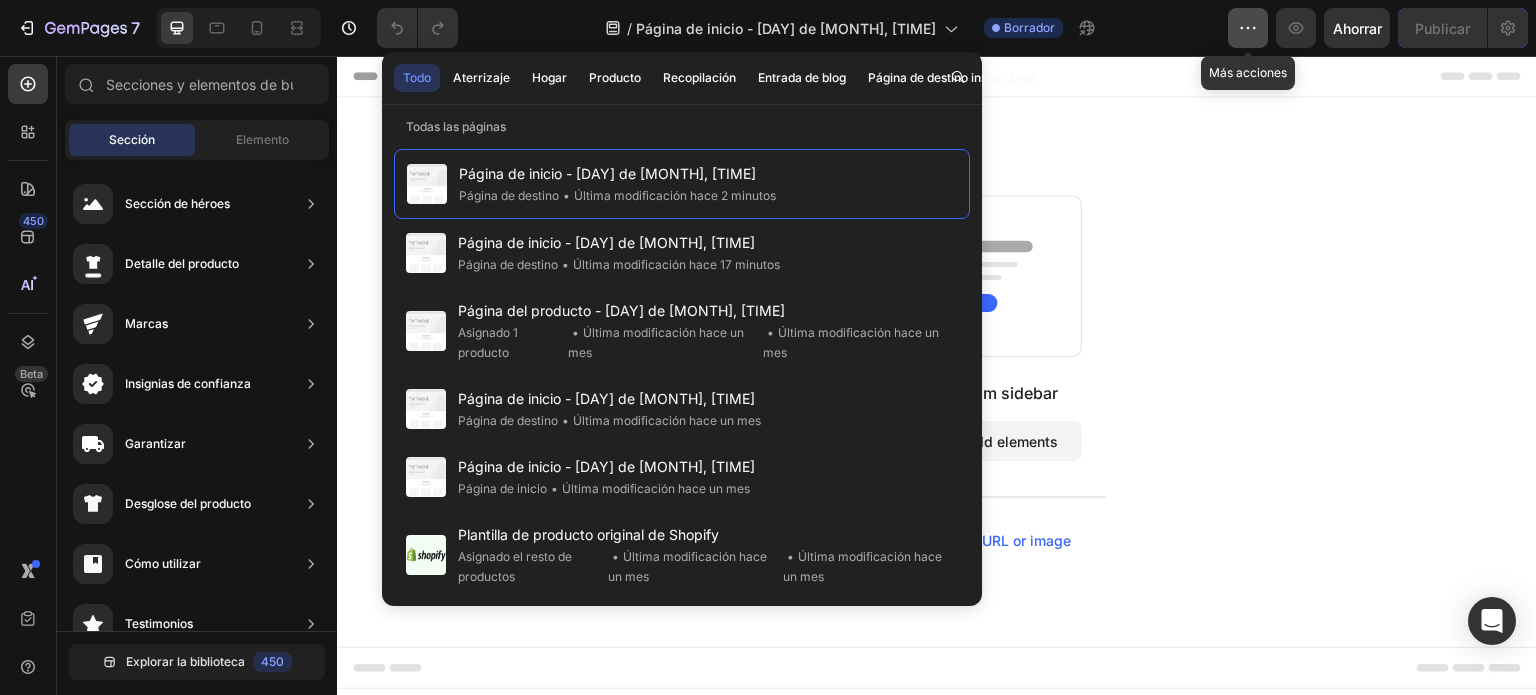 click 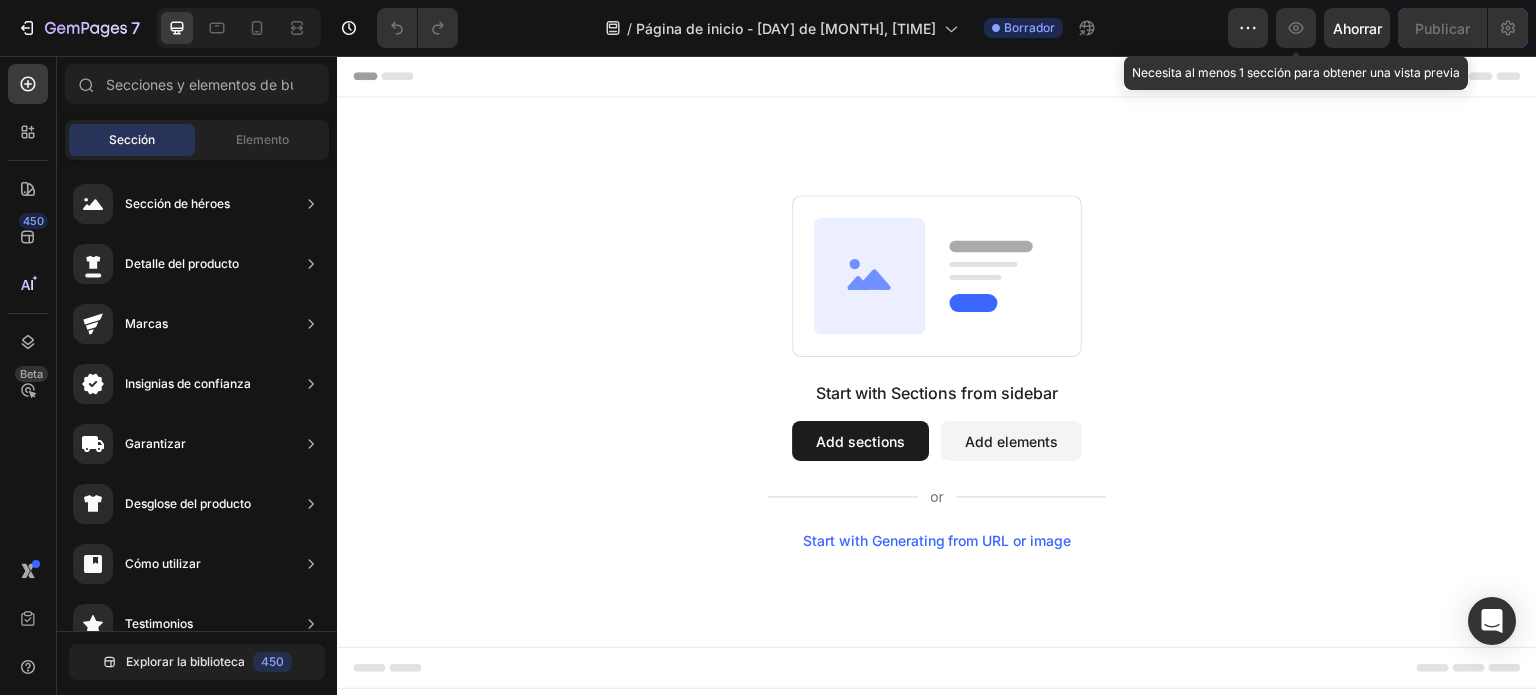 click 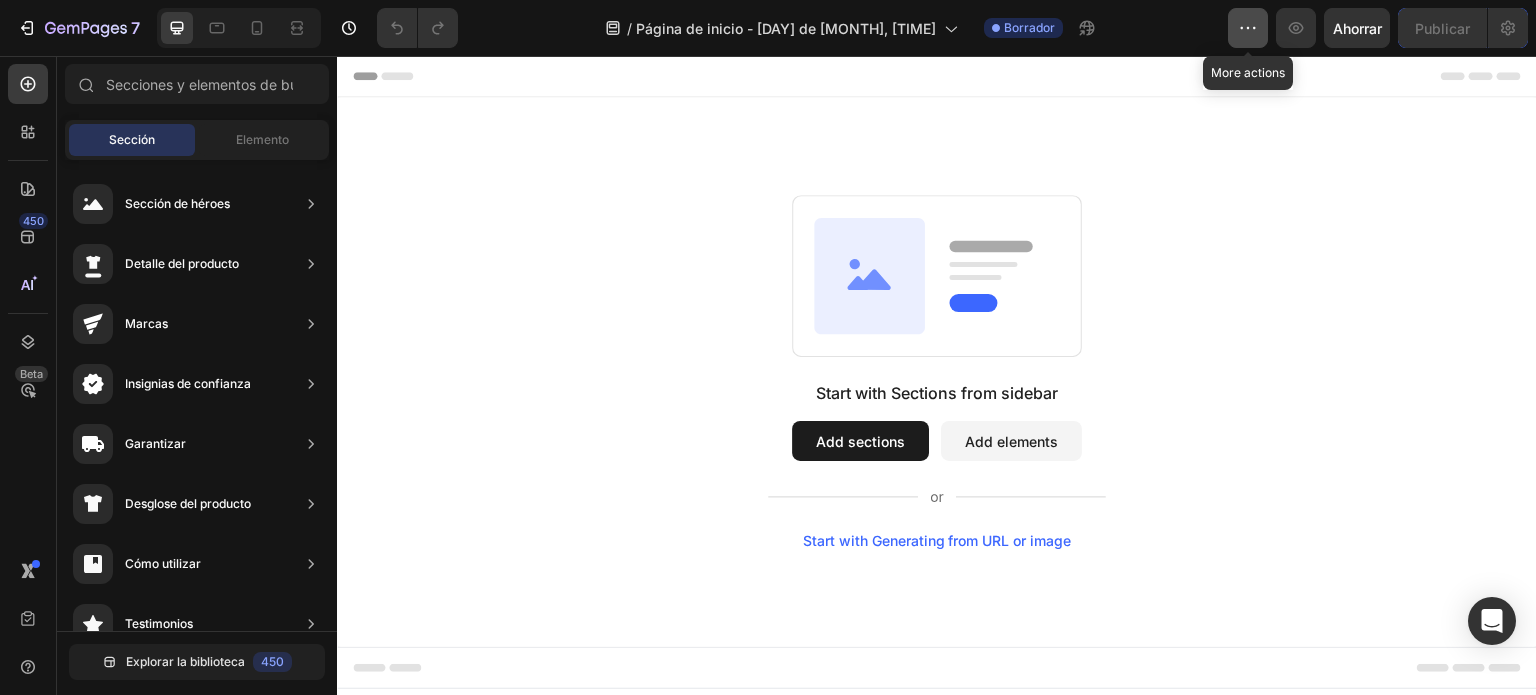 click 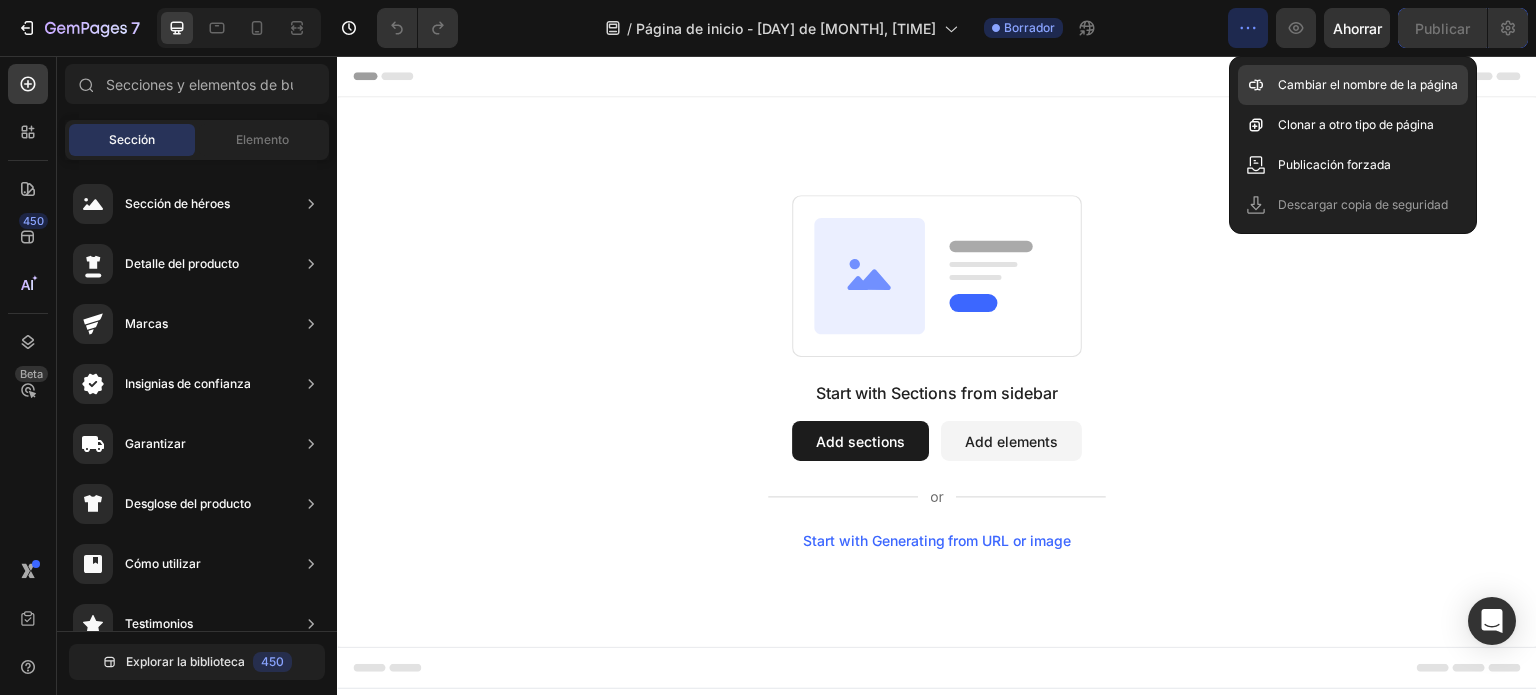 click on "Cambiar el nombre de la página" at bounding box center [1368, 84] 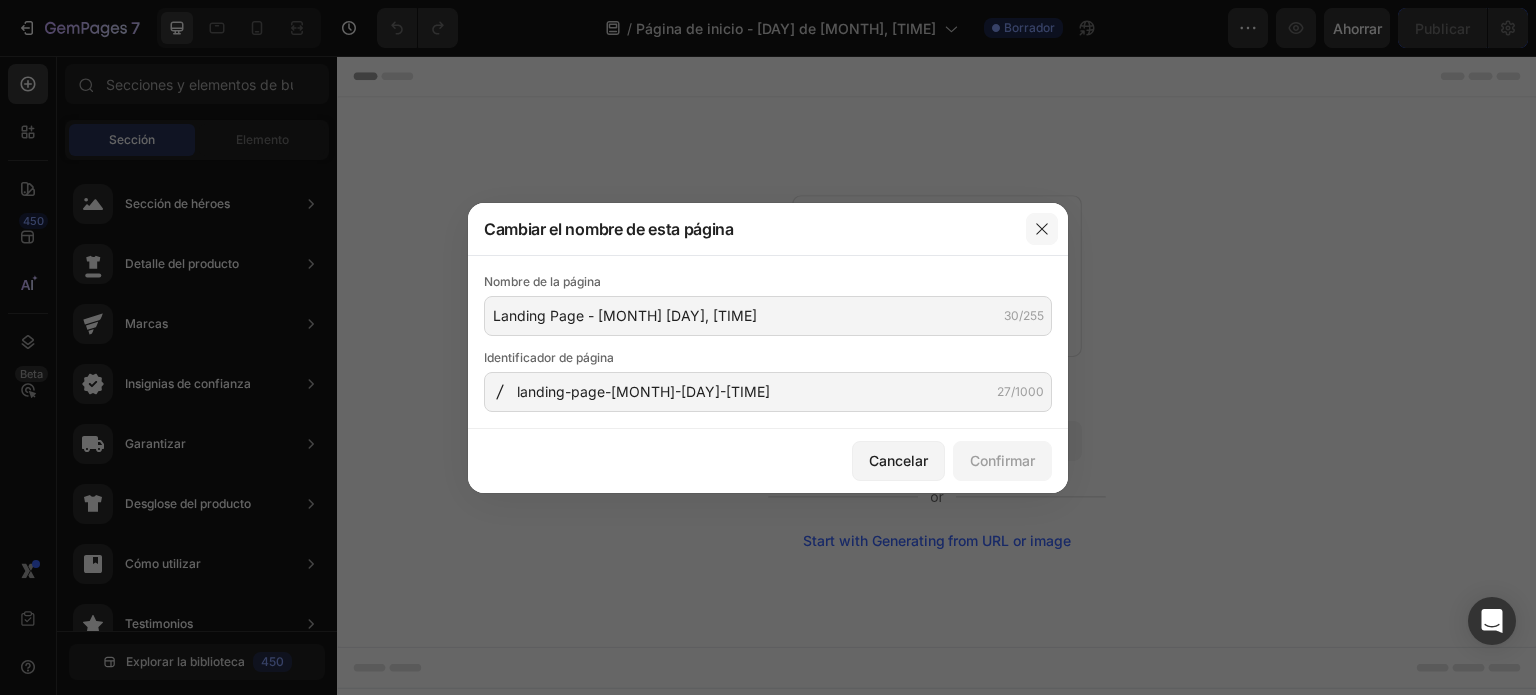 click 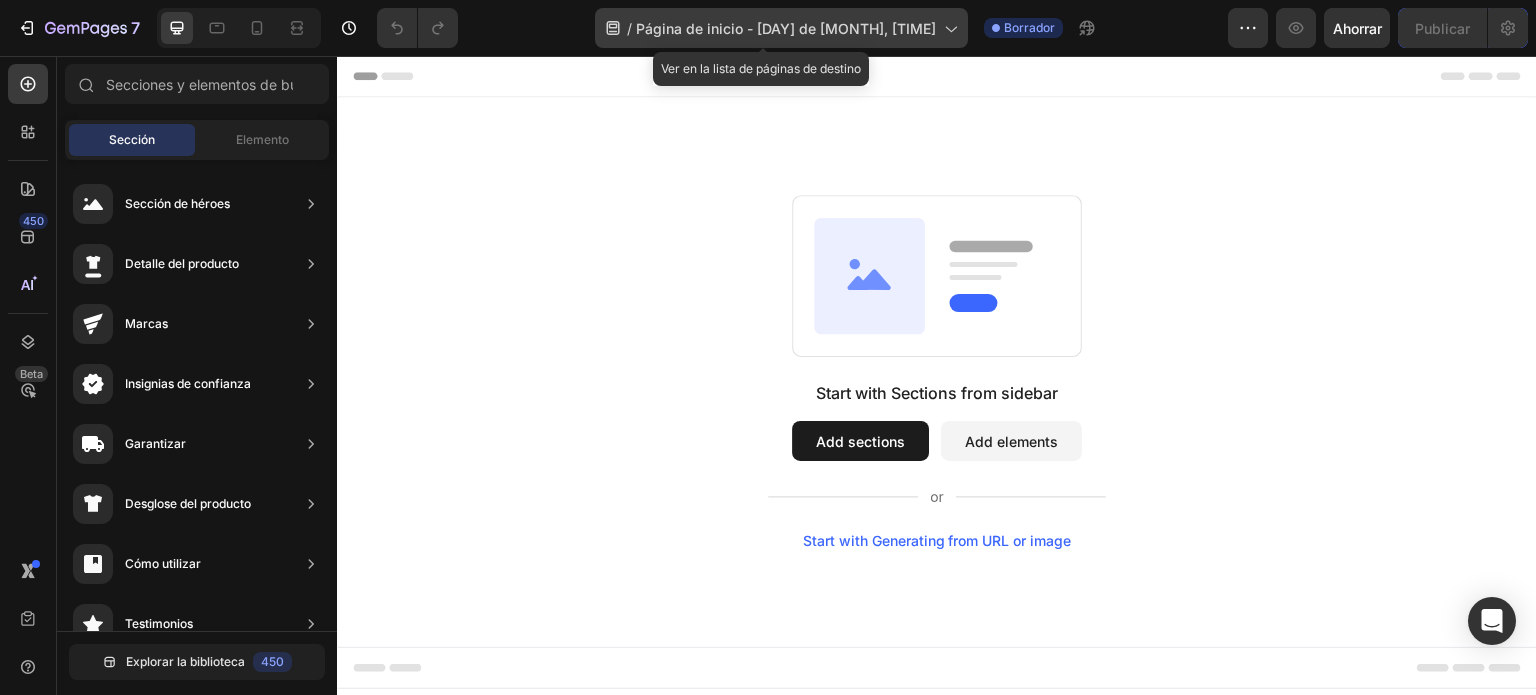 click on "/ Página de inicio - 3 de agosto, 12:47:33" 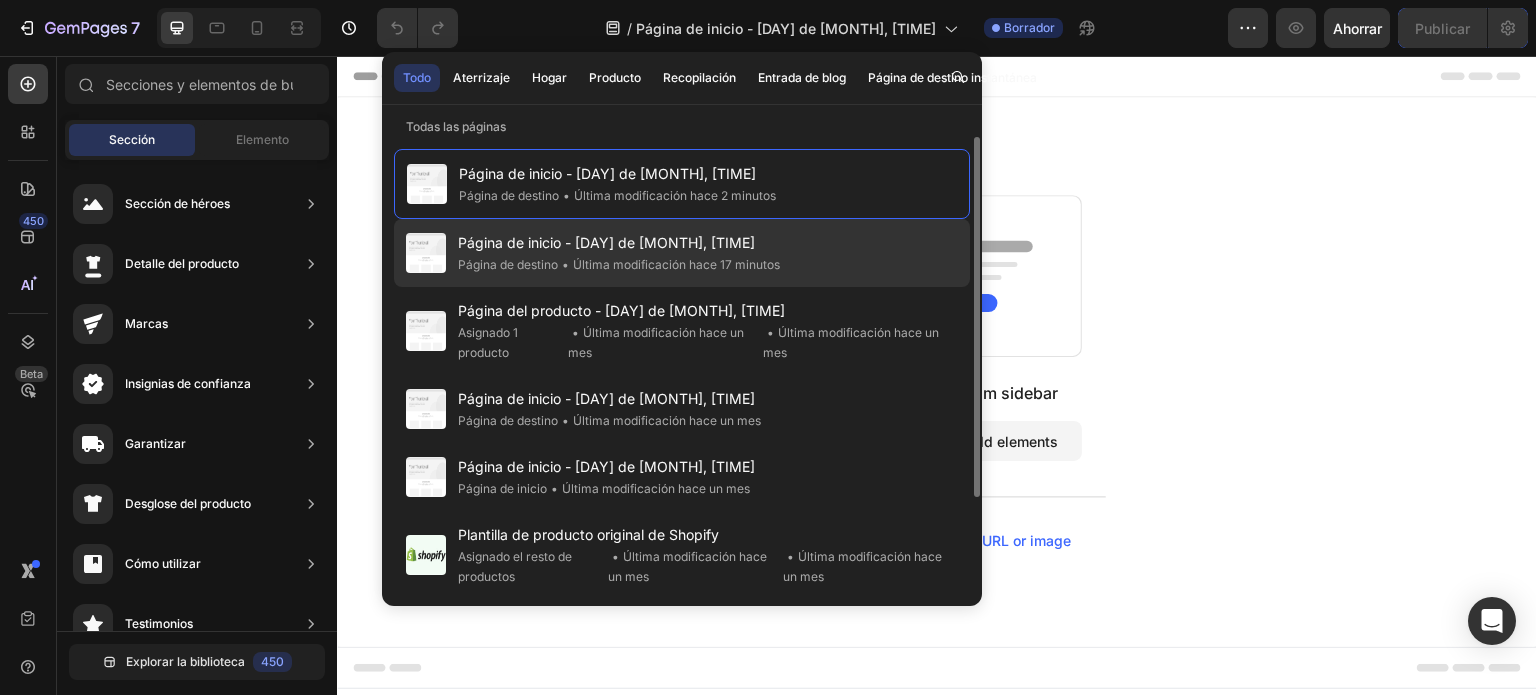 scroll, scrollTop: 145, scrollLeft: 0, axis: vertical 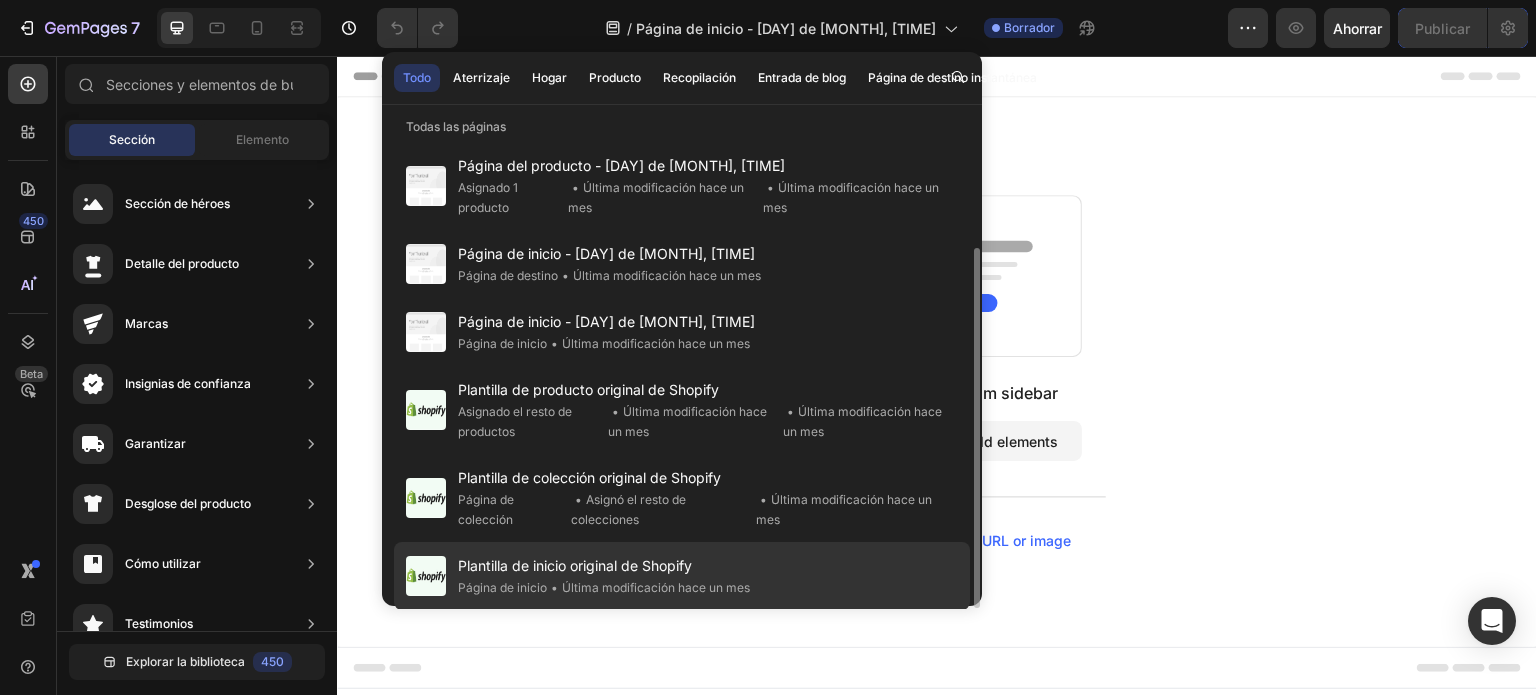 drag, startPoint x: 730, startPoint y: 574, endPoint x: 704, endPoint y: 573, distance: 26.019224 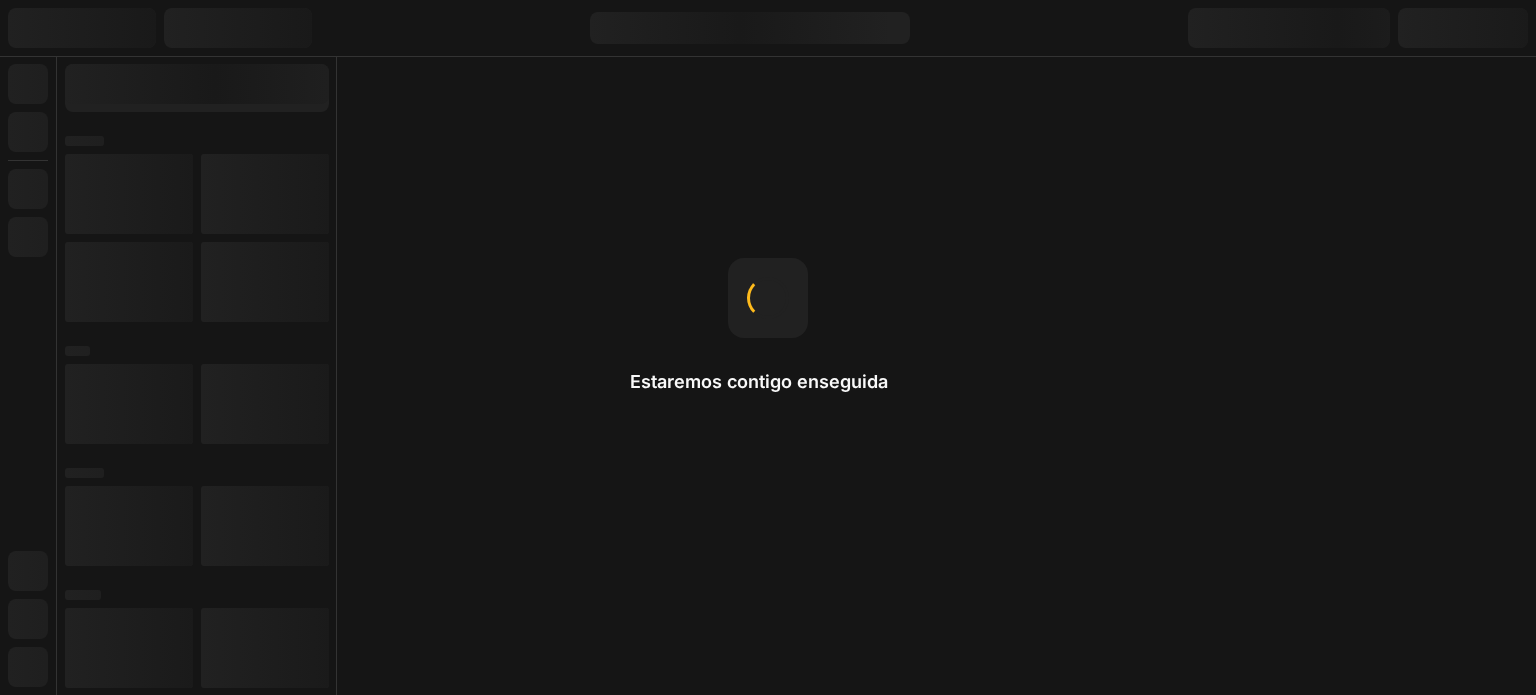scroll, scrollTop: 0, scrollLeft: 0, axis: both 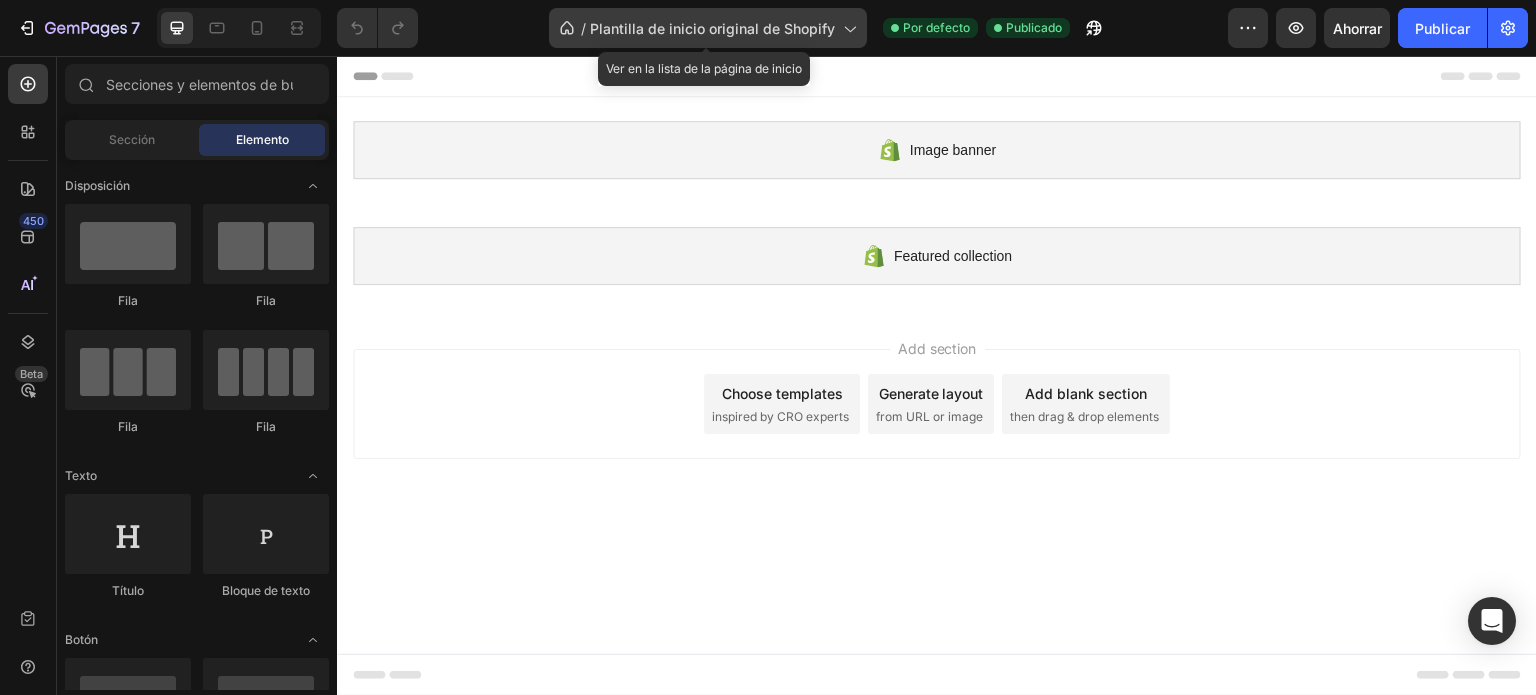 click 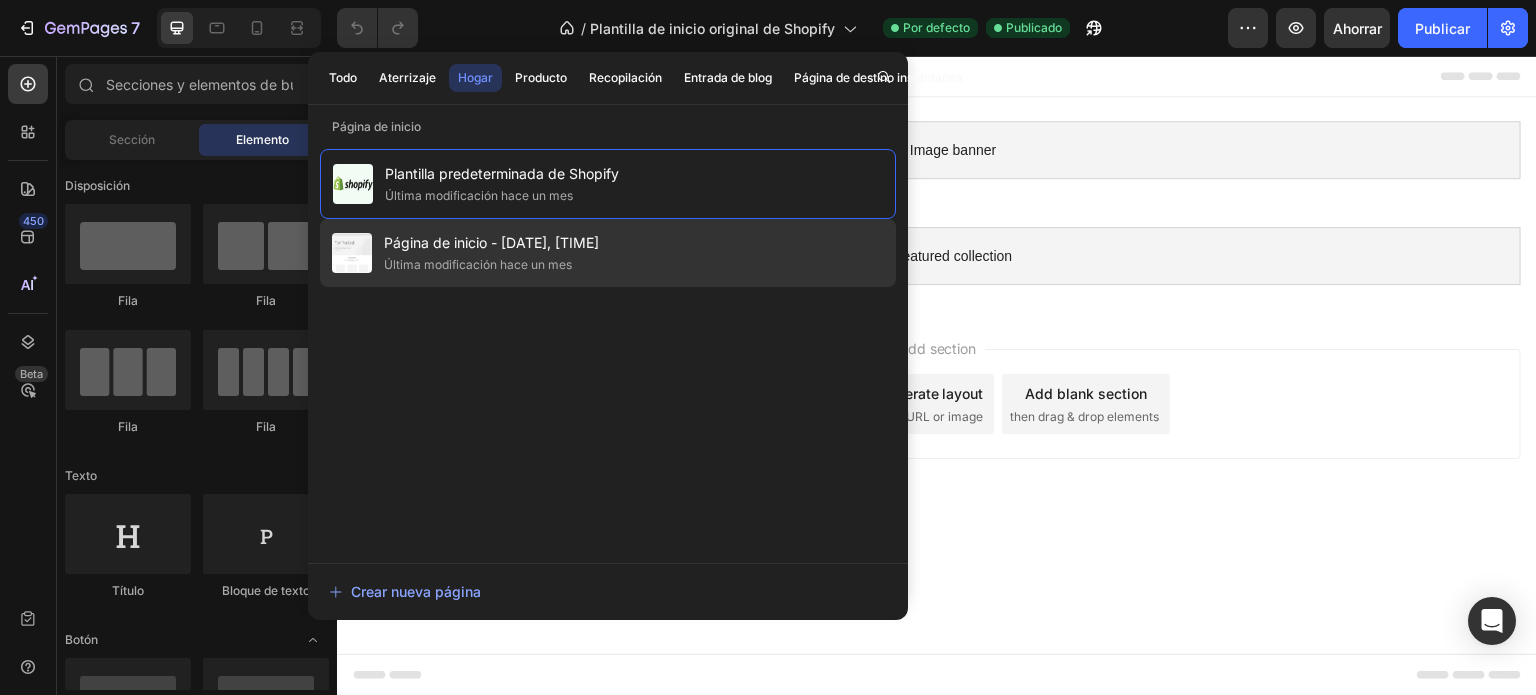 click on "Última modificación hace un mes" at bounding box center [491, 265] 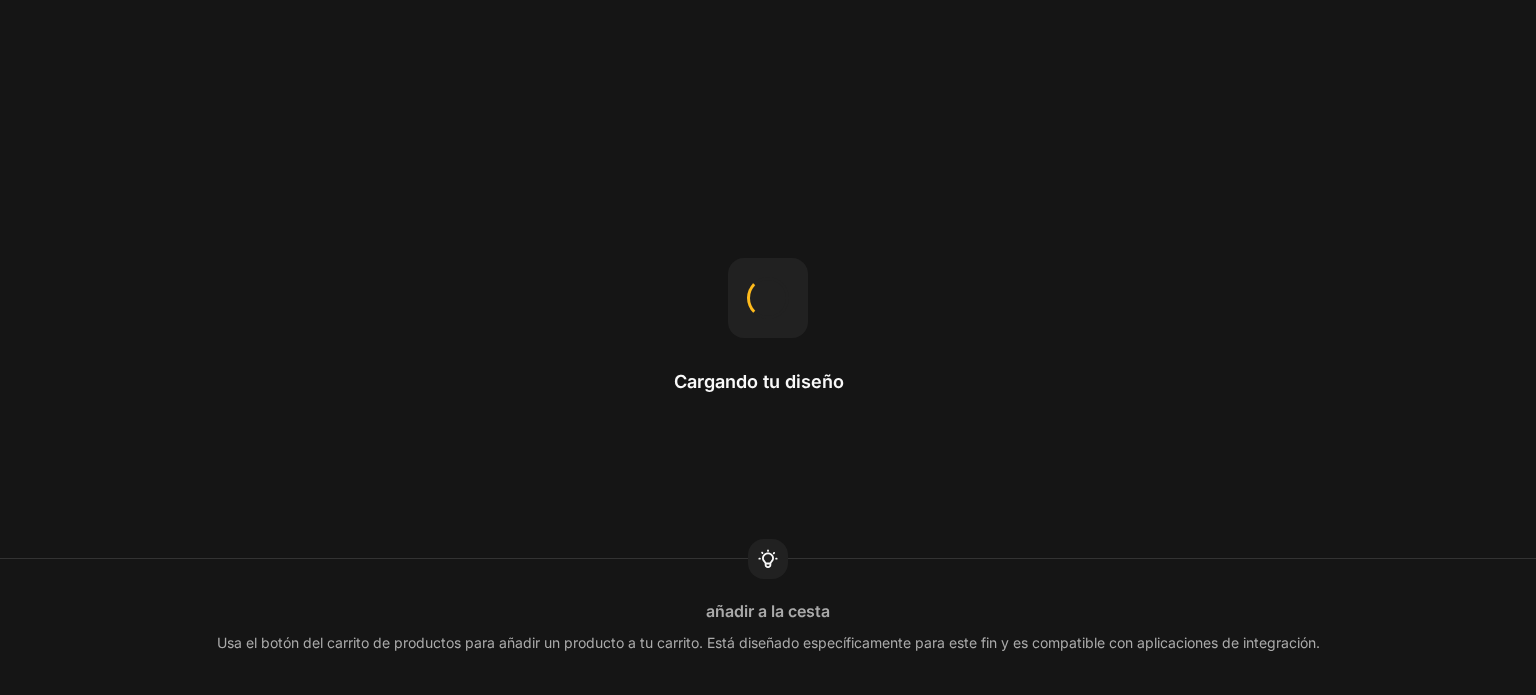 scroll, scrollTop: 0, scrollLeft: 0, axis: both 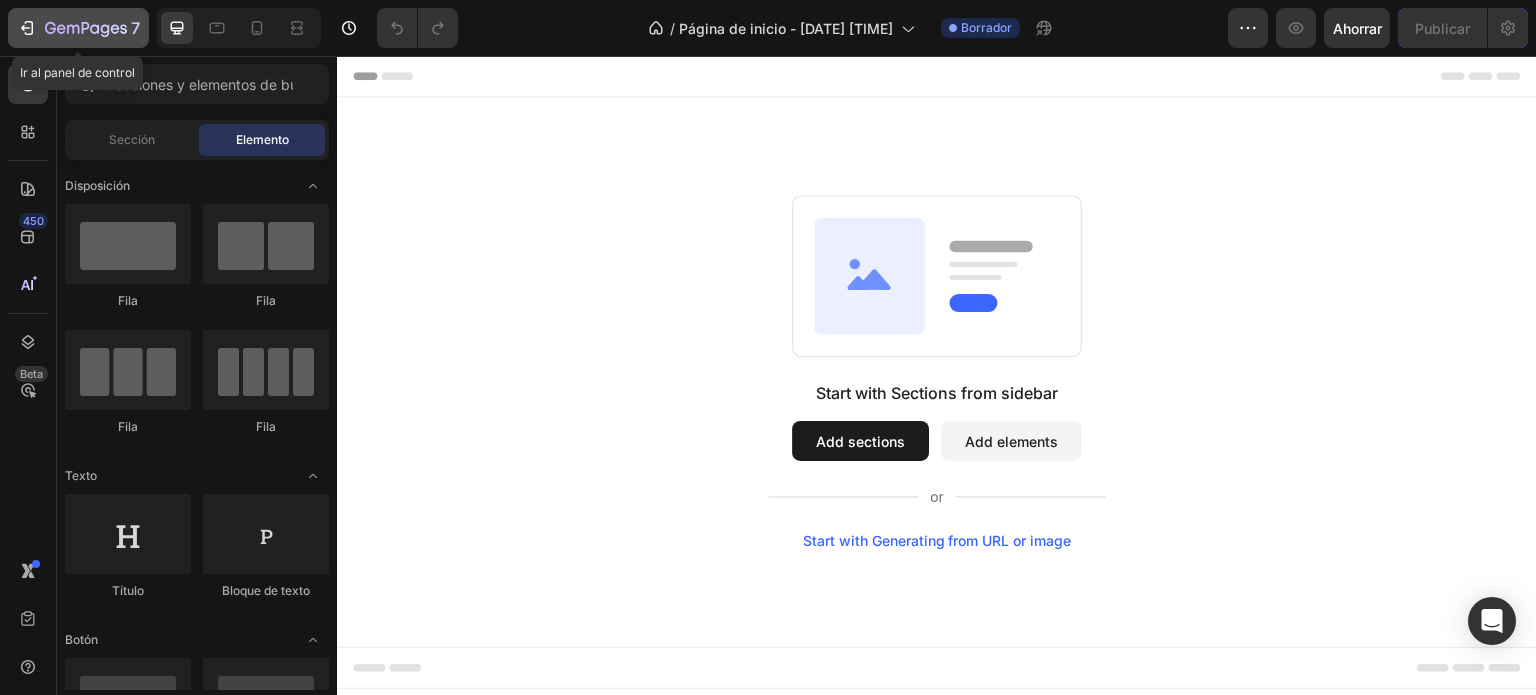 click 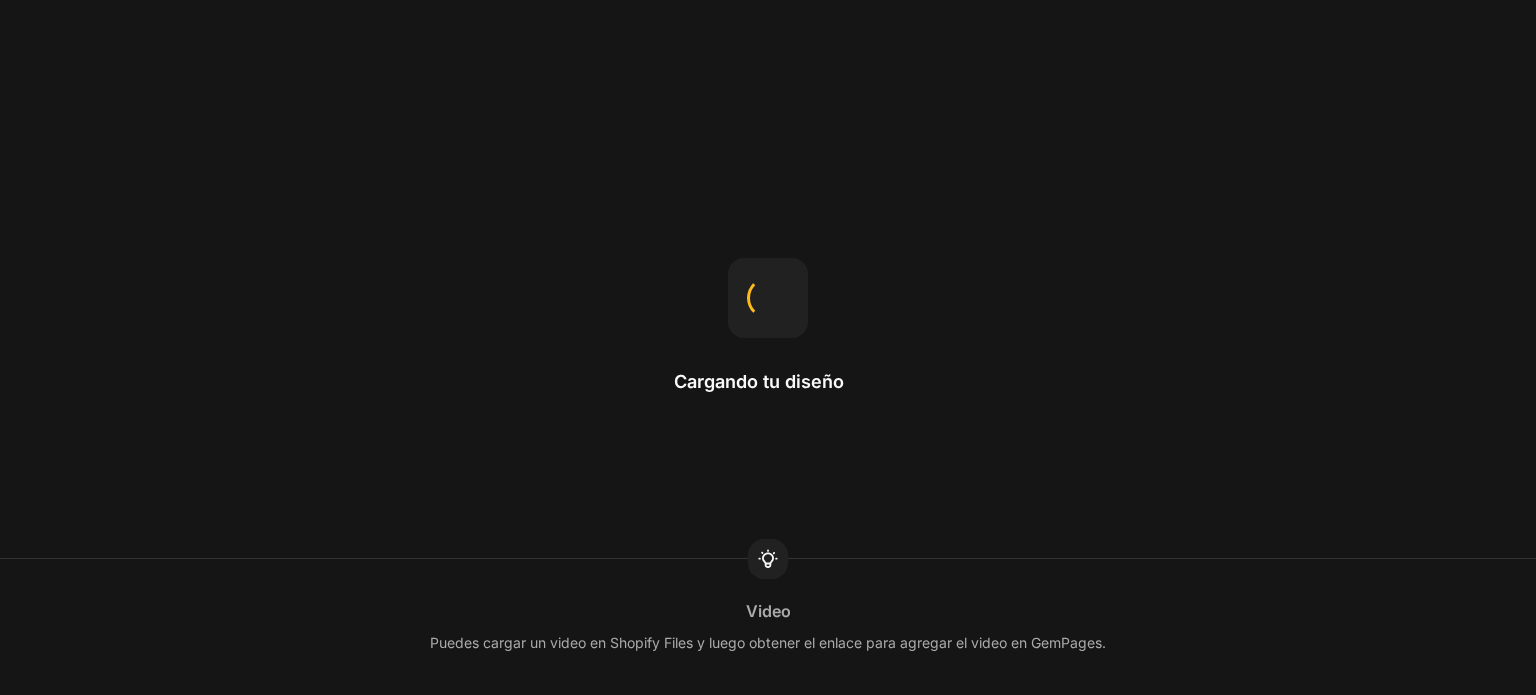 scroll, scrollTop: 0, scrollLeft: 0, axis: both 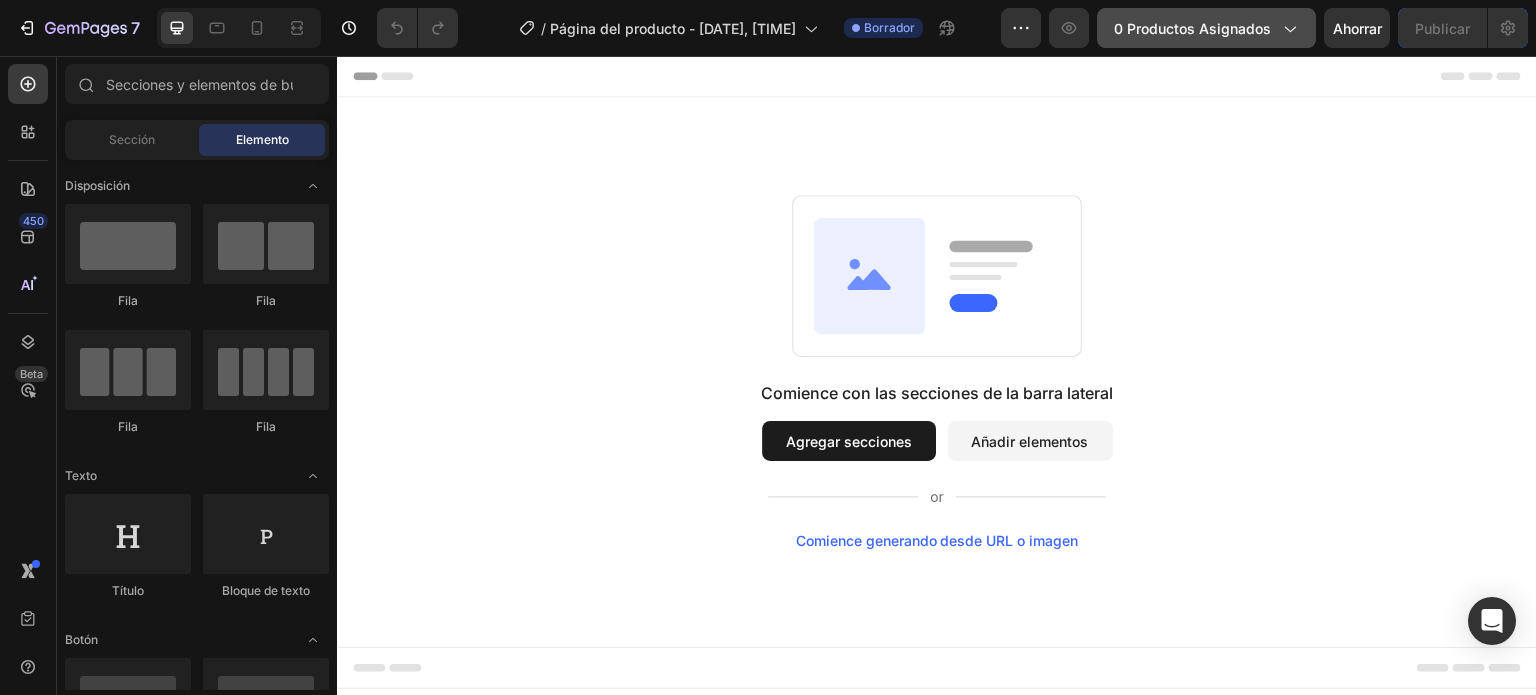 click 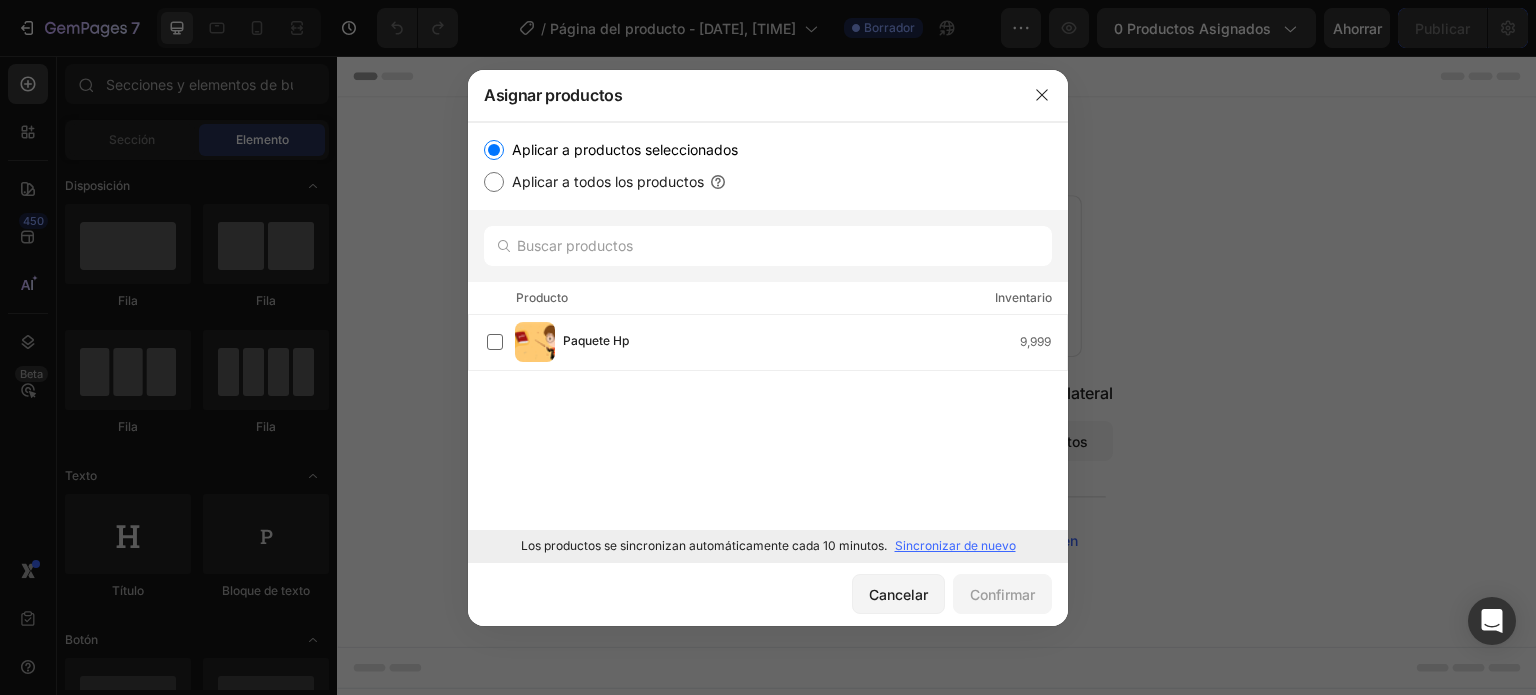 click on "Aplicar a todos los productos" at bounding box center (494, 182) 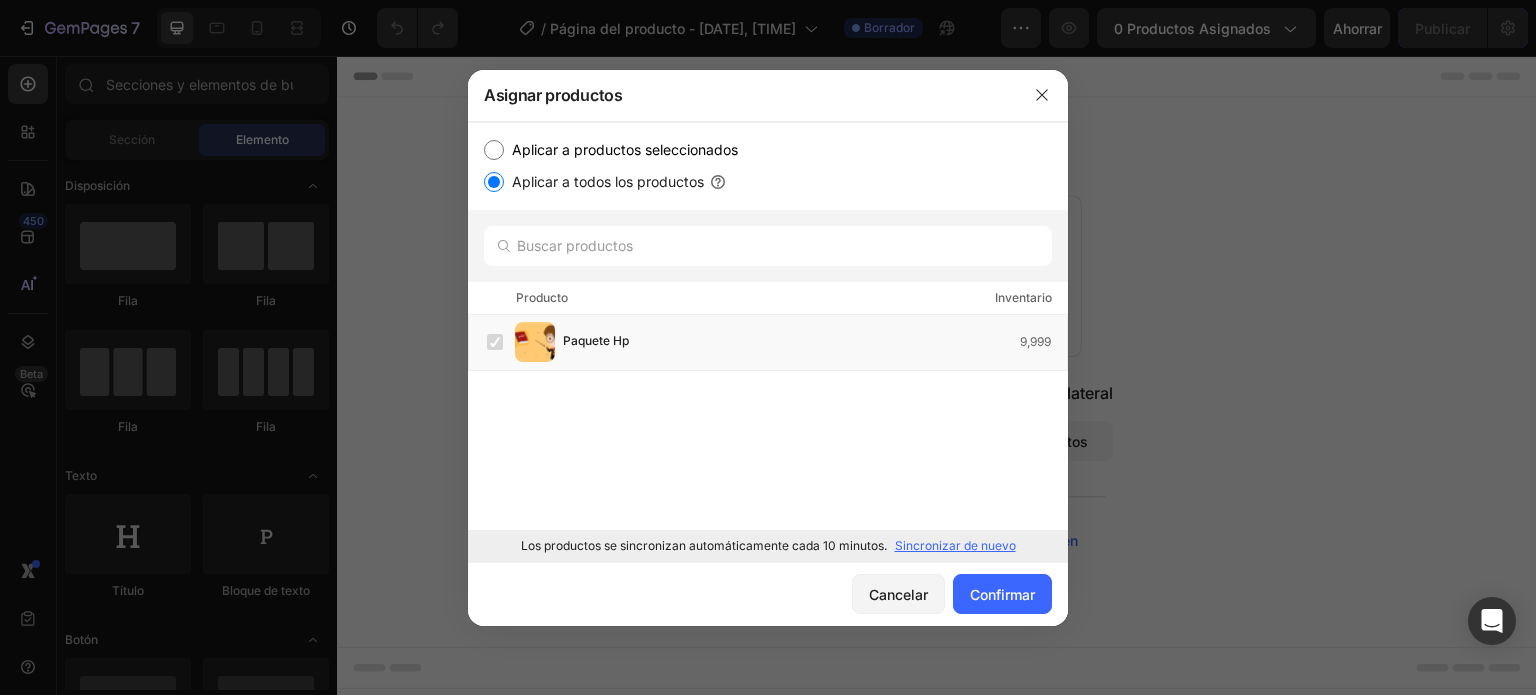 click on "Aplicar a productos seleccionados" at bounding box center (625, 149) 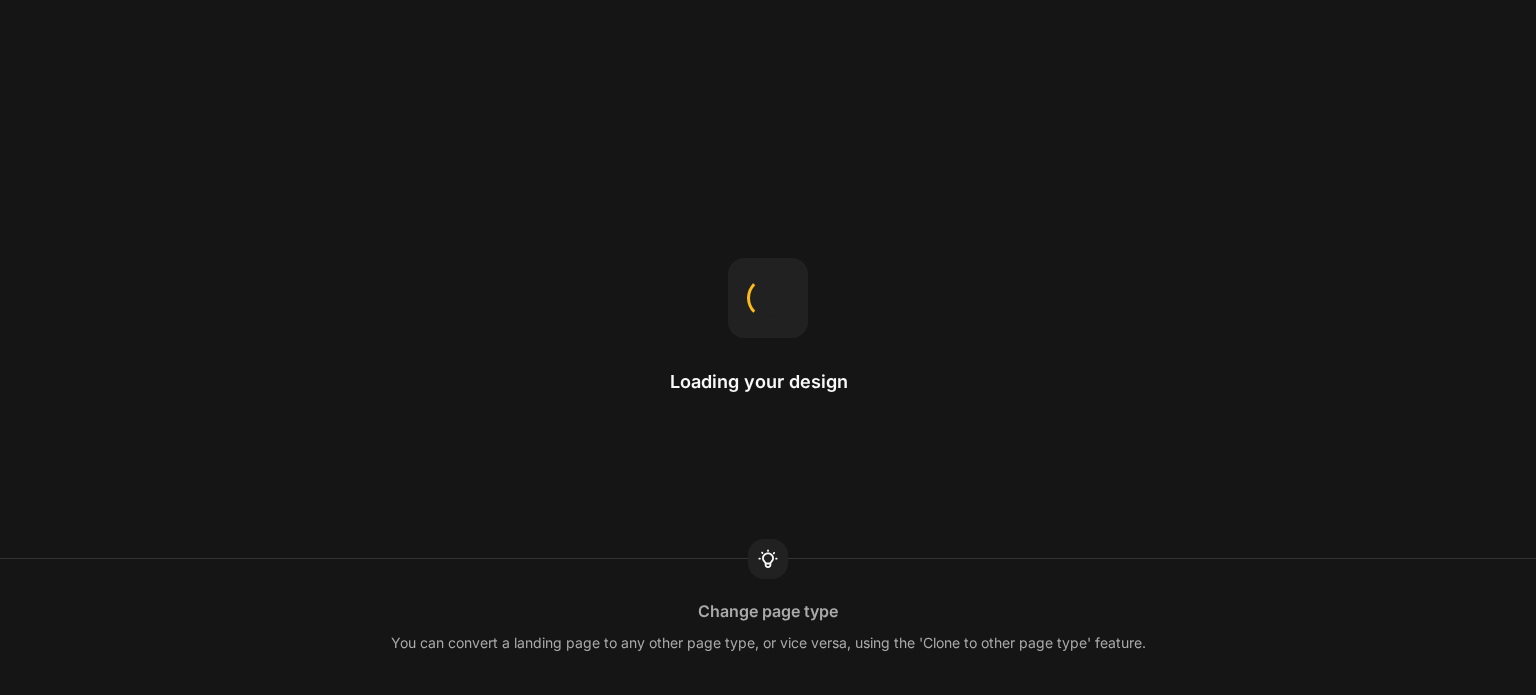 scroll, scrollTop: 0, scrollLeft: 0, axis: both 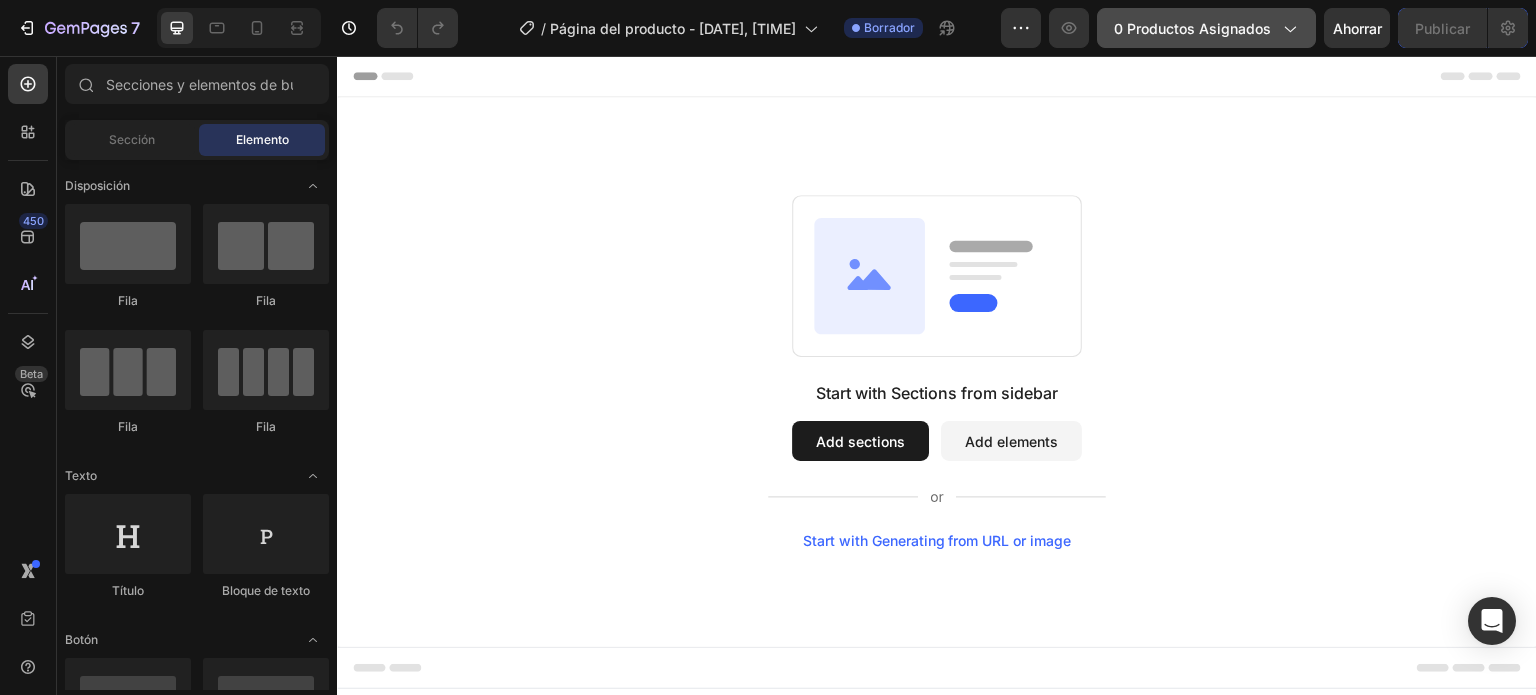 click 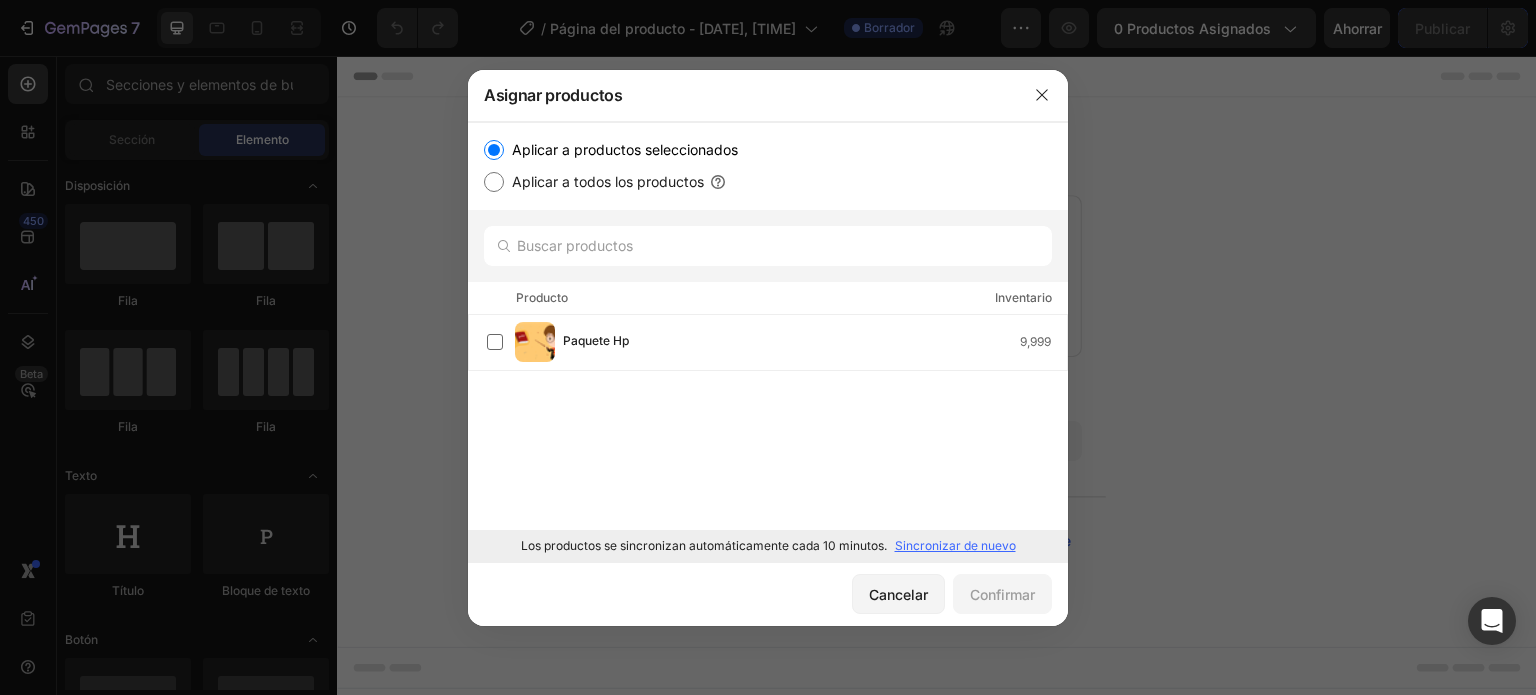 click on "Sincronizar de nuevo" at bounding box center [955, 545] 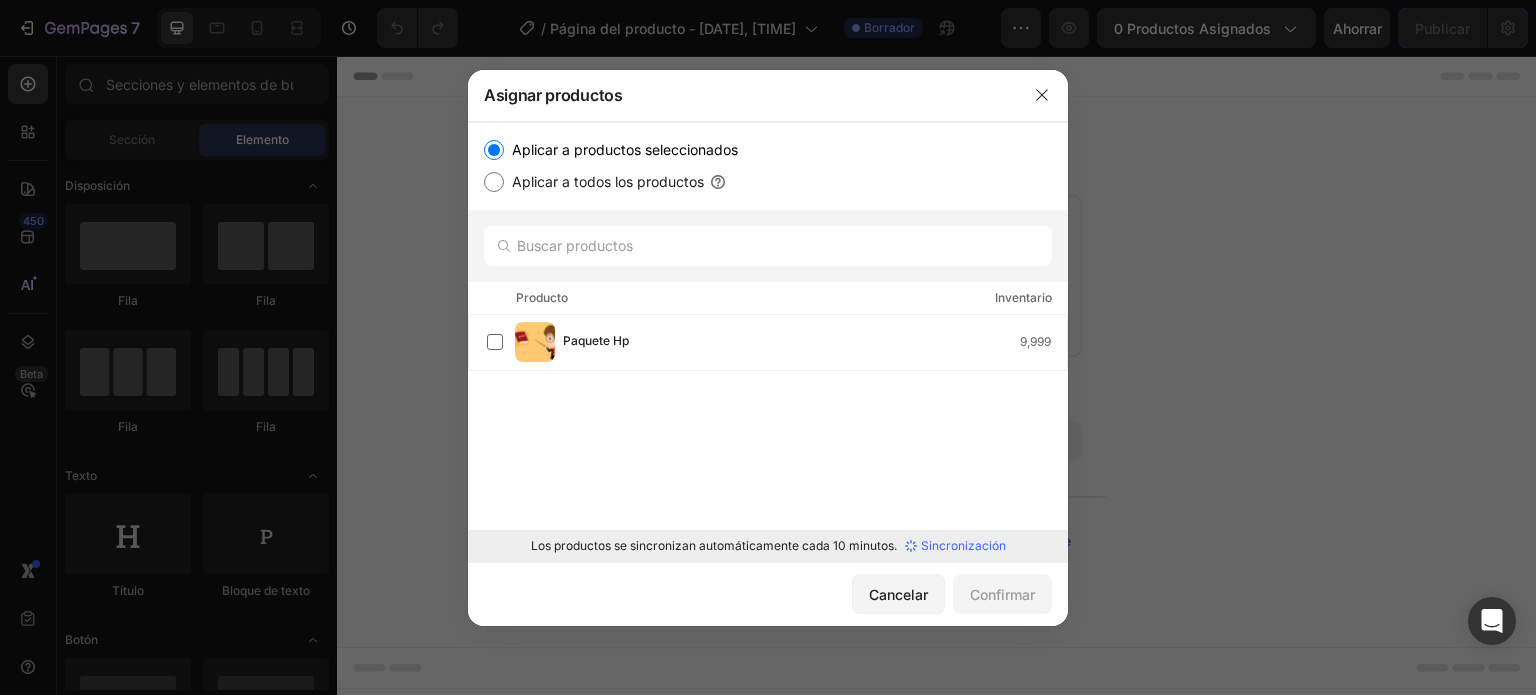 click on "Sincronización" at bounding box center (963, 545) 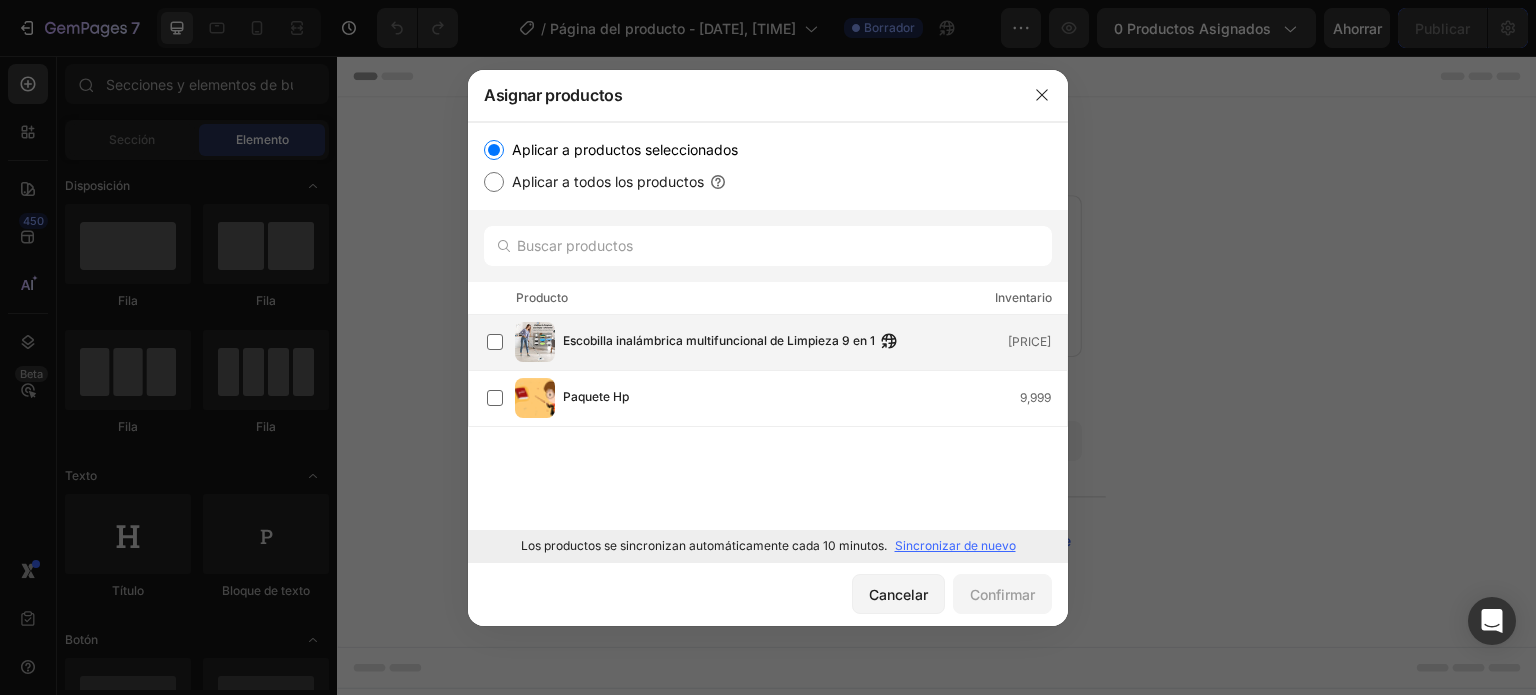 click on "Escobilla inalámbrica multifuncional de Limpieza 9 en 1" at bounding box center (719, 342) 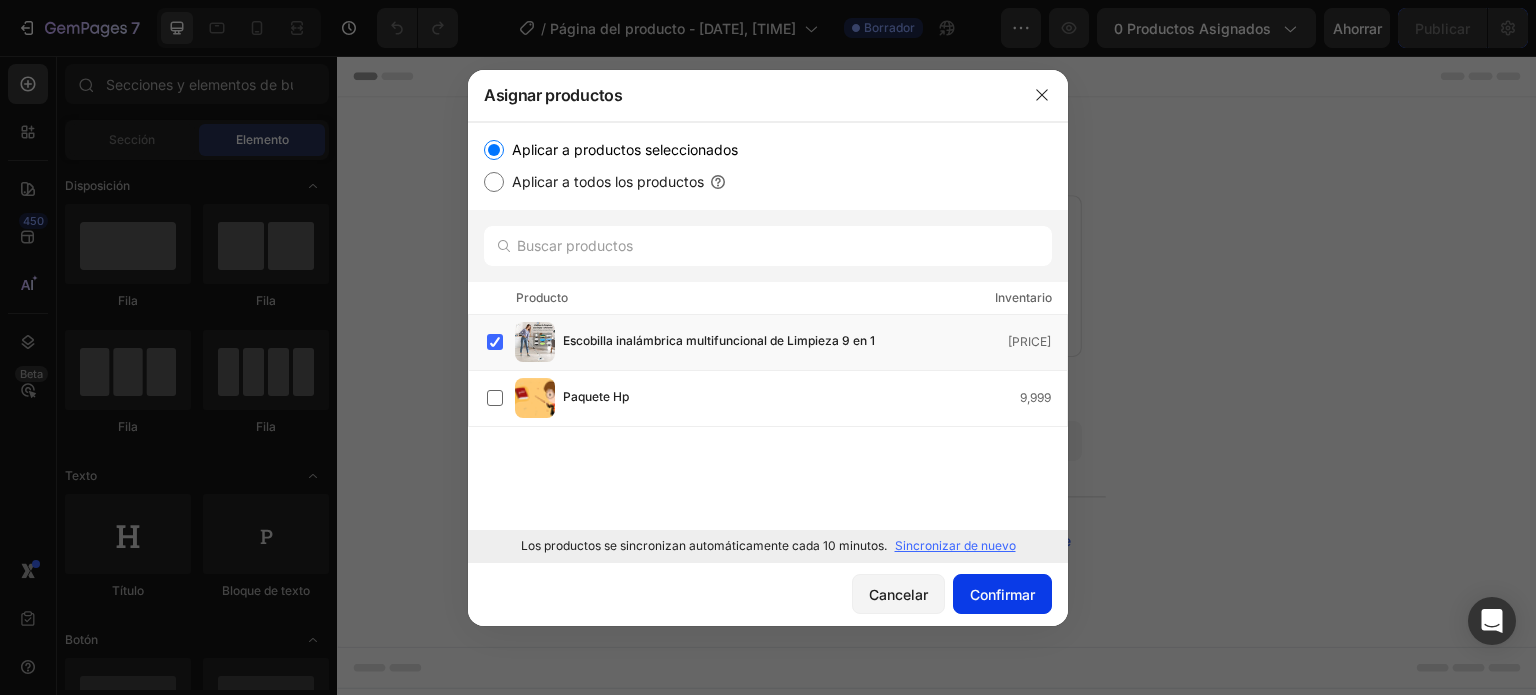 click on "Confirmar" at bounding box center [1002, 594] 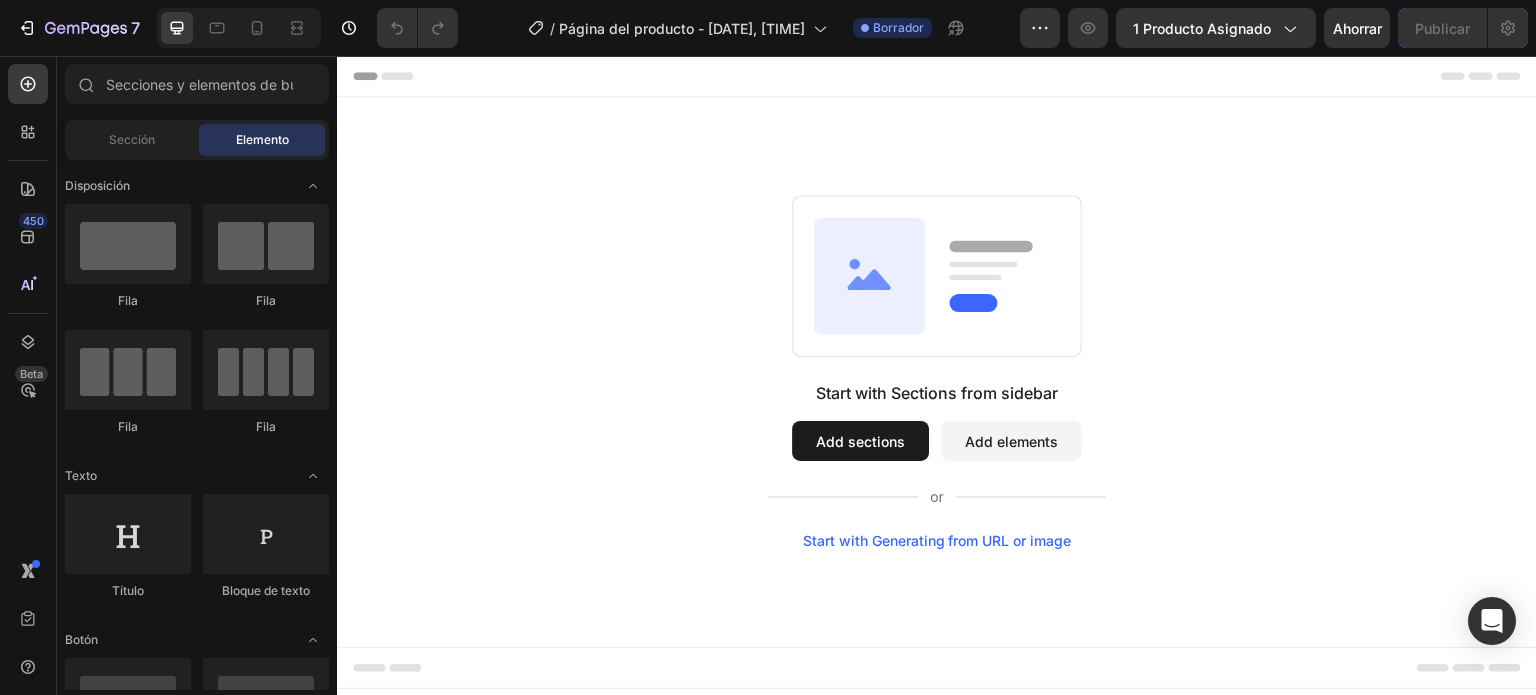 click on "Elemento" at bounding box center [262, 139] 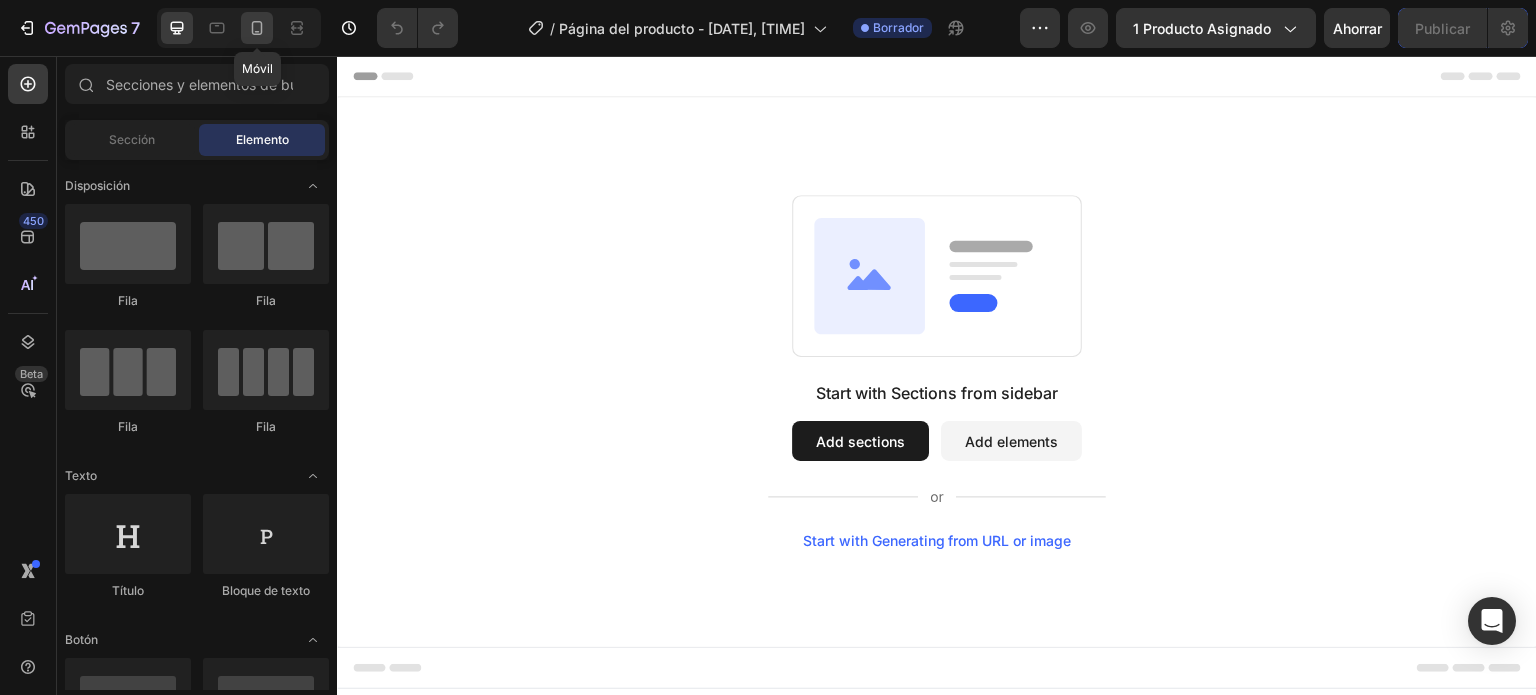 click 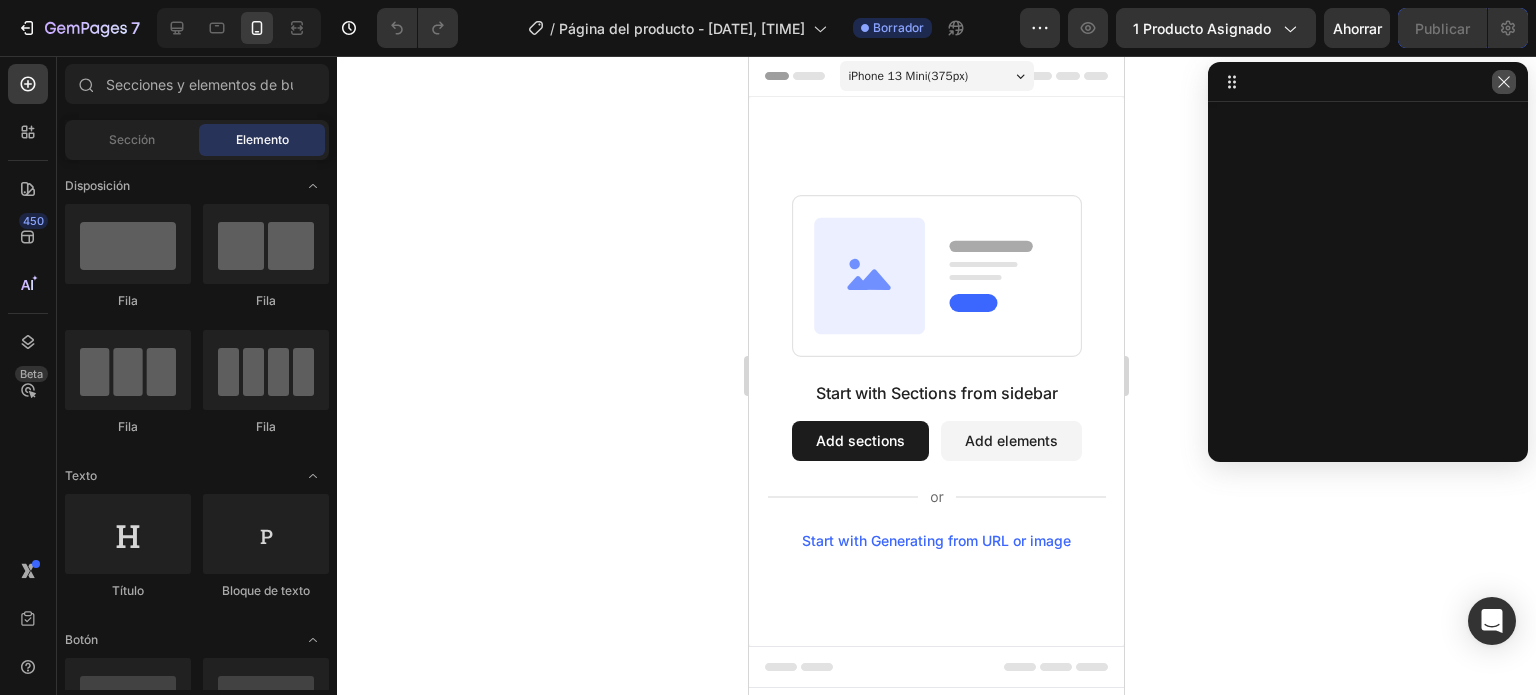 click 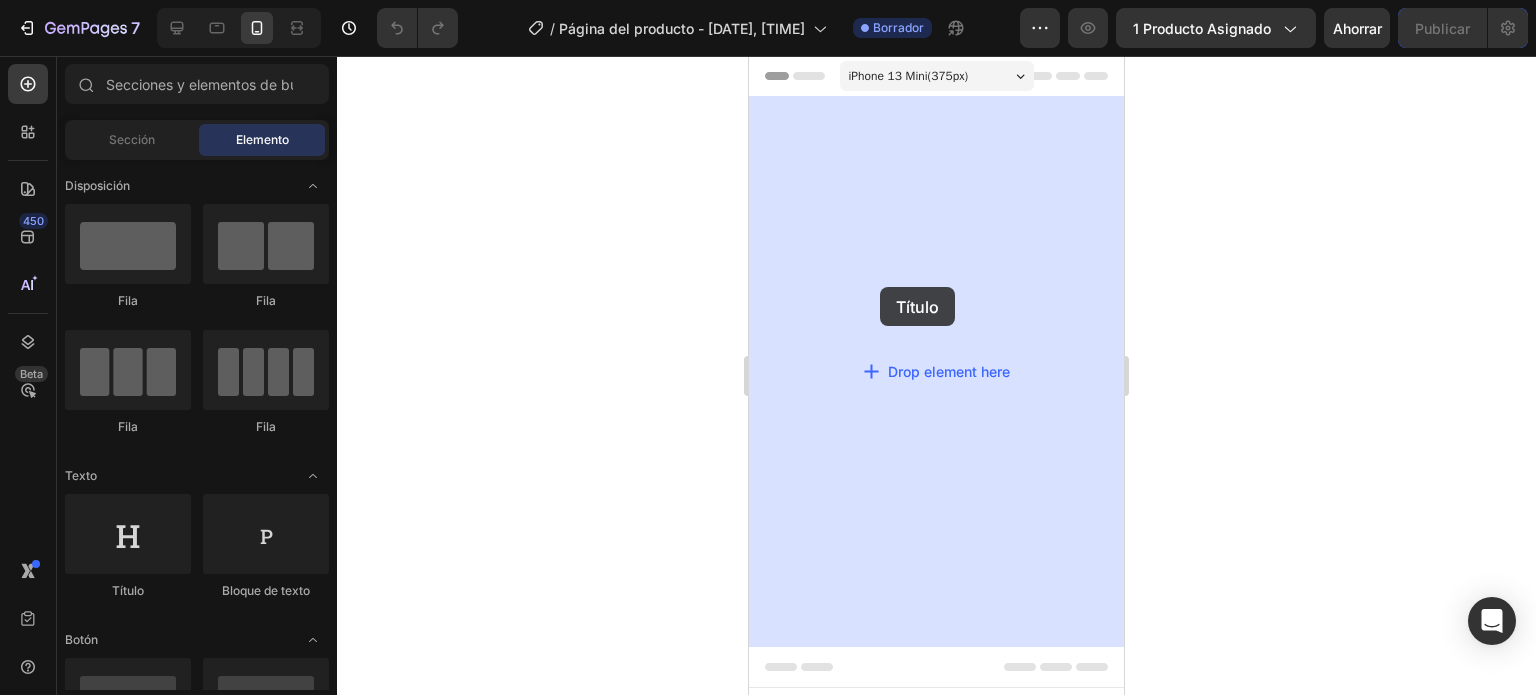 drag, startPoint x: 871, startPoint y: 609, endPoint x: 880, endPoint y: 288, distance: 321.12613 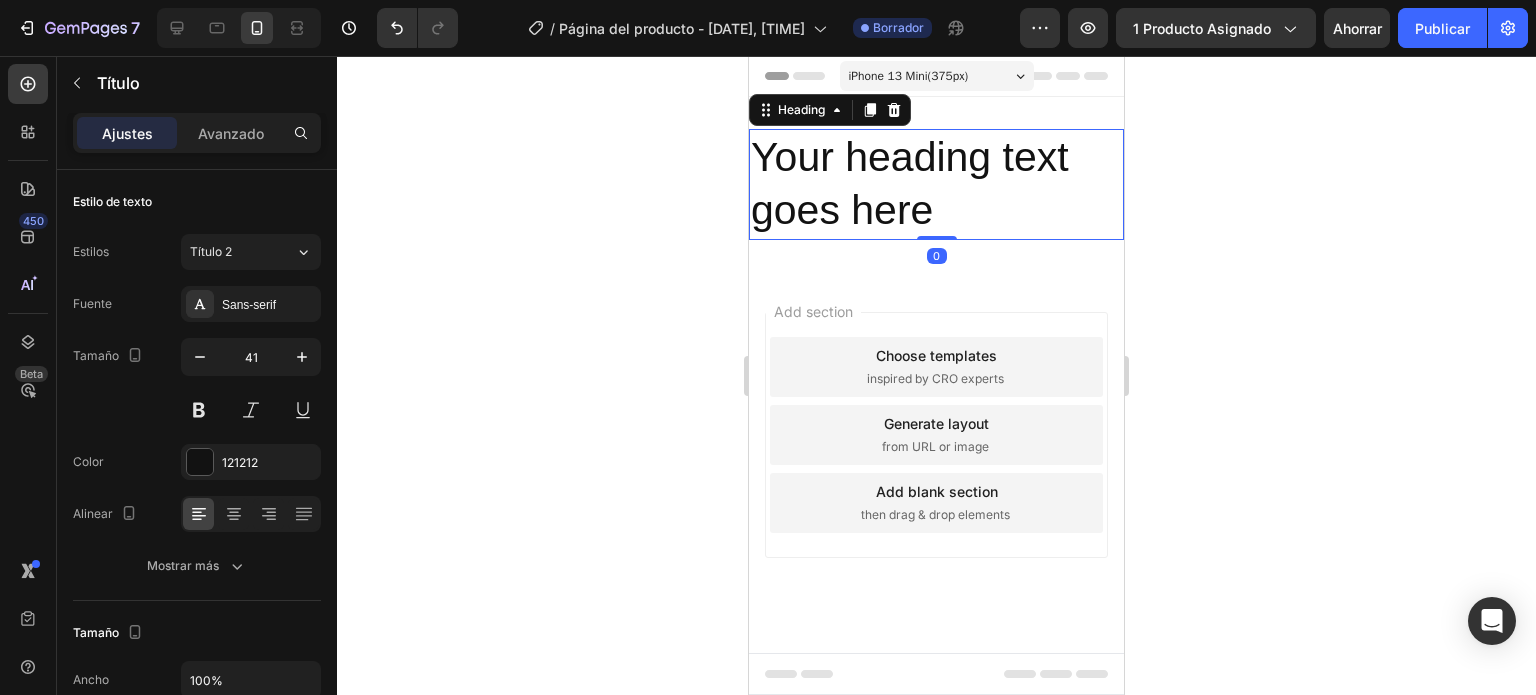 click on "Your heading text goes here" at bounding box center (936, 184) 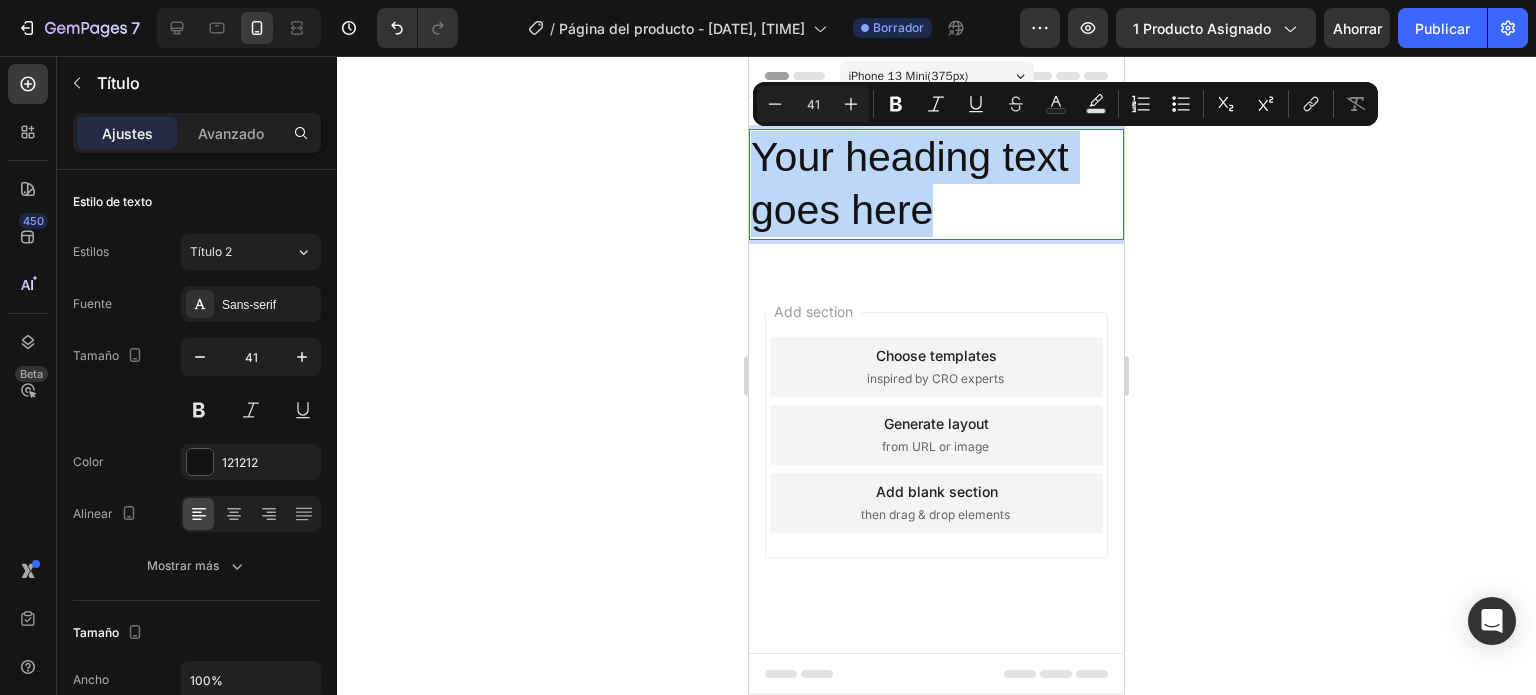 drag, startPoint x: 940, startPoint y: 214, endPoint x: 756, endPoint y: 158, distance: 192.33304 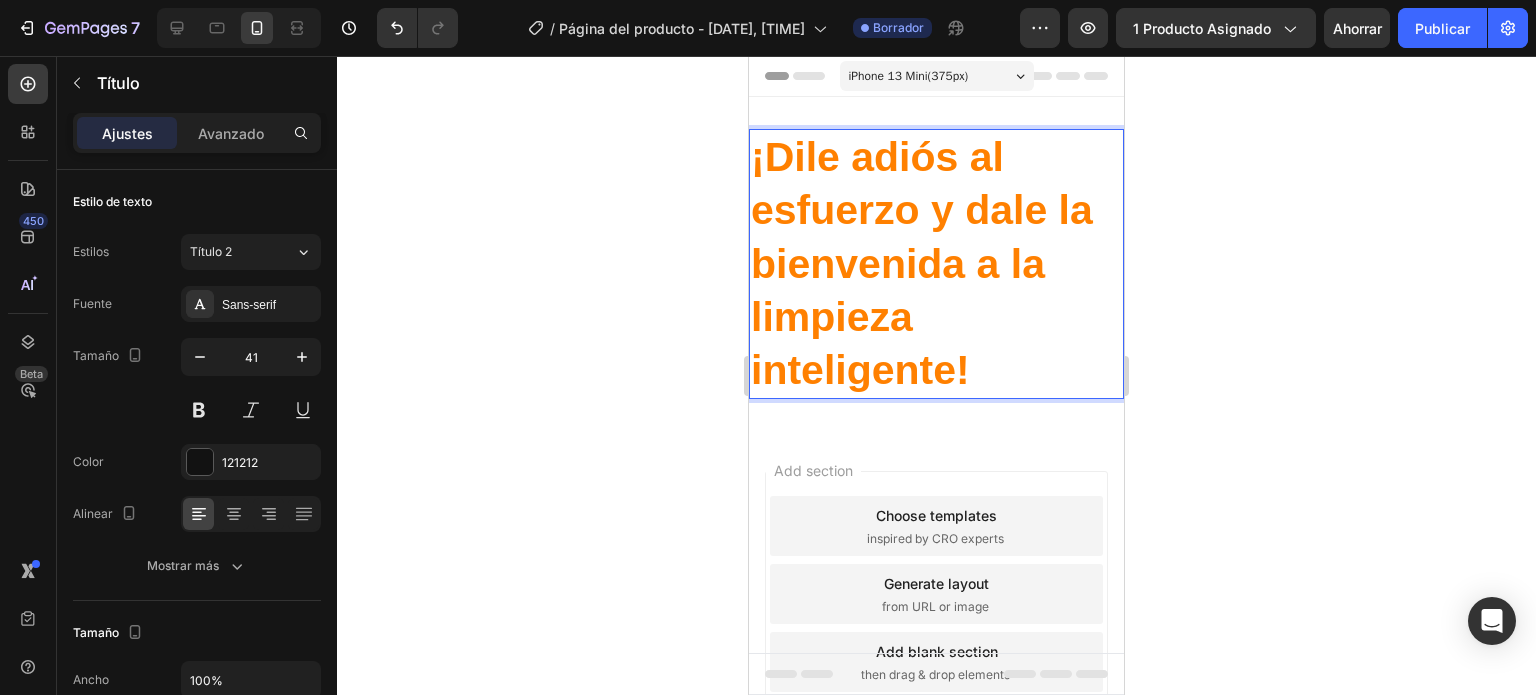 click 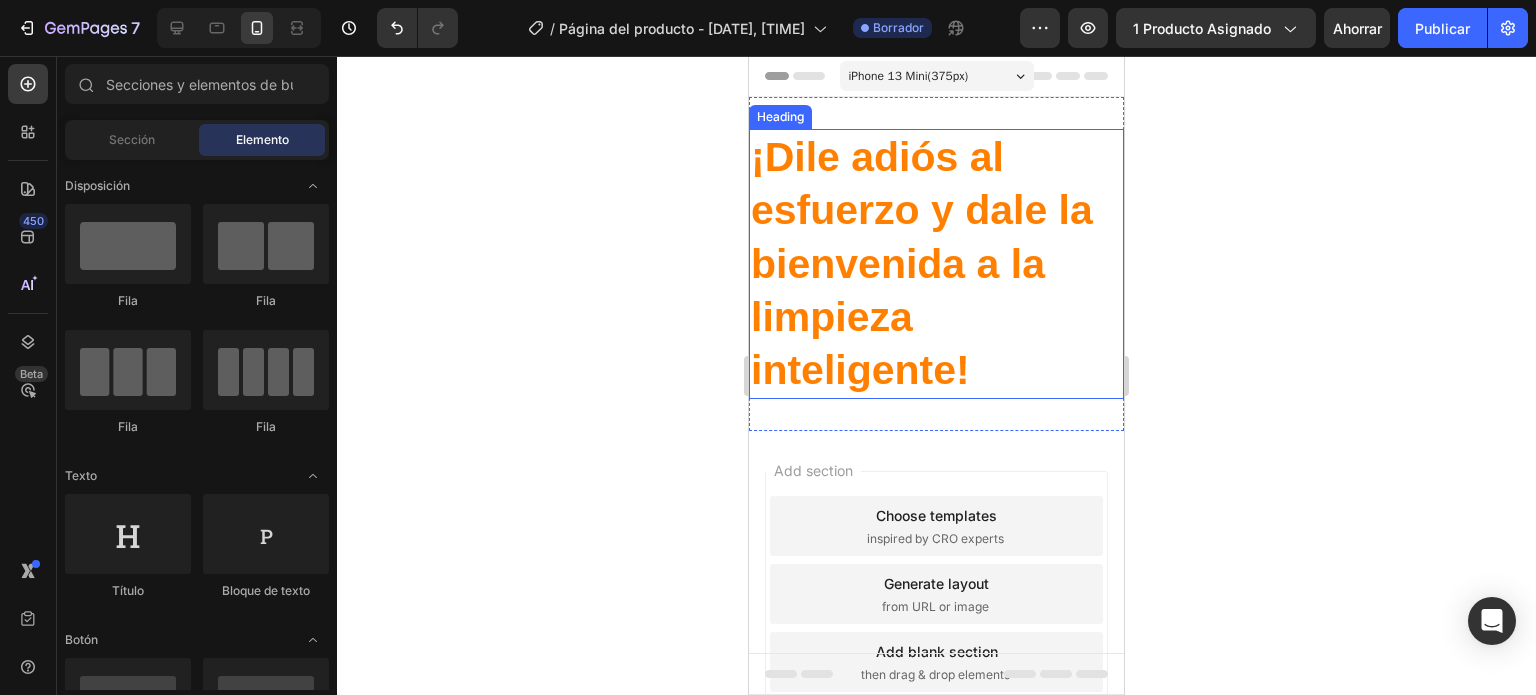 click on "⁠⁠⁠⁠⁠⁠⁠ ¡Dile adiós al esfuerzo y dale la bienvenida a la limpieza inteligente!" at bounding box center (936, 264) 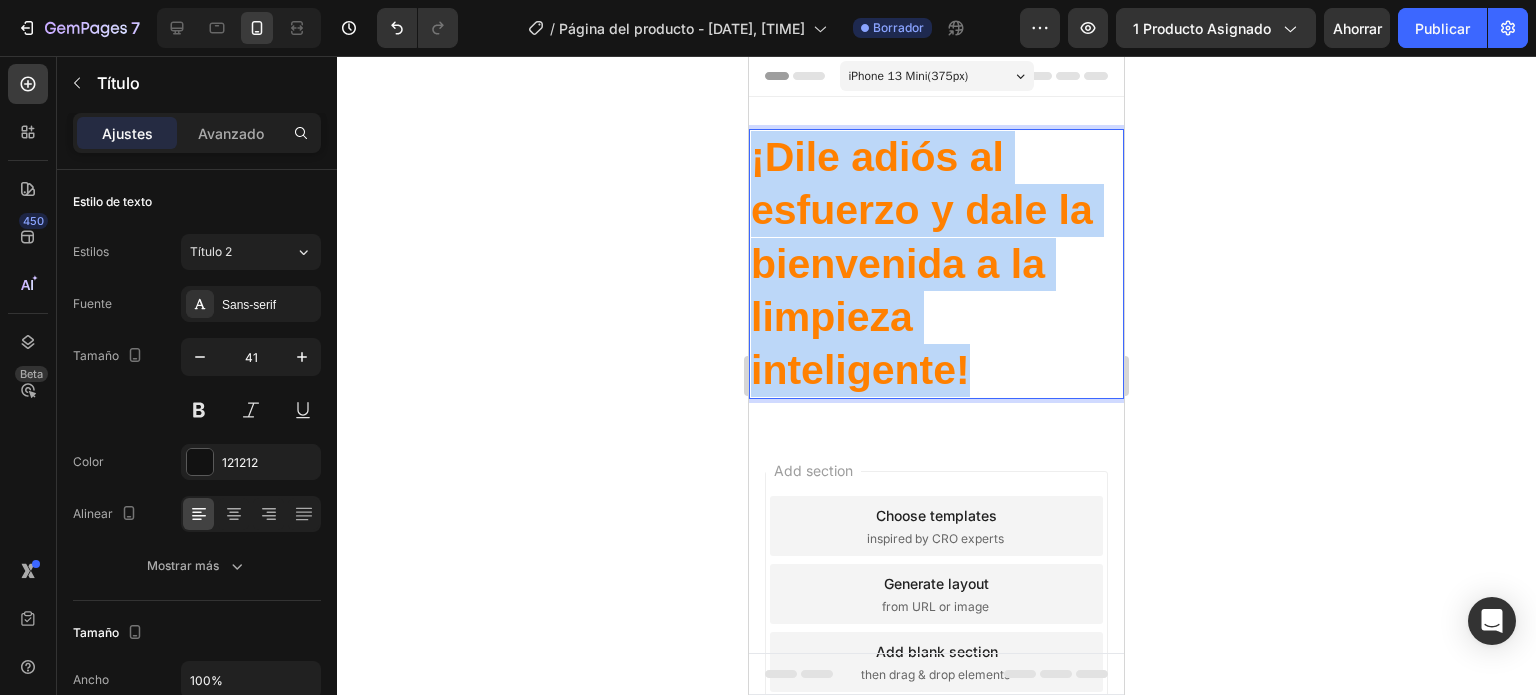 drag, startPoint x: 977, startPoint y: 374, endPoint x: 1497, endPoint y: 219, distance: 542.60944 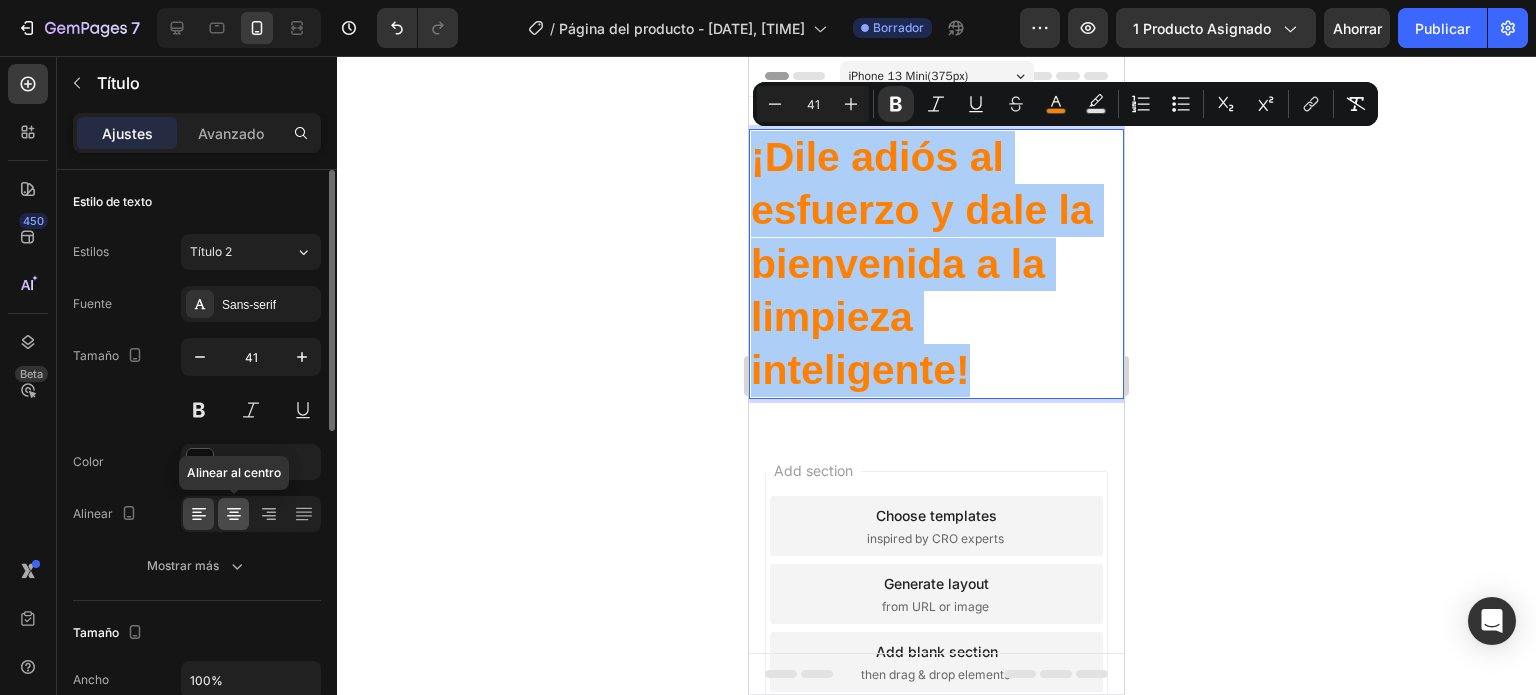 click 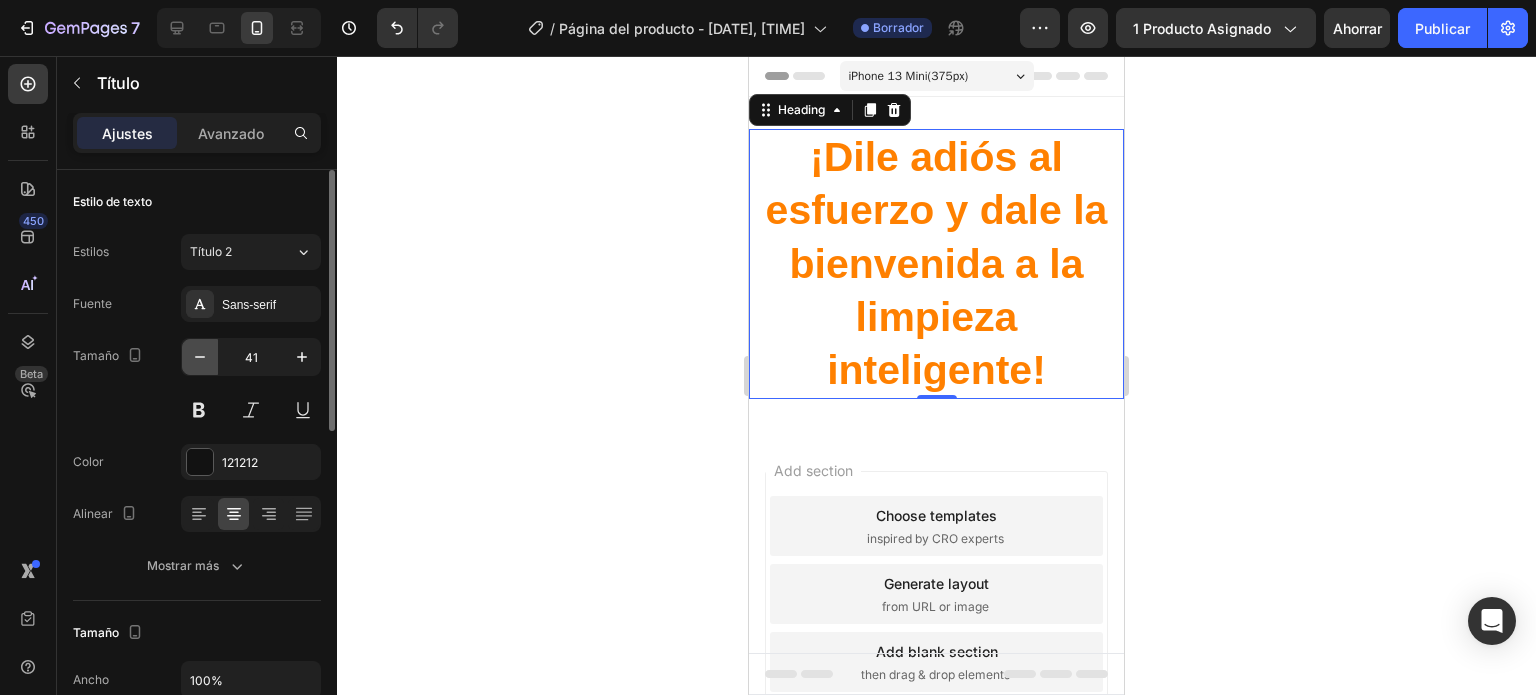 click 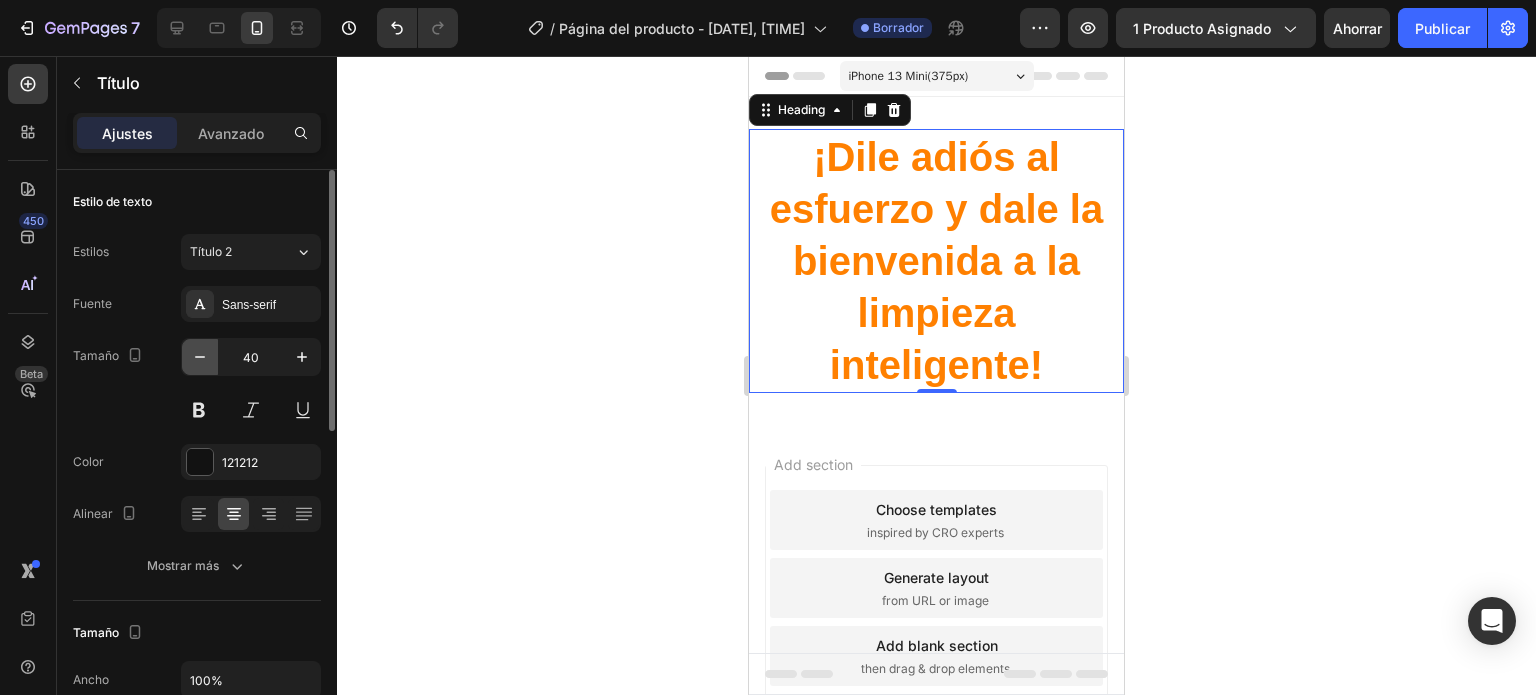 click 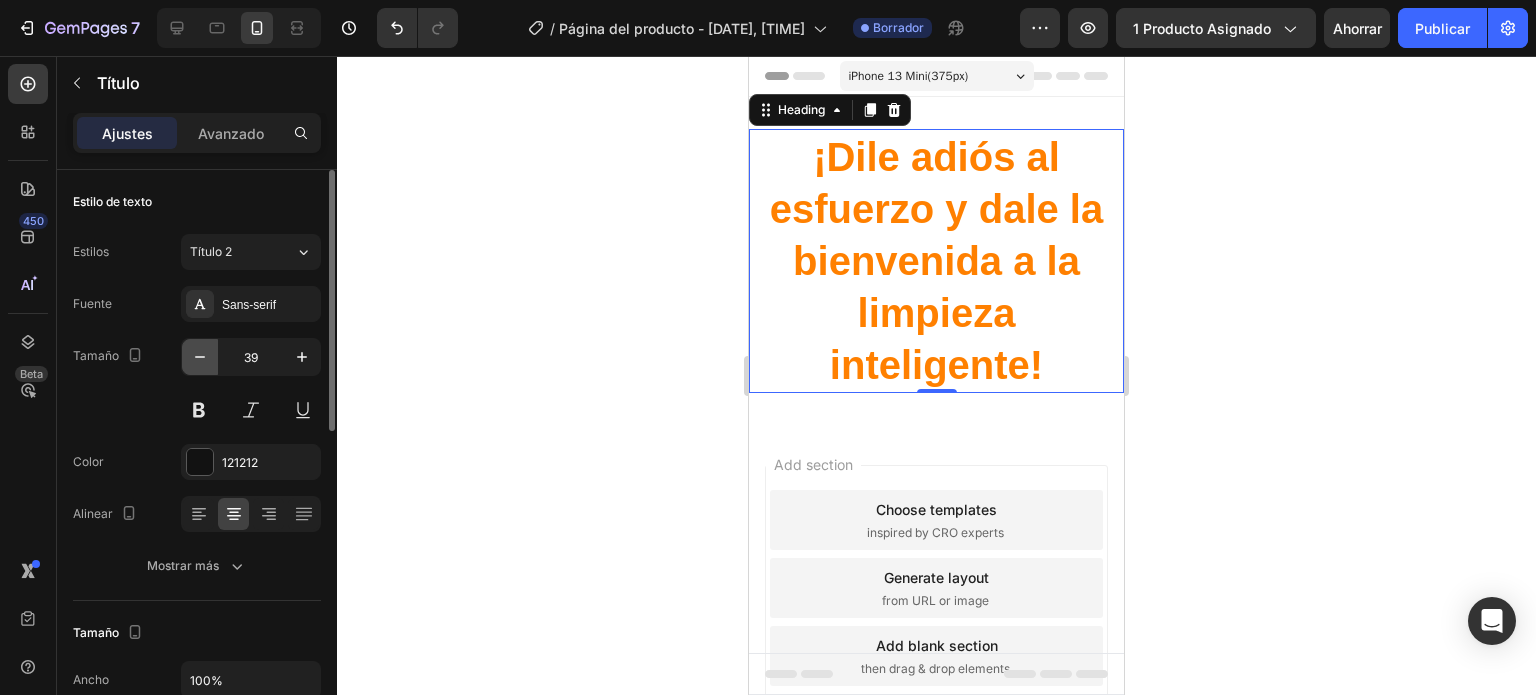 click 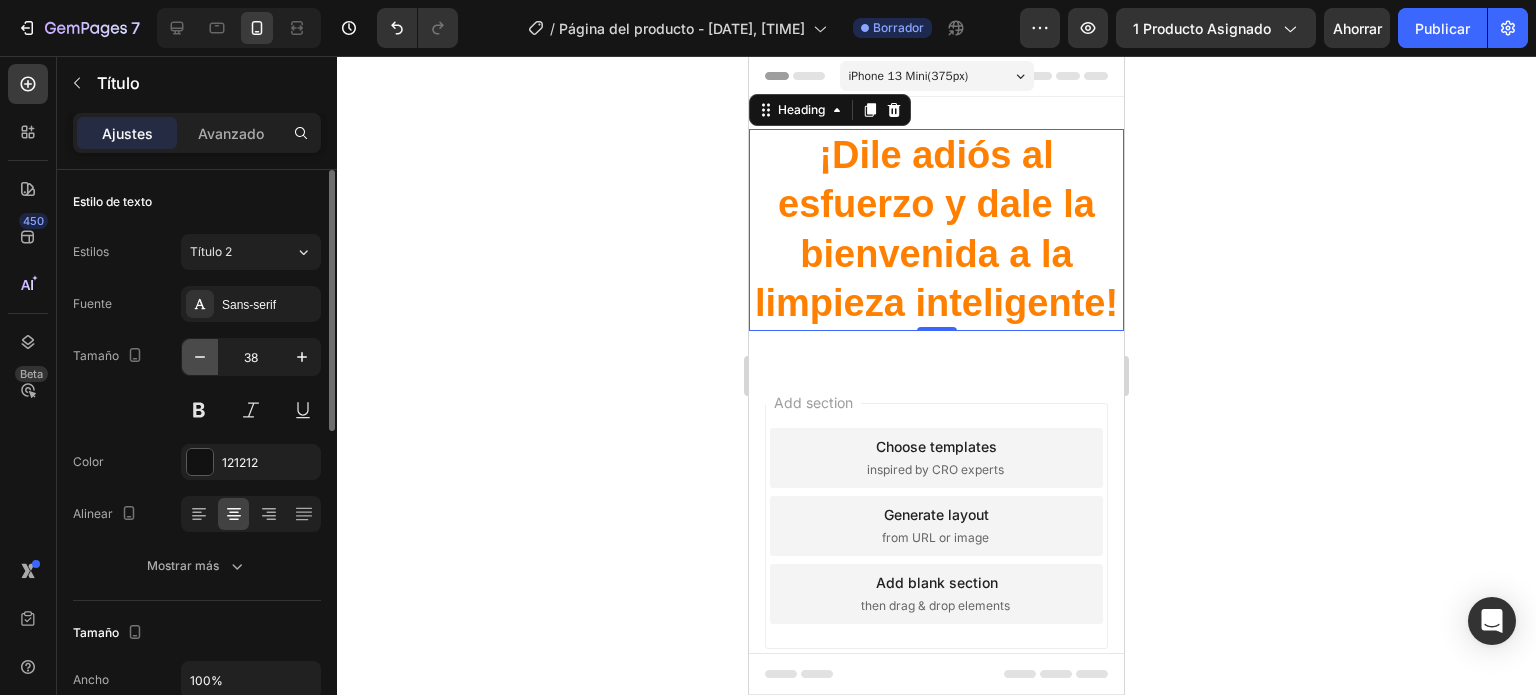 click 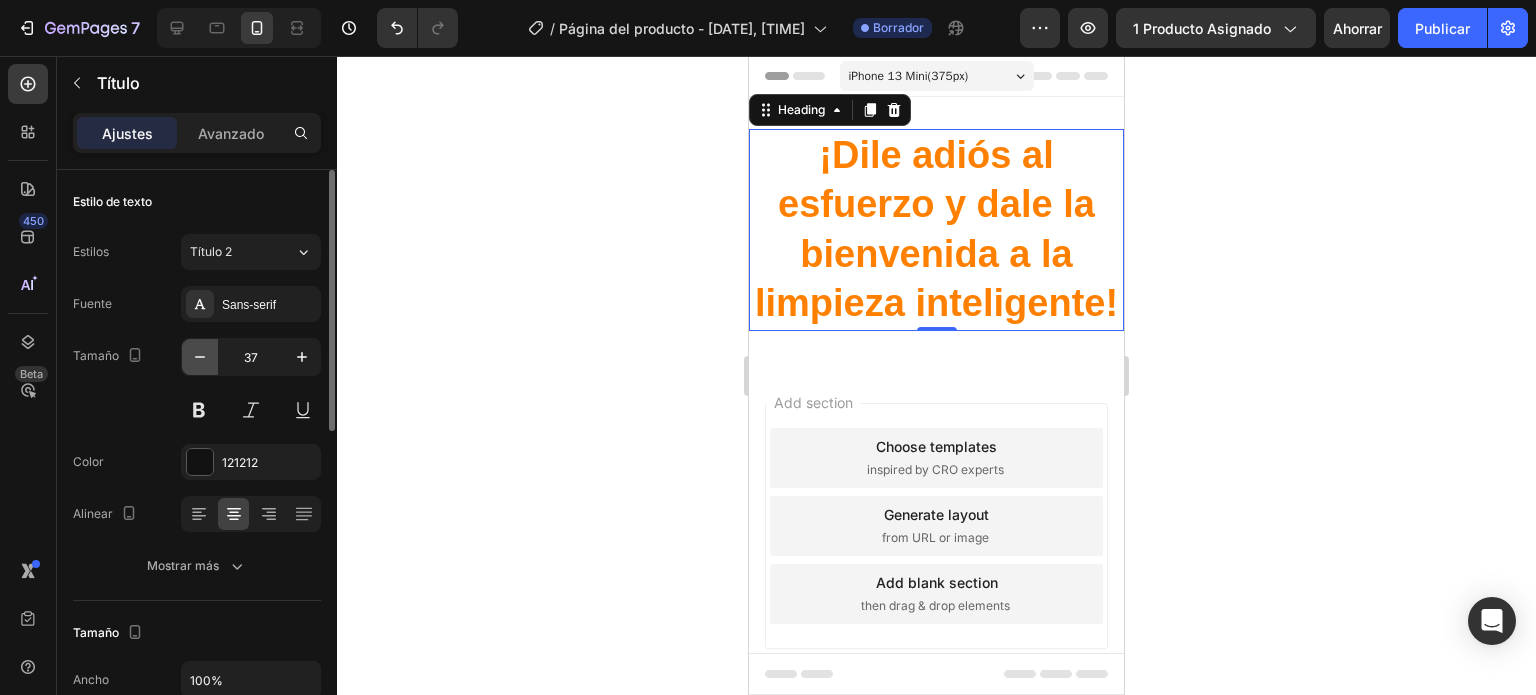click 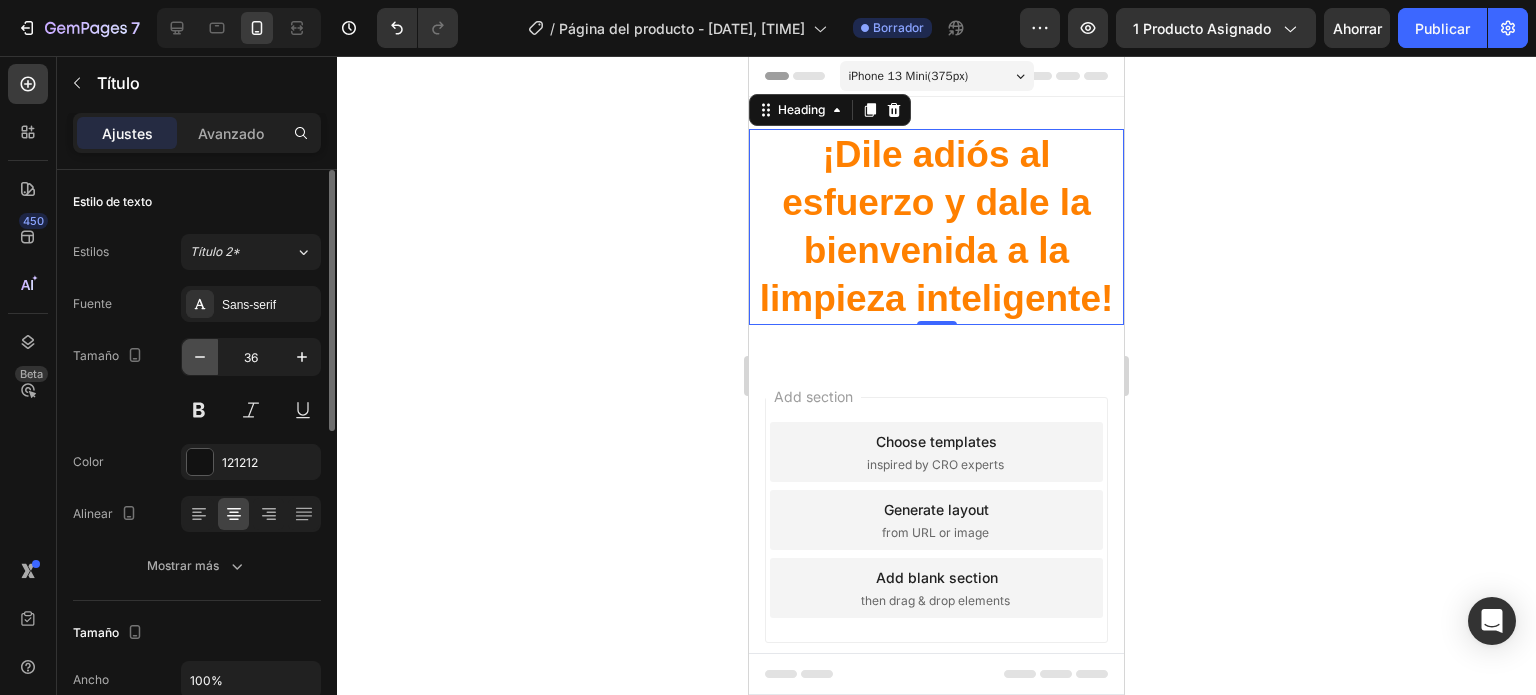click 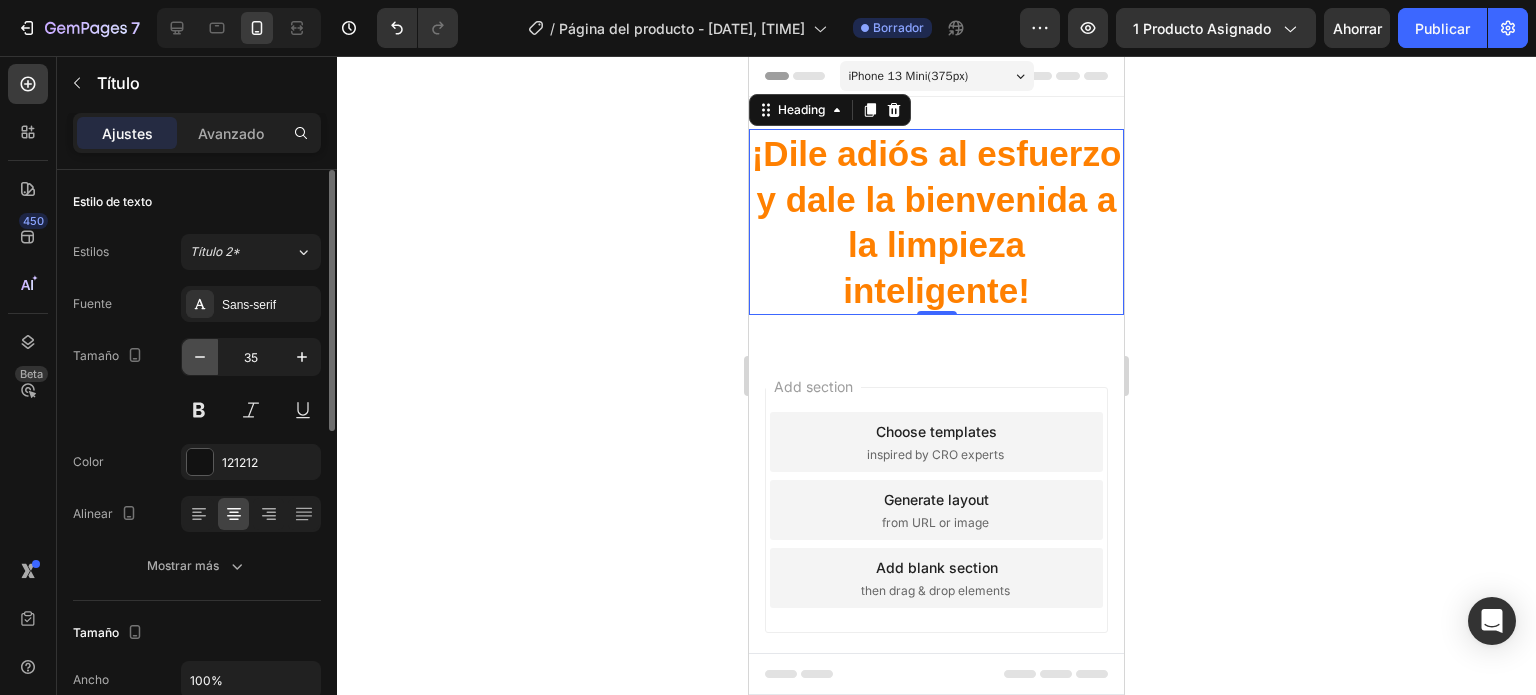 click 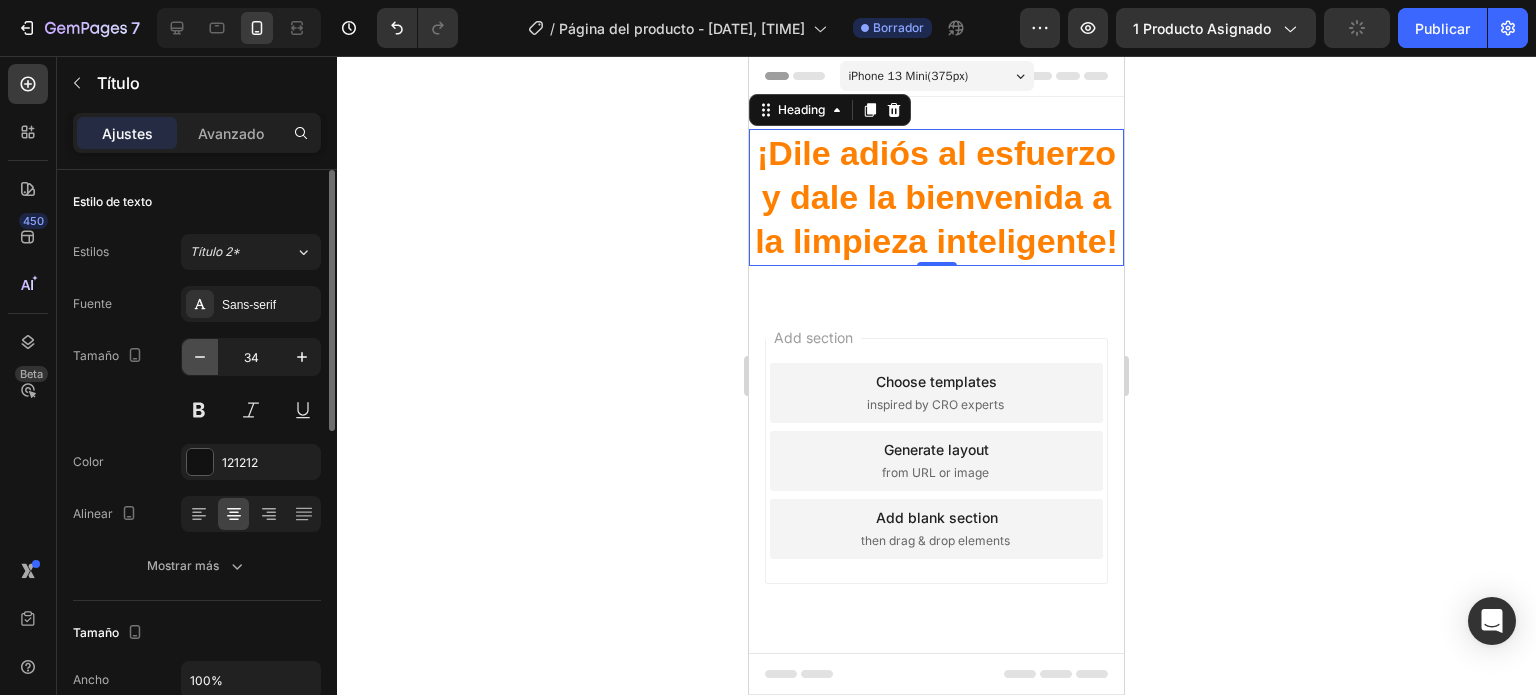 click 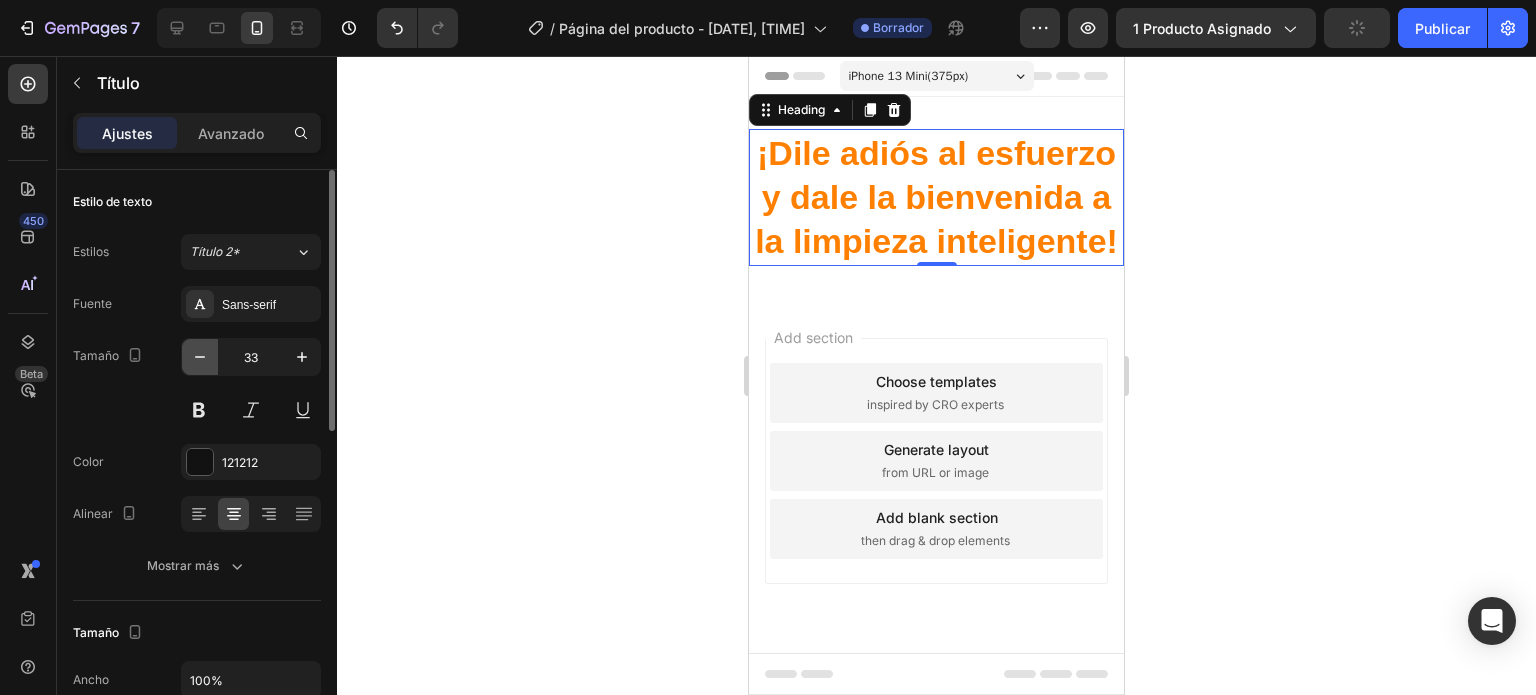 click 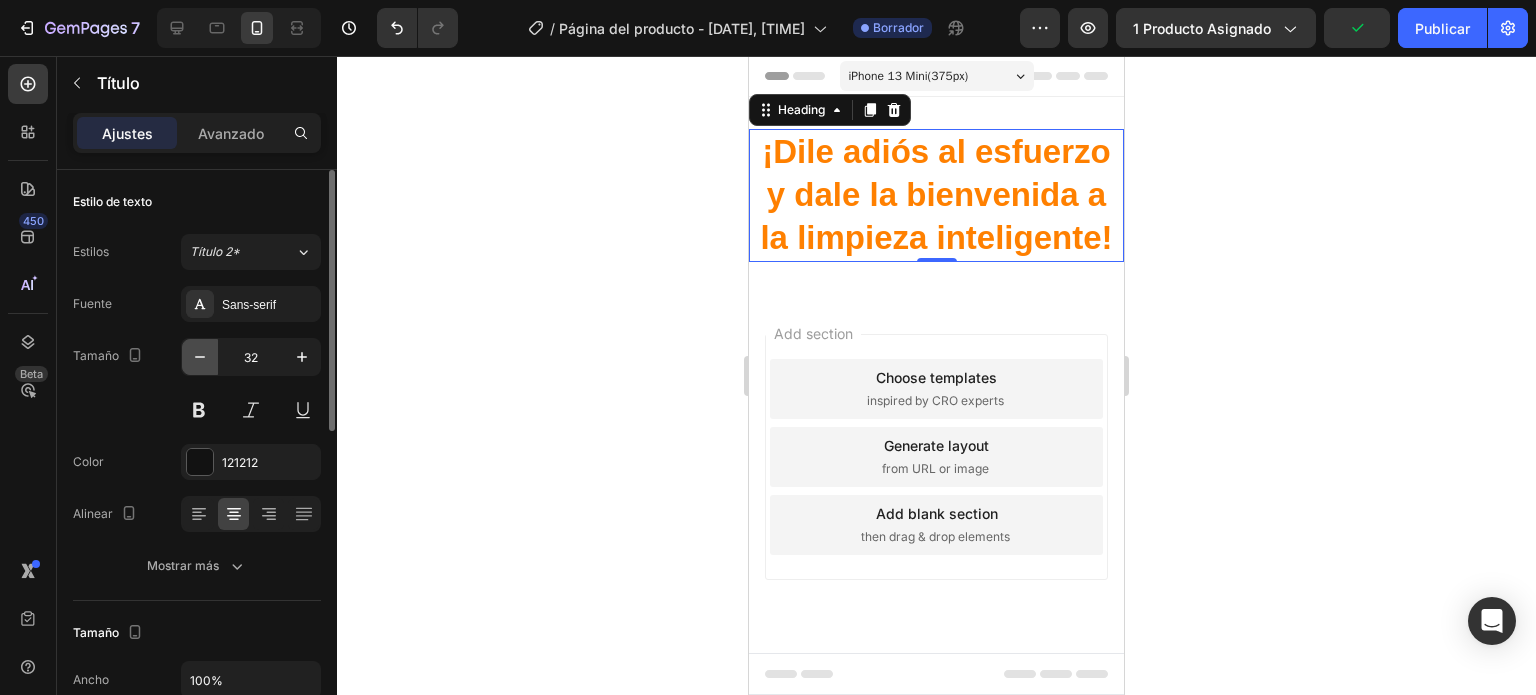click 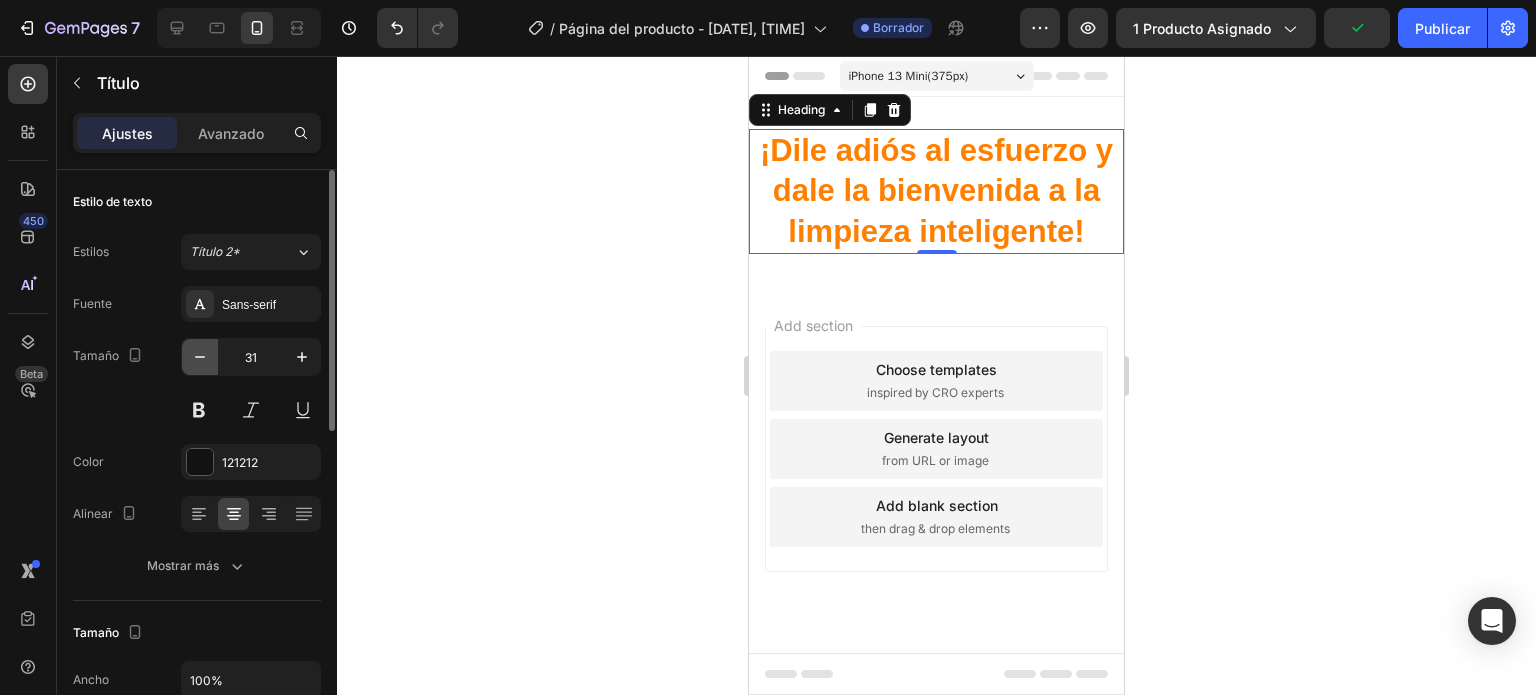 click 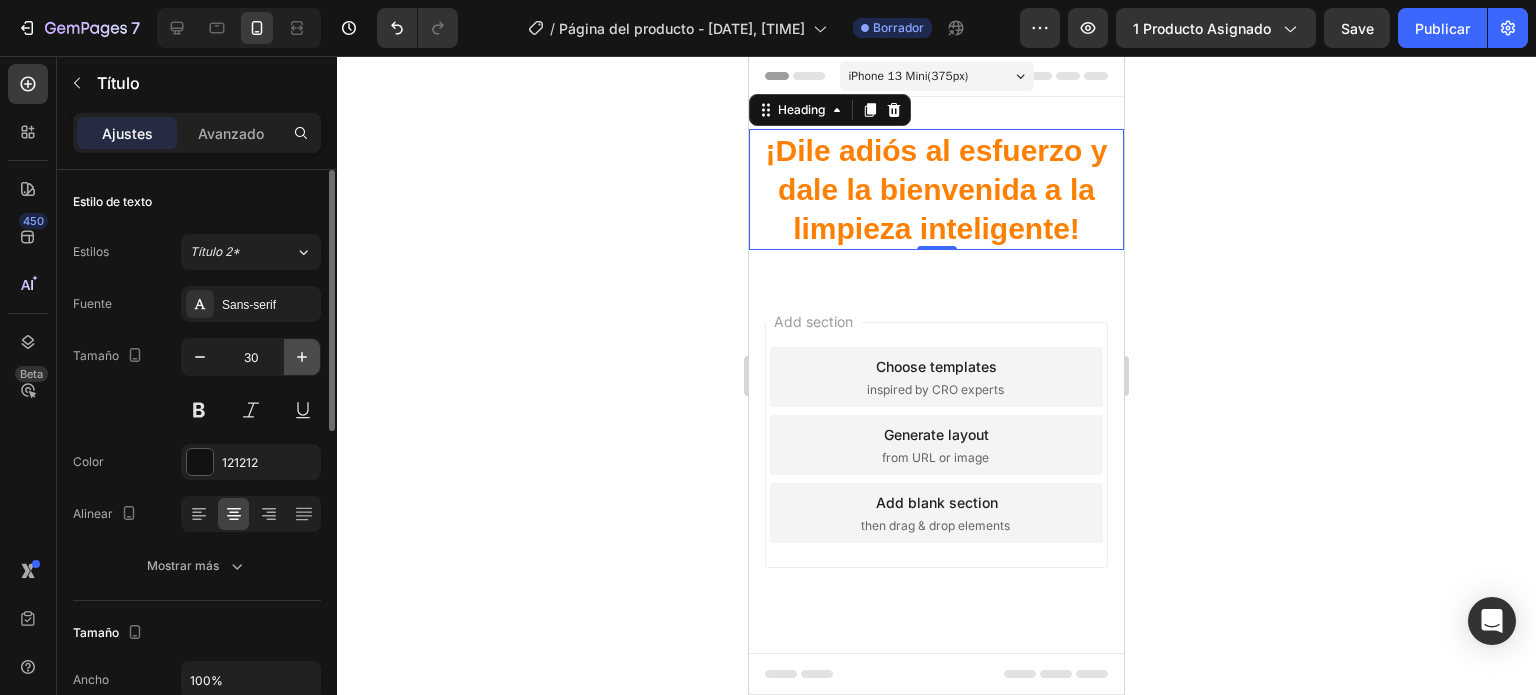 click 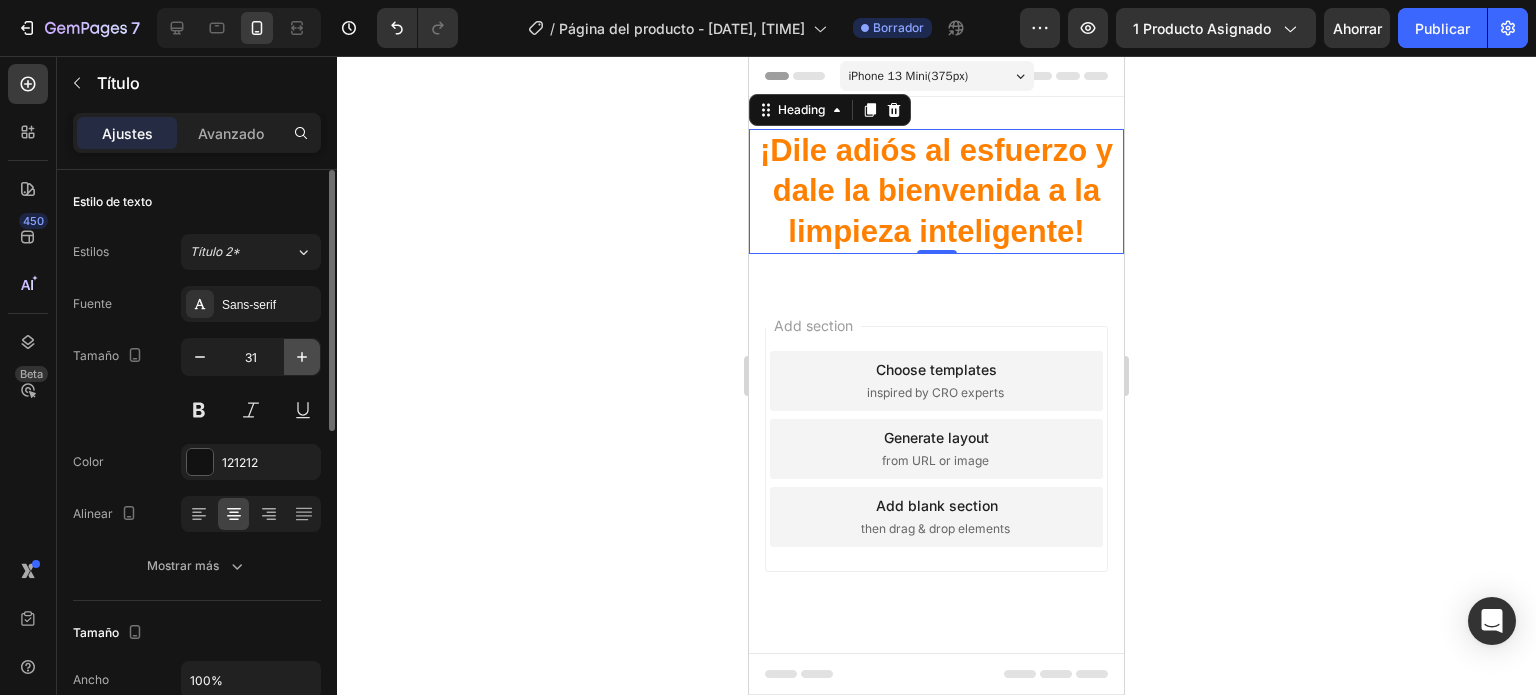 click 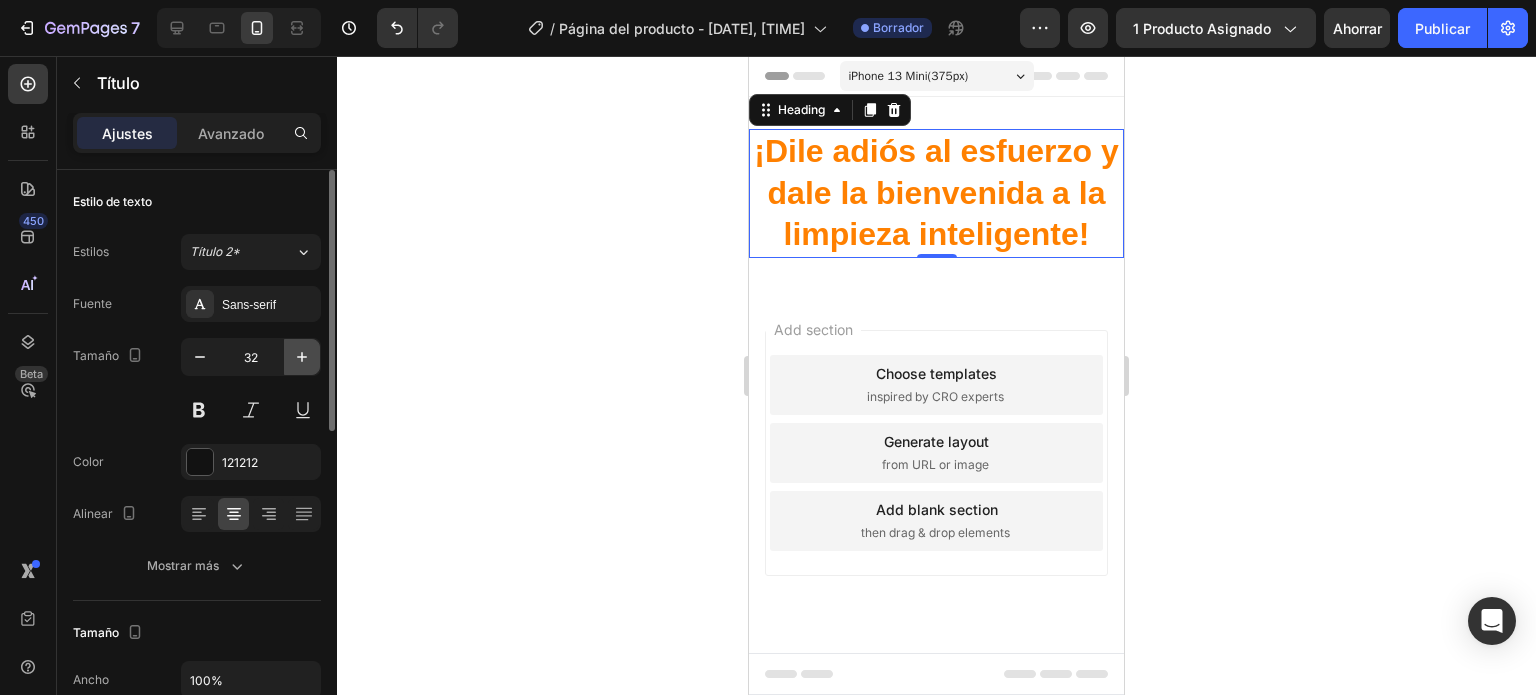 click 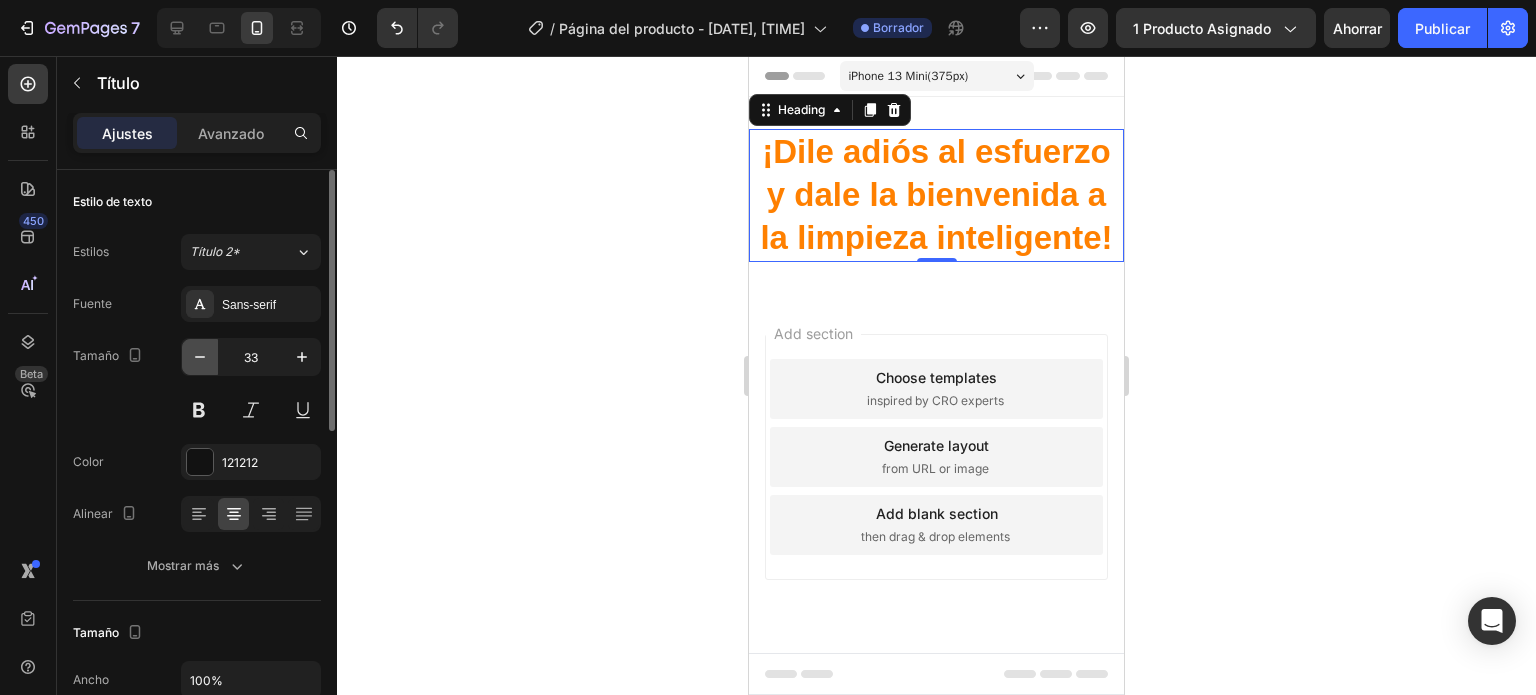 click 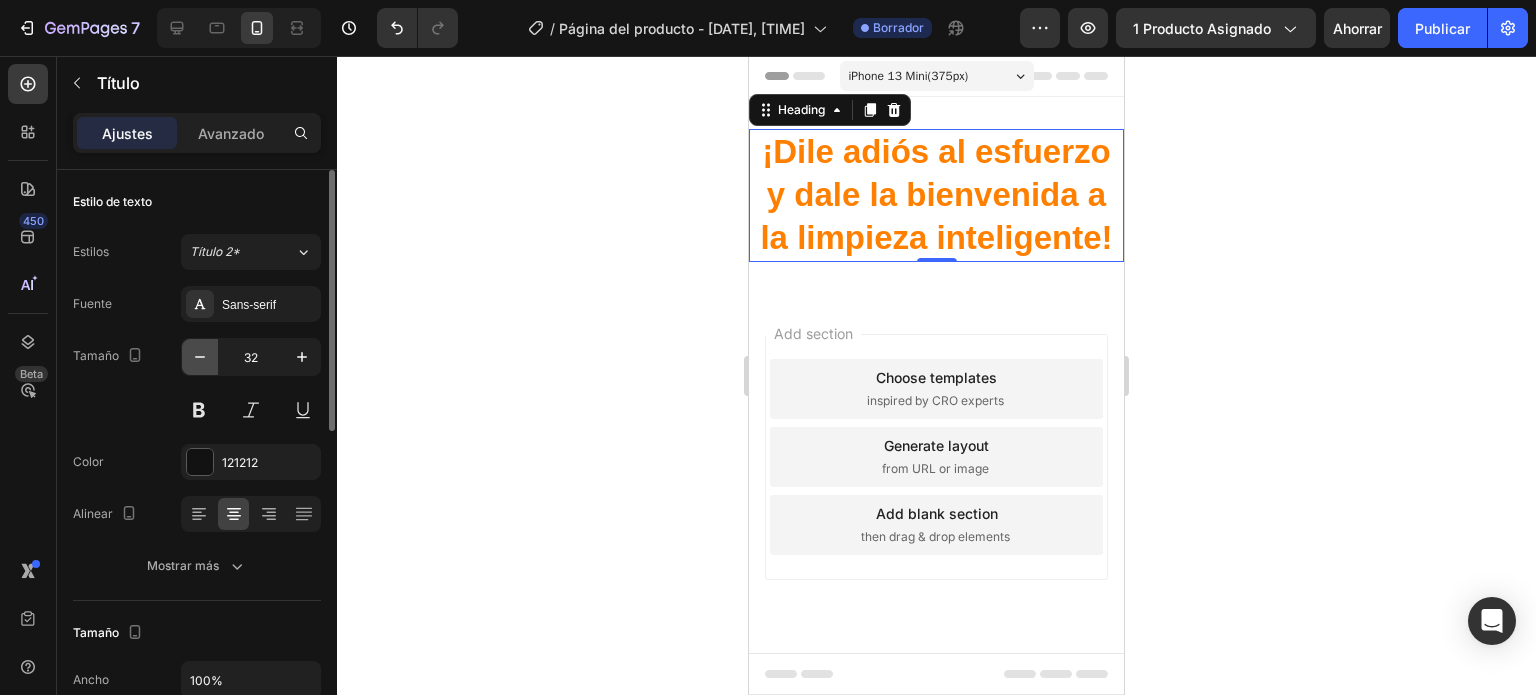 click 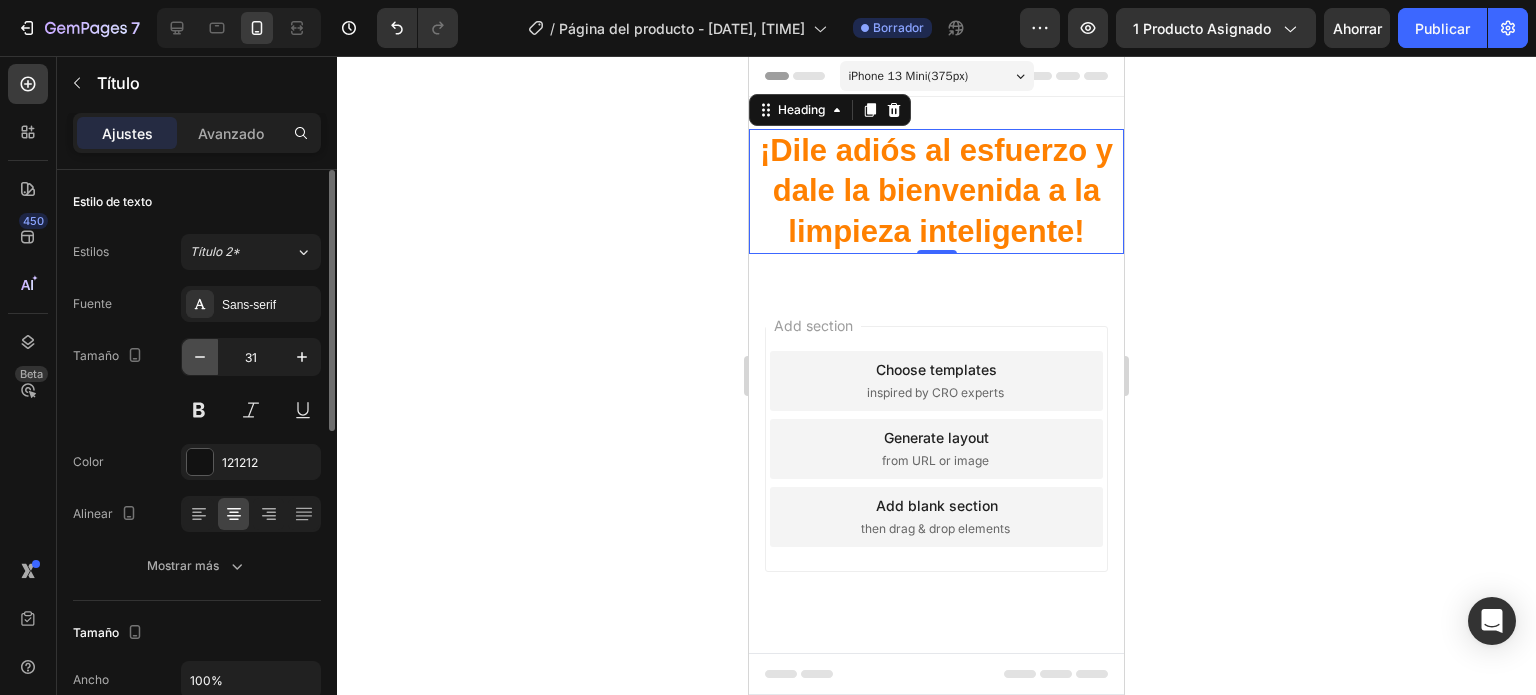 click 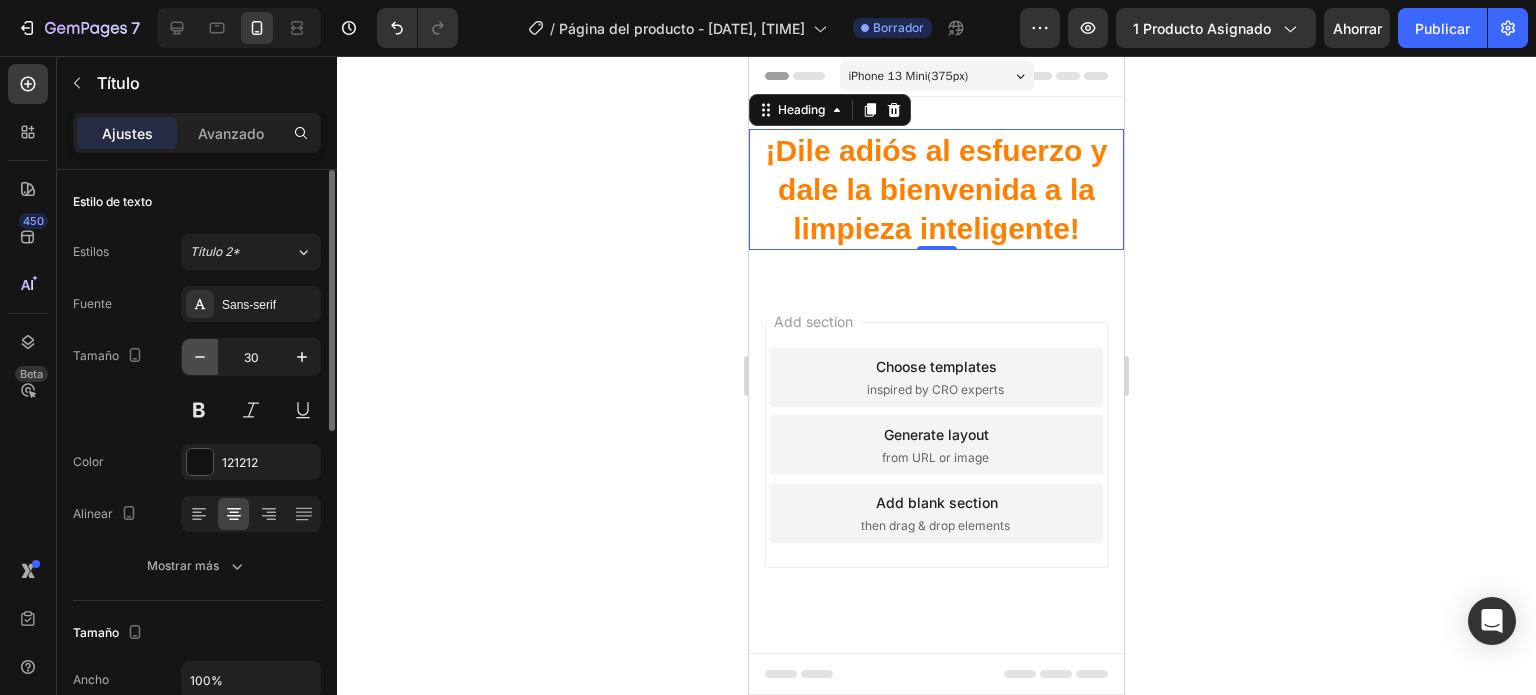 click 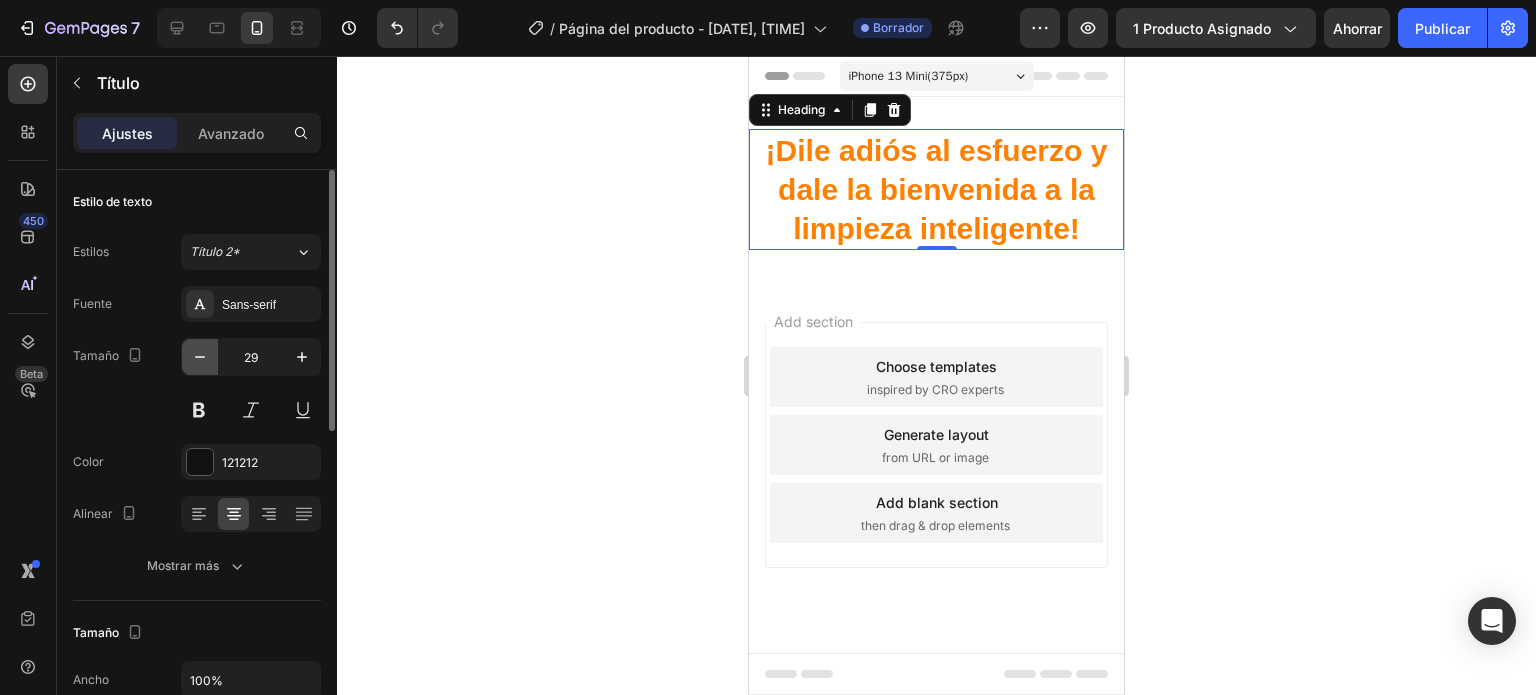 click 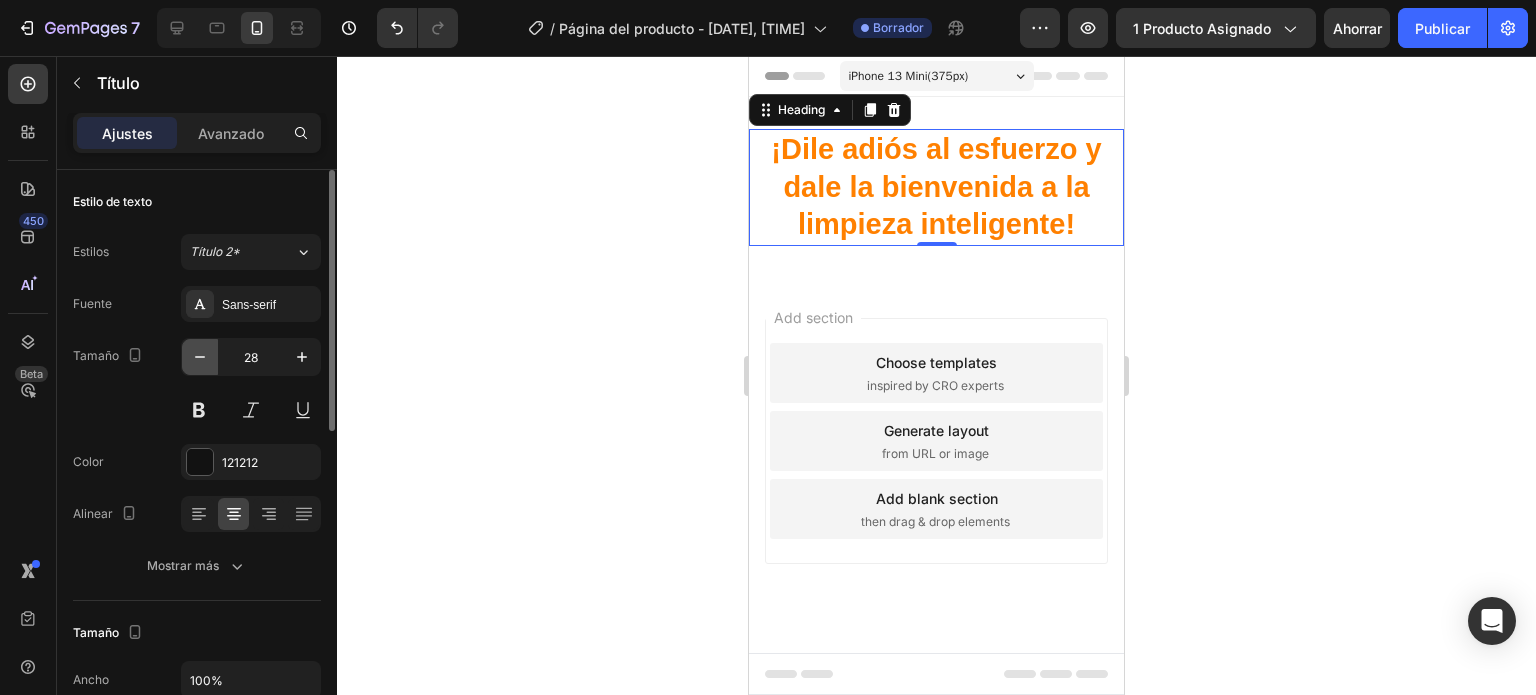 click 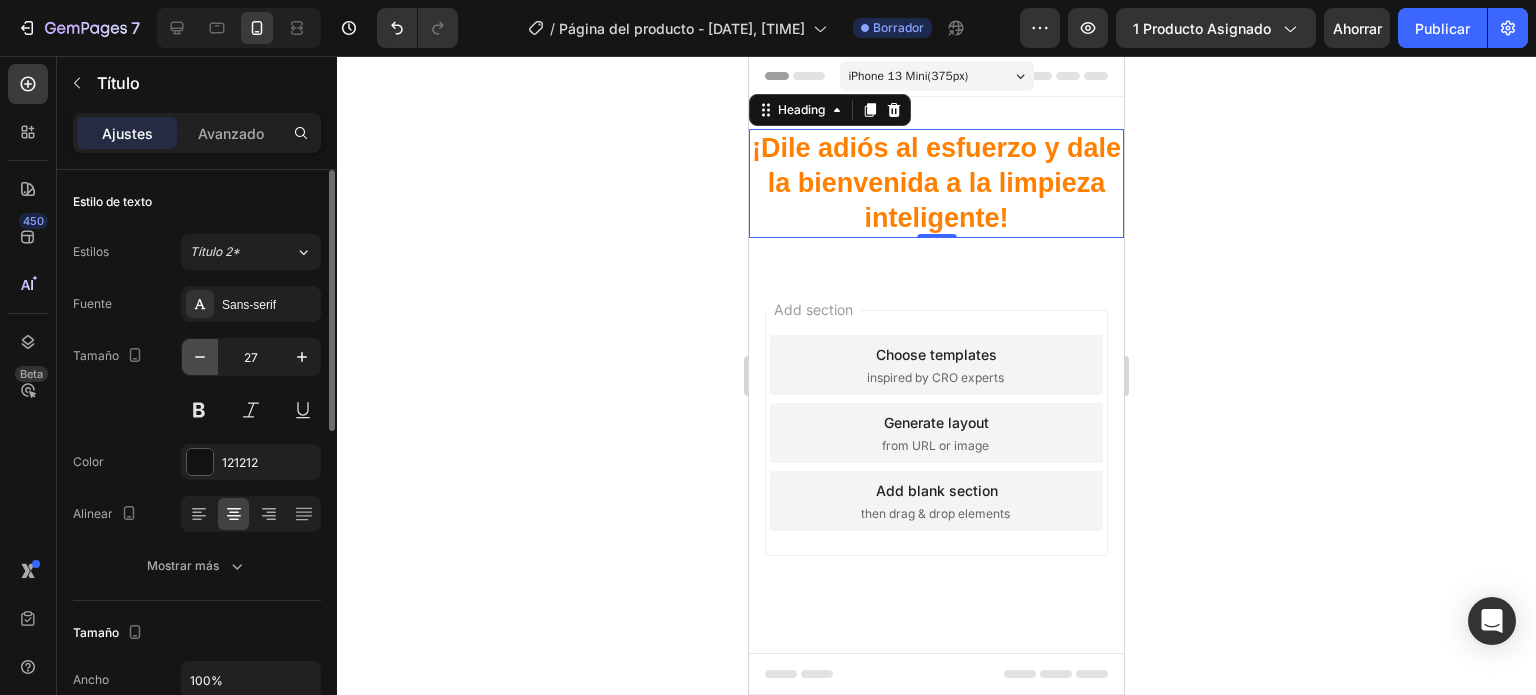 click 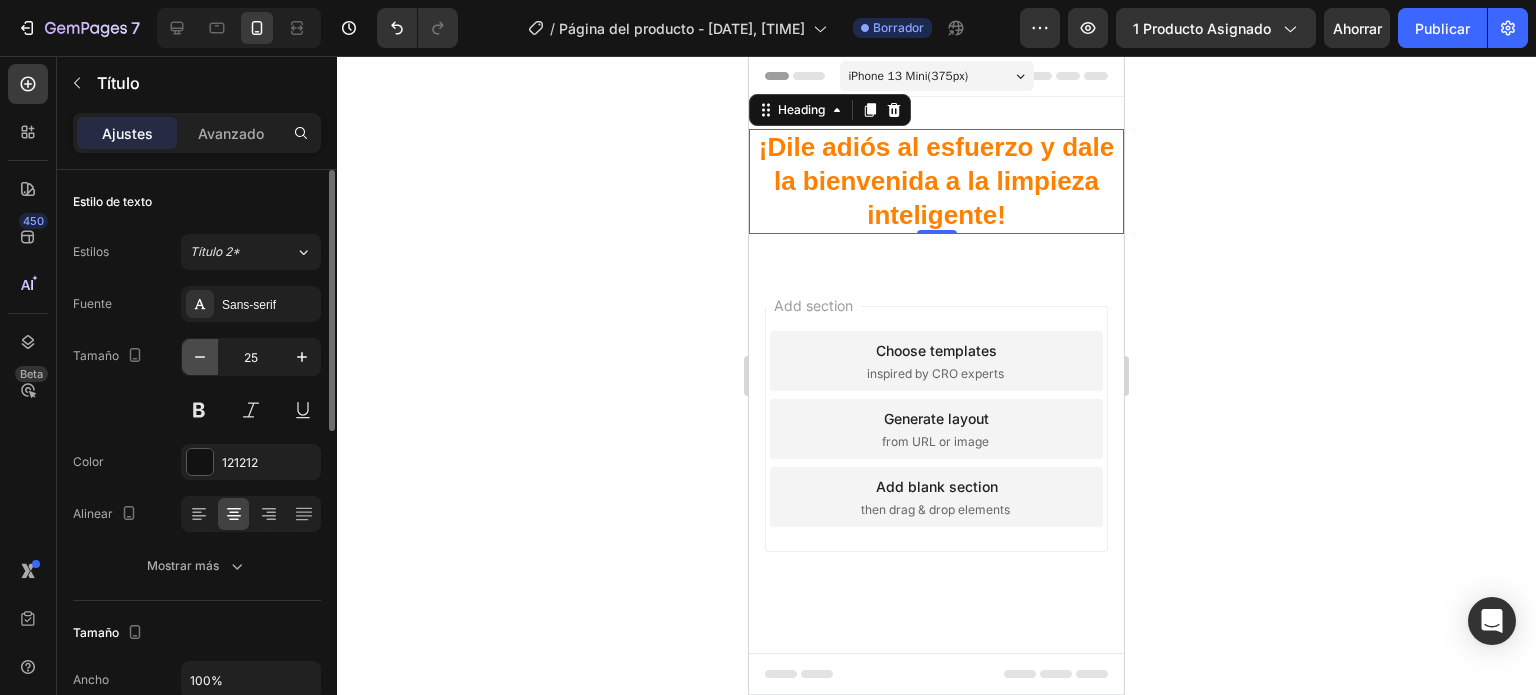 click 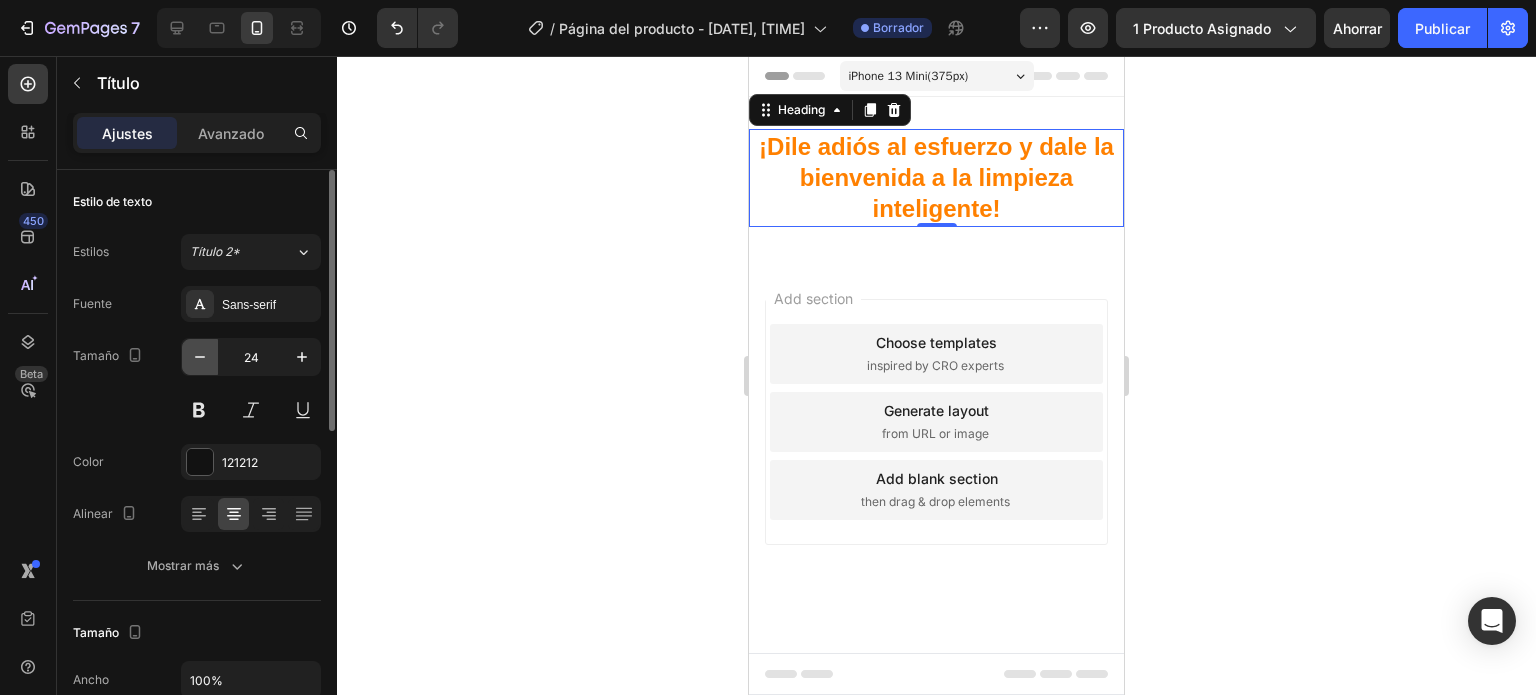 click 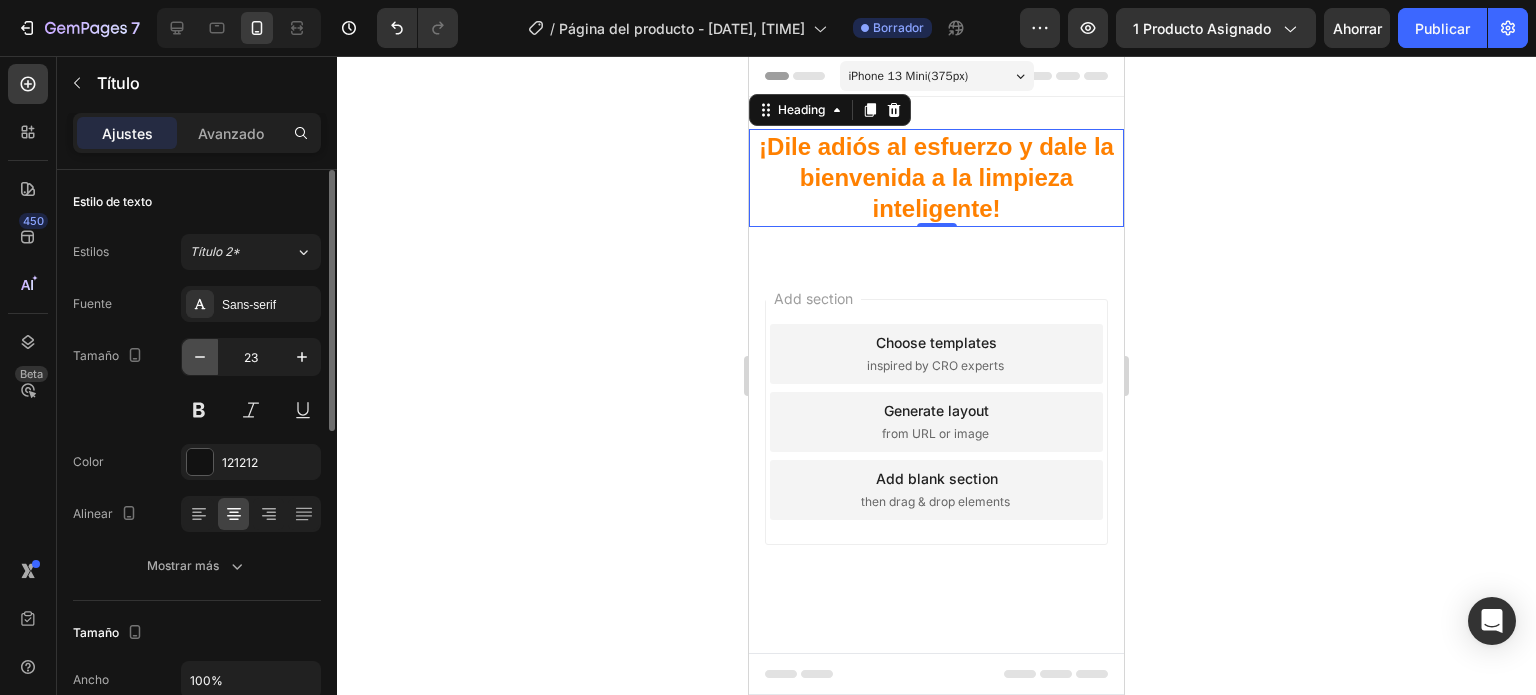 click 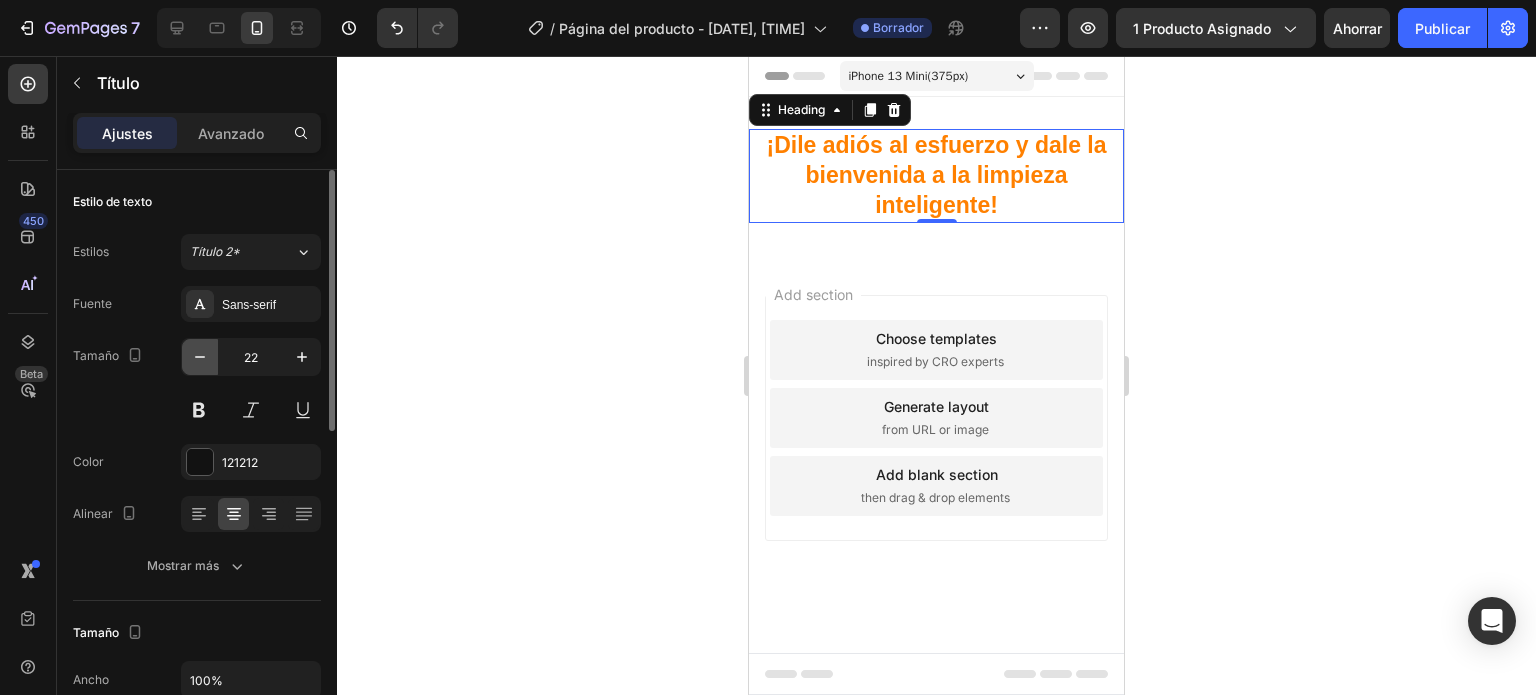 click 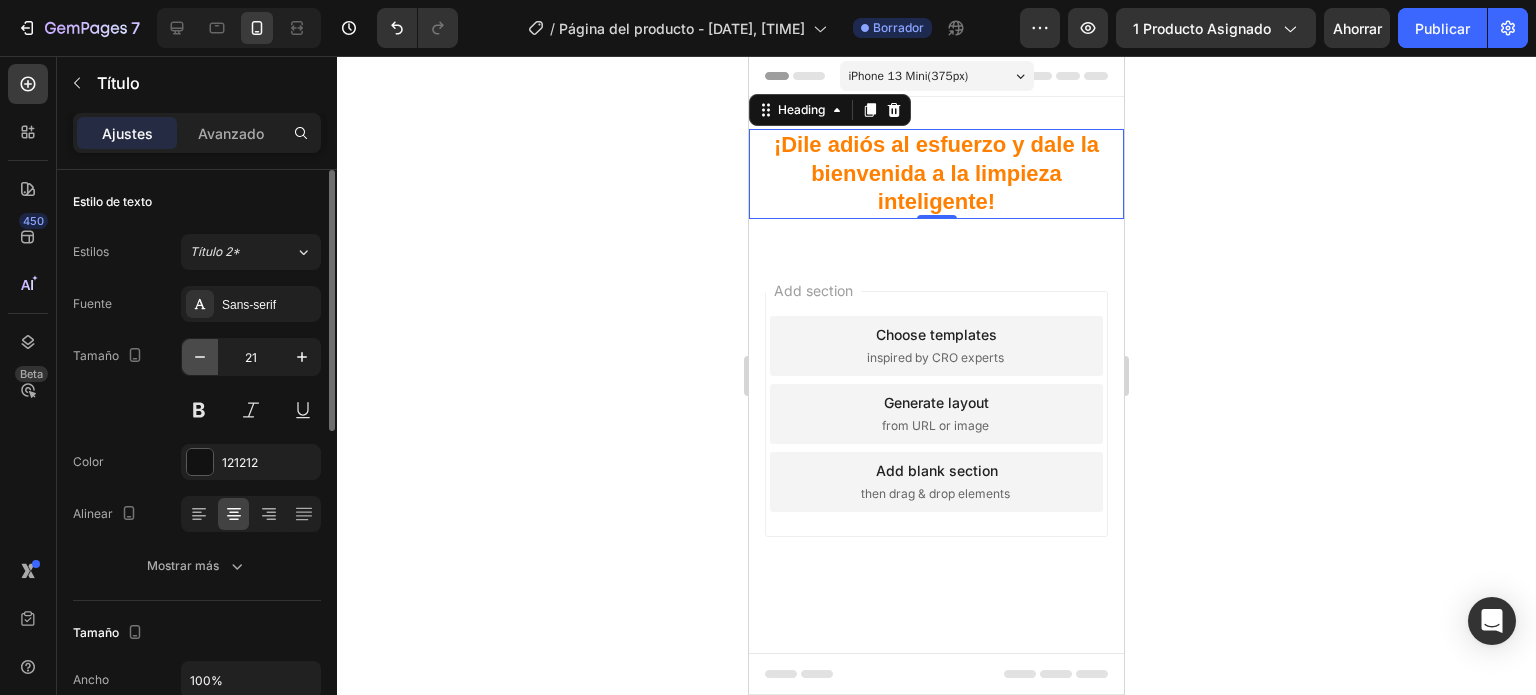 click 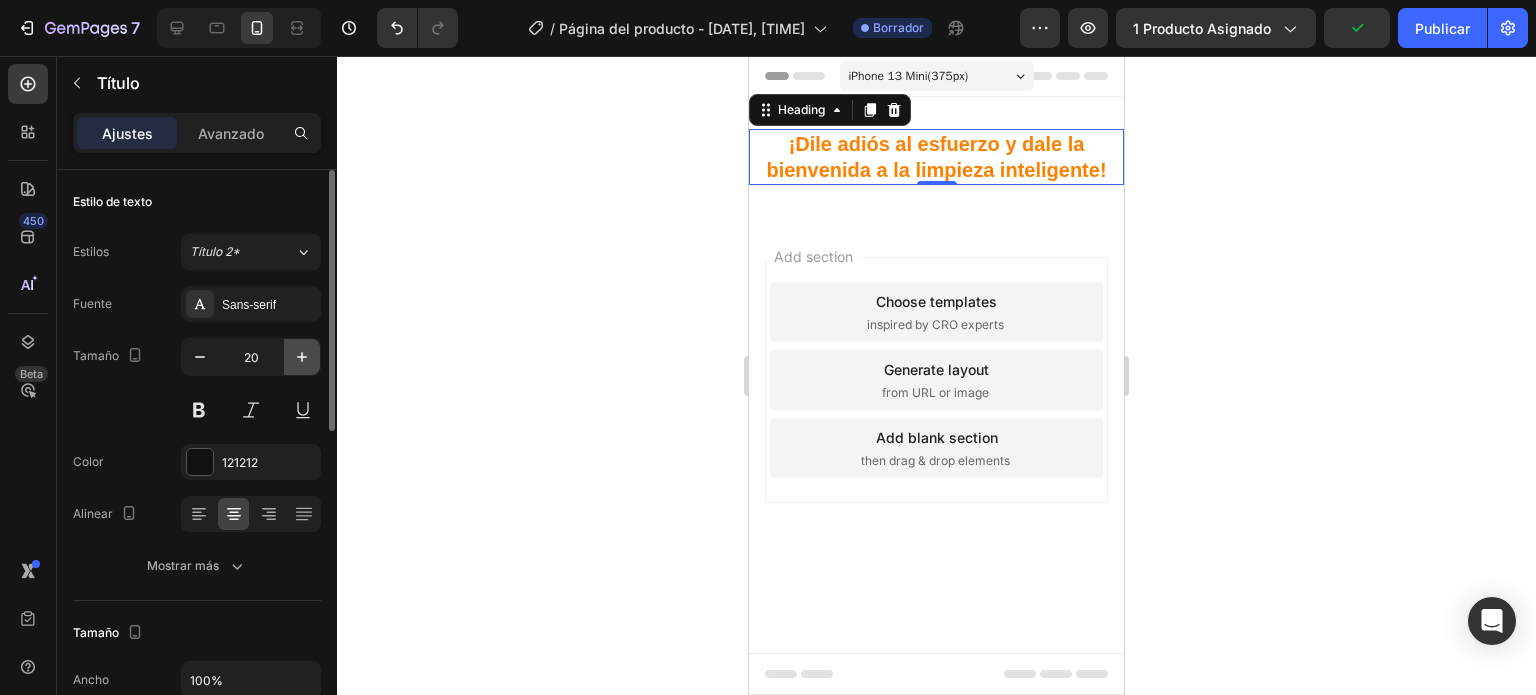 click 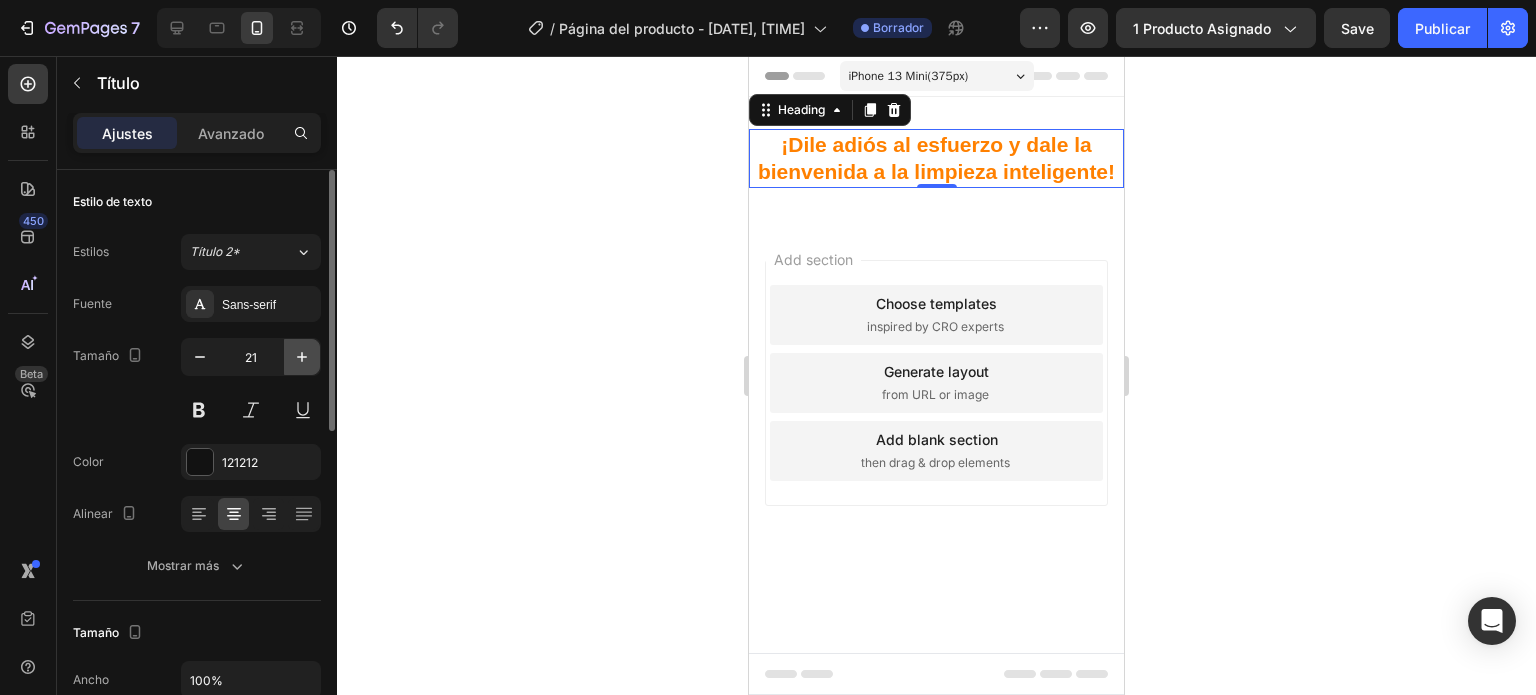 click 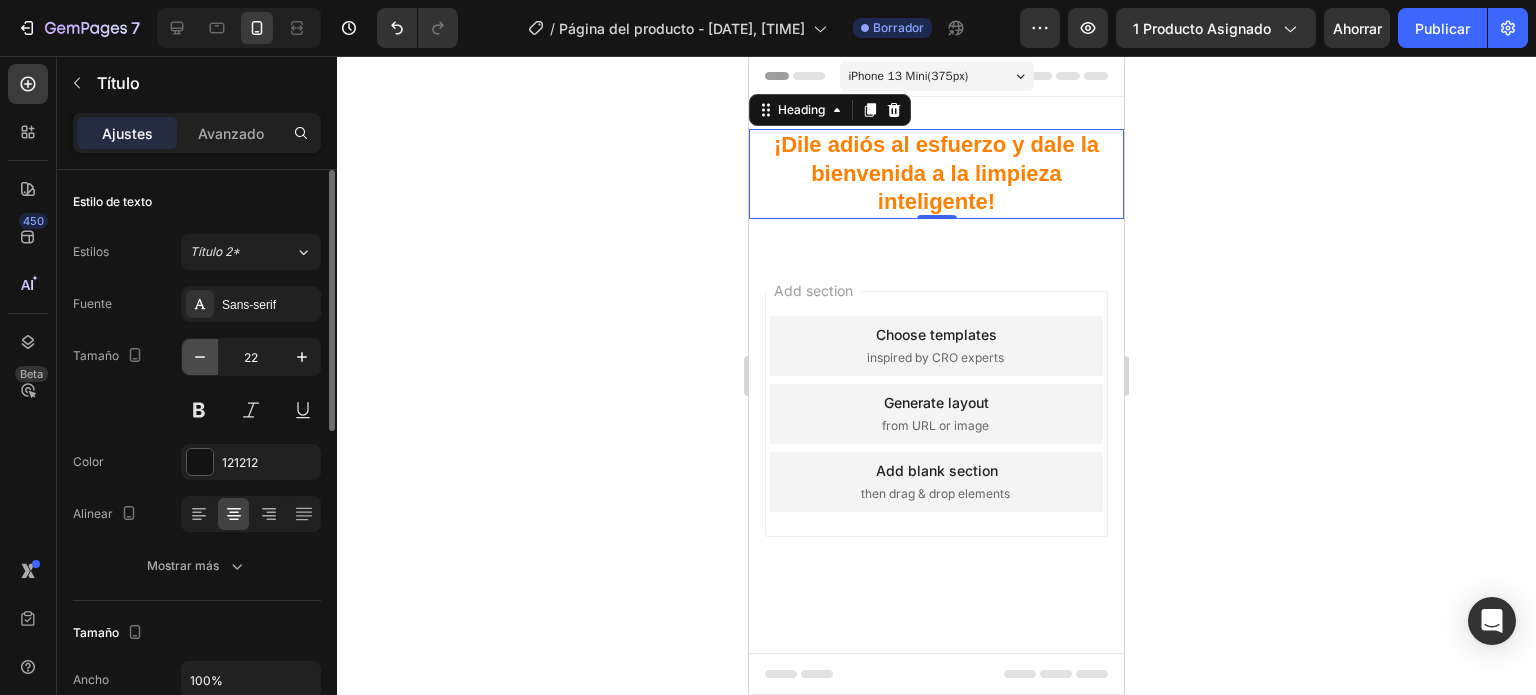 click 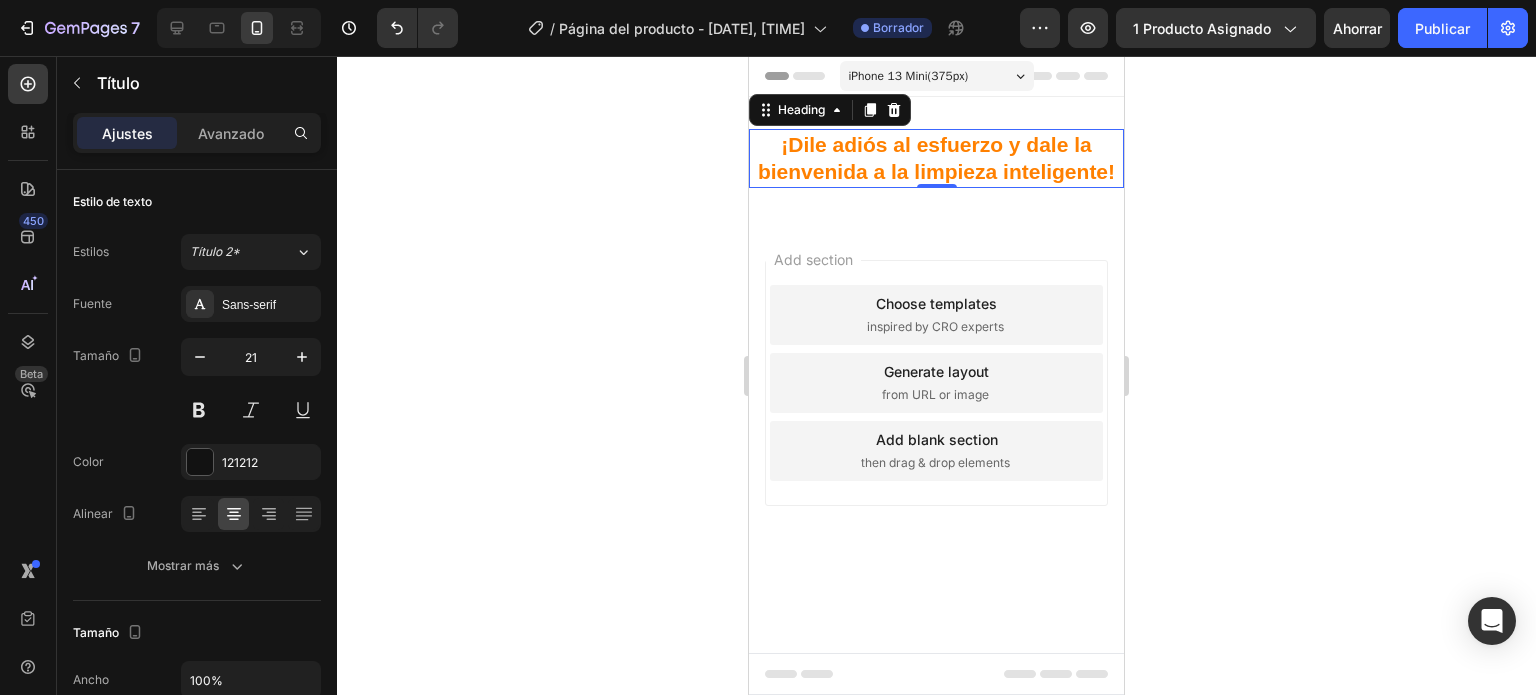 click 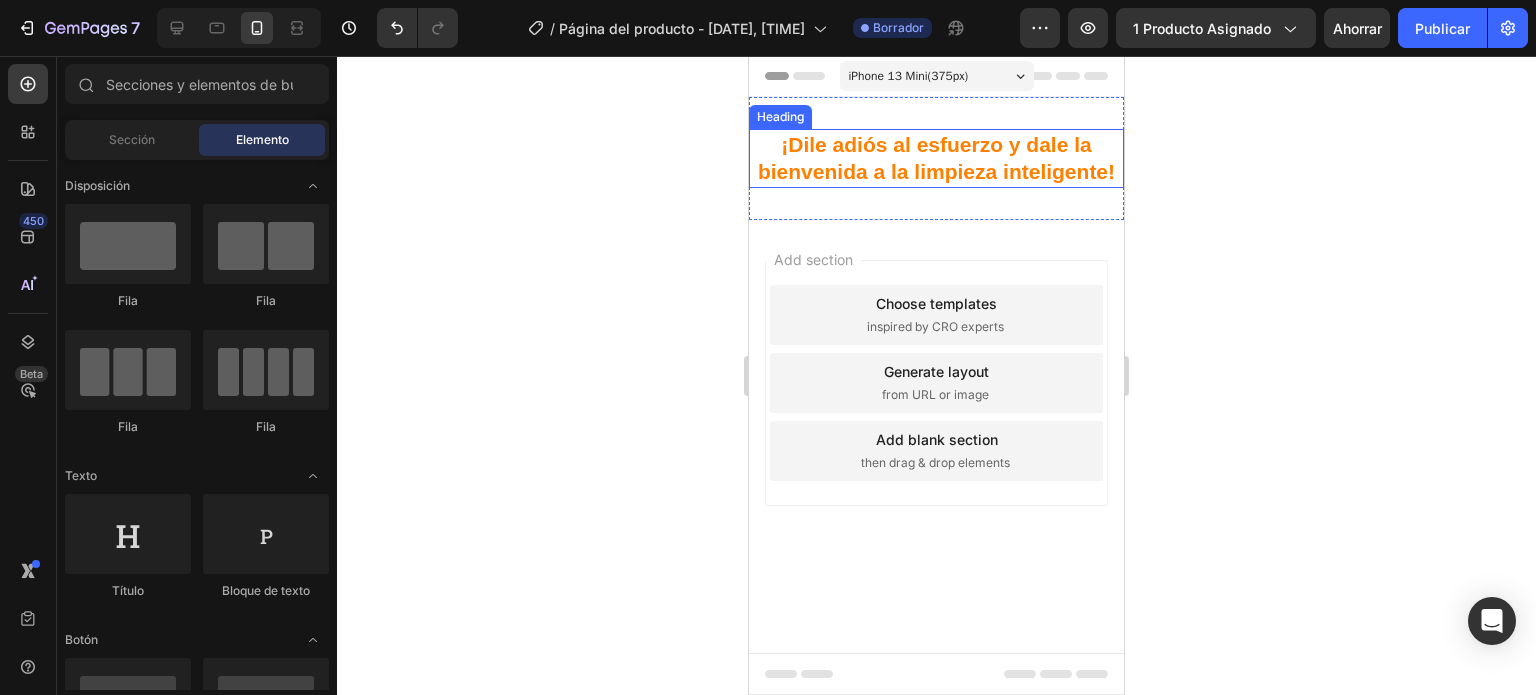 click on "¡Dile adiós al esfuerzo y dale la bienvenida a la limpieza inteligente!" at bounding box center [936, 158] 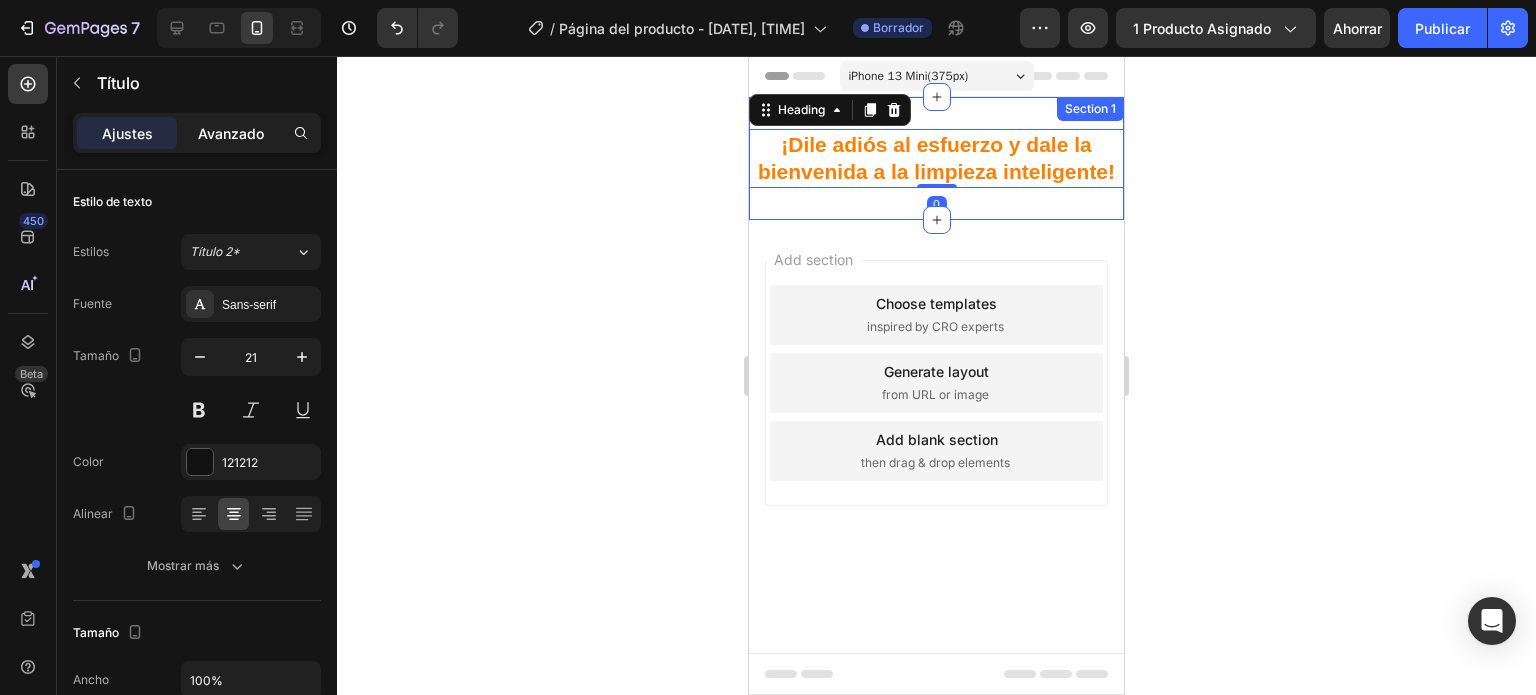 click on "Avanzado" at bounding box center (231, 133) 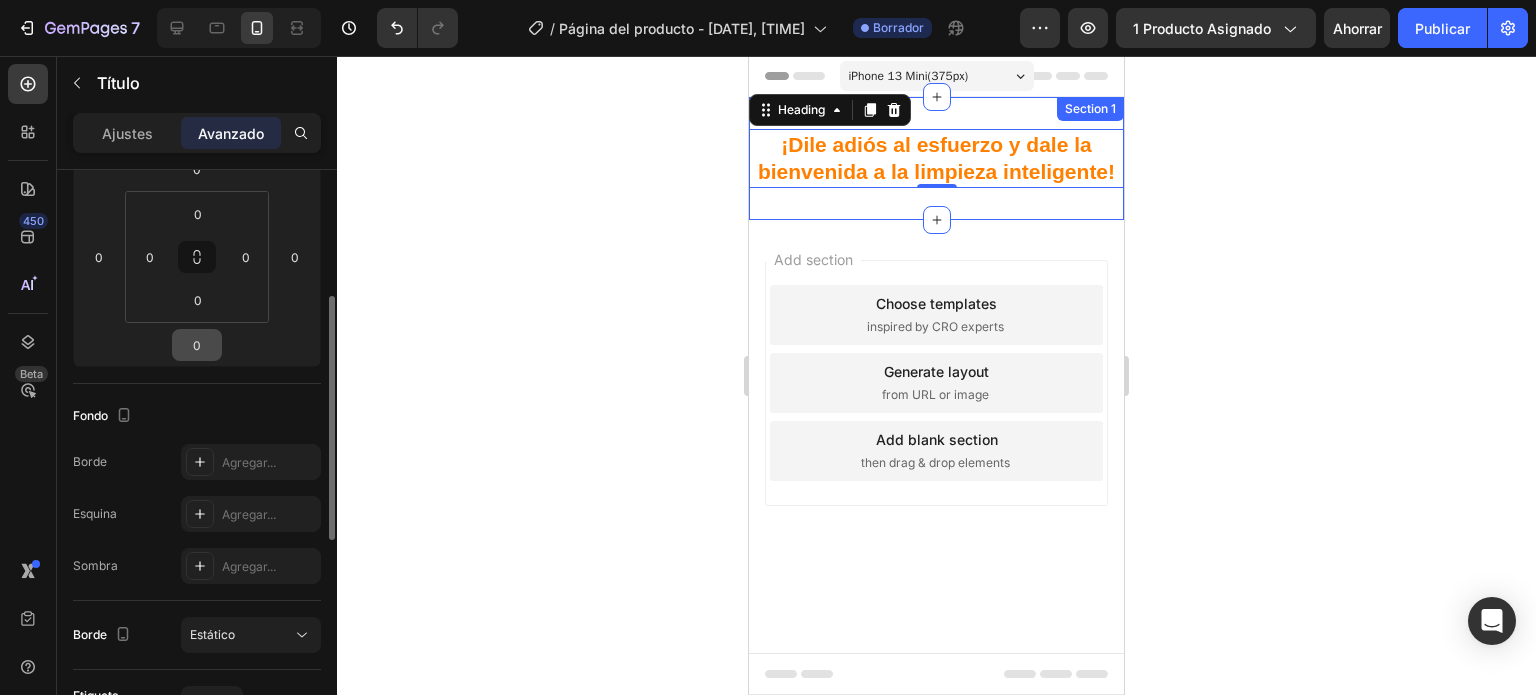 scroll, scrollTop: 200, scrollLeft: 0, axis: vertical 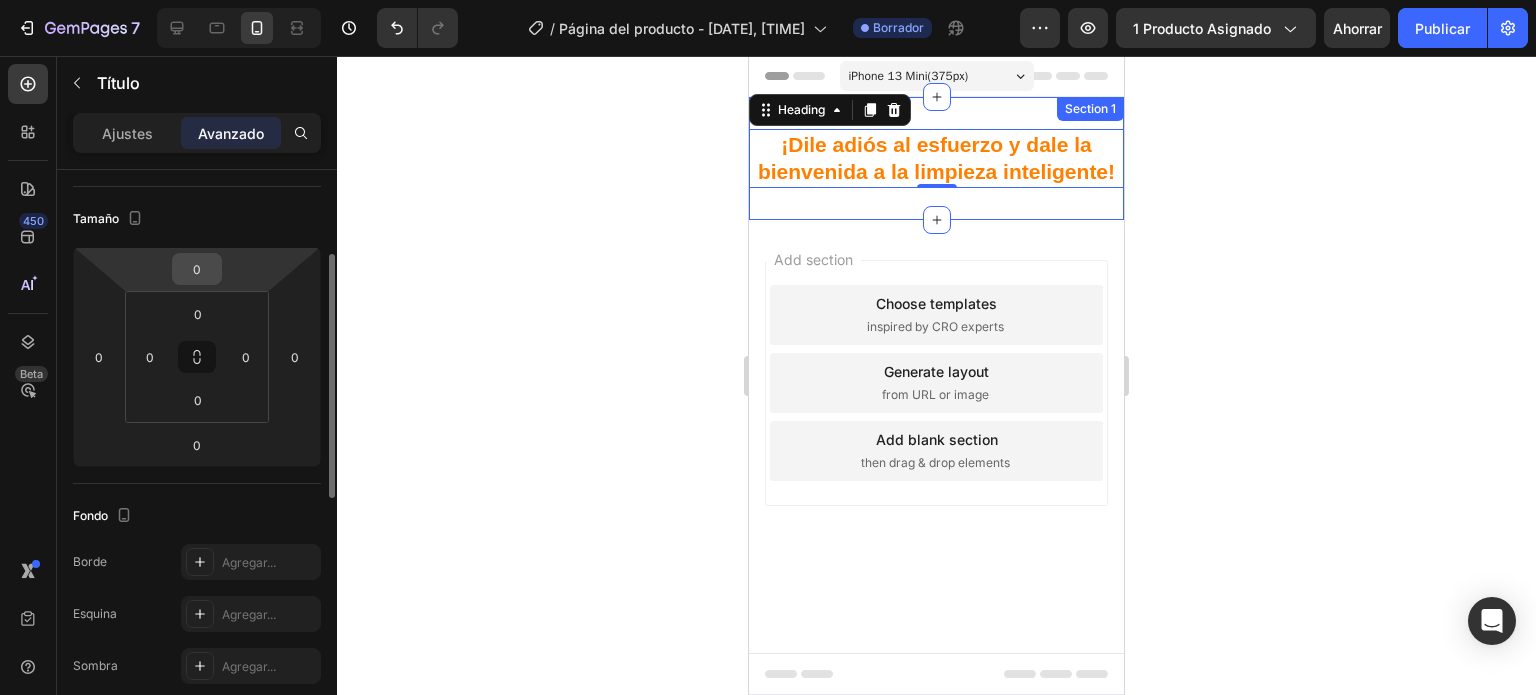 click on "0" at bounding box center [197, 269] 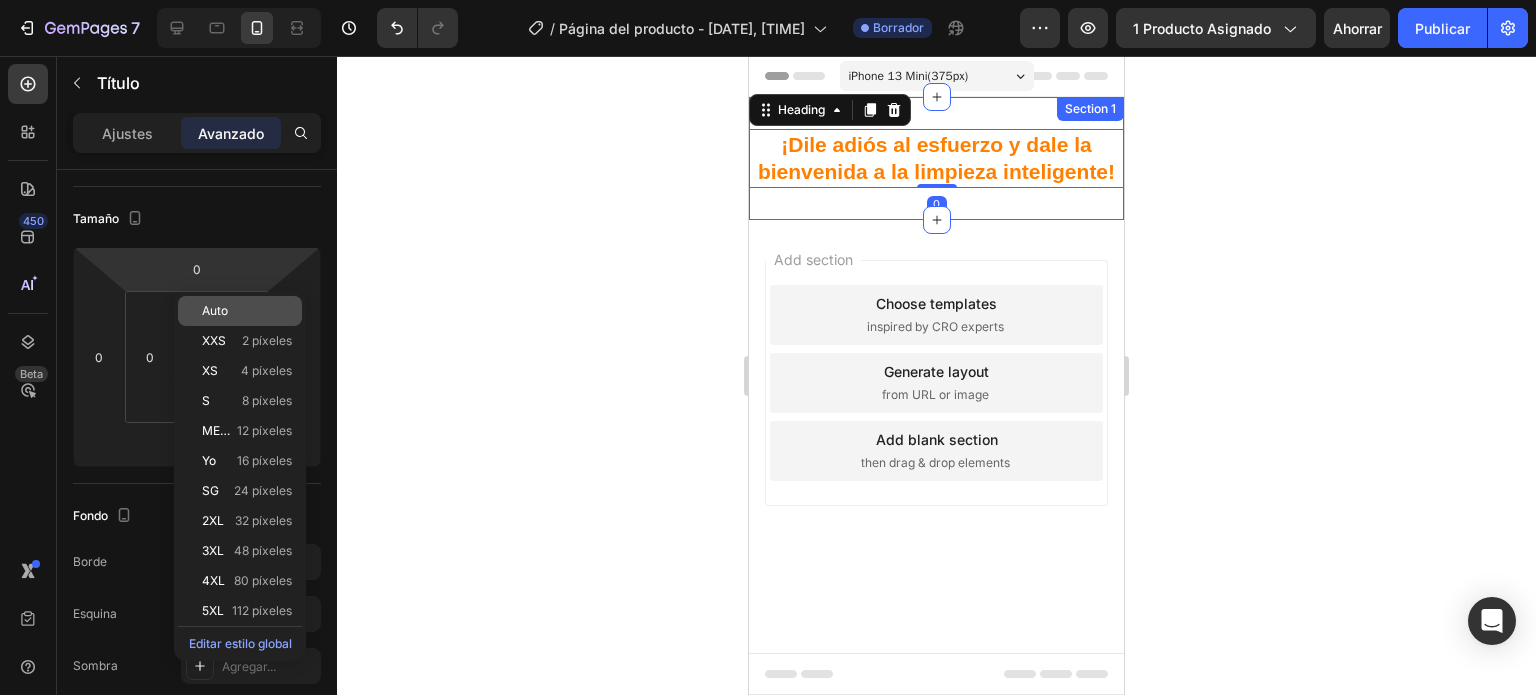click on "Auto" 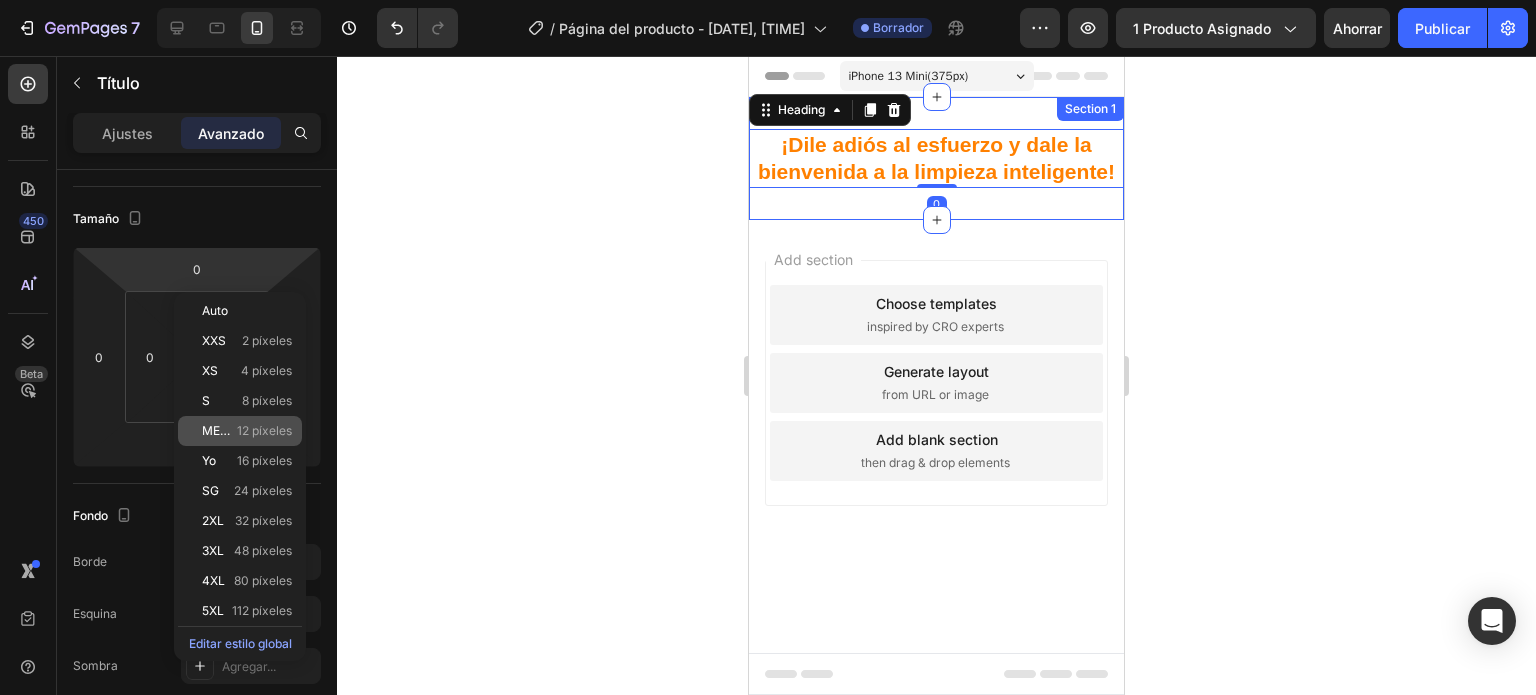 type 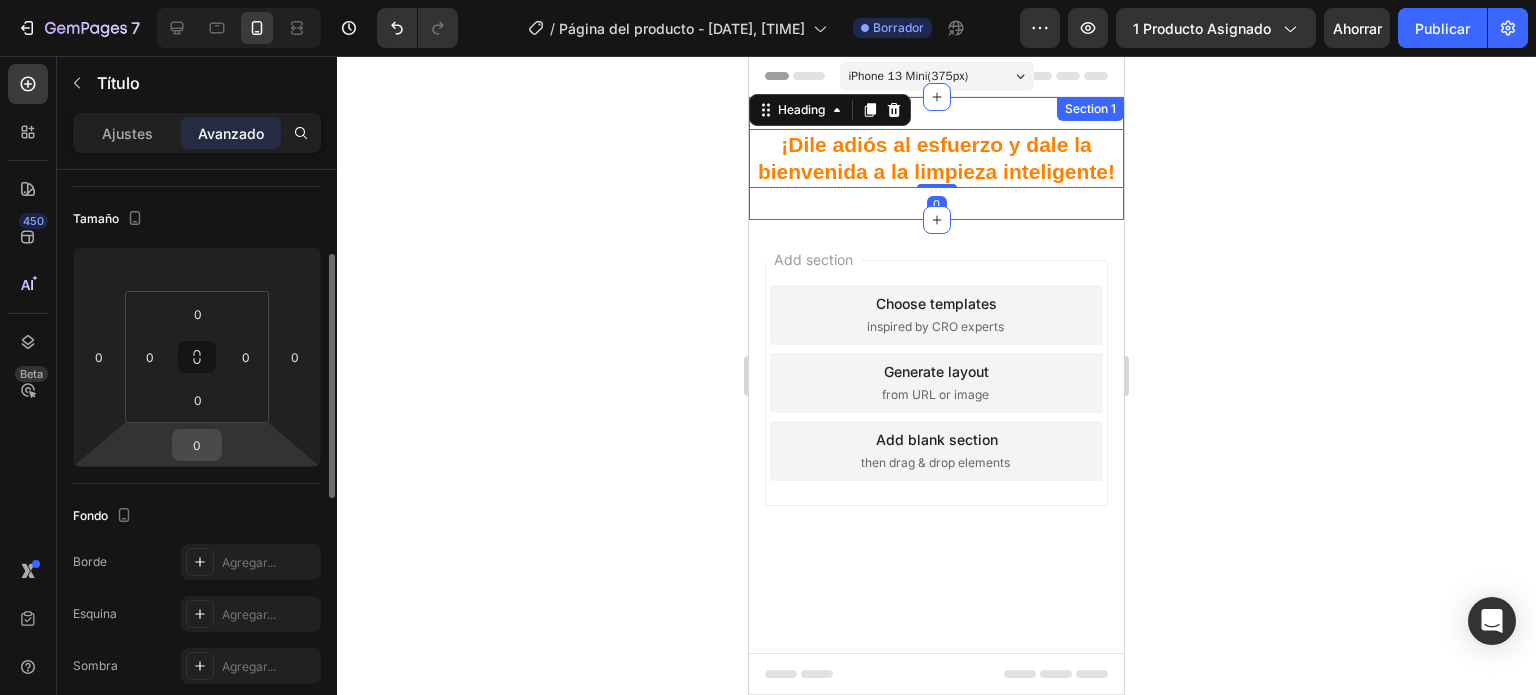 click on "0" at bounding box center (197, 445) 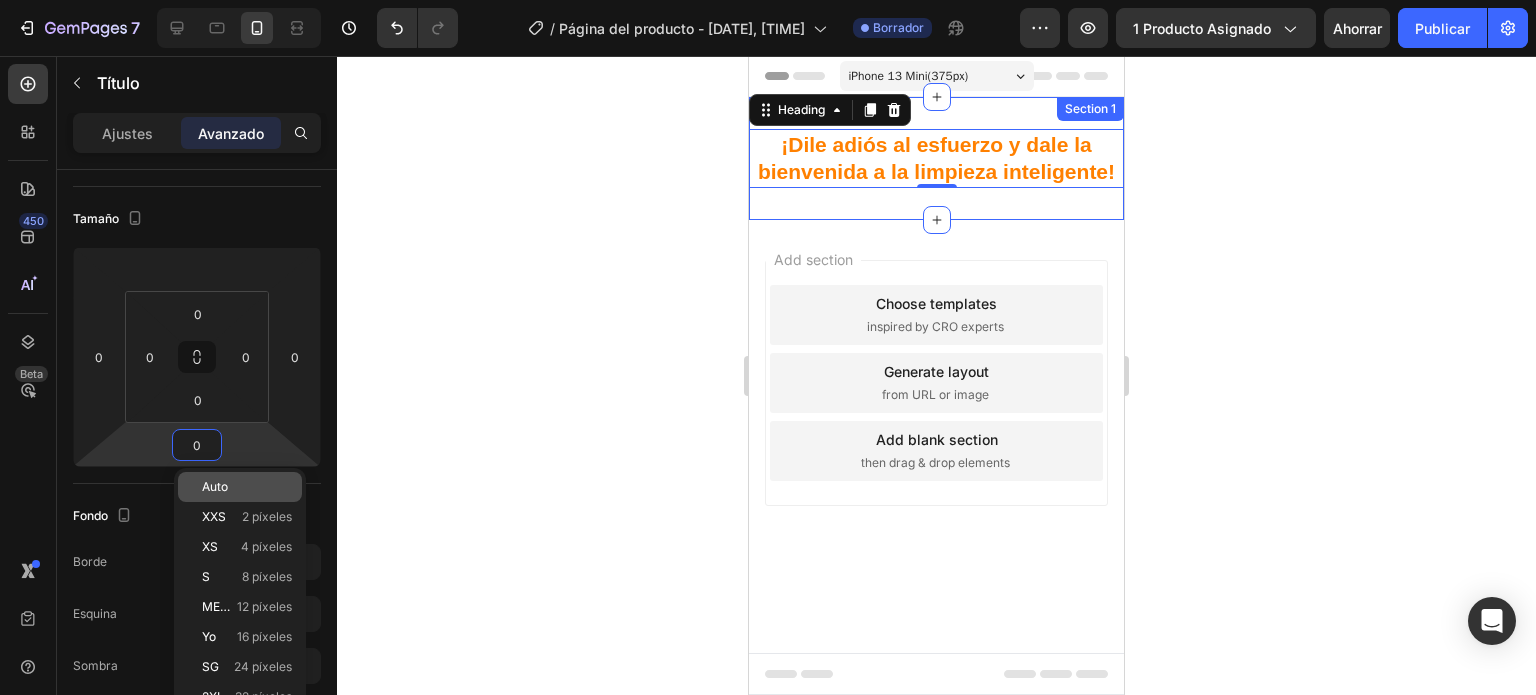 click on "Auto" at bounding box center [215, 486] 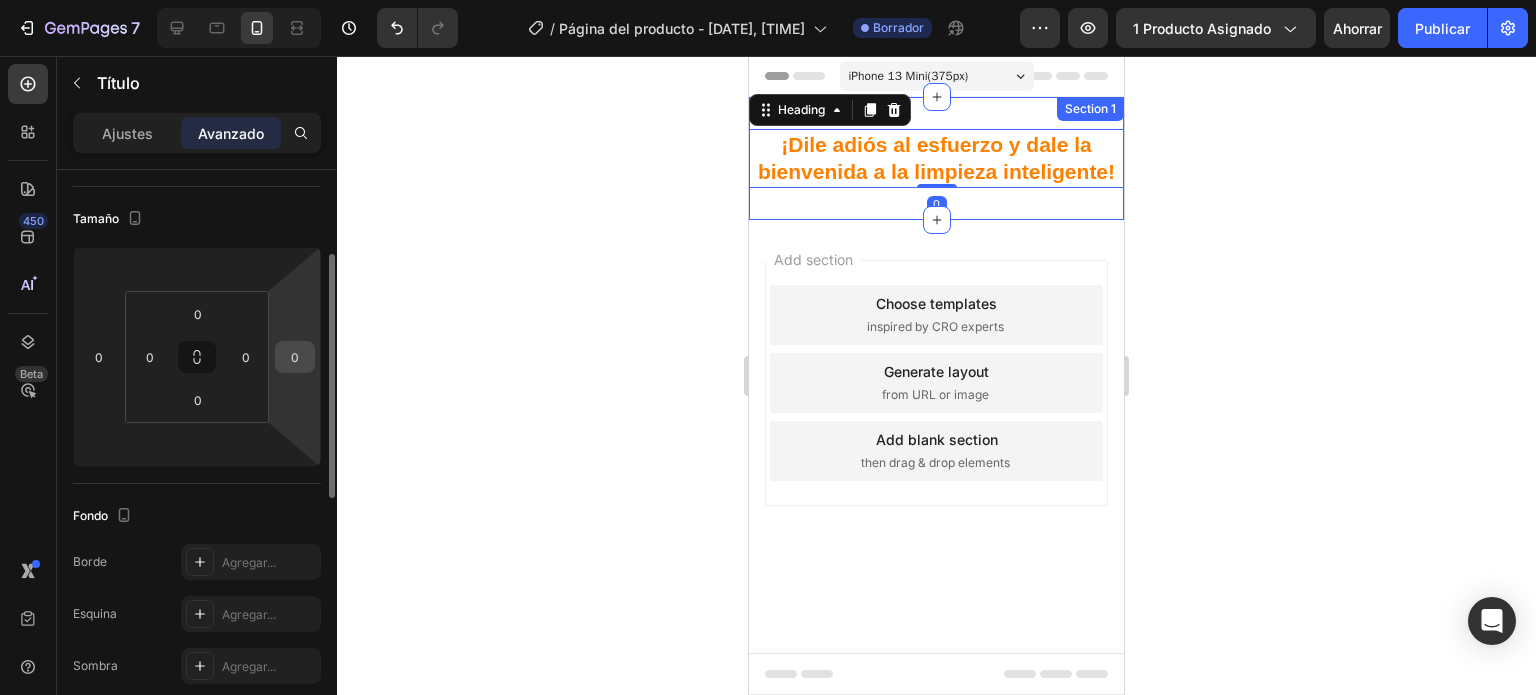 click on "0" at bounding box center (295, 357) 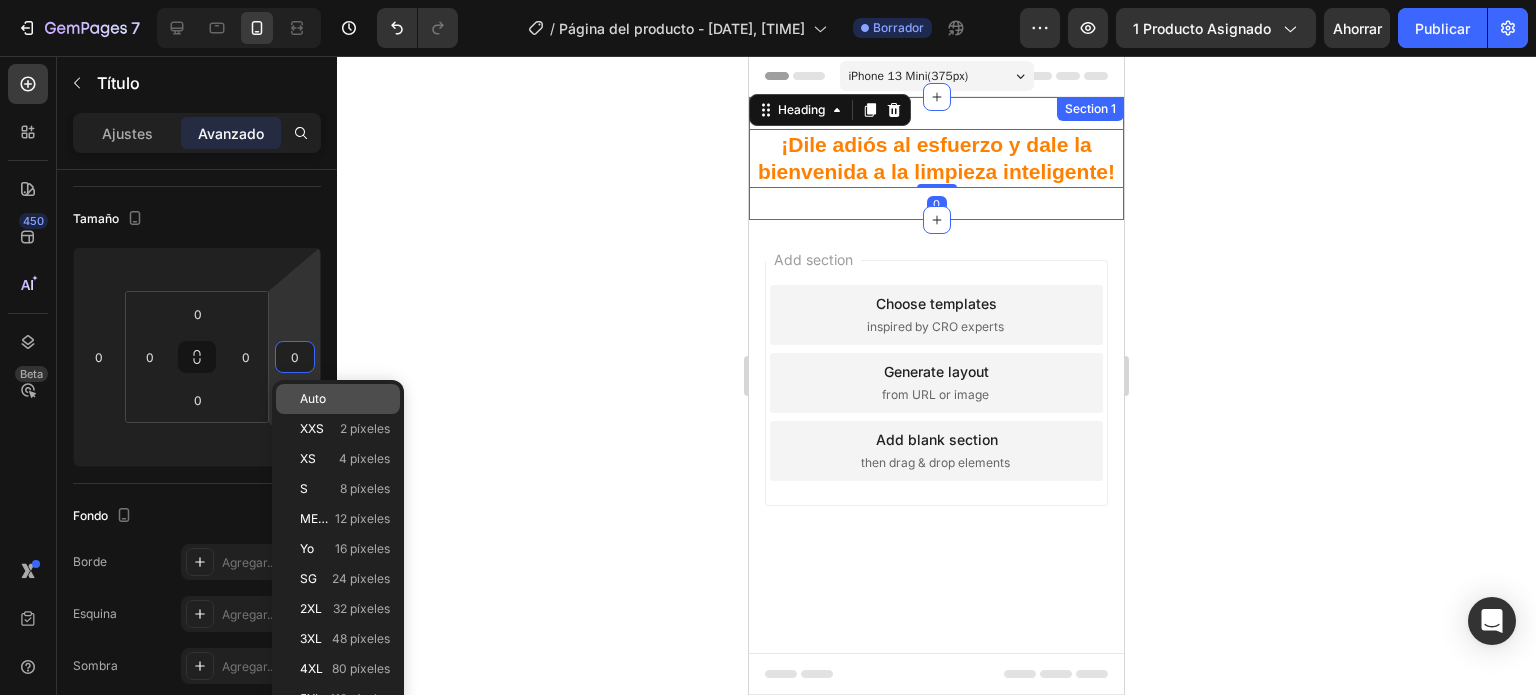 click on "Auto" at bounding box center (313, 398) 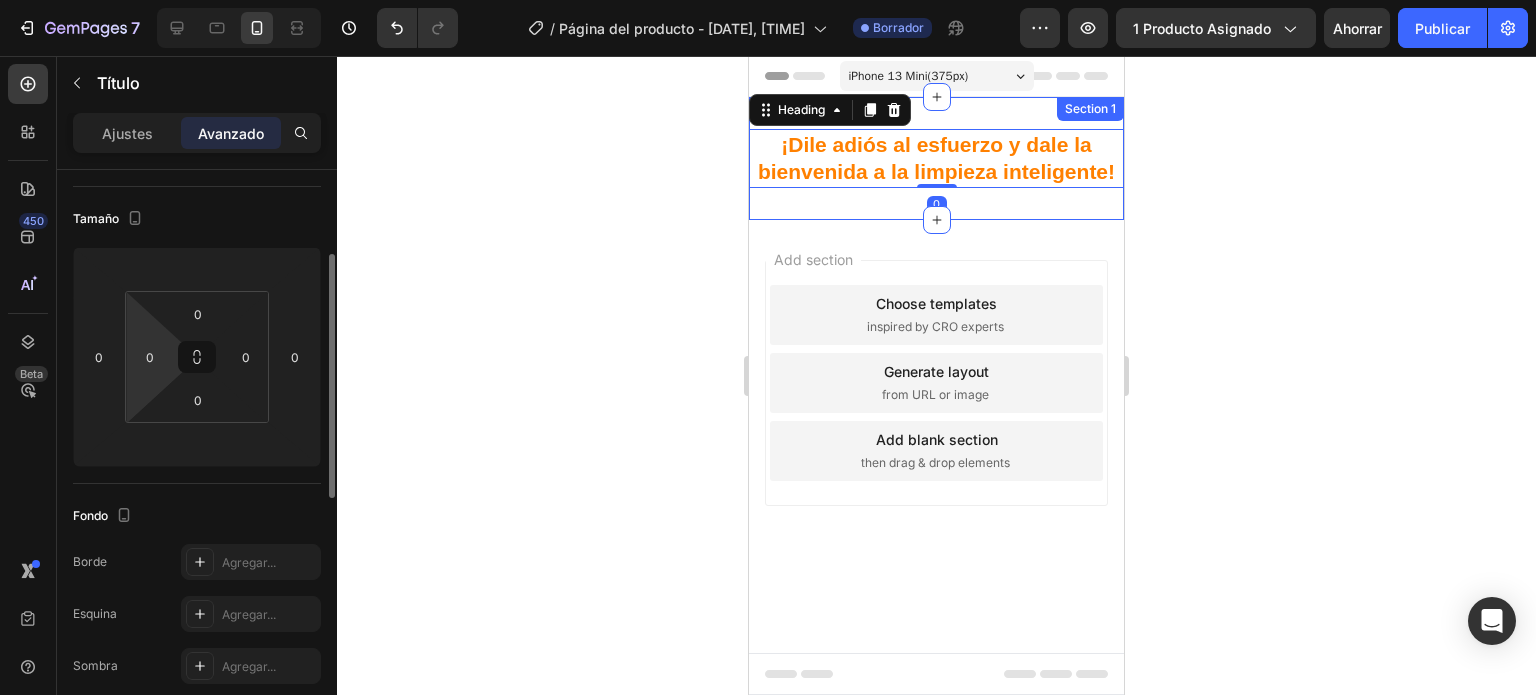 type 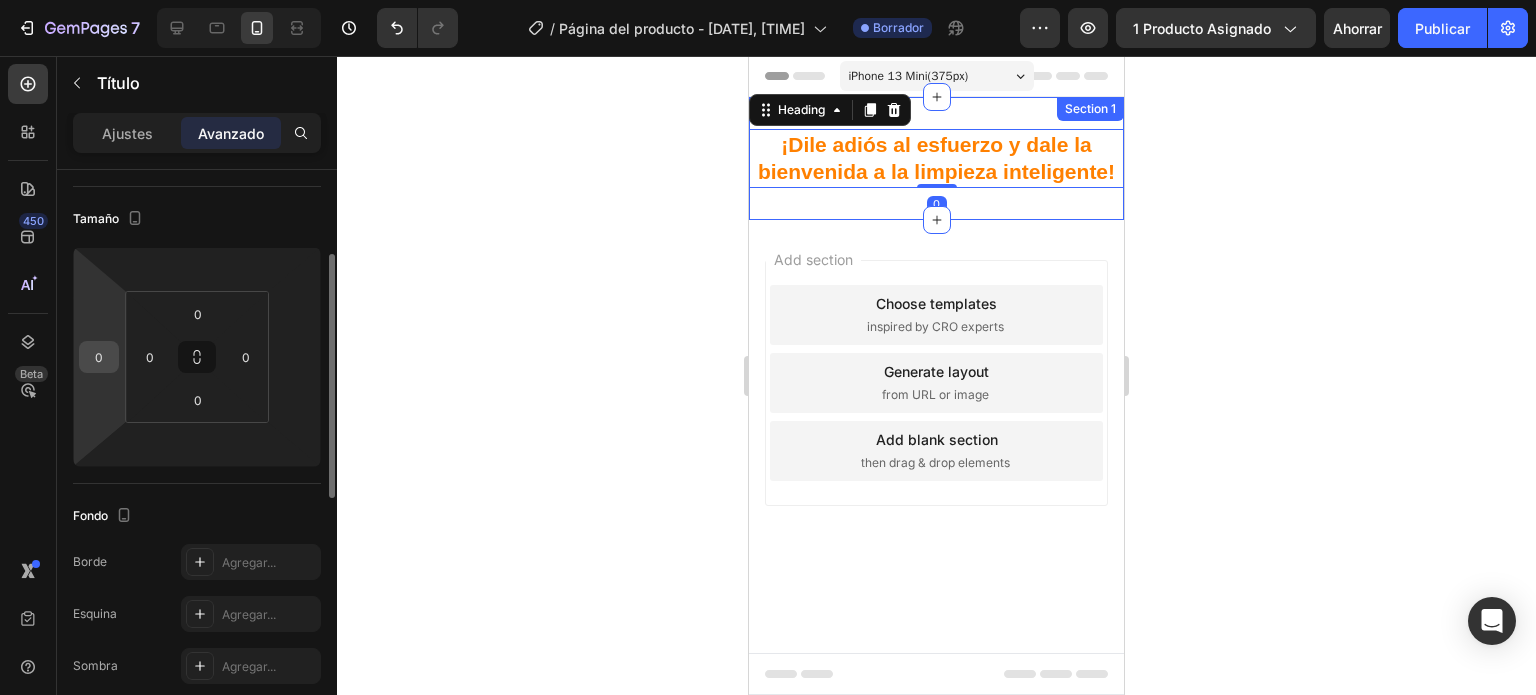 click on "0" at bounding box center (99, 357) 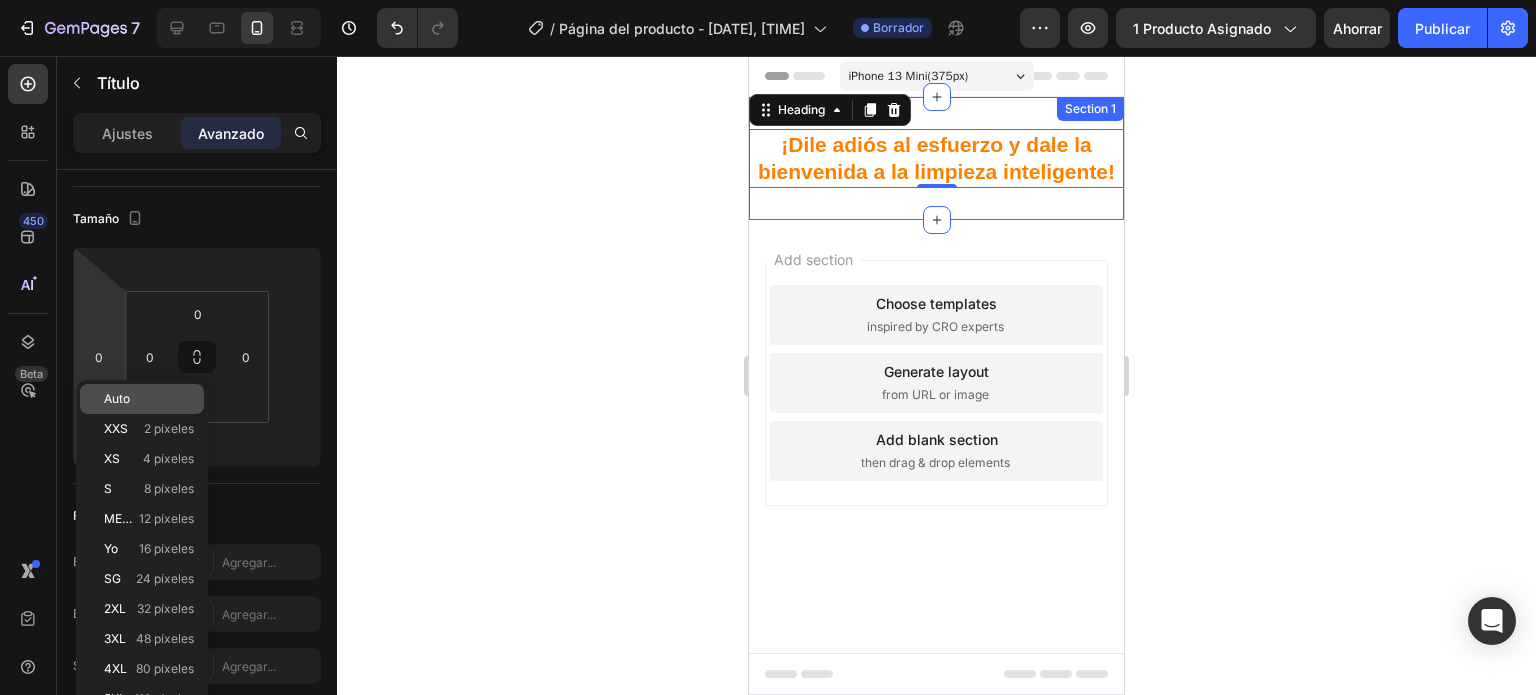 click on "Auto" at bounding box center [117, 398] 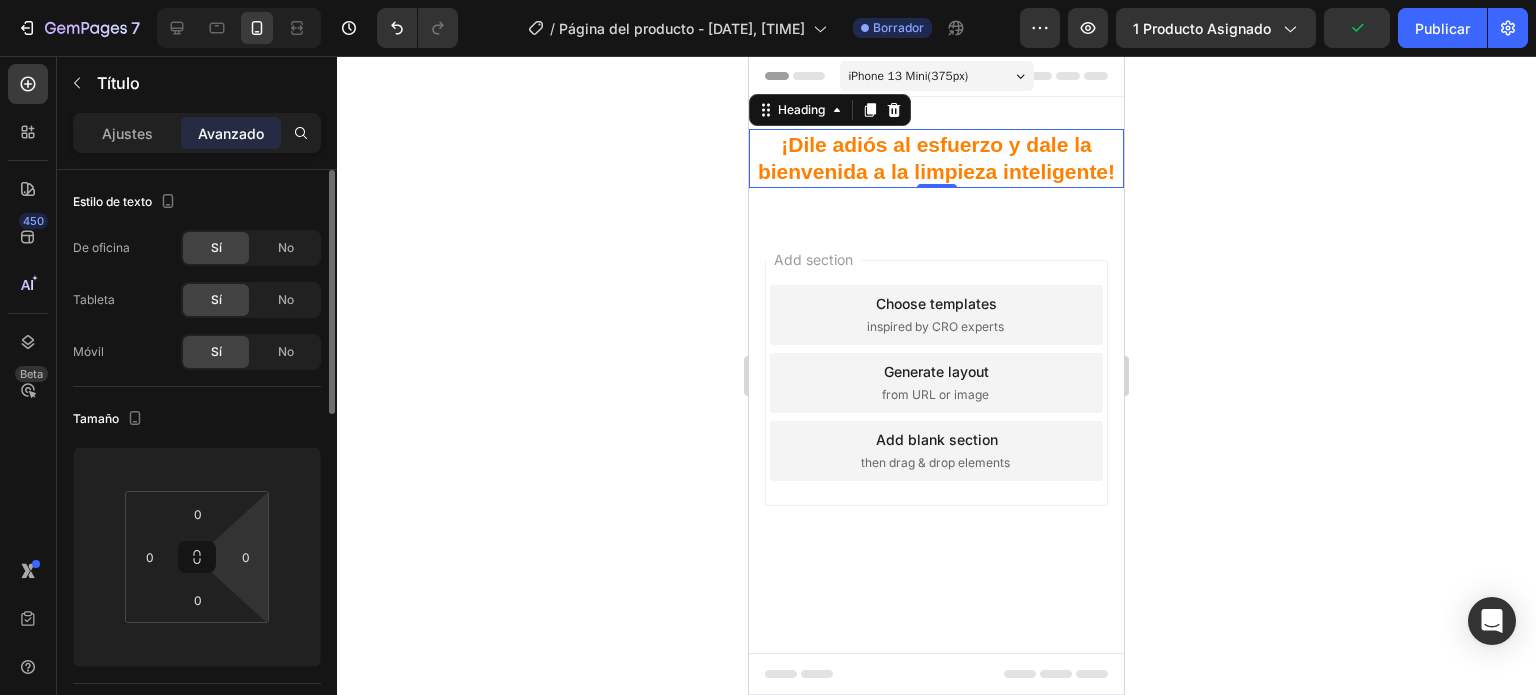 scroll, scrollTop: 200, scrollLeft: 0, axis: vertical 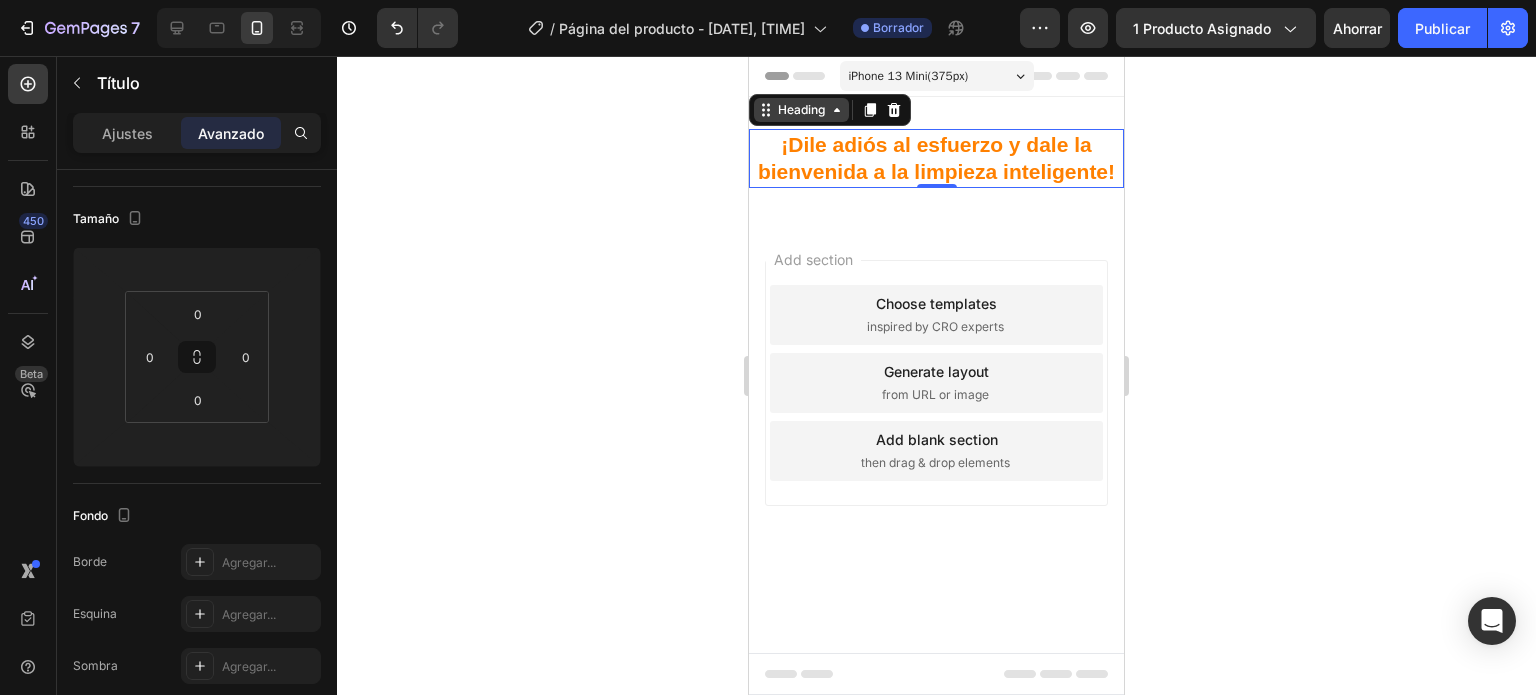 click 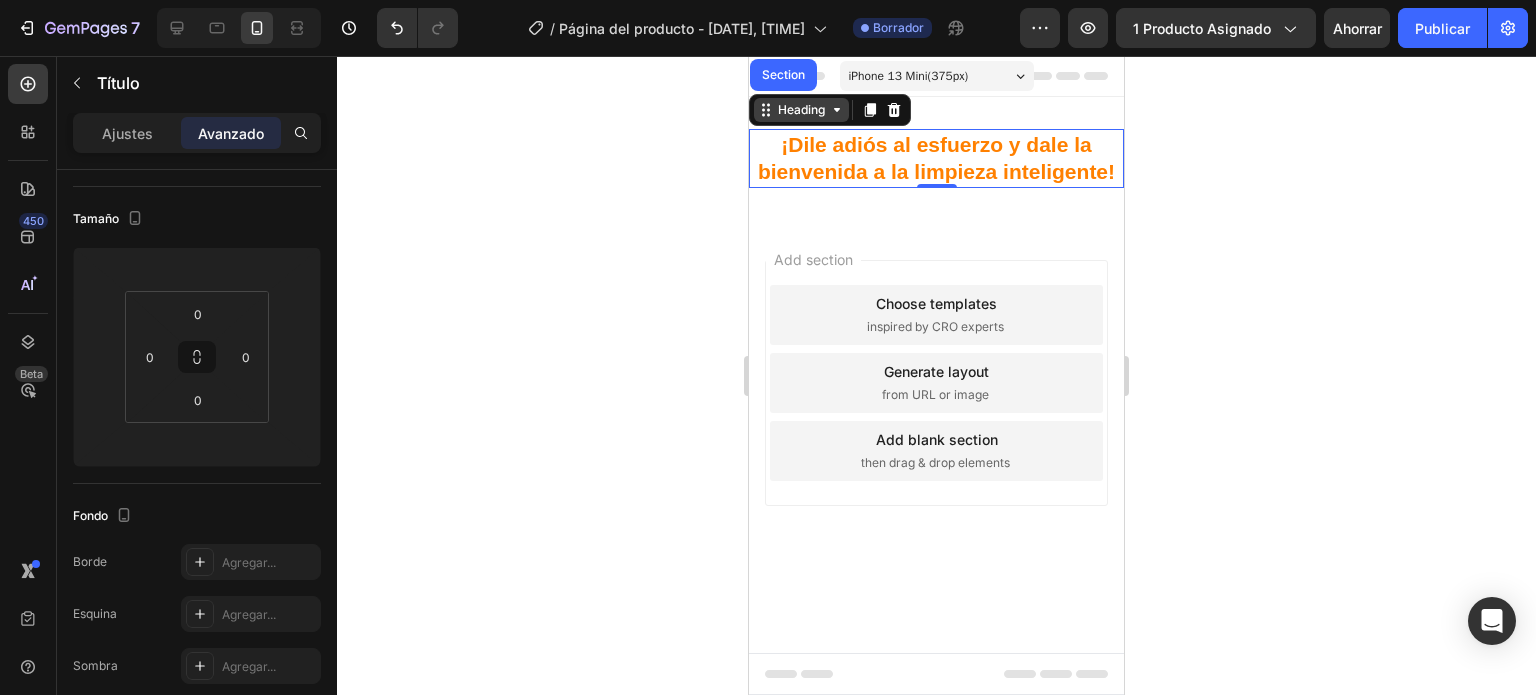 click on "Heading" at bounding box center [801, 110] 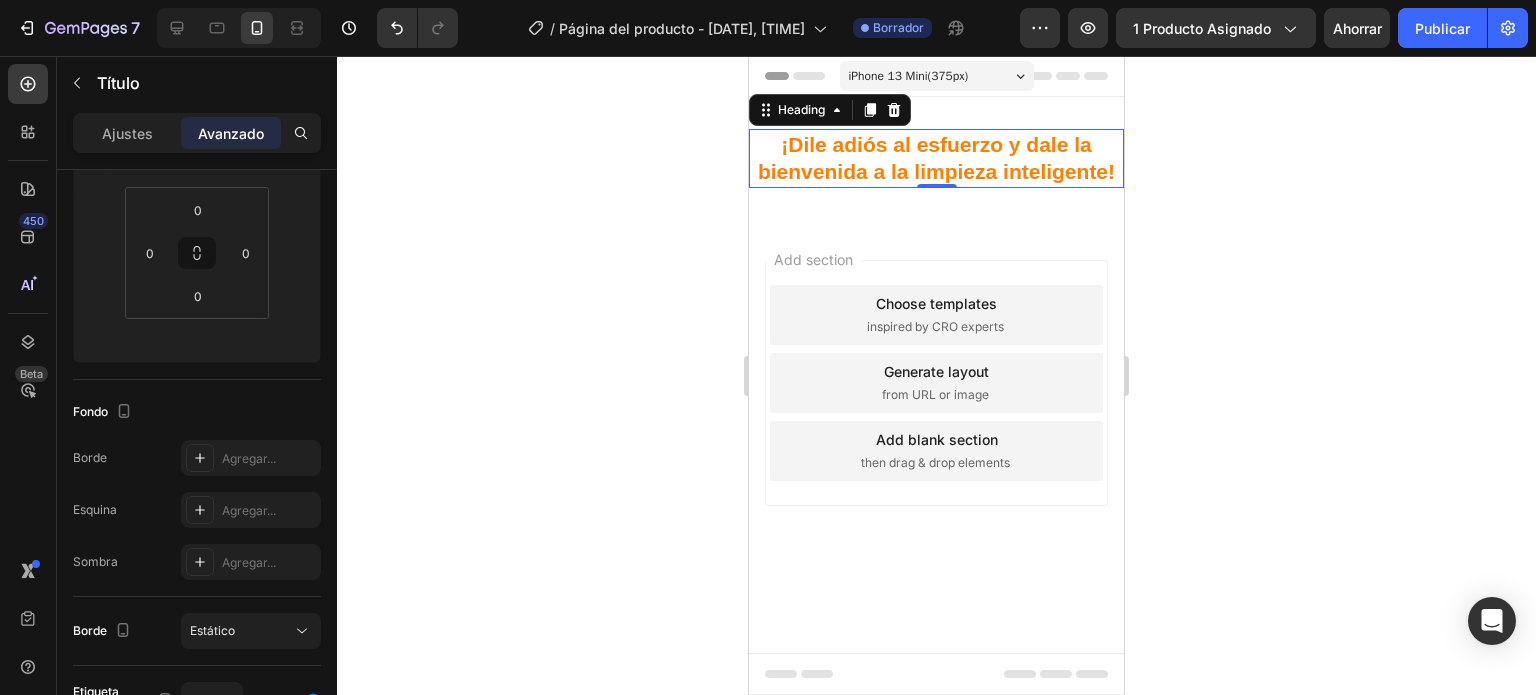 scroll, scrollTop: 0, scrollLeft: 0, axis: both 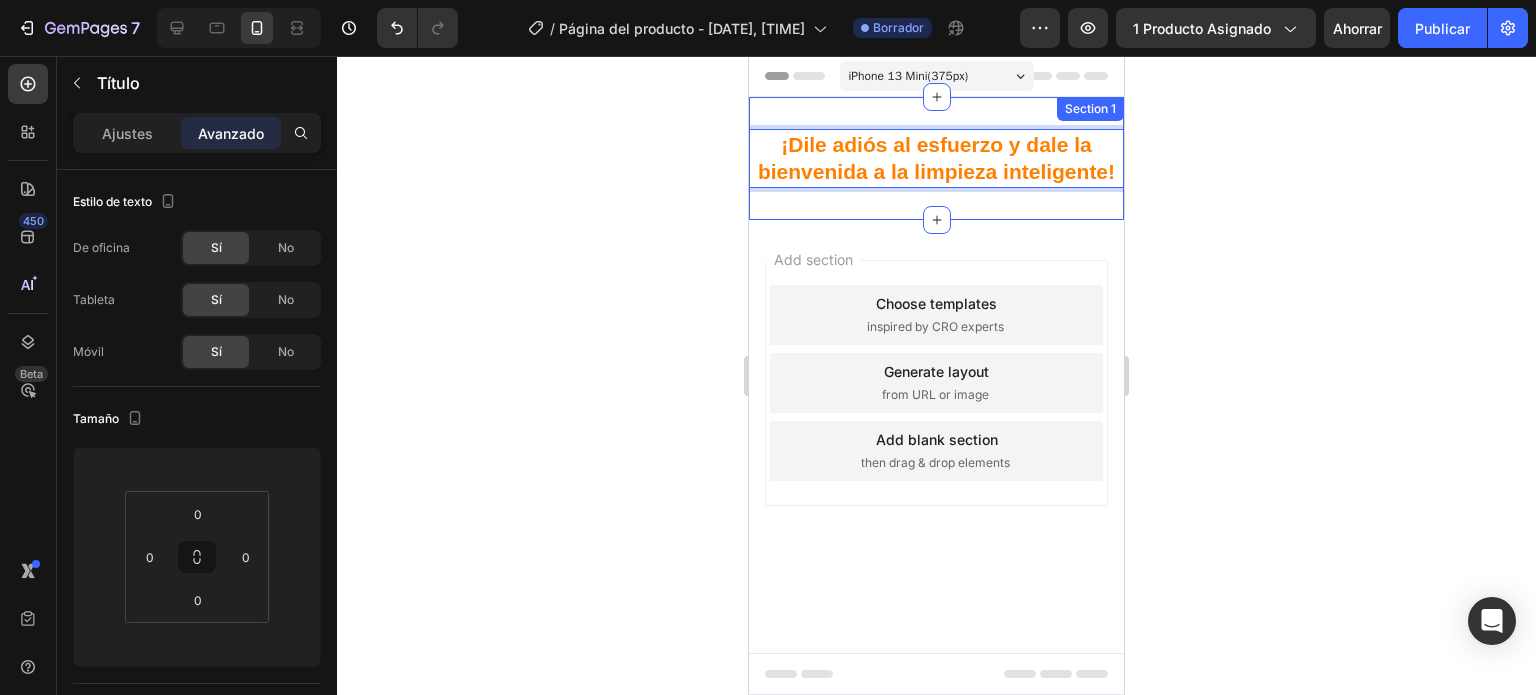 click on "¡Dile adiós al esfuerzo y dale la bienvenida a la limpieza inteligente! Heading   0 Section 1" at bounding box center [936, 158] 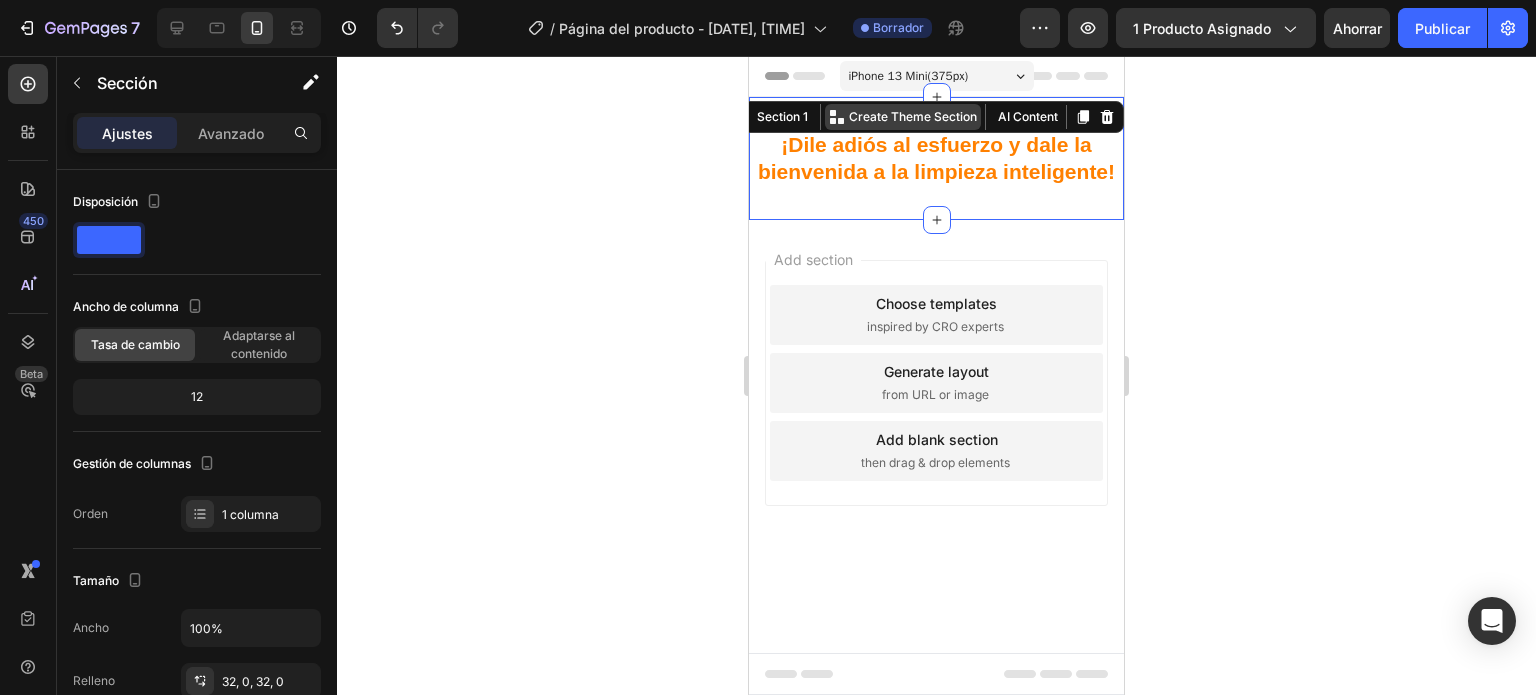 click on "Create Theme Section" at bounding box center [913, 117] 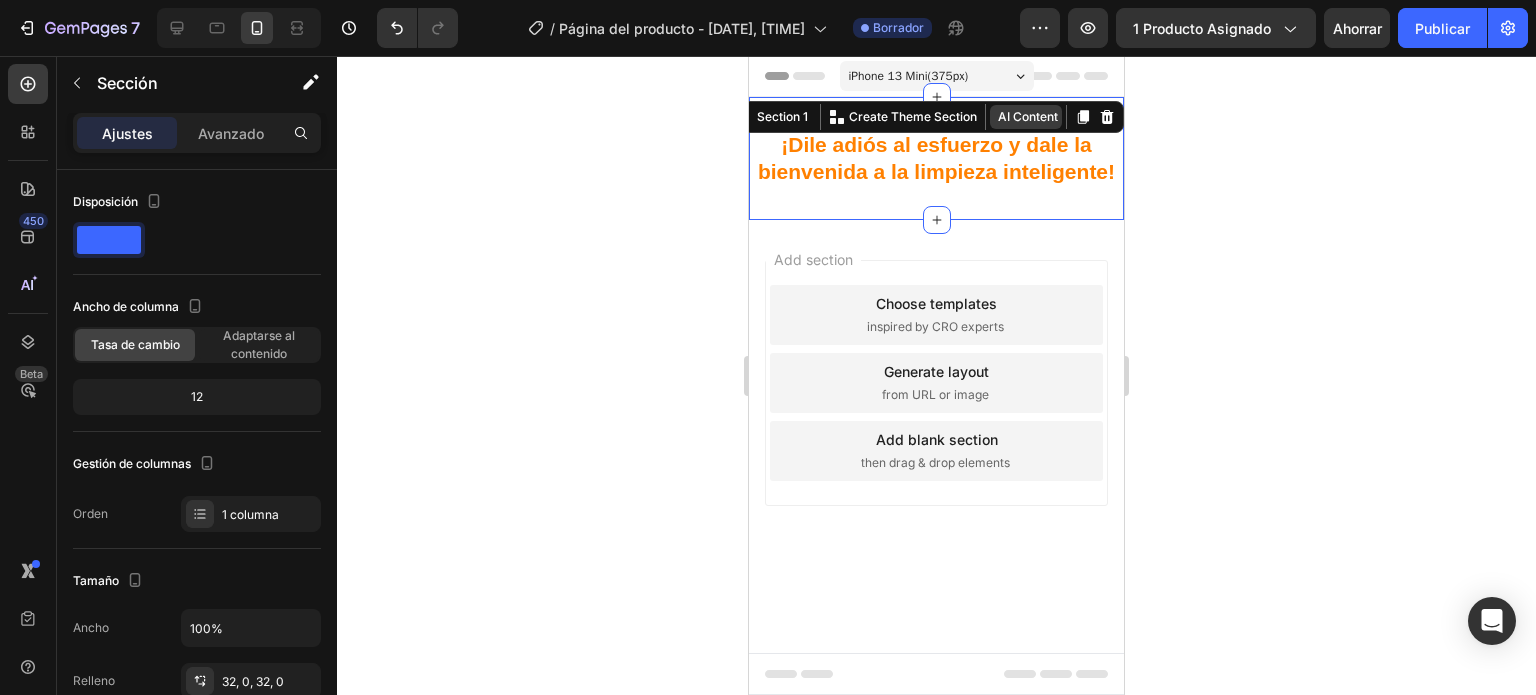 click on "AI Content" at bounding box center (1026, 117) 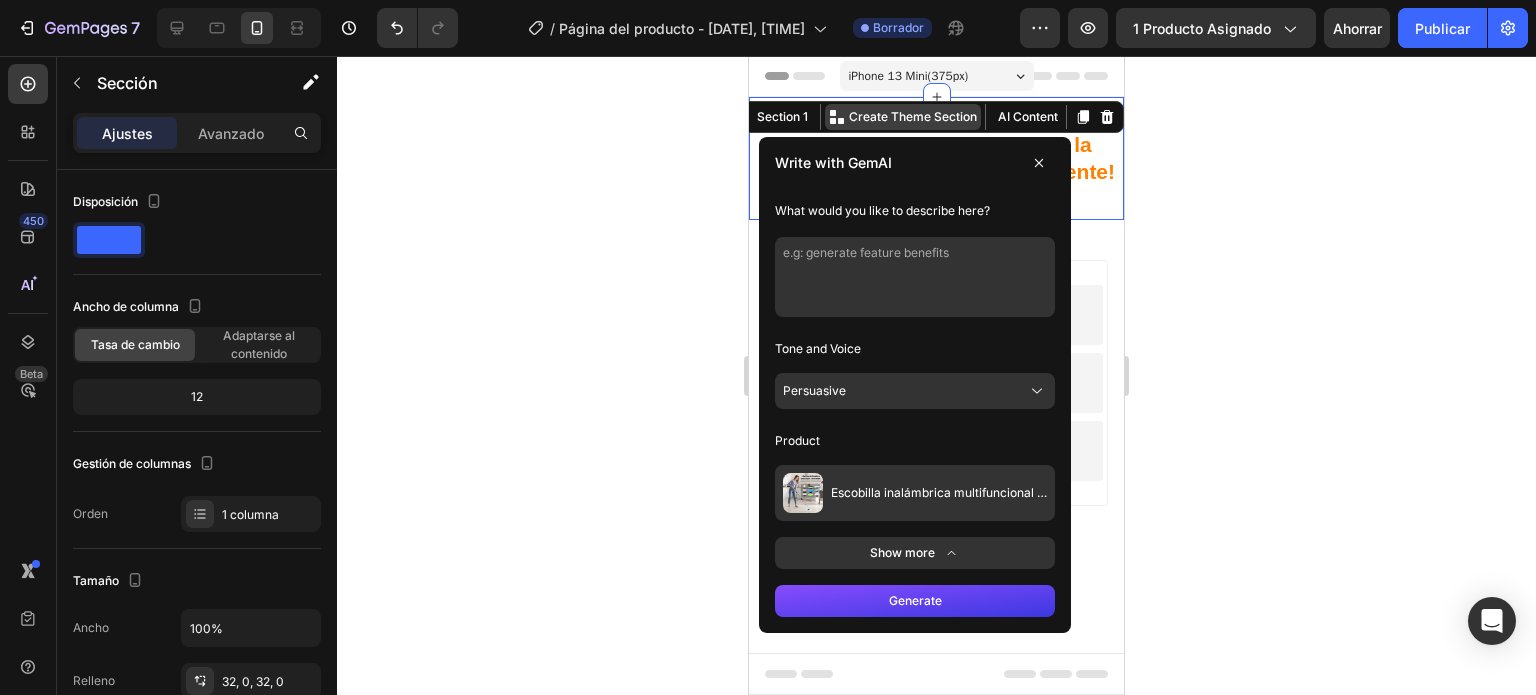 click on "Create Theme Section" at bounding box center (913, 117) 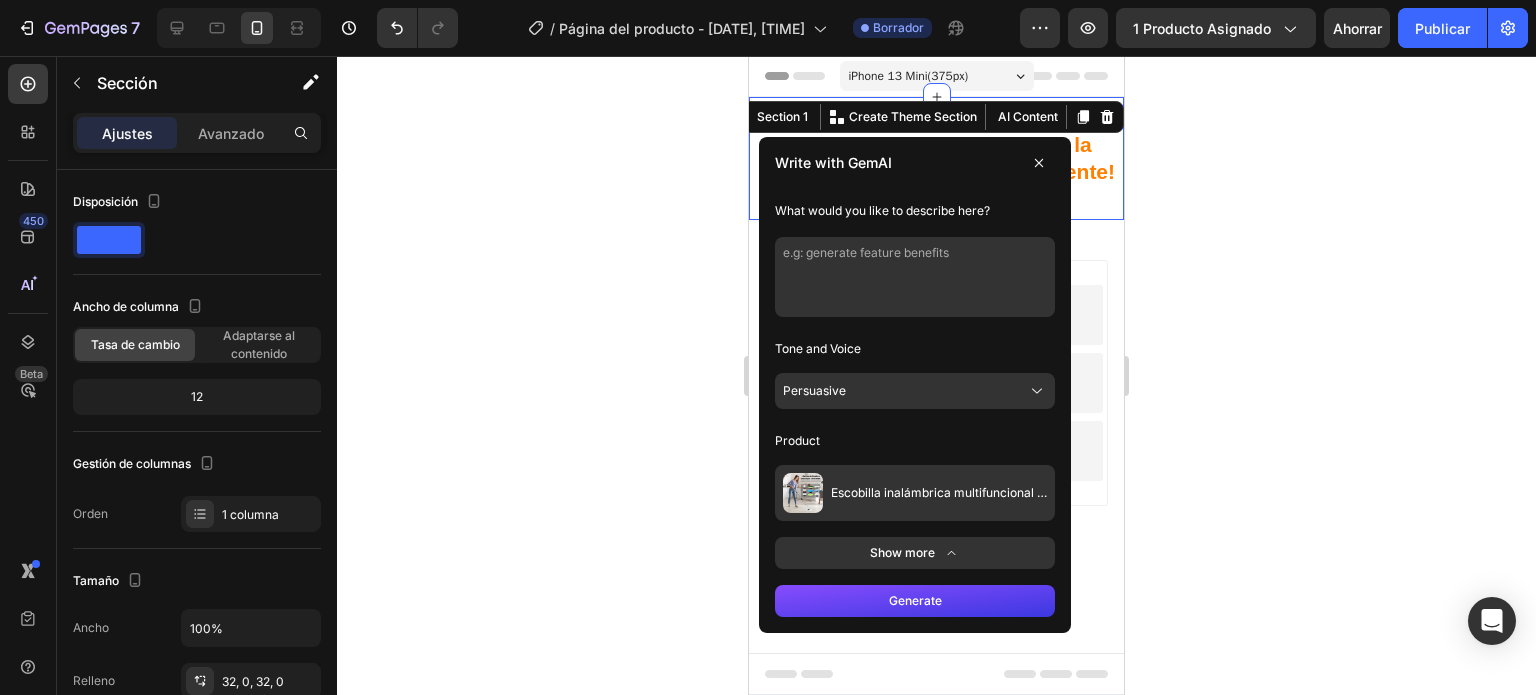 click 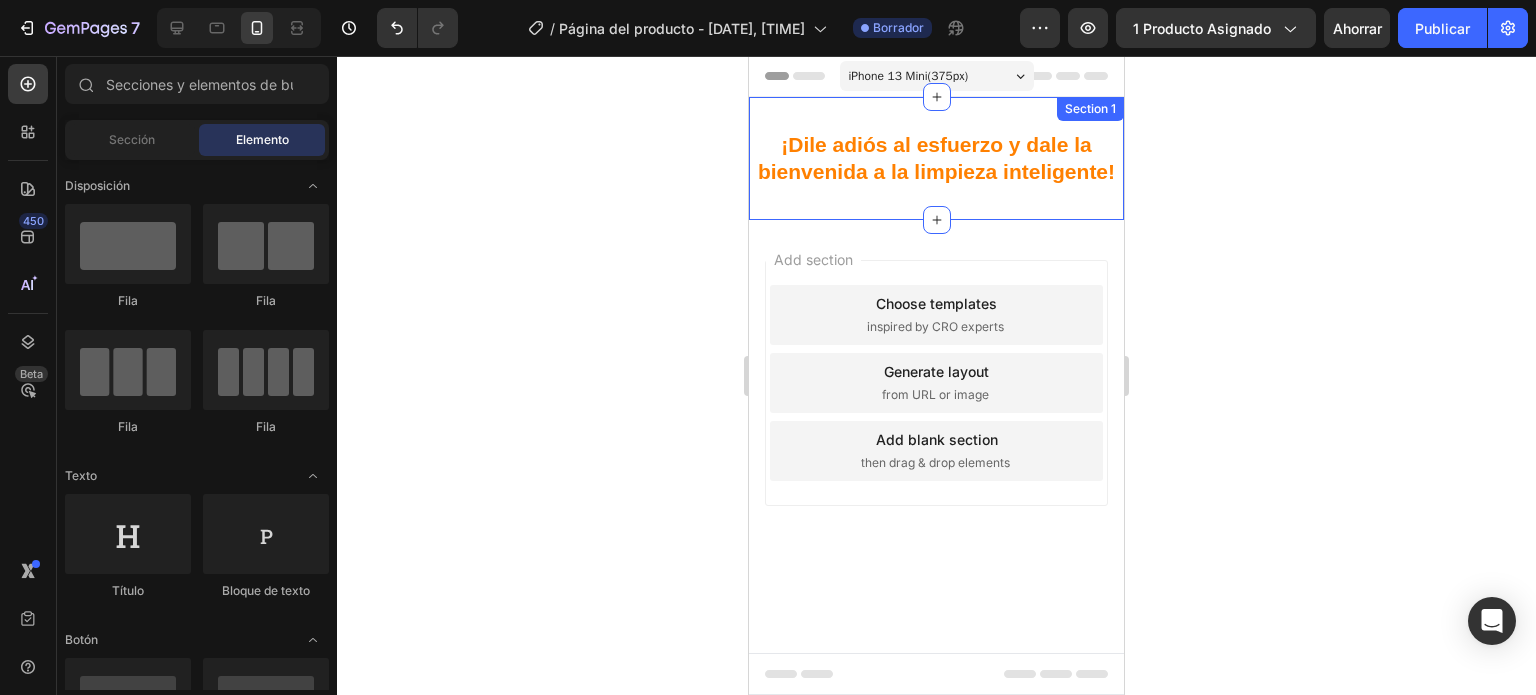 click on "⁠⁠⁠⁠⁠⁠⁠ ¡Dile adiós al esfuerzo y dale la bienvenida a la limpieza inteligente! Heading Section 1" at bounding box center [936, 158] 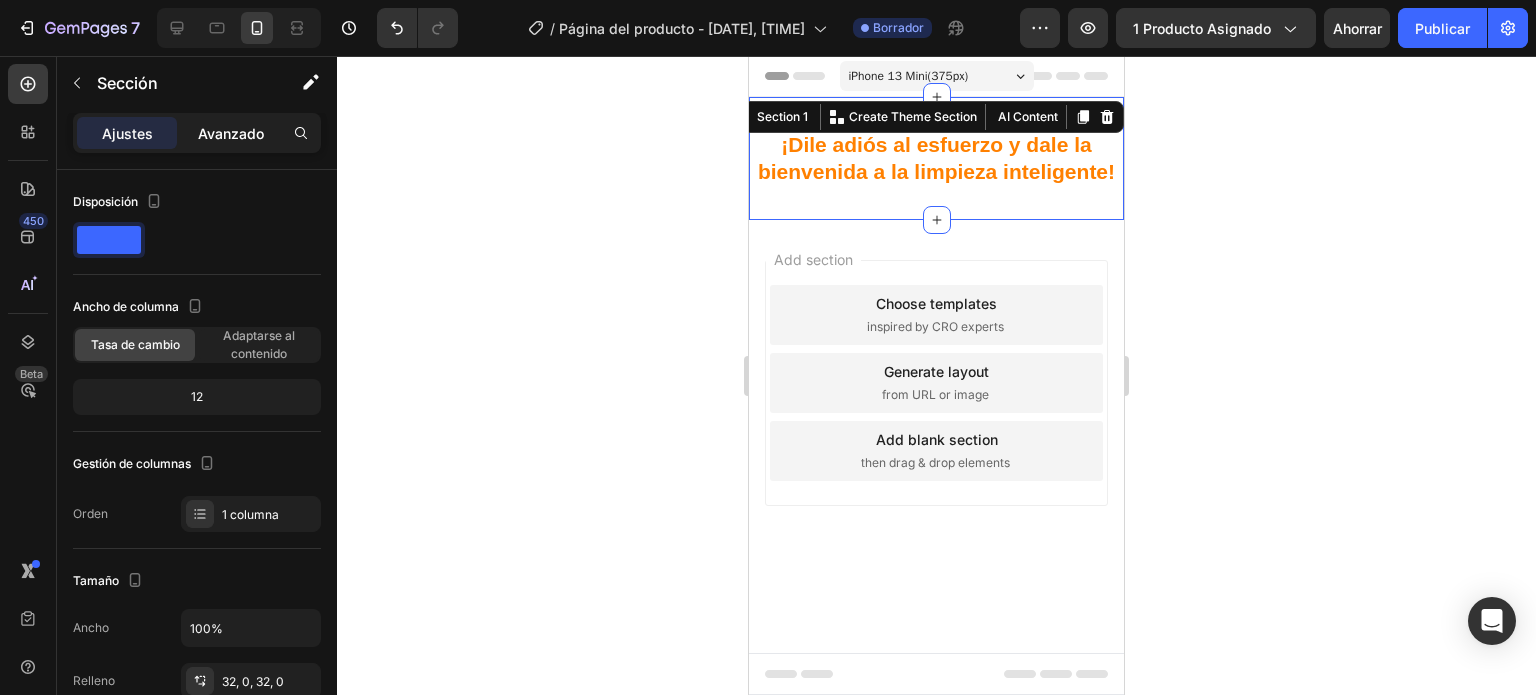 click on "Avanzado" at bounding box center [231, 133] 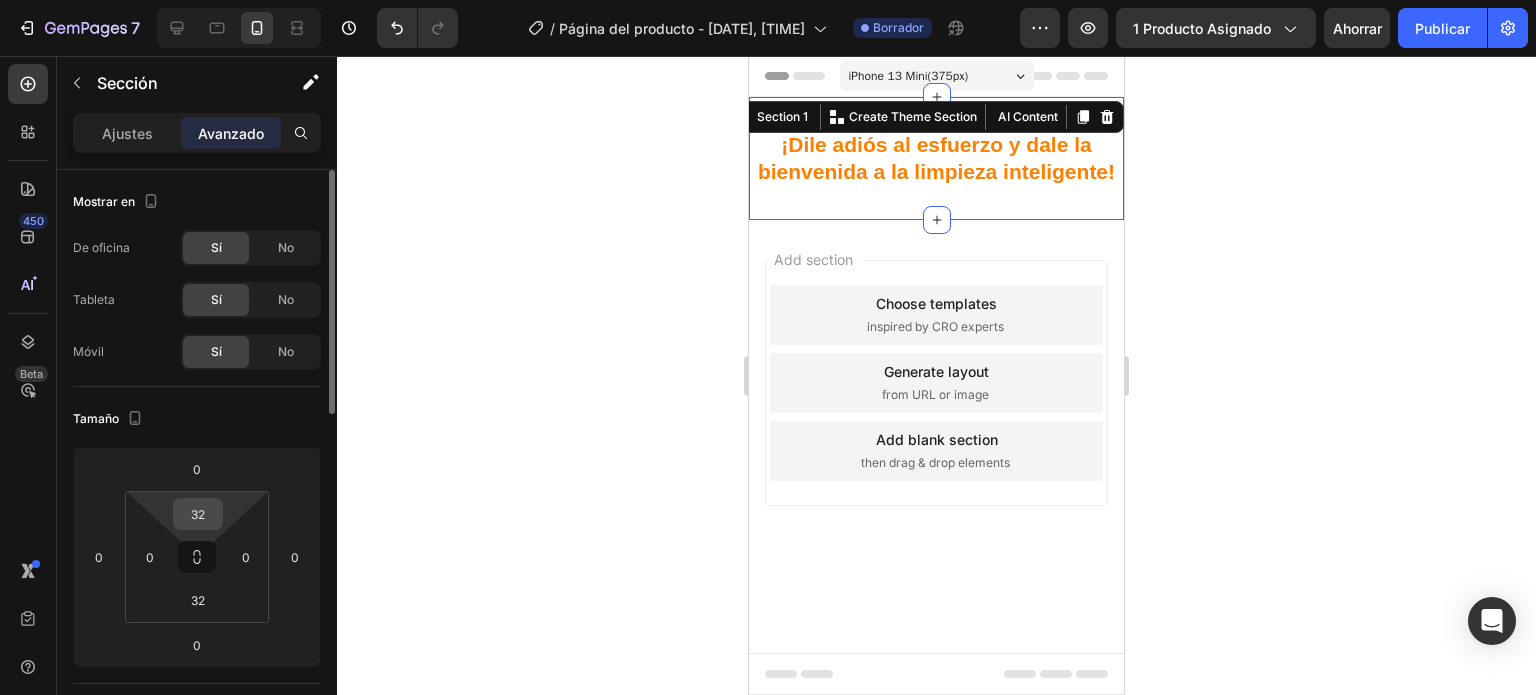 click on "32" at bounding box center [198, 514] 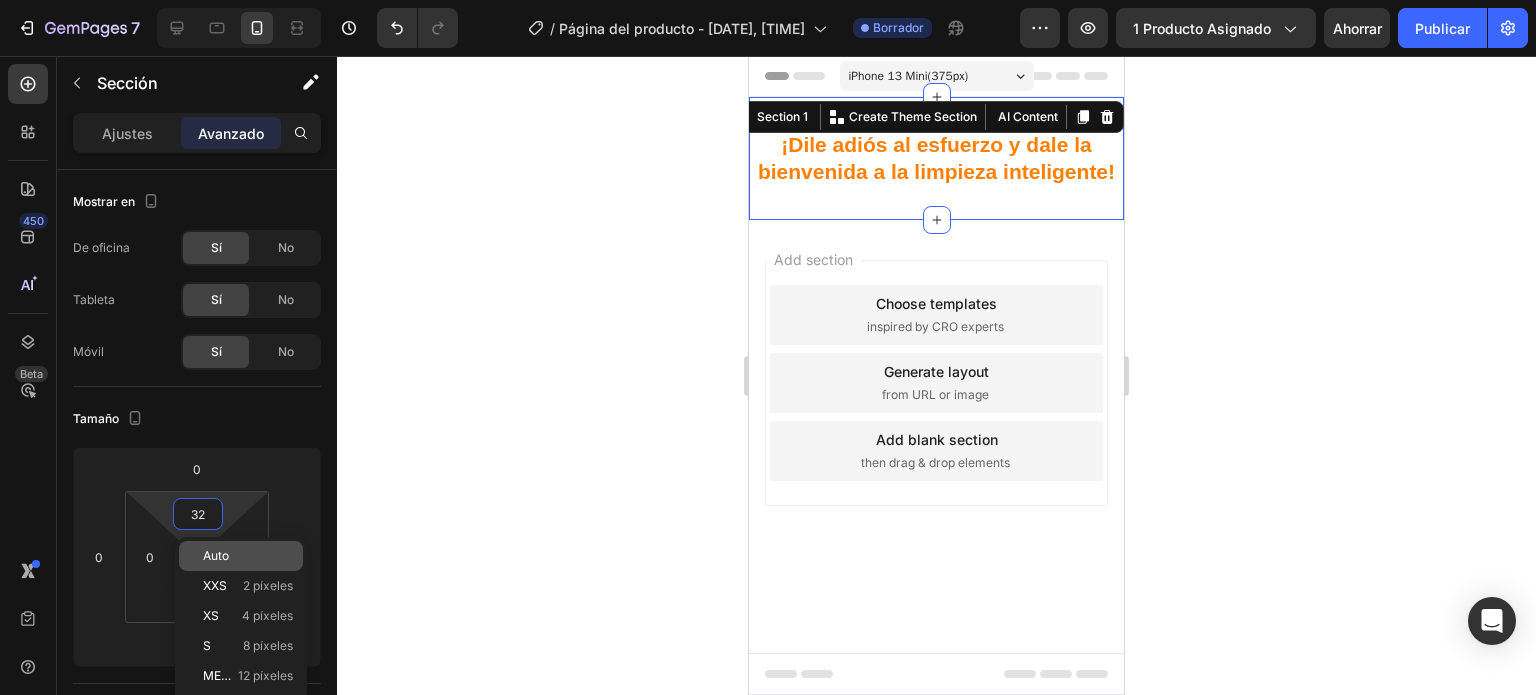 click on "Auto" at bounding box center (216, 555) 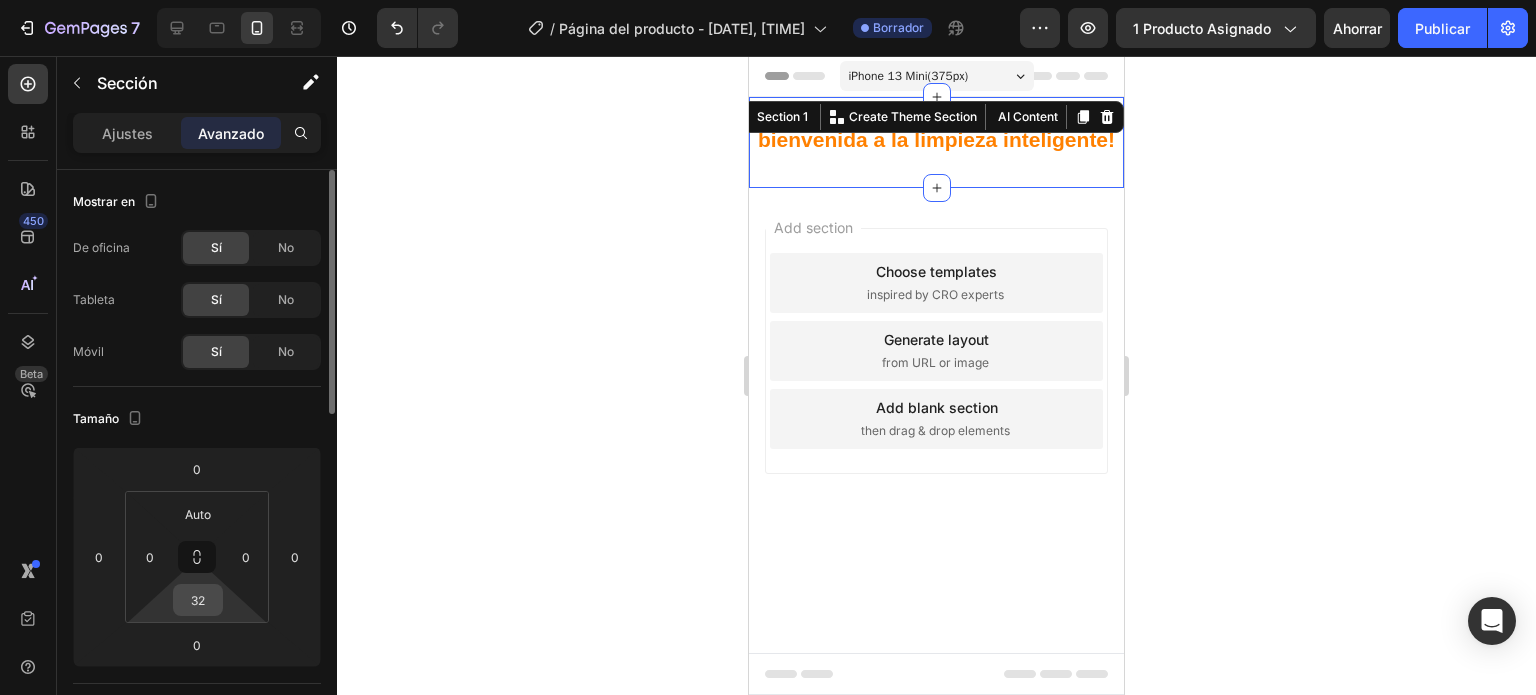 click on "32" at bounding box center [198, 600] 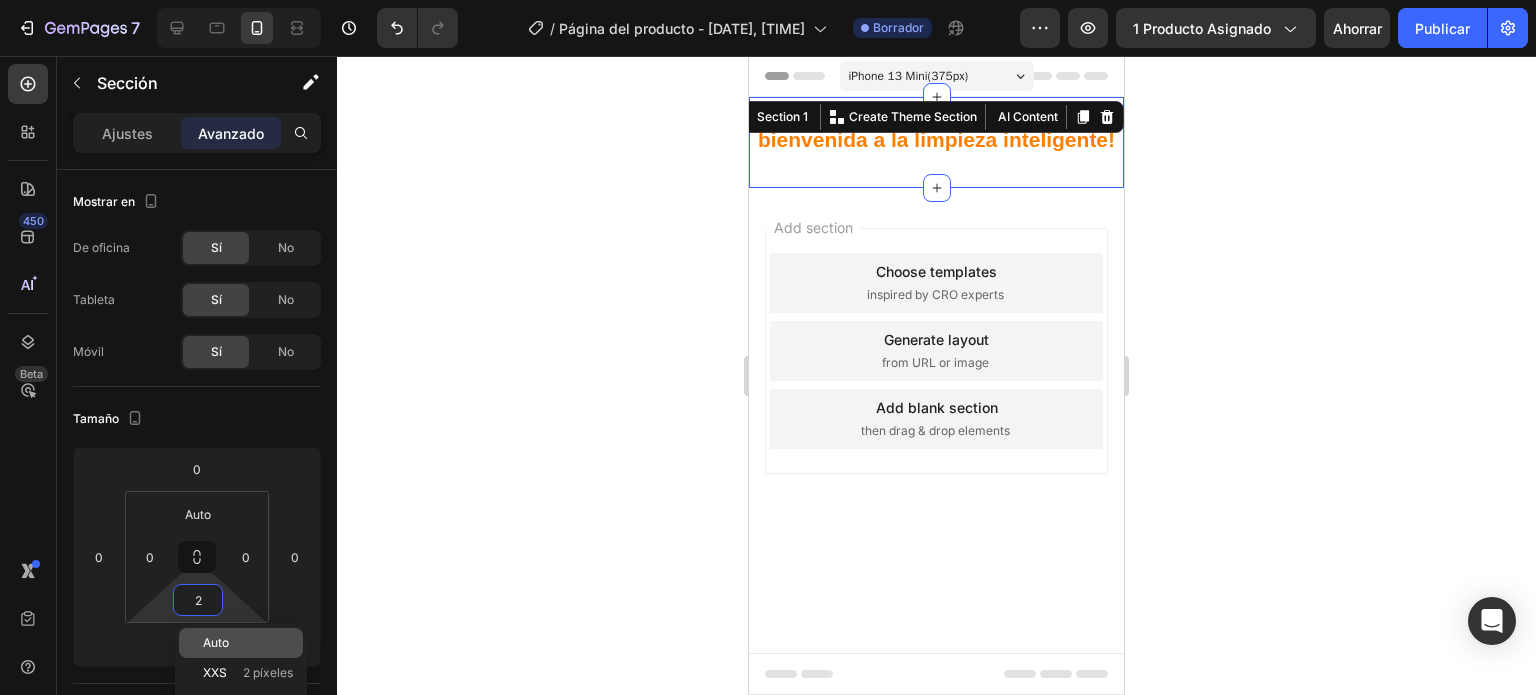click on "Auto" at bounding box center (216, 642) 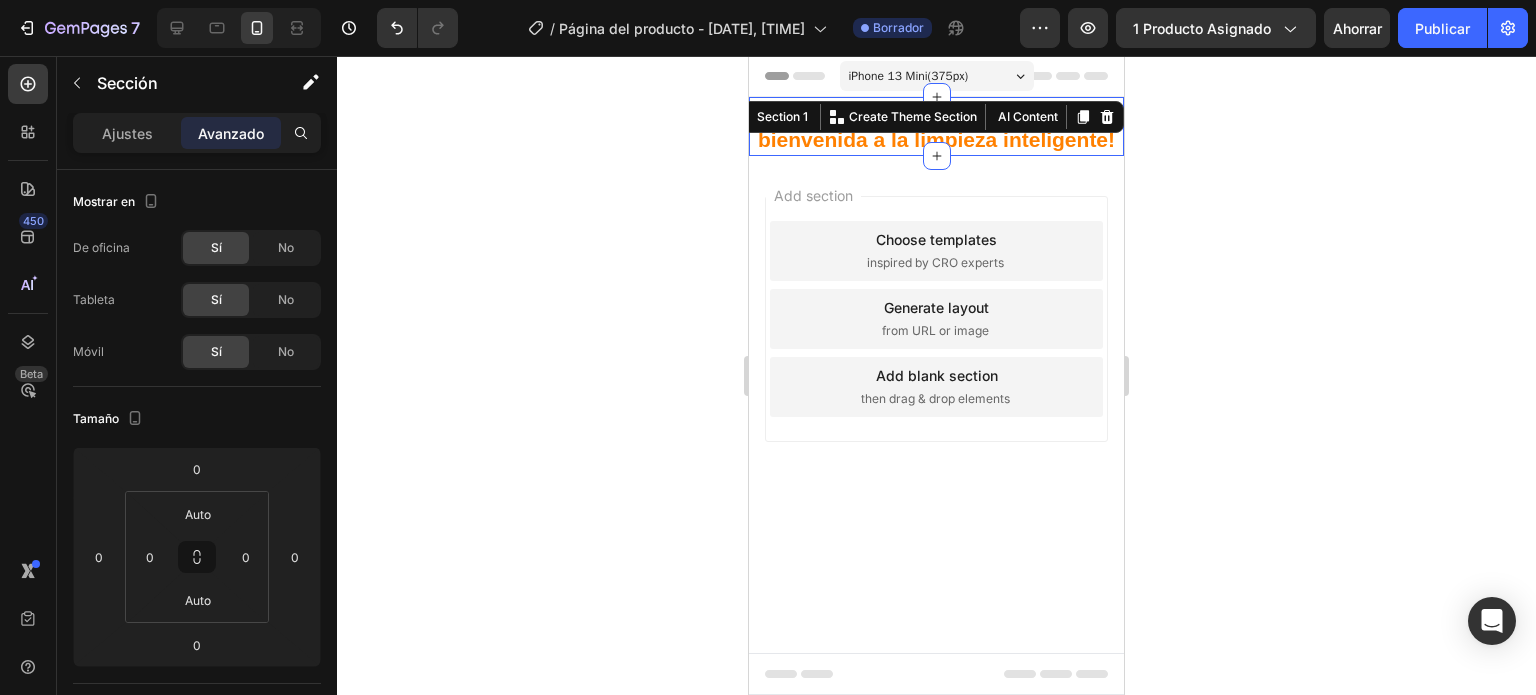 click 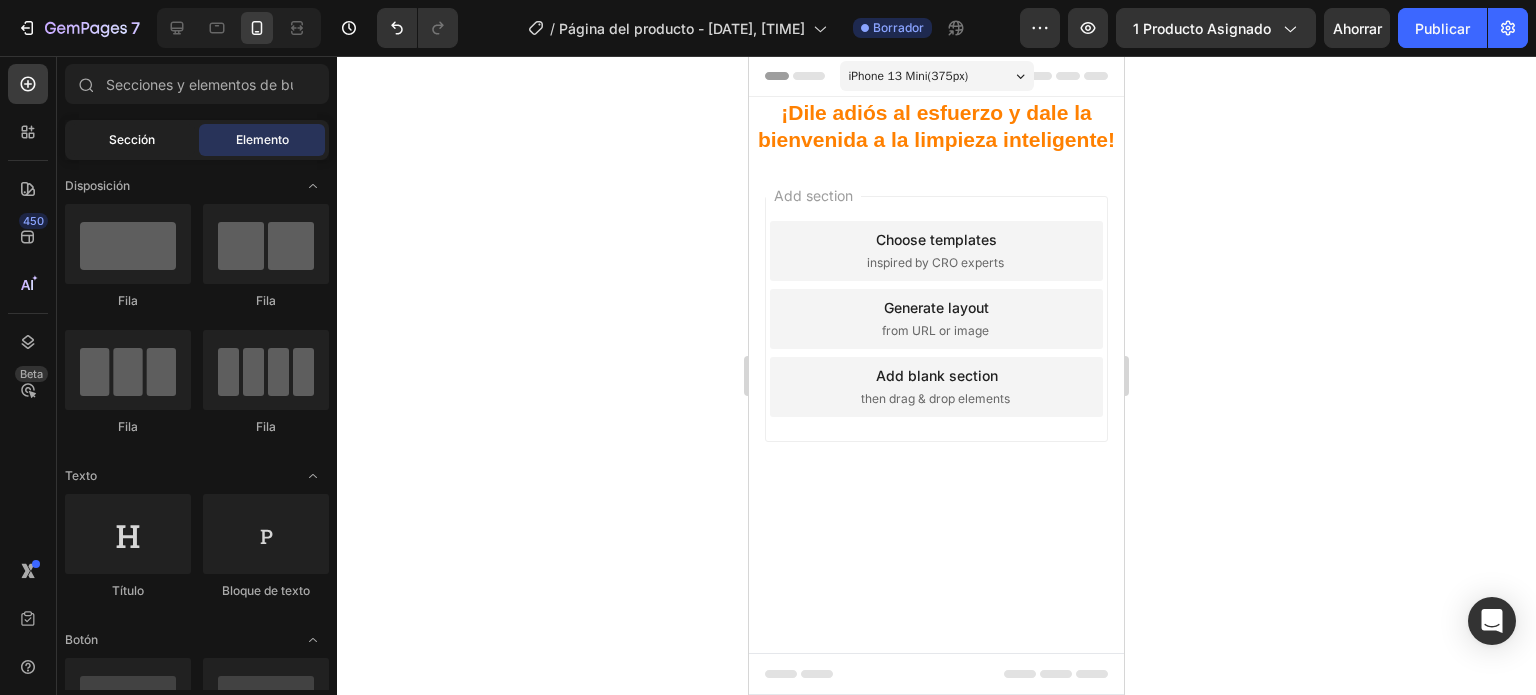 click on "Sección" at bounding box center (132, 139) 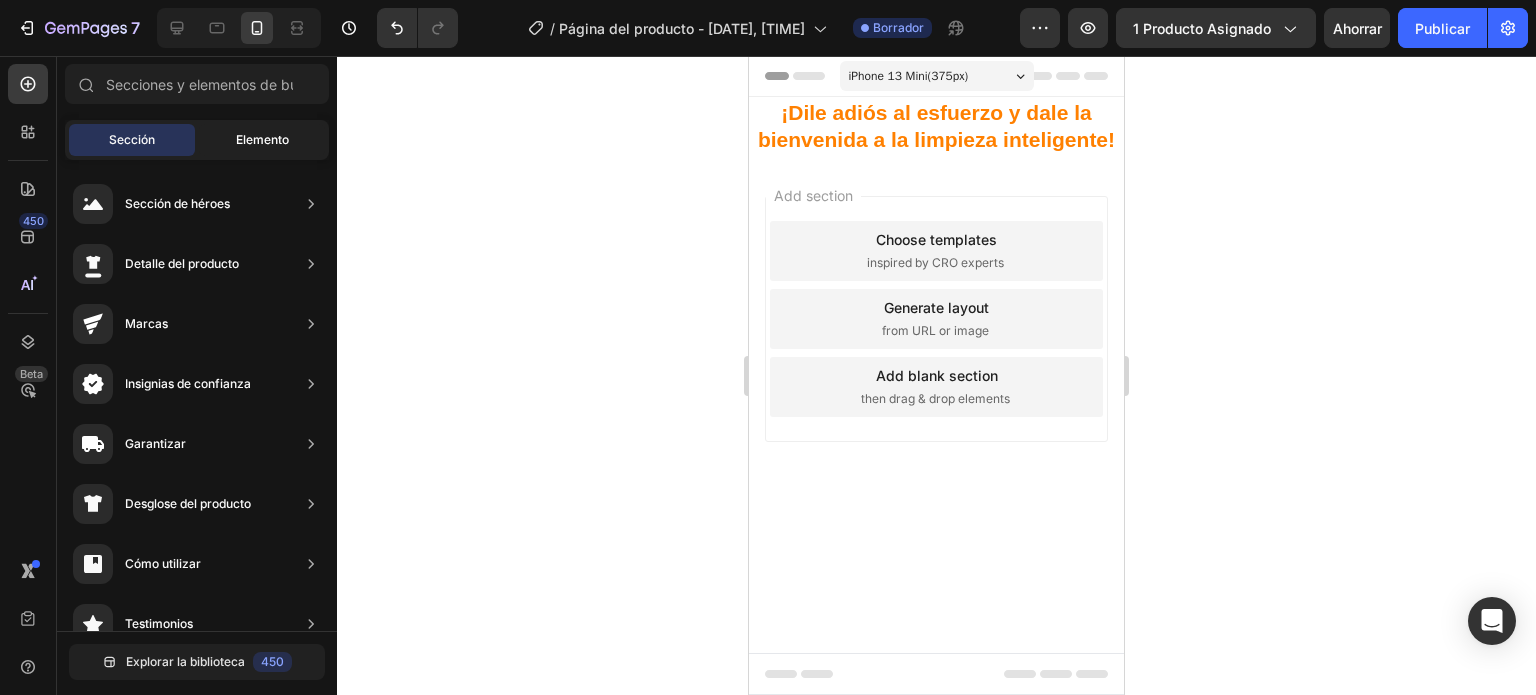 click on "Elemento" at bounding box center [262, 139] 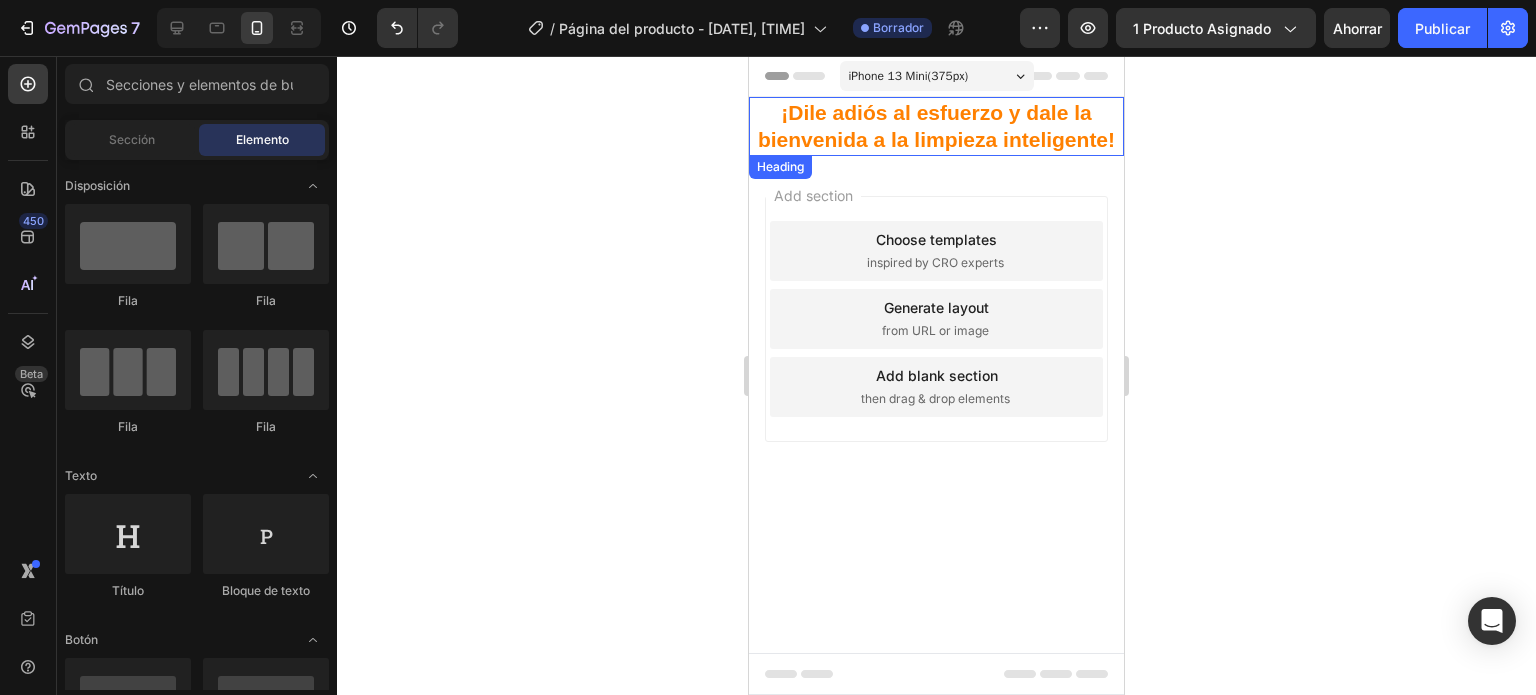 click on "¡Dile adiós al esfuerzo y dale la bienvenida a la limpieza inteligente!" at bounding box center (936, 126) 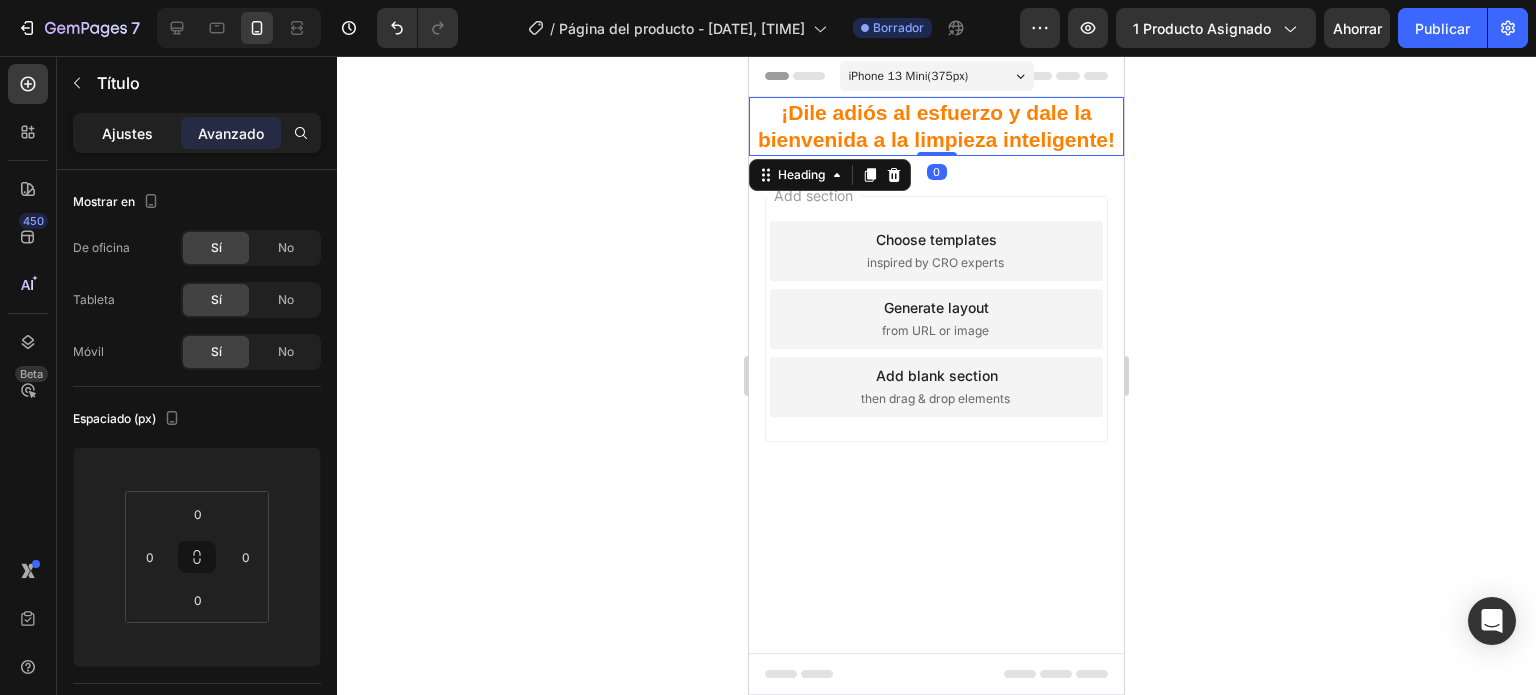 click on "Ajustes" at bounding box center (127, 133) 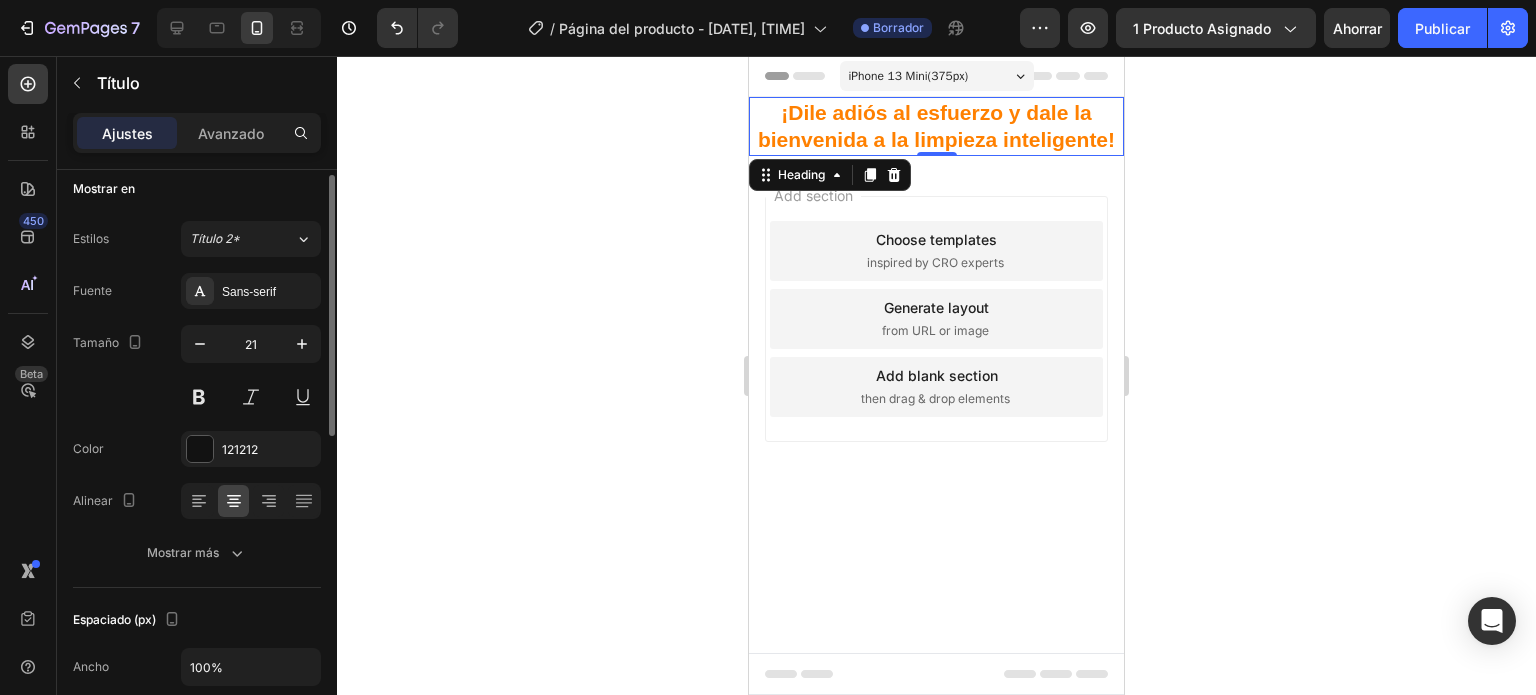 scroll, scrollTop: 0, scrollLeft: 0, axis: both 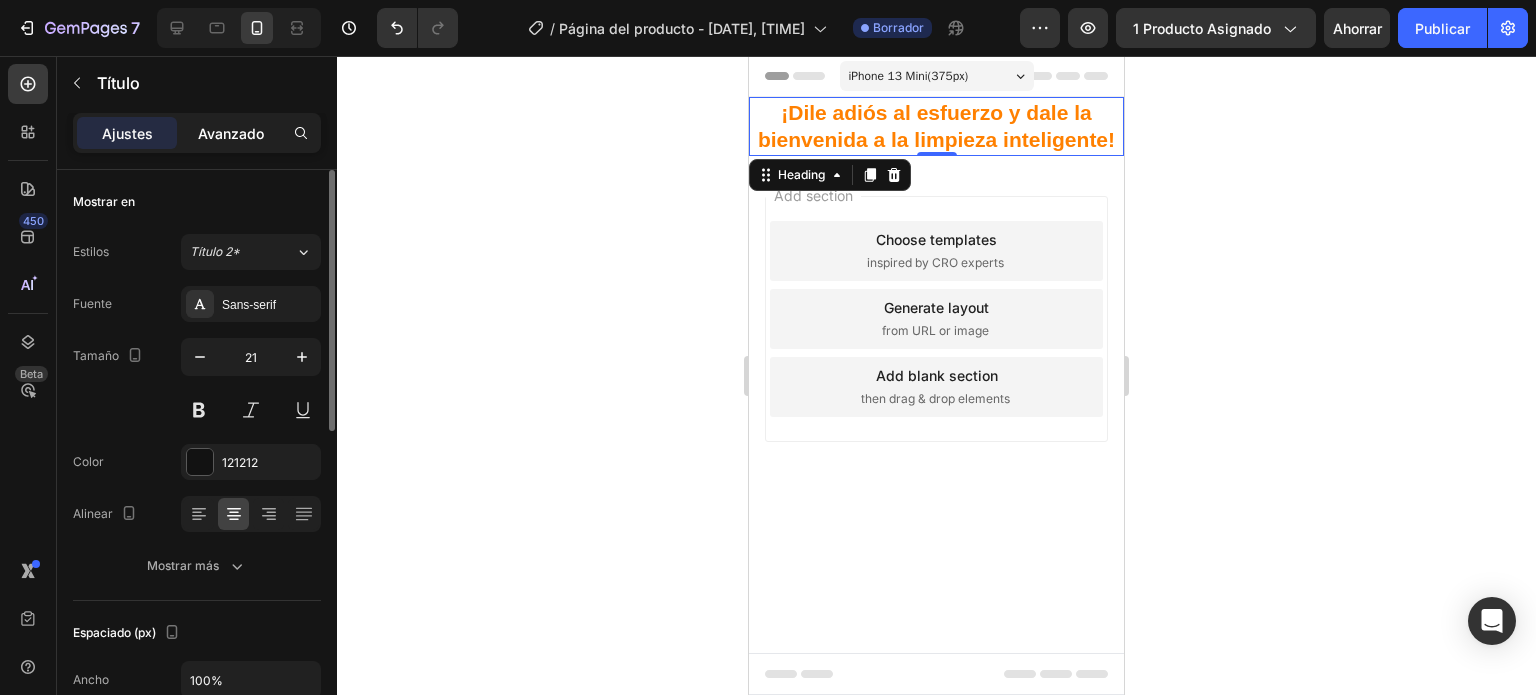 click on "Avanzado" at bounding box center (231, 133) 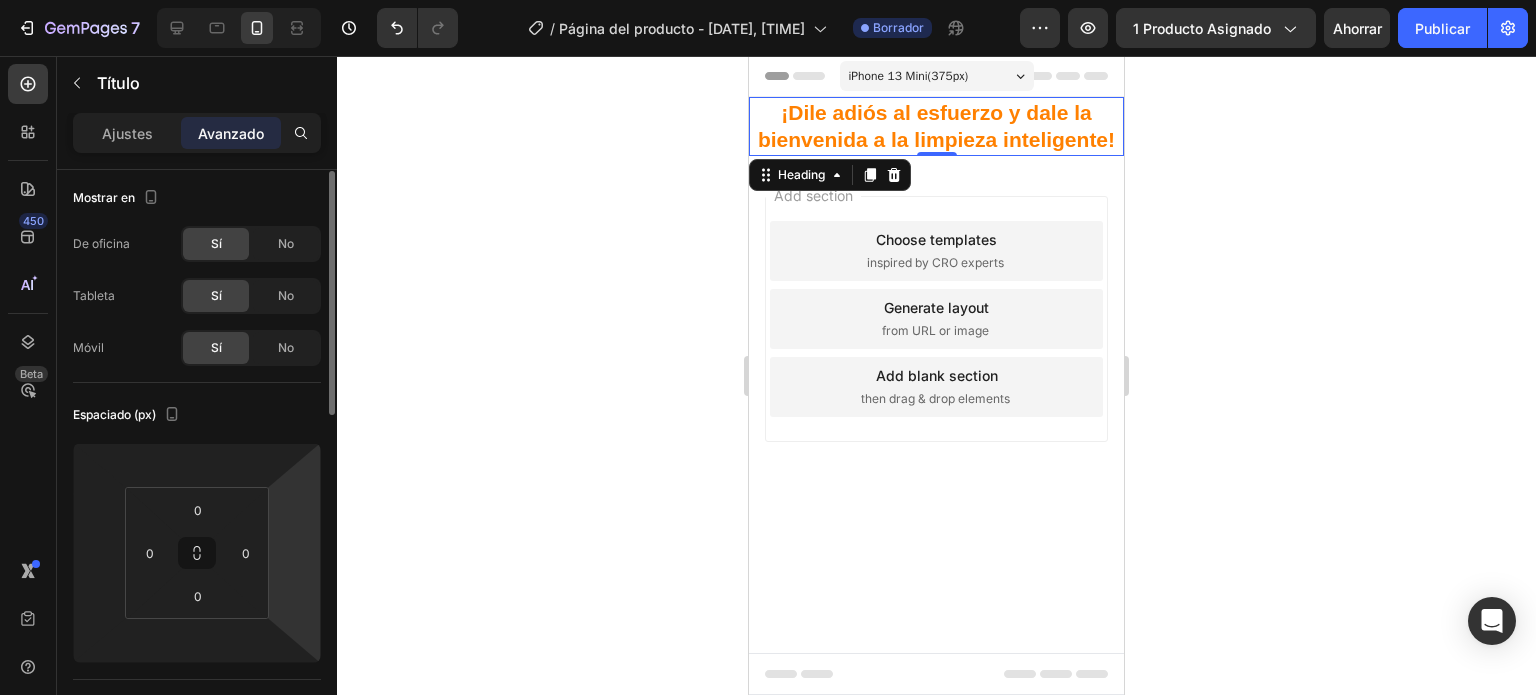 scroll, scrollTop: 0, scrollLeft: 0, axis: both 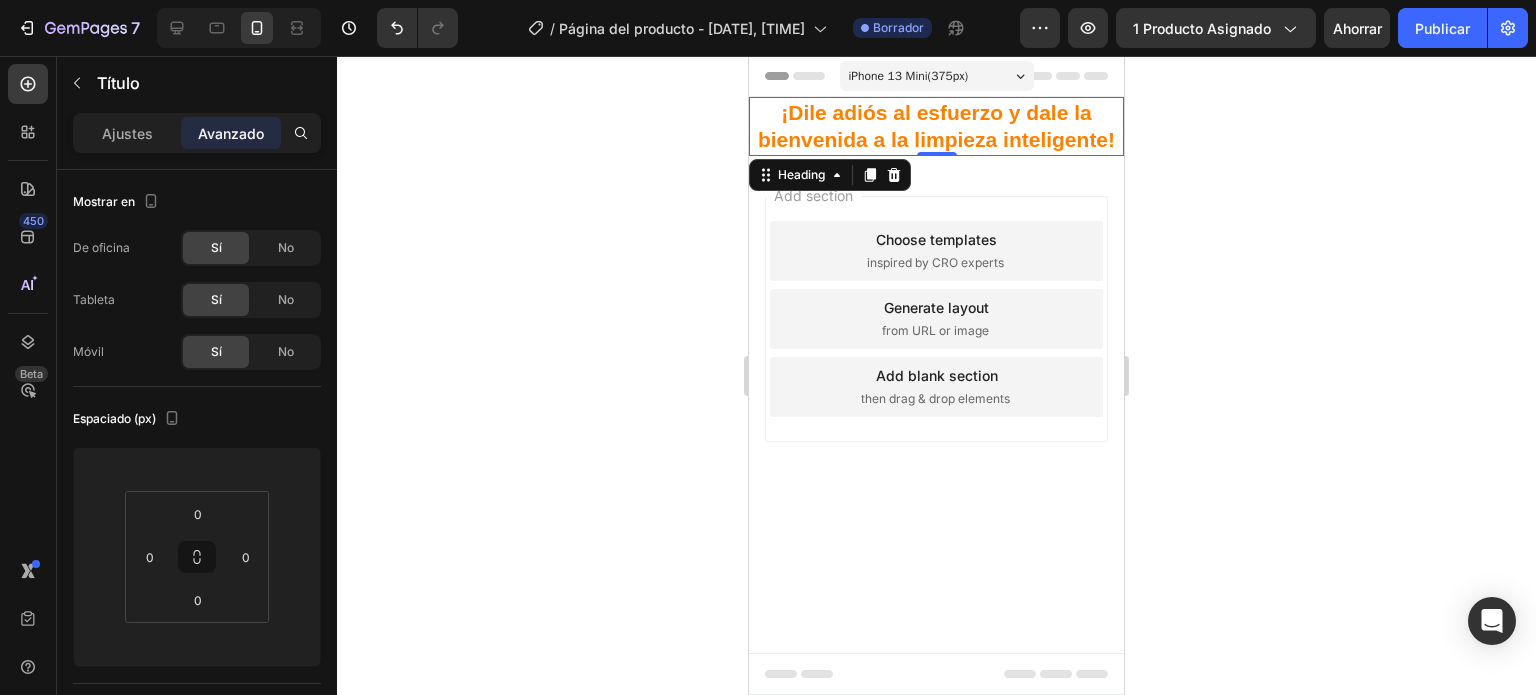 click 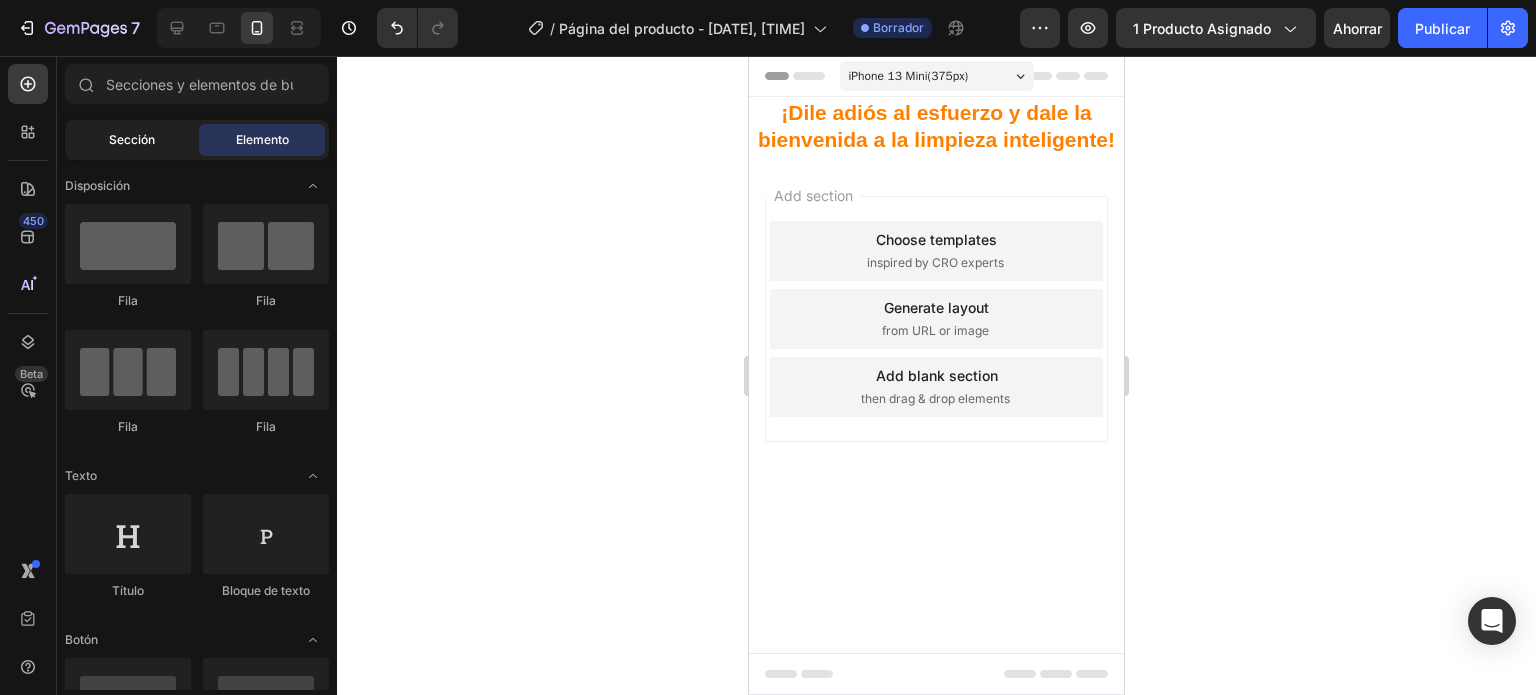 click on "Sección" at bounding box center [132, 139] 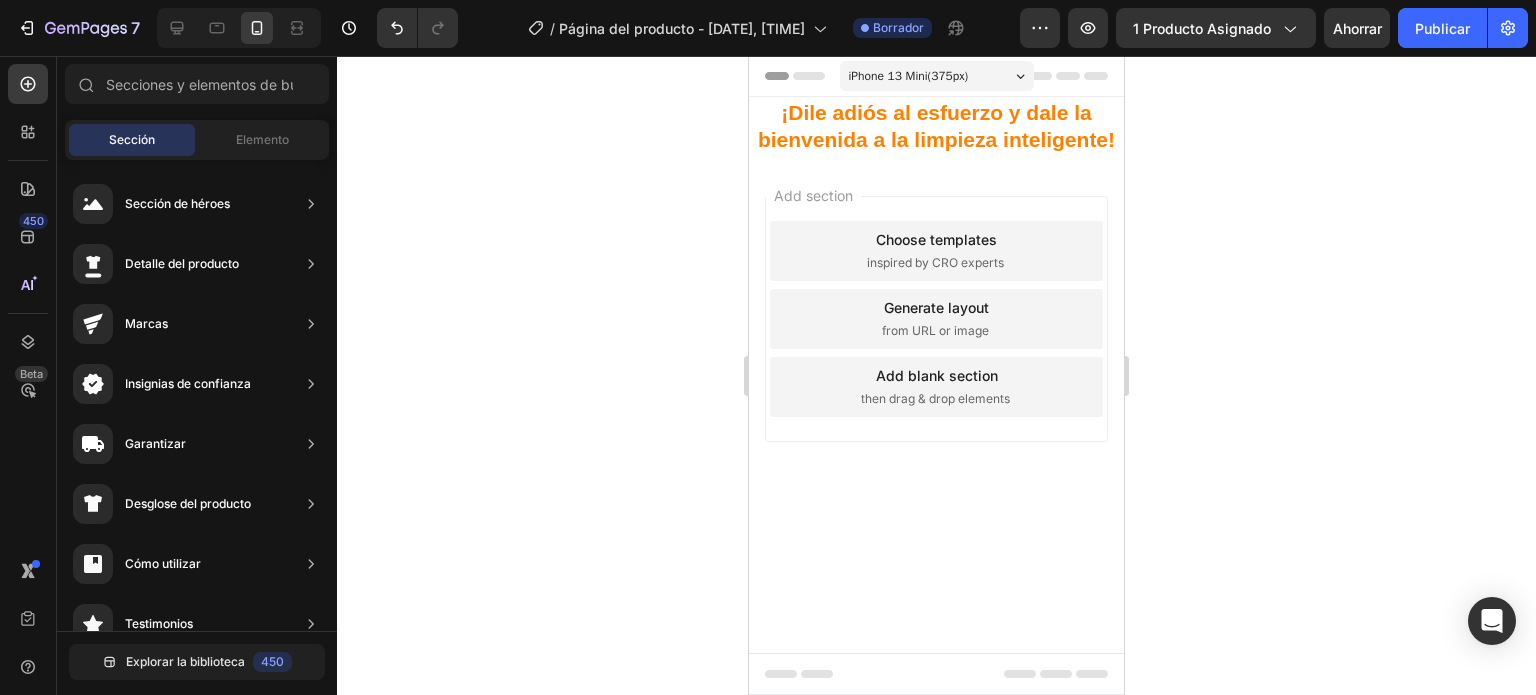 click on "iPhone 13 Mini  ( 375 px) iPhone 13 Mini iPhone 13 Pro iPhone 11 Pro Max iPhone 15 Pro Max Pixel 7 Galaxy S8+ Galaxy S20 Ultra iPad Mini iPad Air iPad Pro Header ⁠⁠⁠⁠⁠⁠⁠ ¡Dile adiós al esfuerzo y dale la bienvenida a la limpieza inteligente! Heading Section 1 Root Start with Sections from sidebar Add sections Add elements Start with Generating from URL or image Add section Choose templates inspired by CRO experts Generate layout from URL or image Add blank section then drag & drop elements Footer" at bounding box center [936, 375] 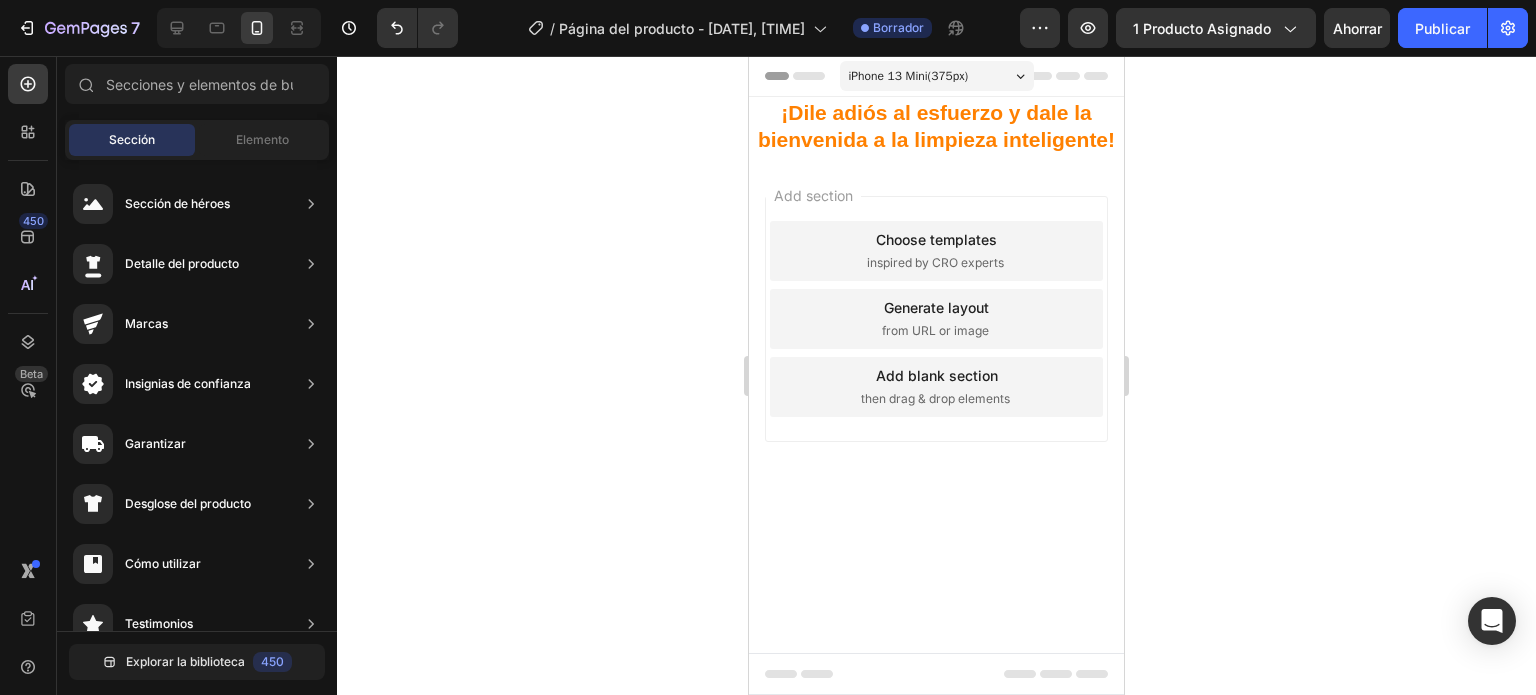 click on "then drag & drop elements" at bounding box center [935, 399] 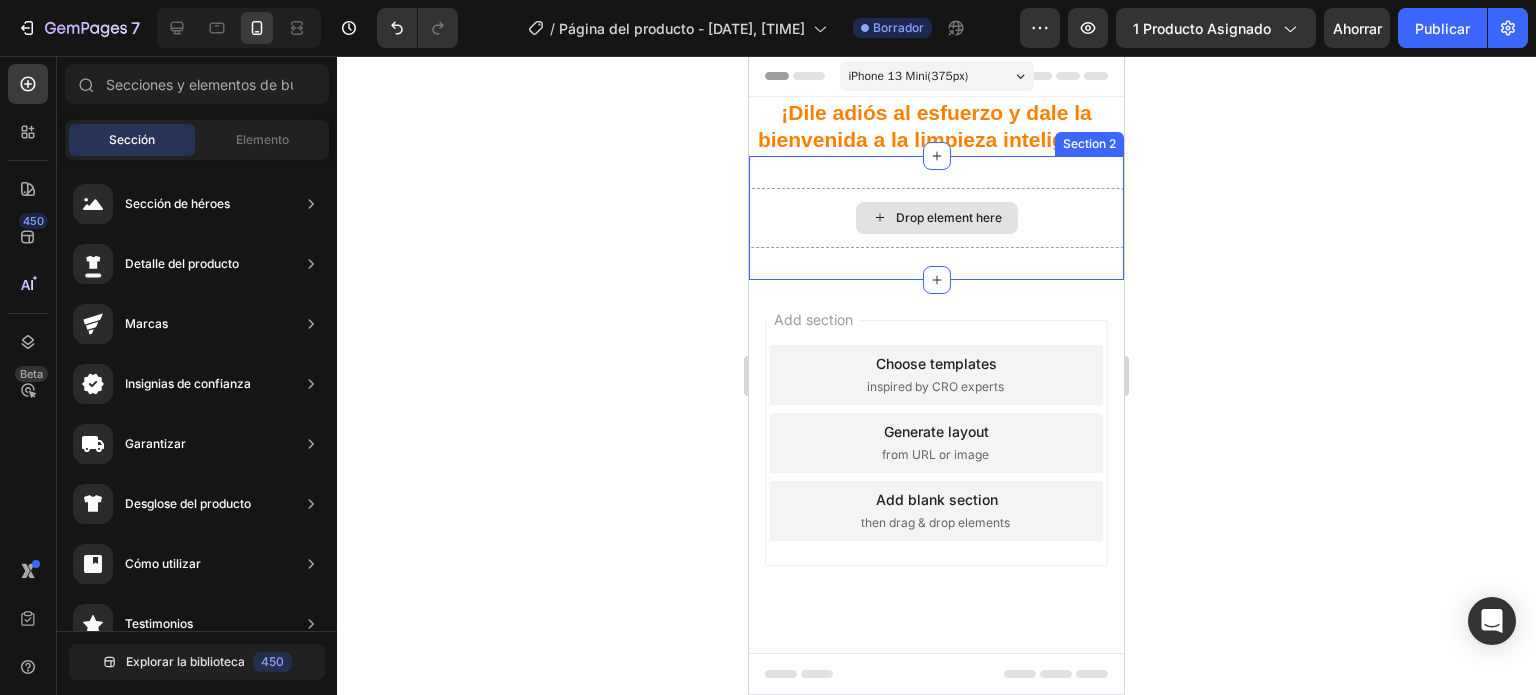 click on "Drop element here" at bounding box center [949, 218] 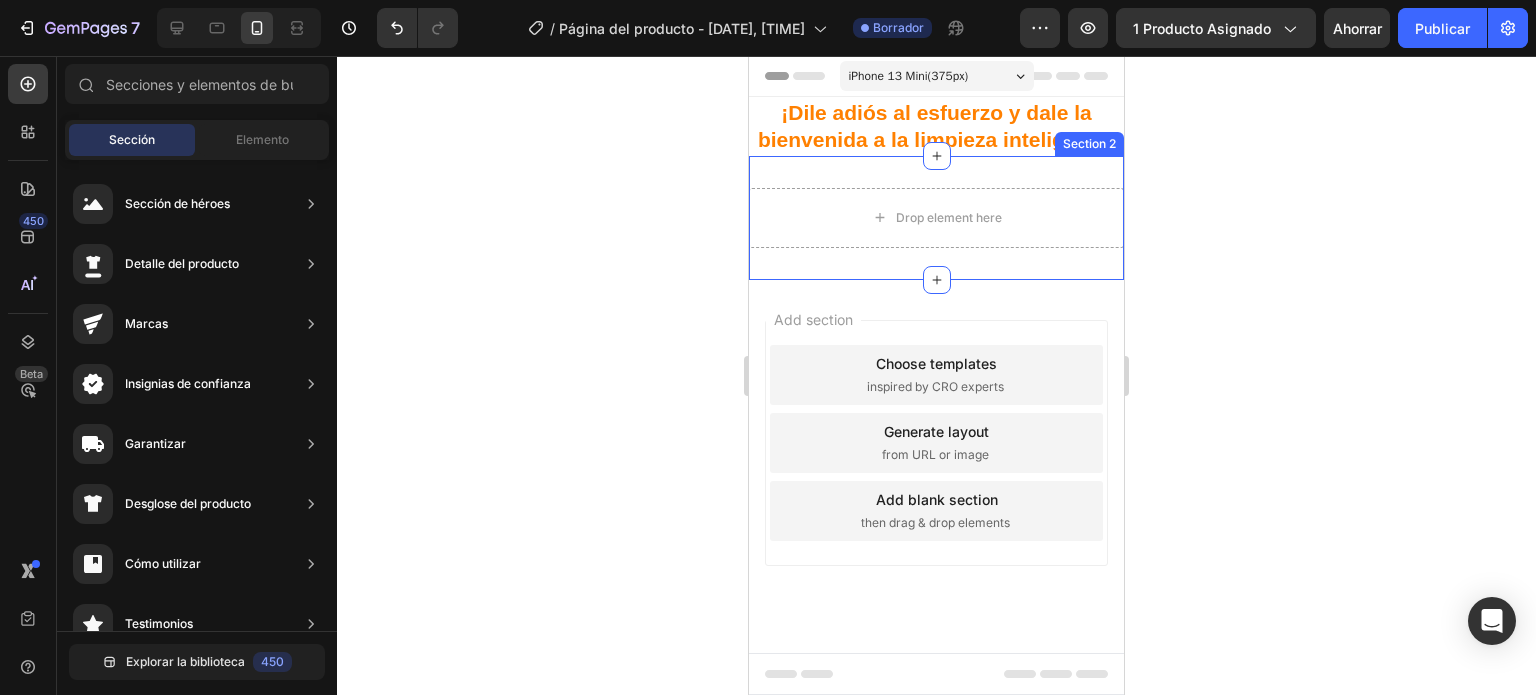 click on "Drop element here Section 2" at bounding box center (936, 218) 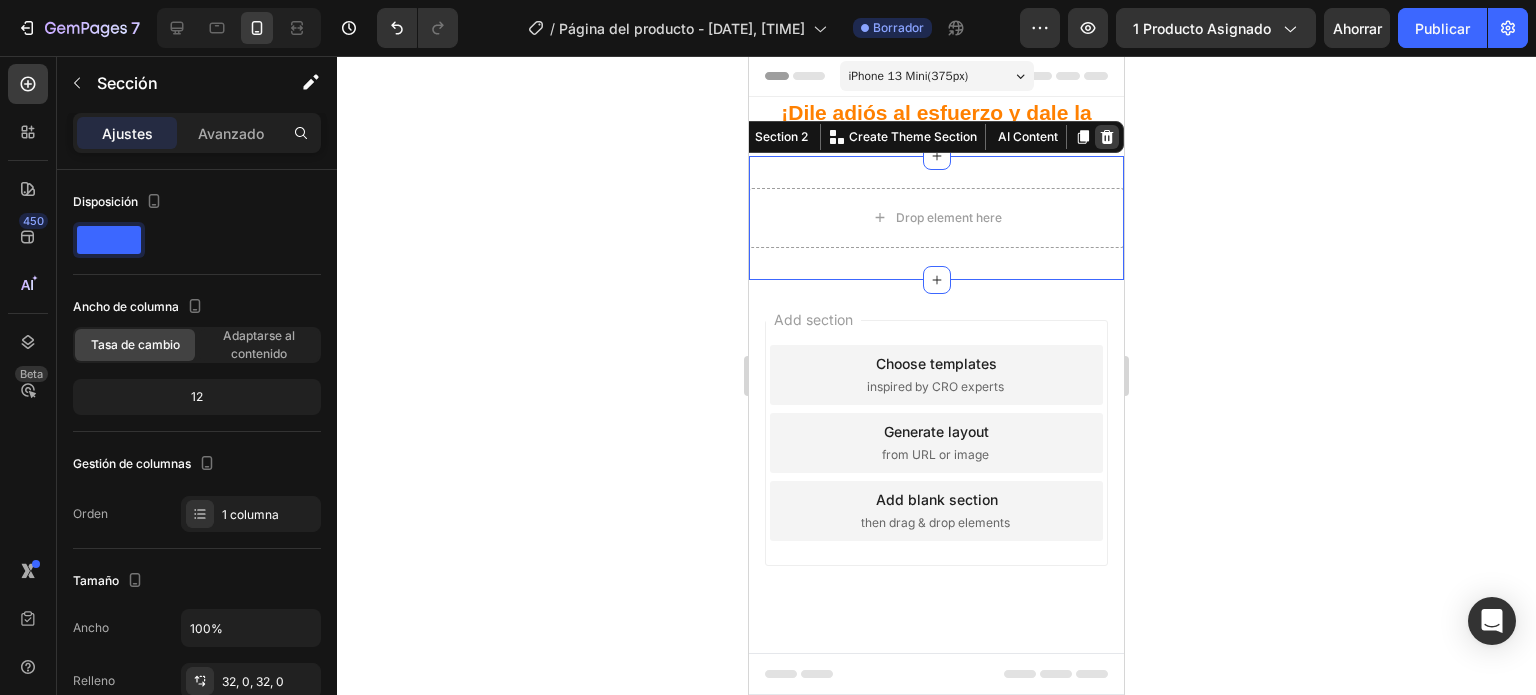 click at bounding box center (1107, 137) 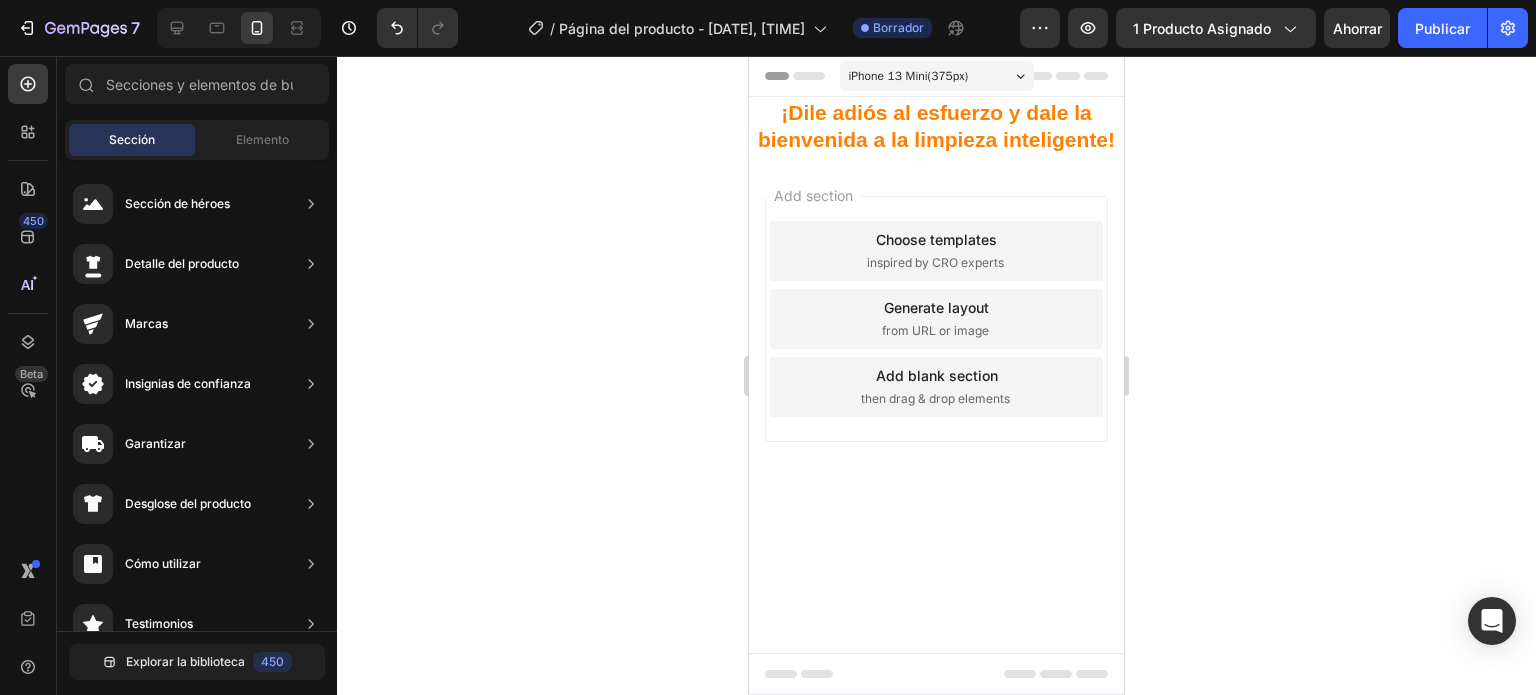 click on "Generate layout" at bounding box center [936, 307] 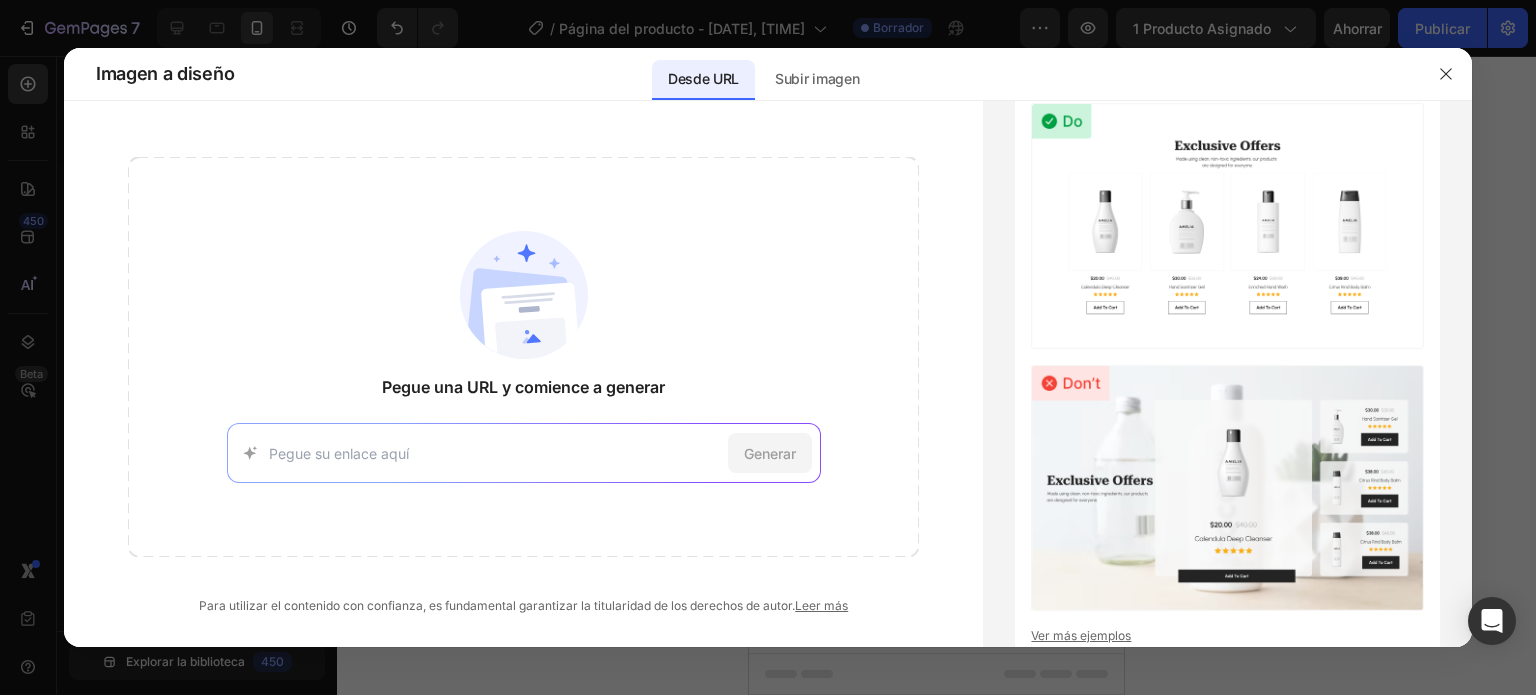 click at bounding box center (494, 453) 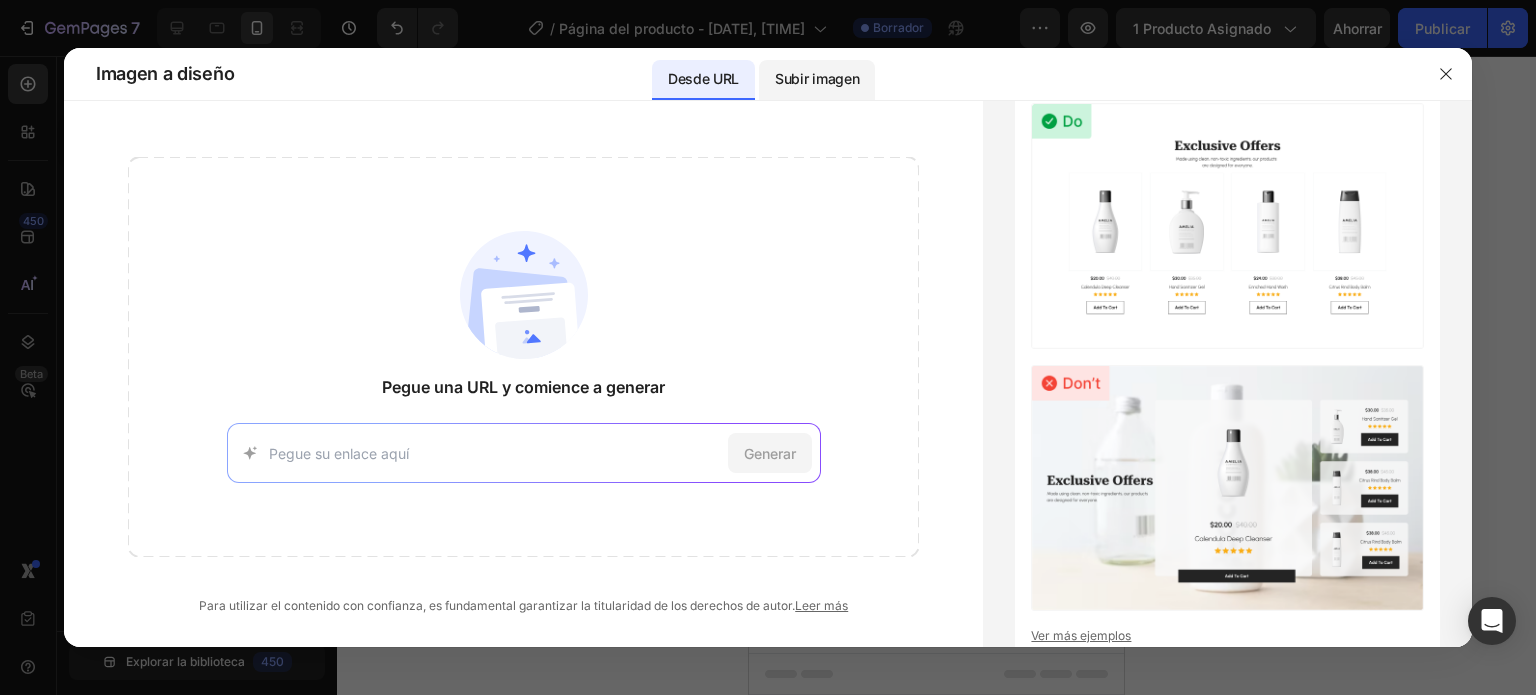 click on "Subir imagen" at bounding box center [817, 78] 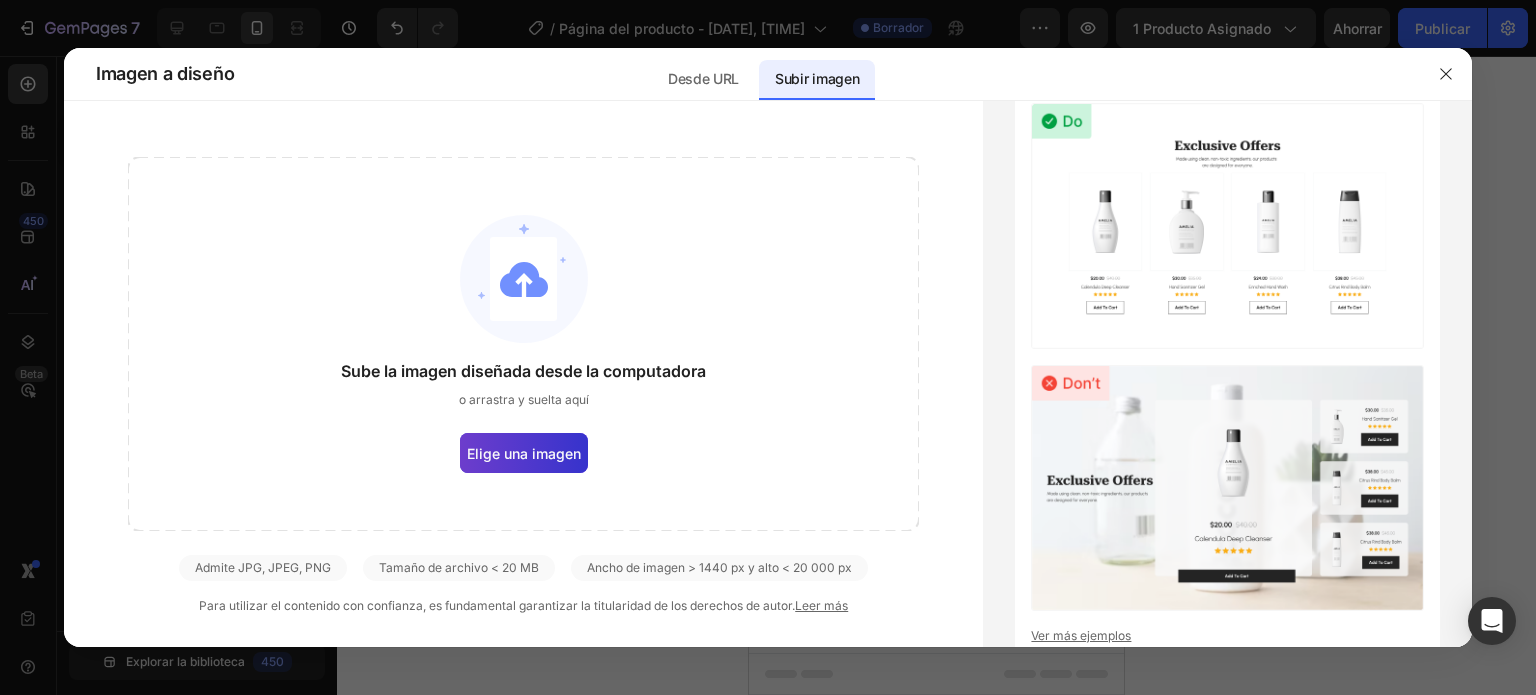 click on "Elige una imagen" at bounding box center (524, 453) 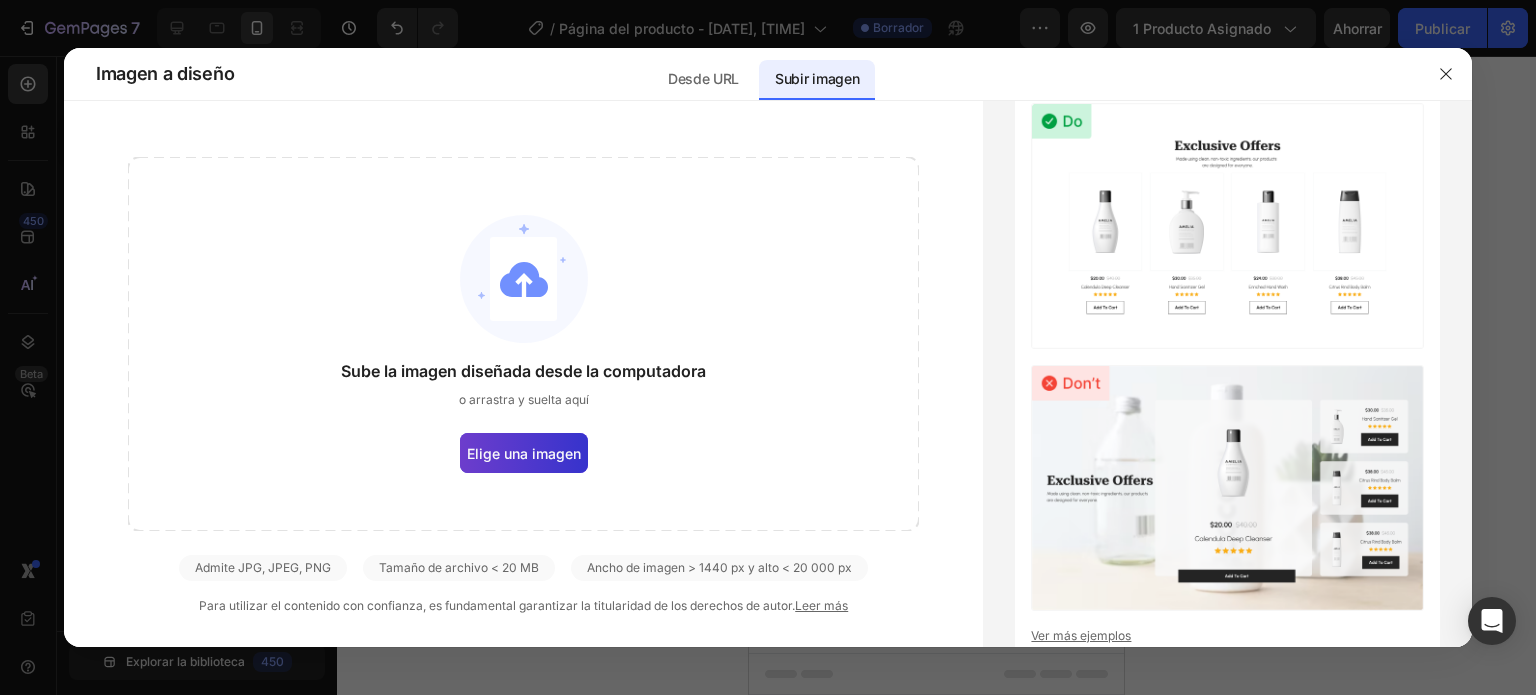 click on "Elige una imagen" 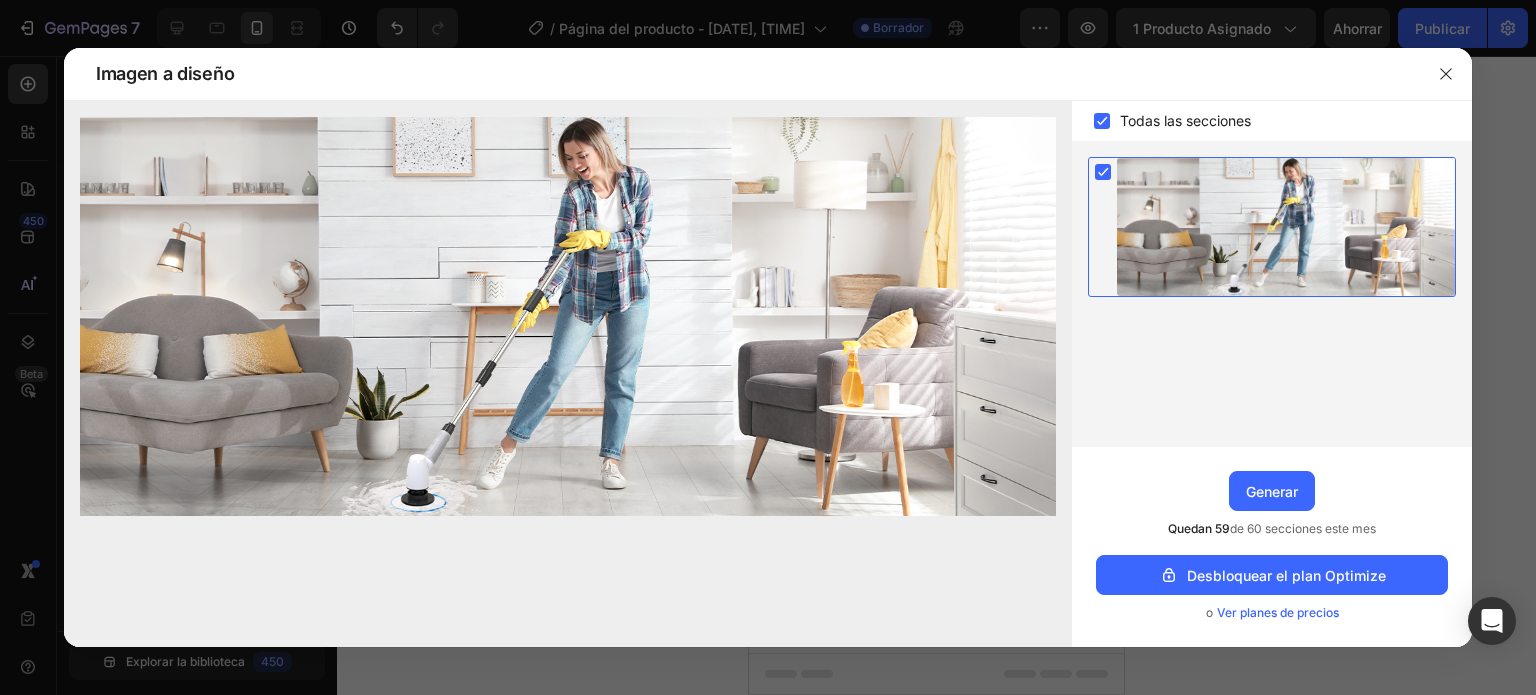 click 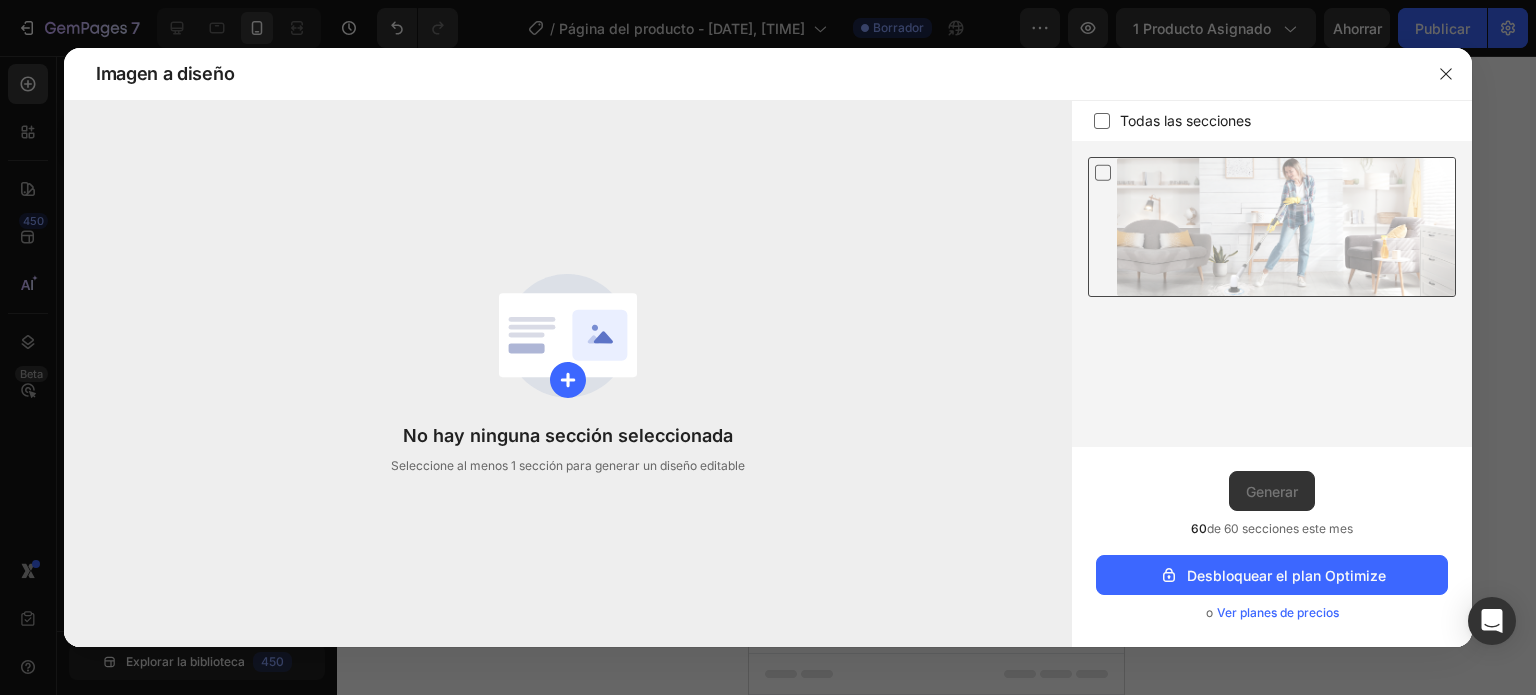 click 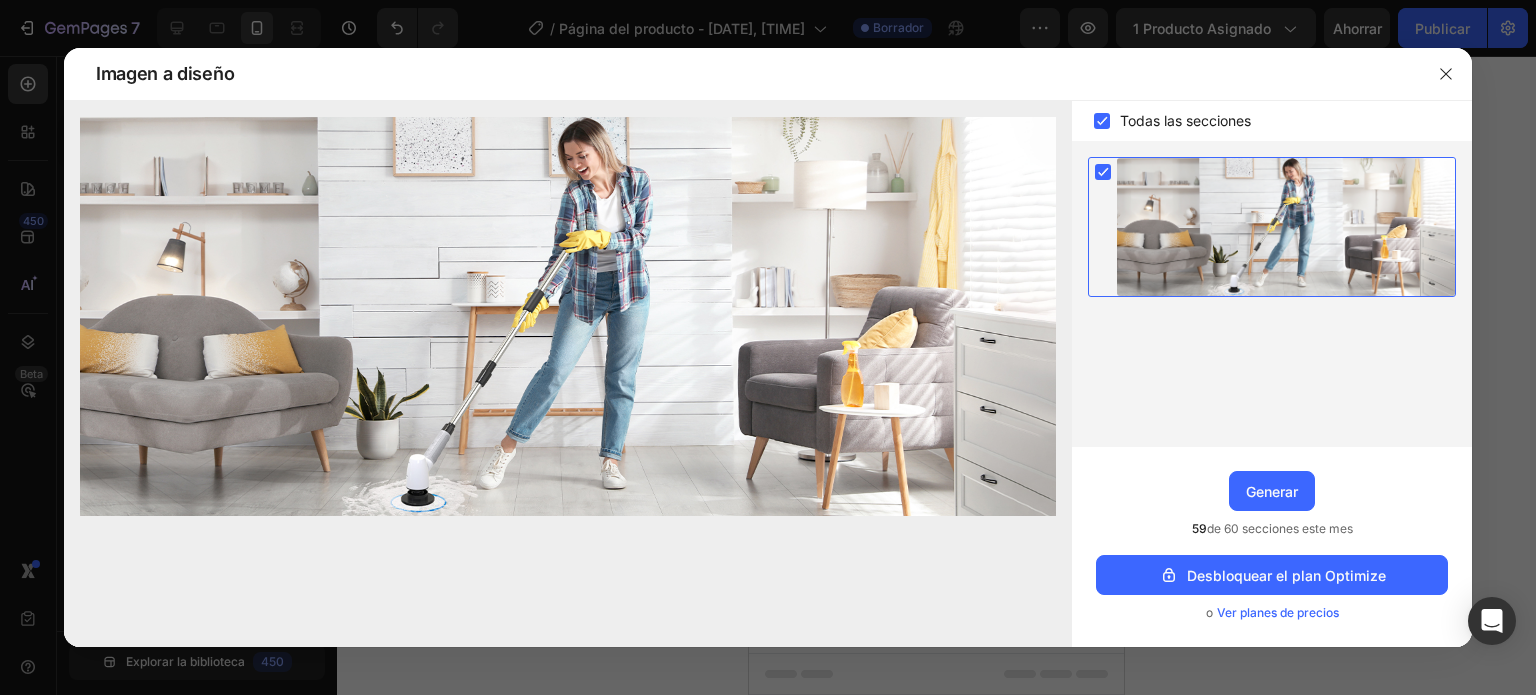 click at bounding box center [568, 316] 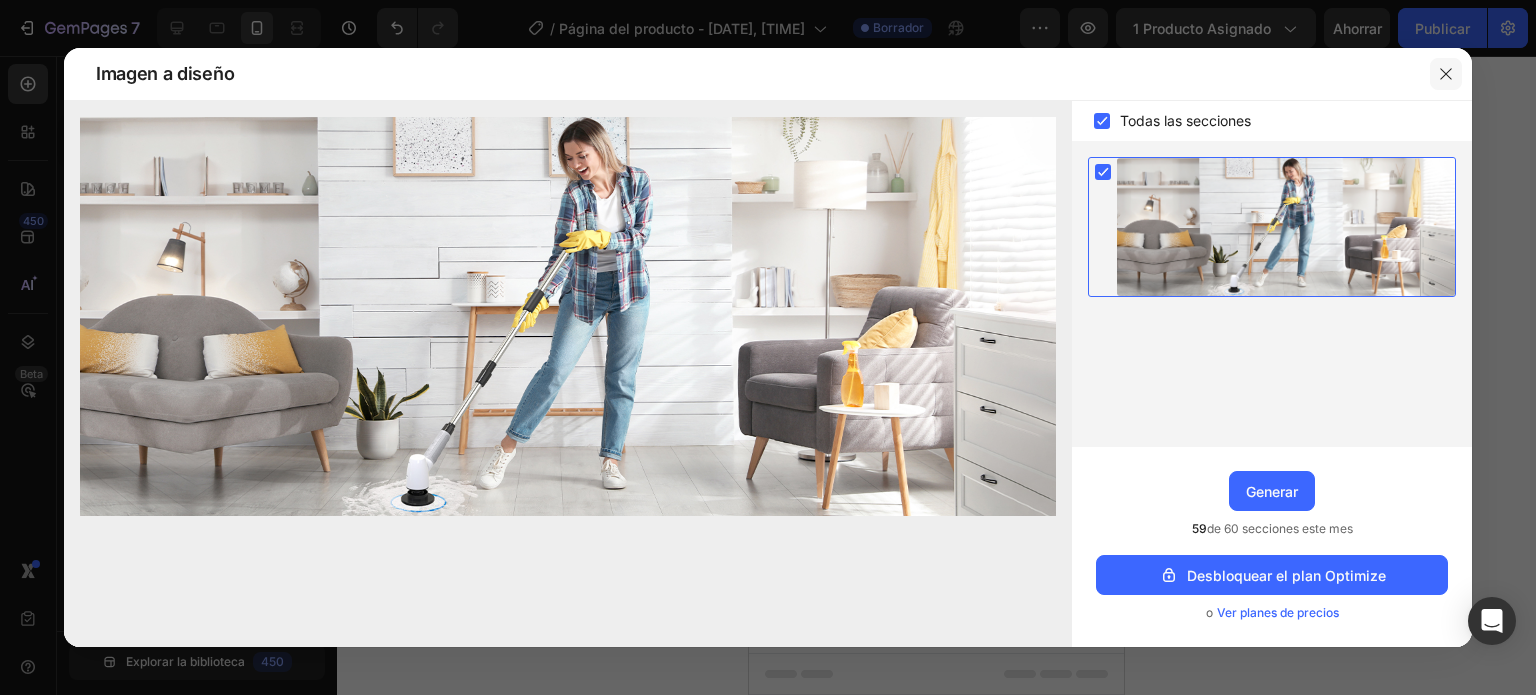 click 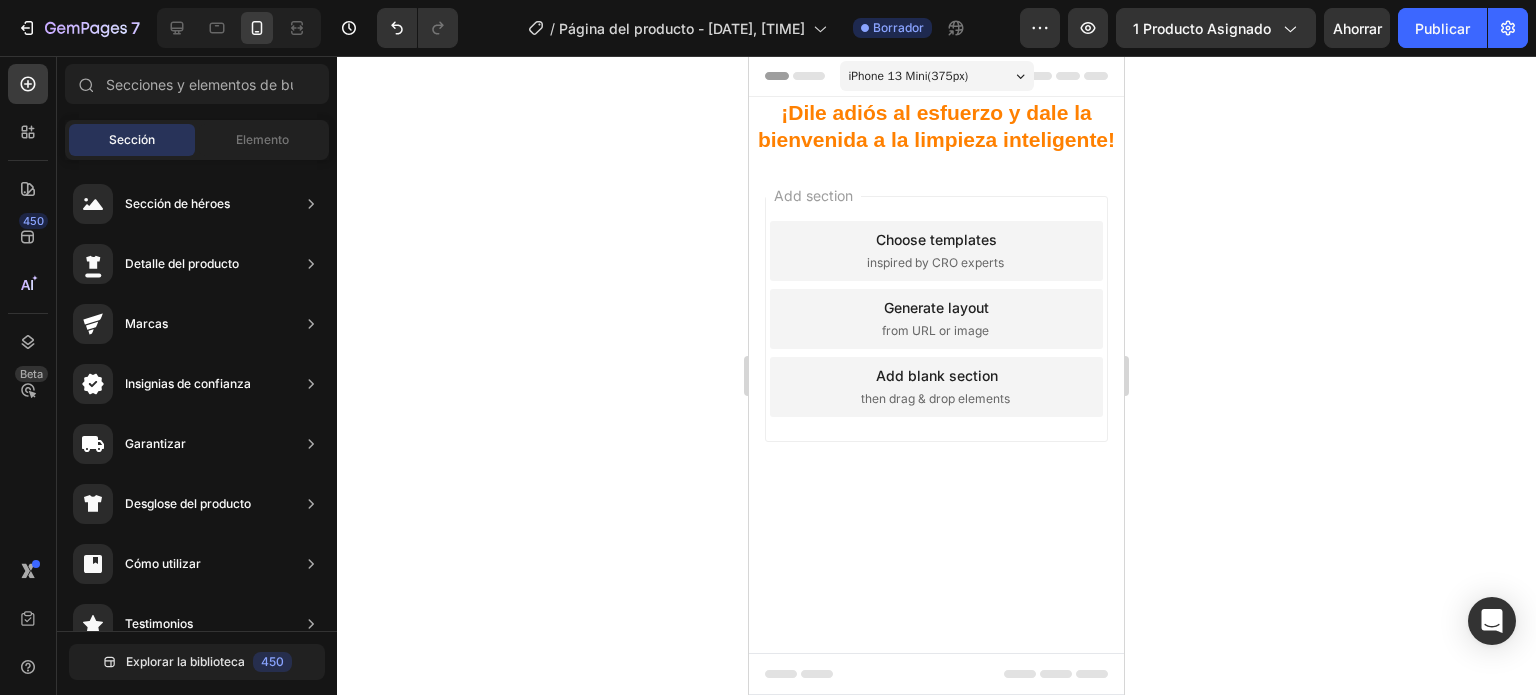 click on "Generate layout" at bounding box center (936, 307) 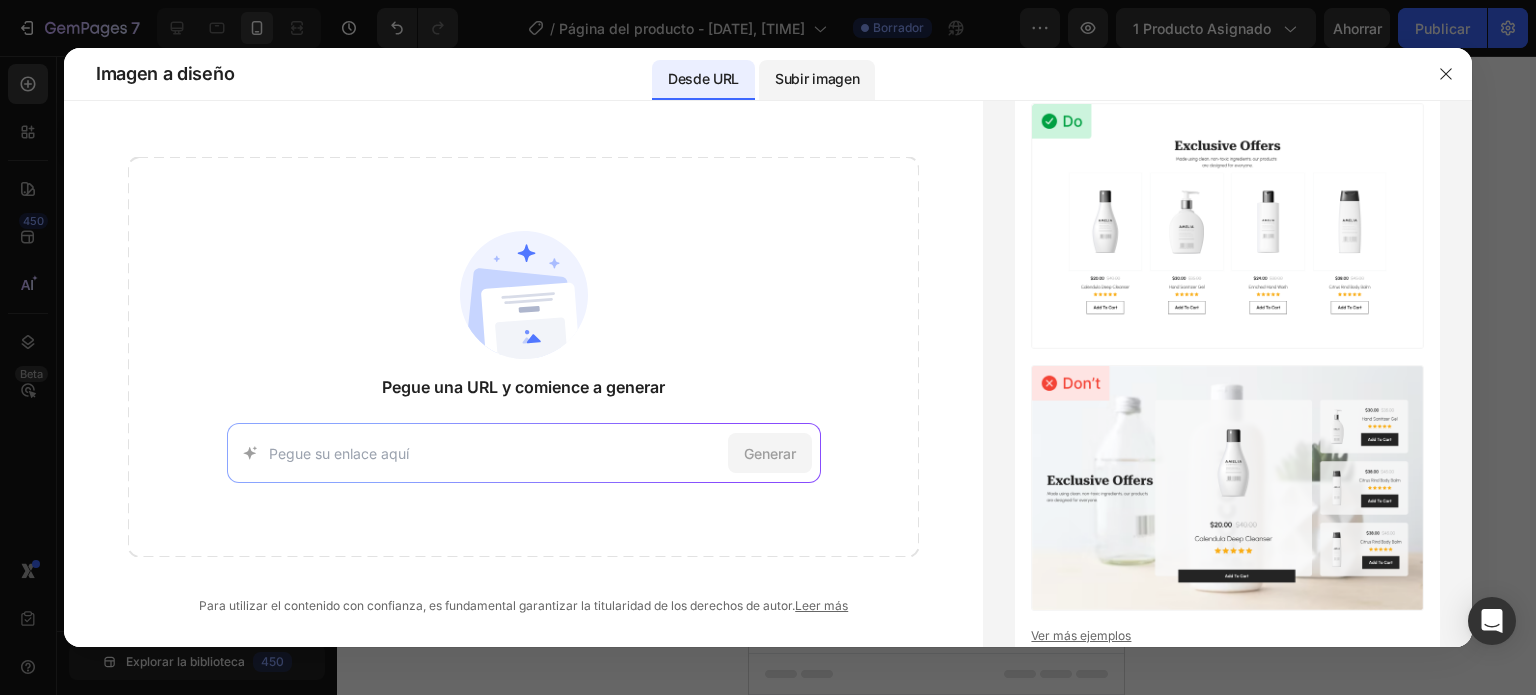 click on "Subir imagen" at bounding box center [817, 78] 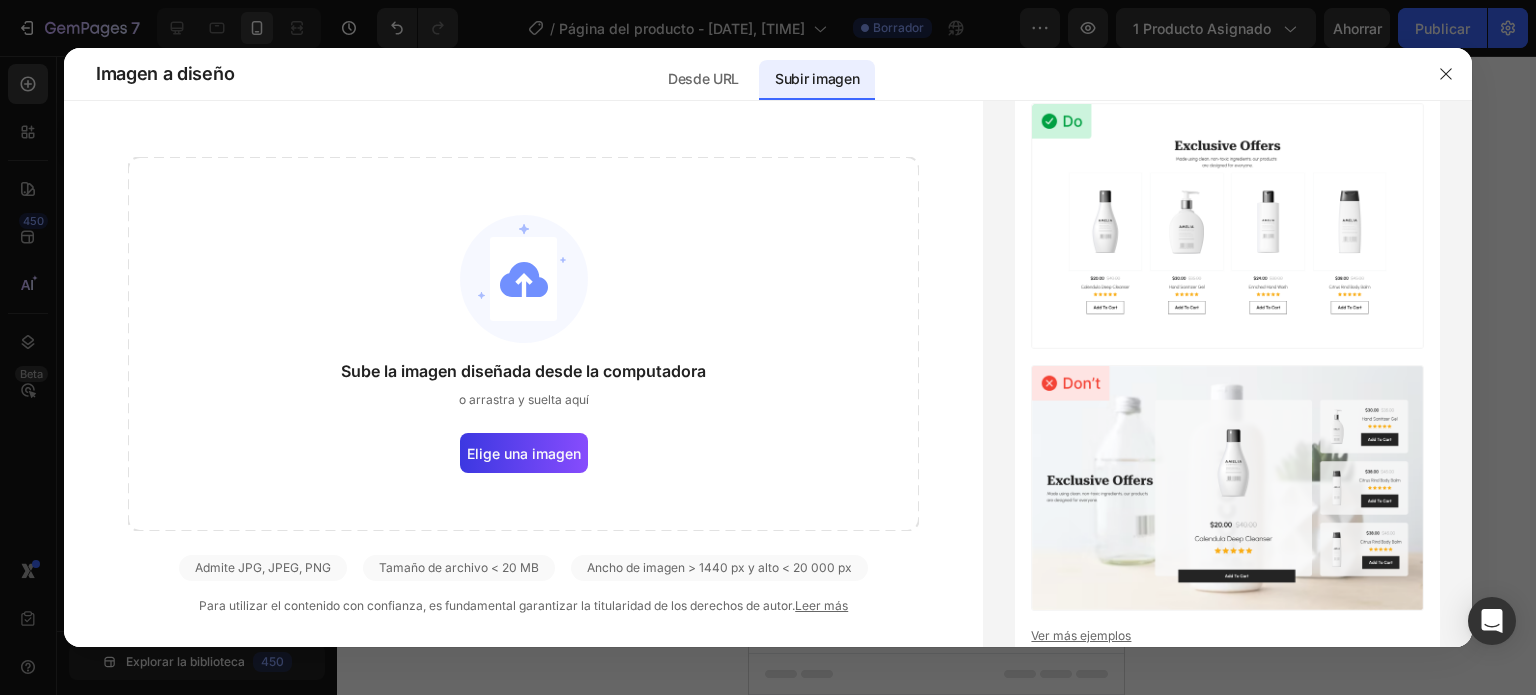 click on "Sube la imagen diseñada desde la computadora o arrastra y suelta aquí Elige una imagen" 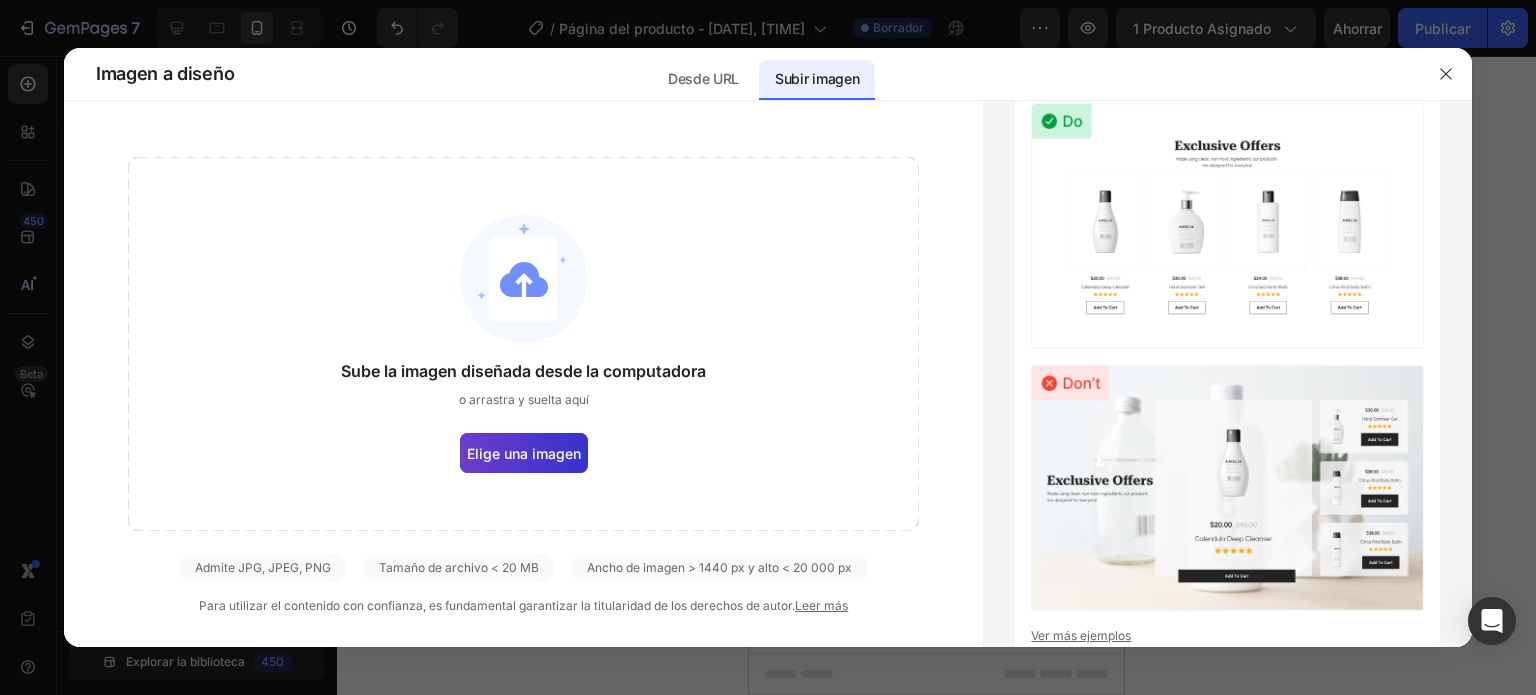 click on "Elige una imagen" at bounding box center (524, 453) 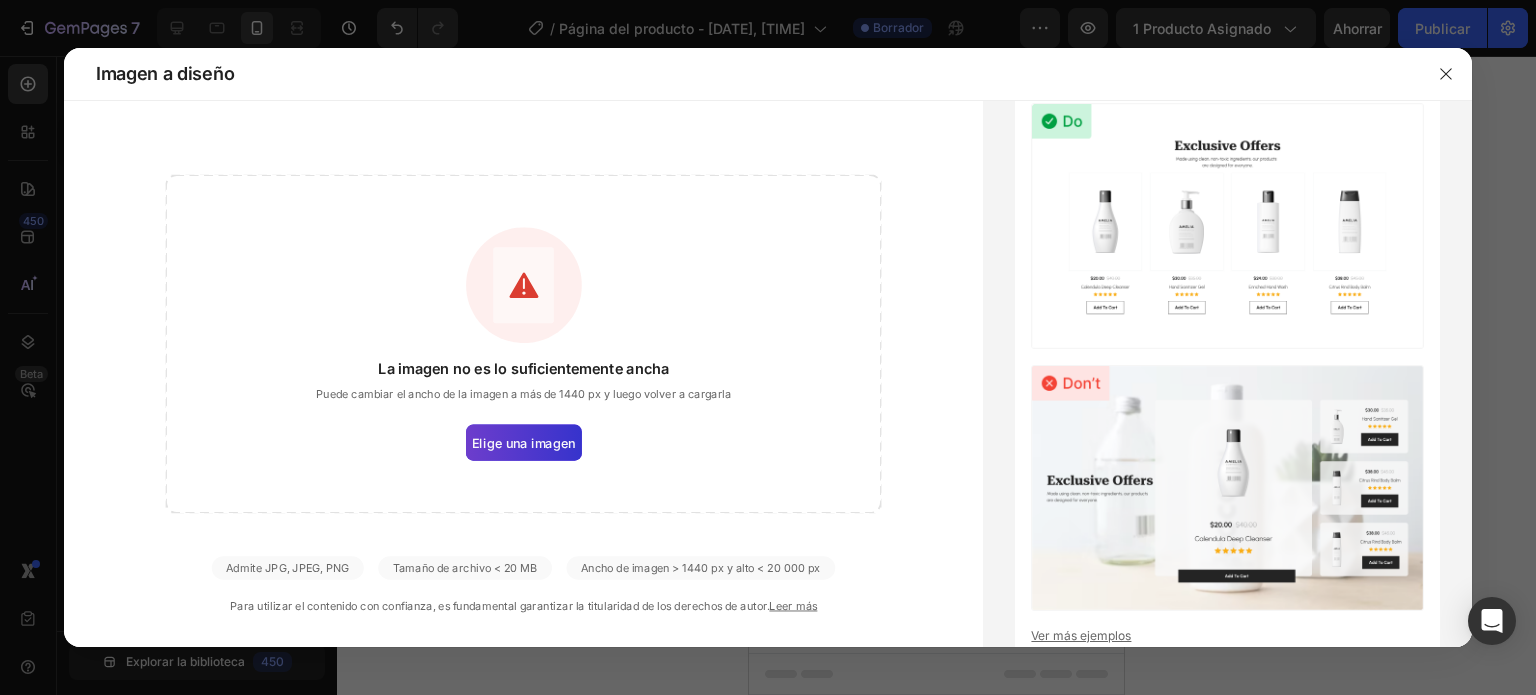 click on "Elige una imagen" at bounding box center [523, 442] 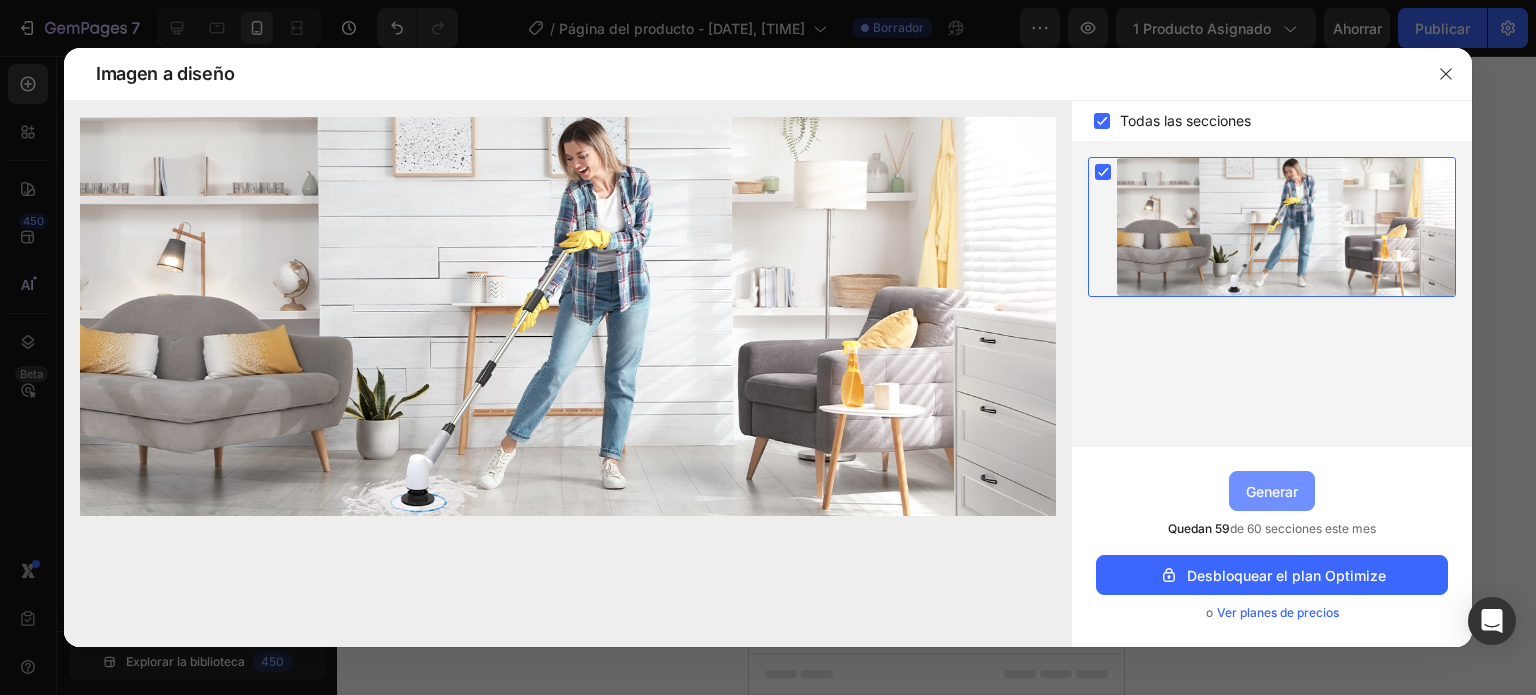 click on "Generar" at bounding box center [1272, 491] 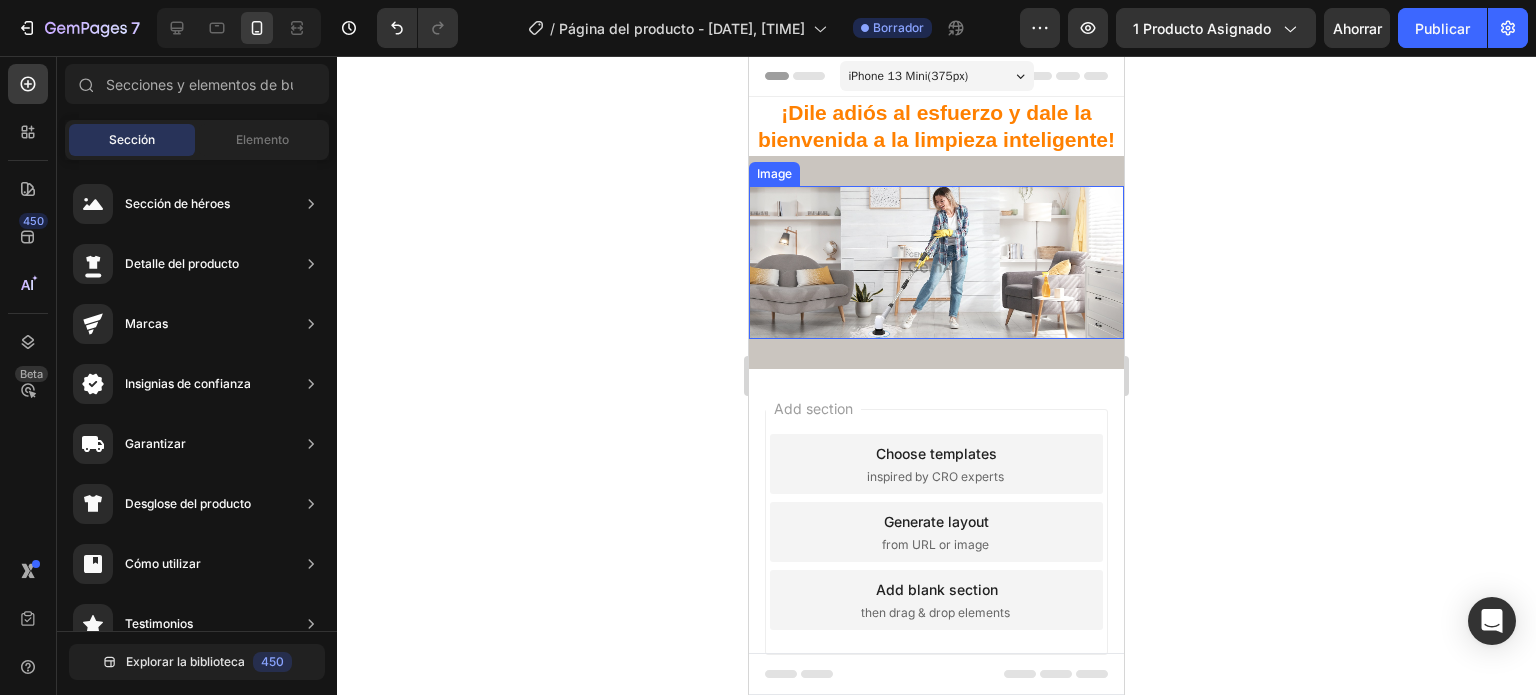 click at bounding box center [936, 263] 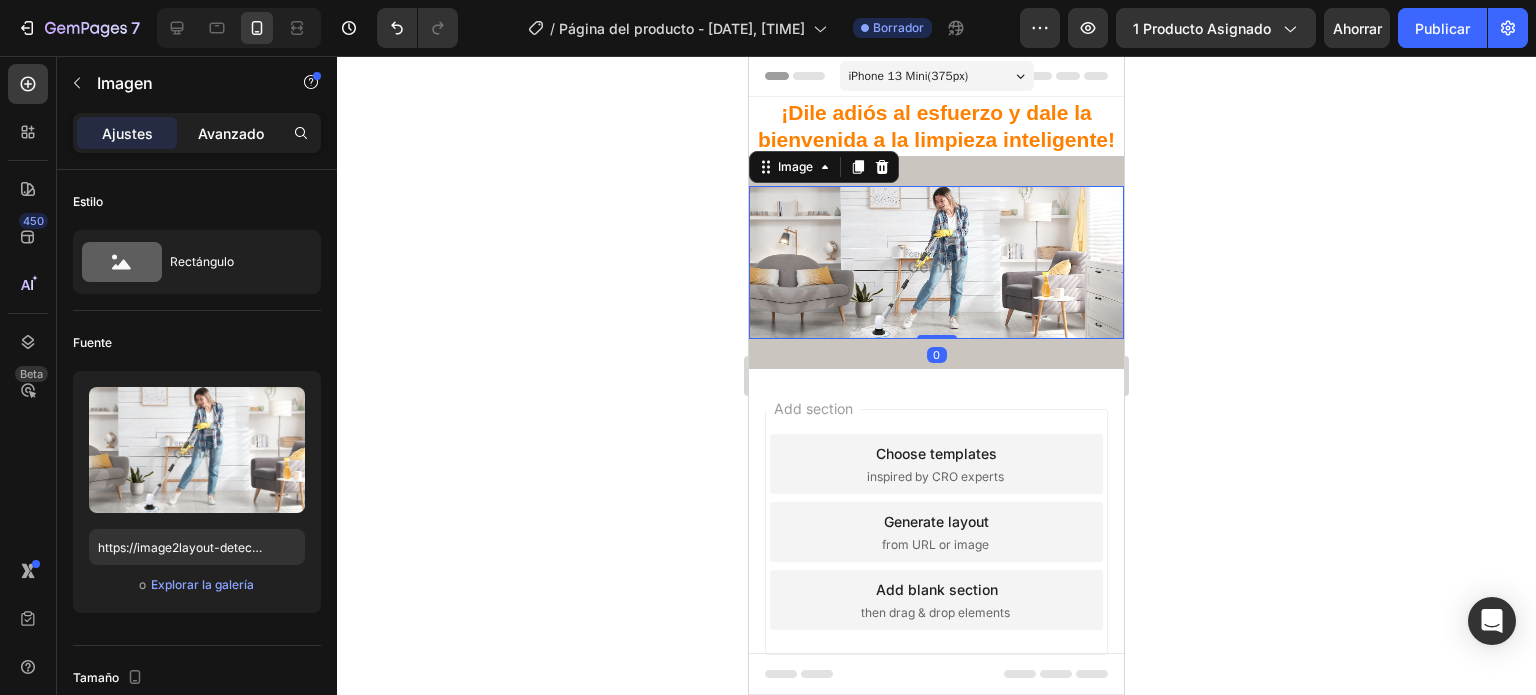 click on "Avanzado" 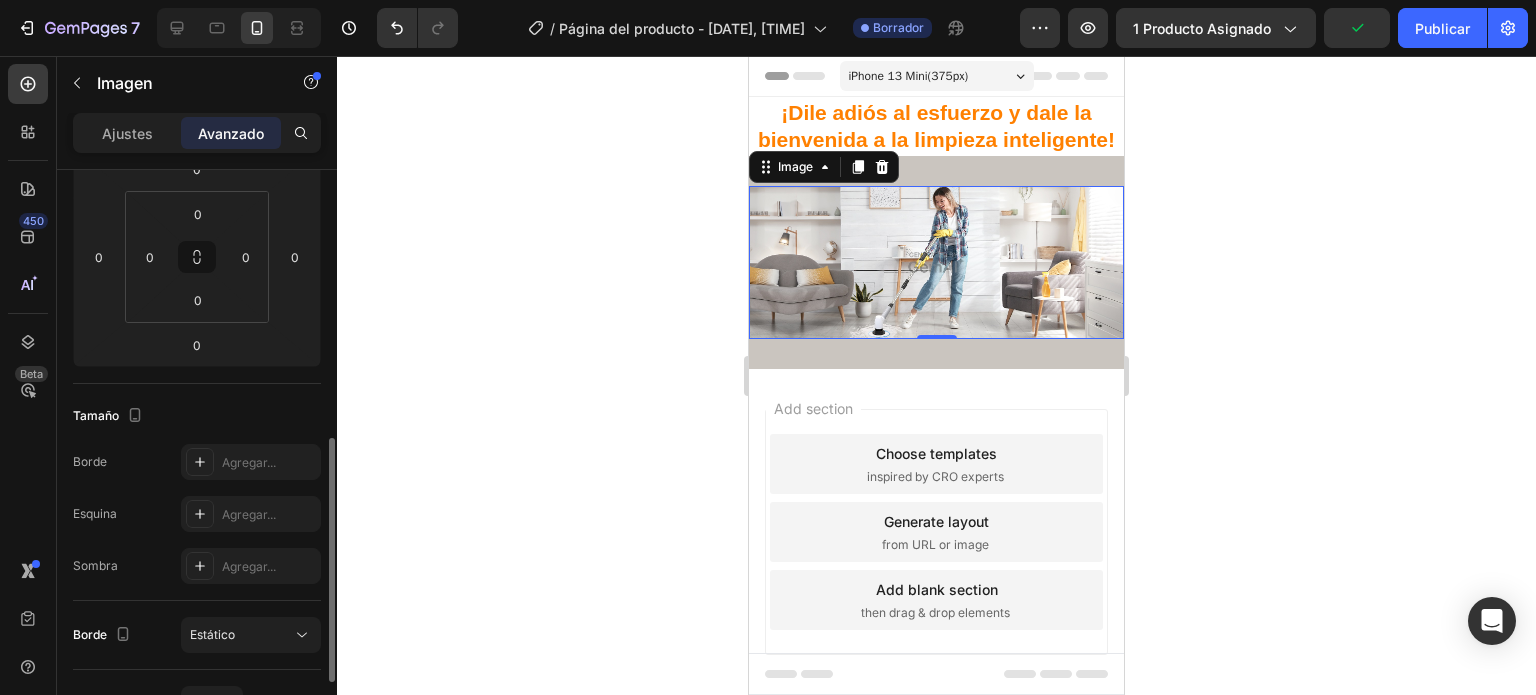 scroll, scrollTop: 400, scrollLeft: 0, axis: vertical 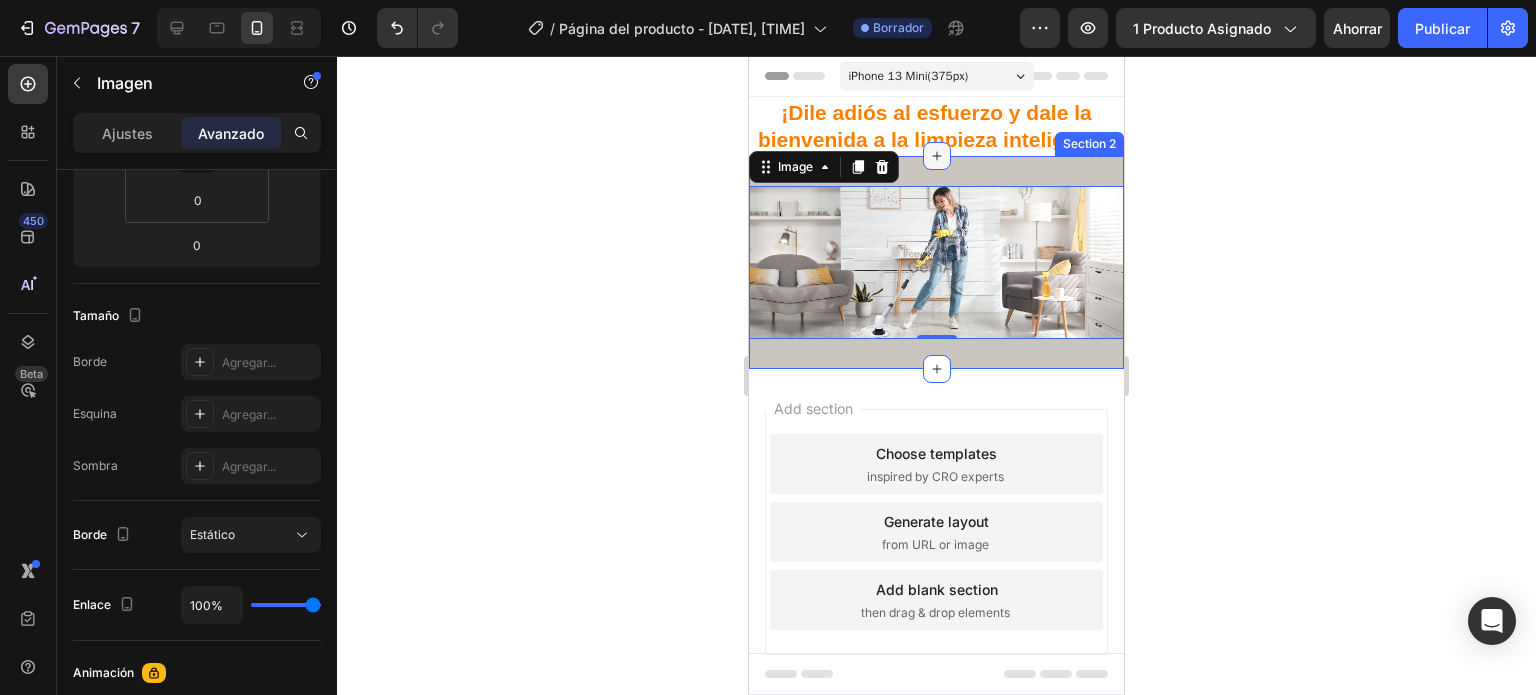 click at bounding box center [937, 156] 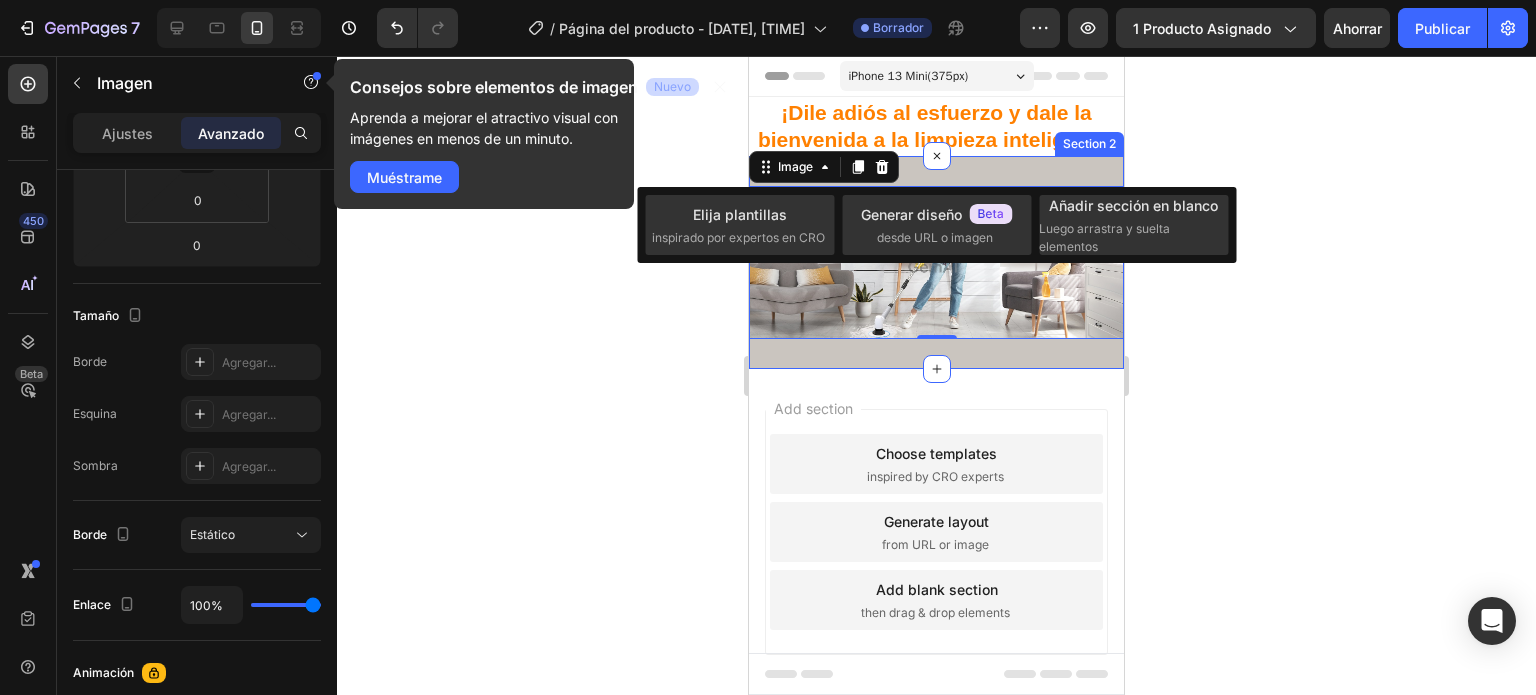 drag, startPoint x: 973, startPoint y: 168, endPoint x: 988, endPoint y: 175, distance: 16.552946 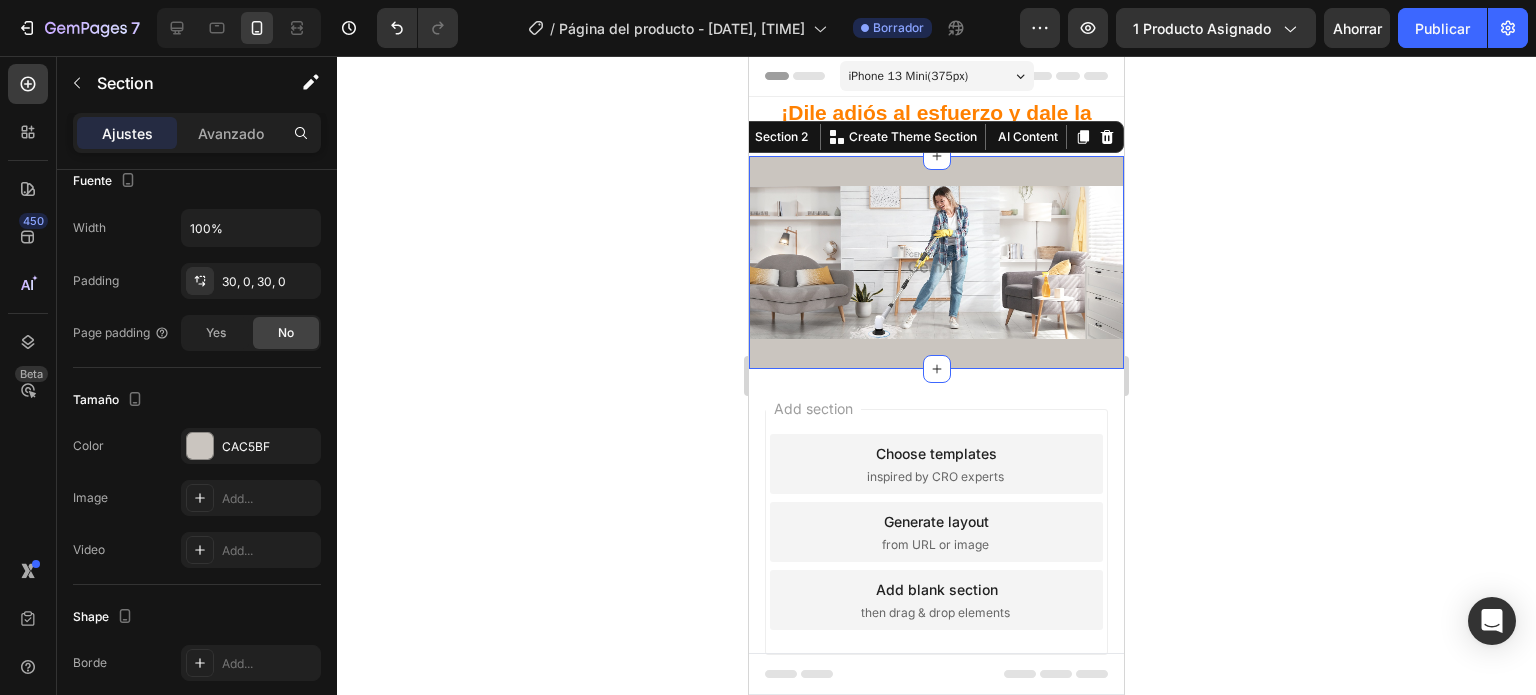 scroll, scrollTop: 0, scrollLeft: 0, axis: both 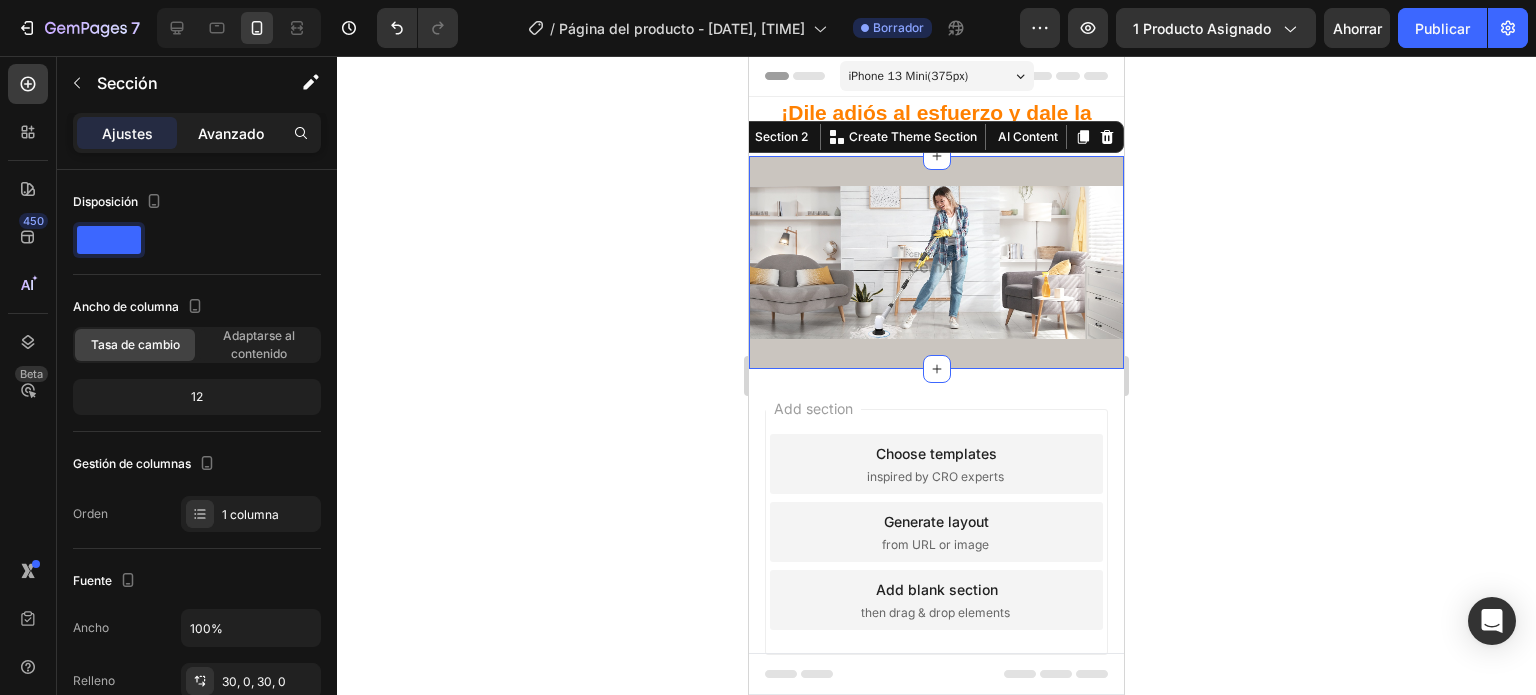 click on "Avanzado" at bounding box center (231, 133) 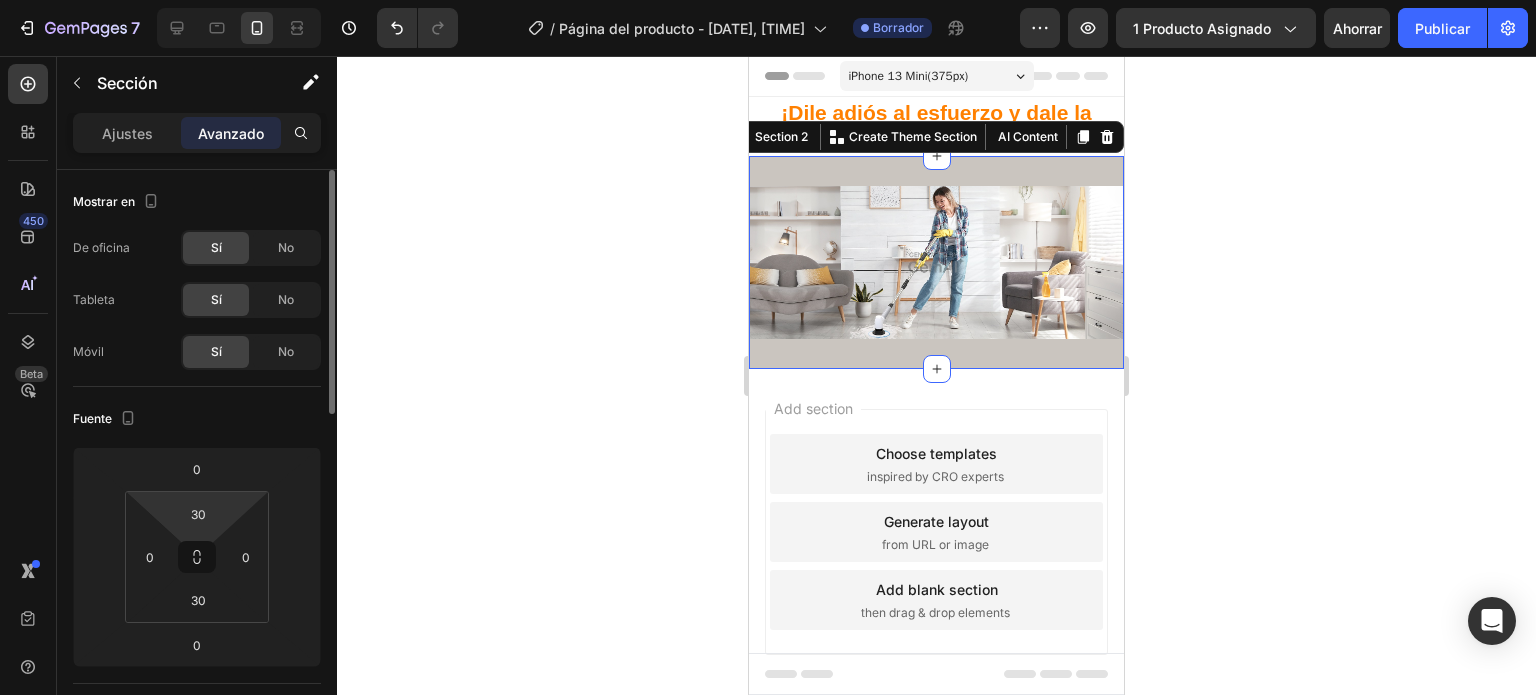 click on "[NUMBER] / Página del producto - [DATE], [TIME] Borrador Avance 1 producto asignado Ahorrar Publicar 450 Beta Sections([NUMBER]) Elementos([NUMBER]) Sección Elemento Sección de héroes Detalle del producto Marcas Insignias de confianza Garantizar Desglose del producto Cómo utilizar Testimonios Comparar Manojo Preguntas frecuentes Prueba social Historia de la marca Lista de productos Recopilación Lista de blogs Contacto Sticky Añadir al carrito Pie de página personalizado Explorar la biblioteca 450 Disposición
Fila
Fila
Fila
Fila Texto
Título
Bloque de texto Botón
Botón
Botón Medios de comunicación" at bounding box center [768, 0] 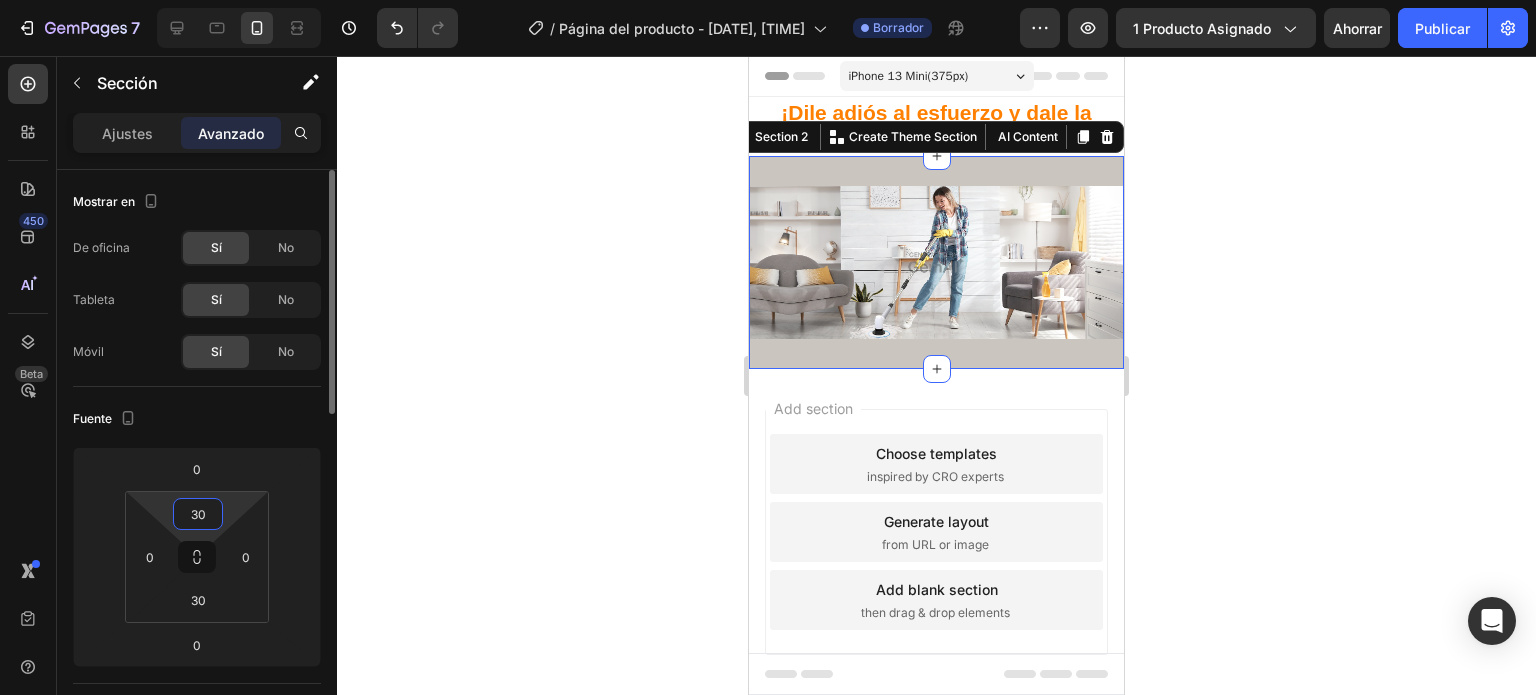 click on "30" at bounding box center (198, 514) 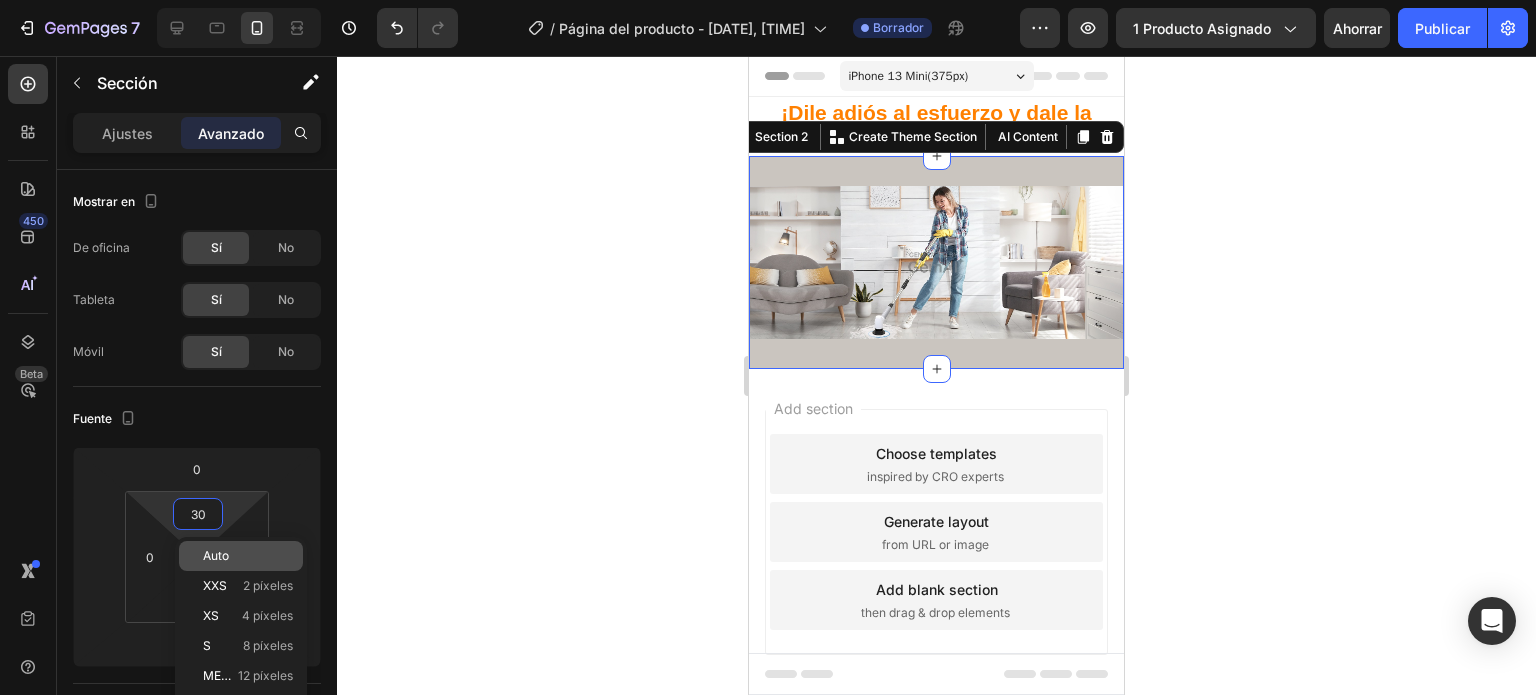click on "Auto" 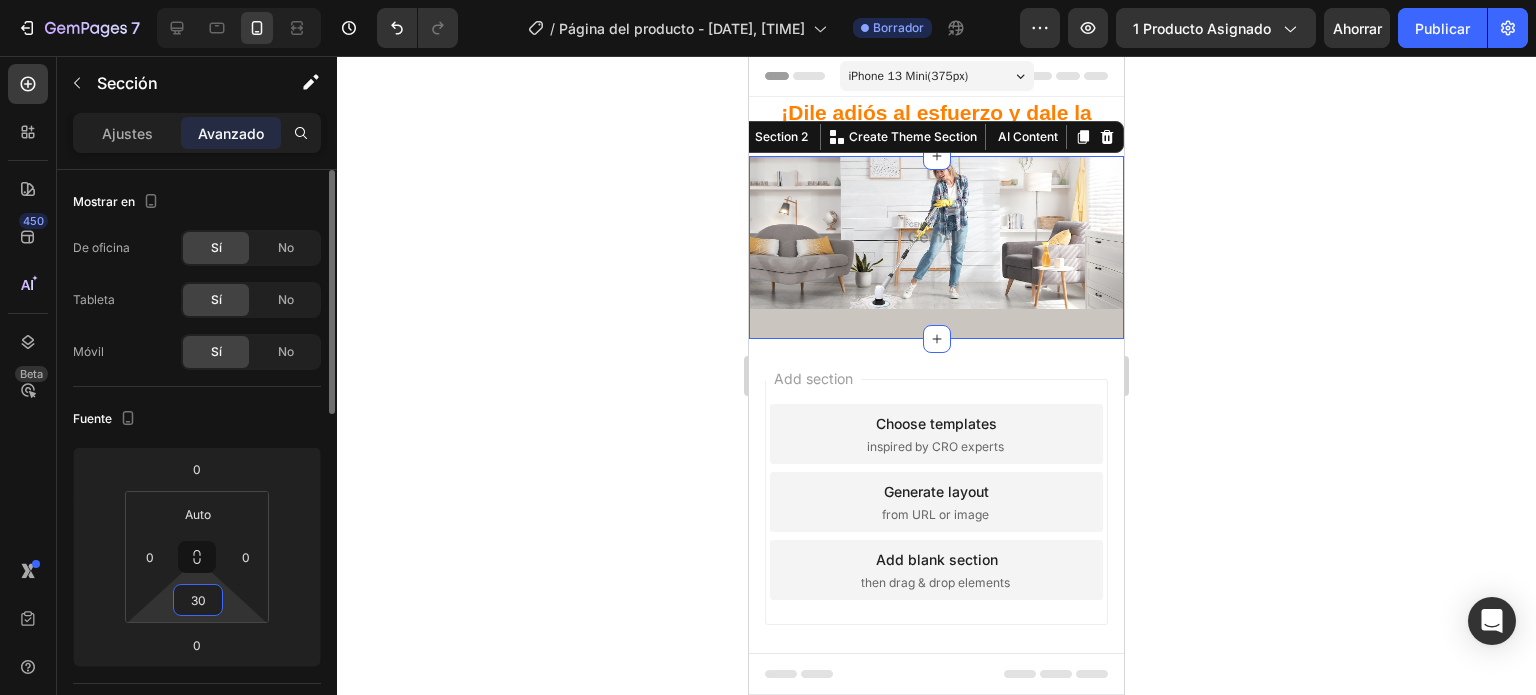 click on "30" at bounding box center [198, 600] 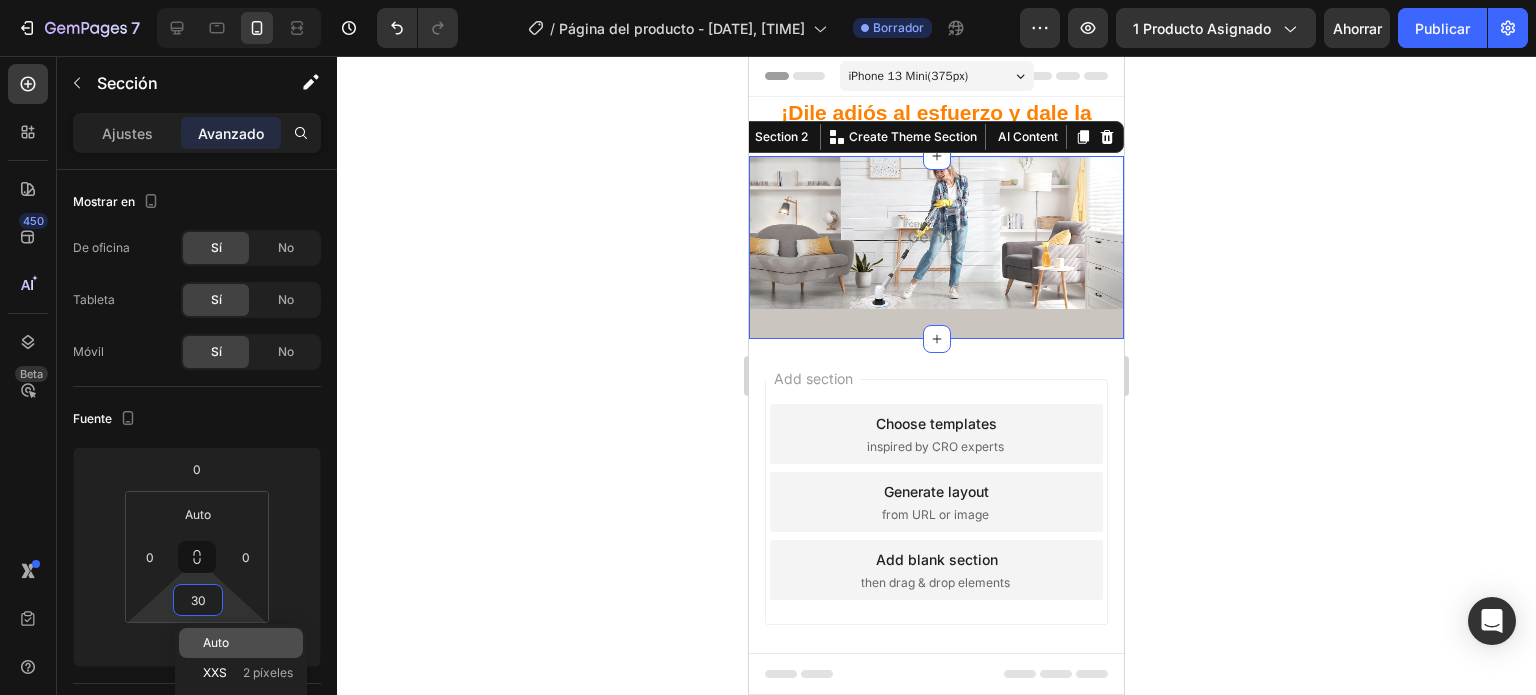 click on "Auto" at bounding box center [216, 642] 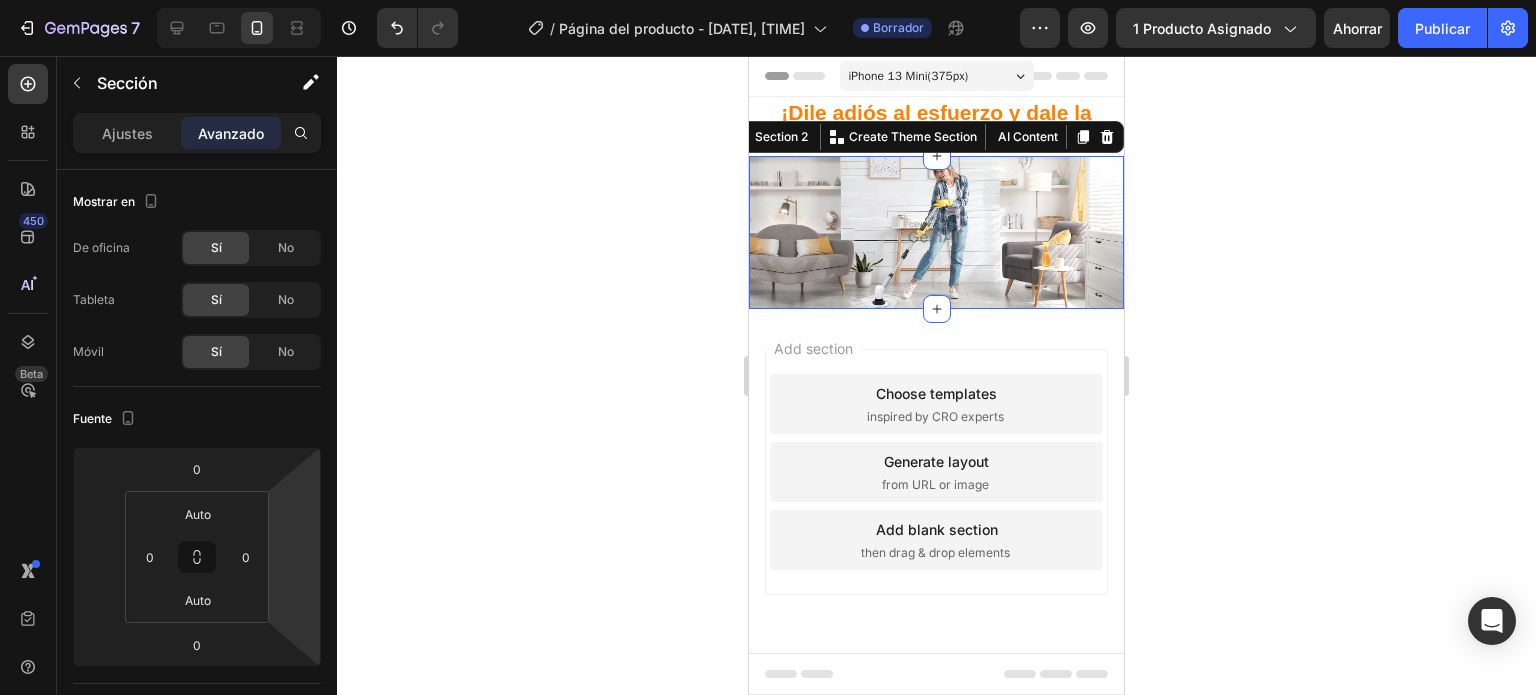 click 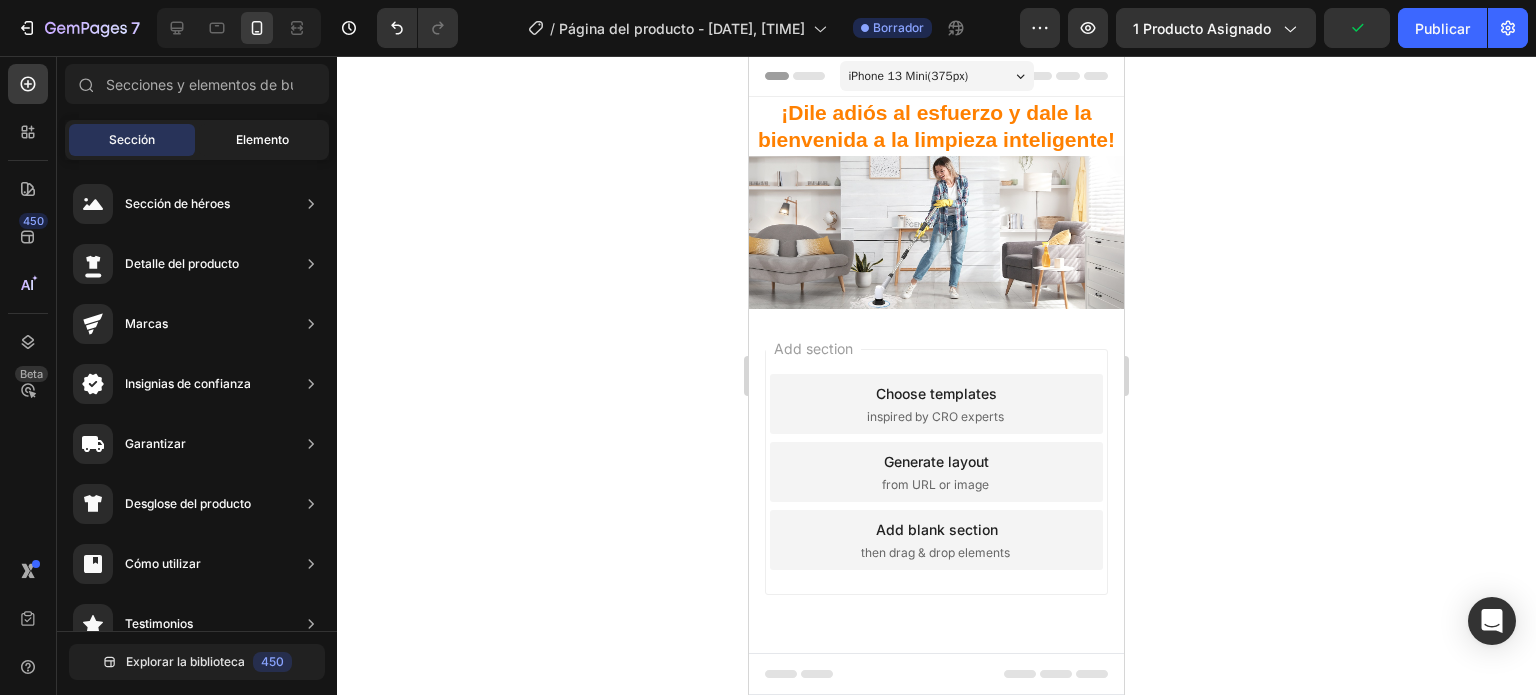 click on "Elemento" at bounding box center (262, 139) 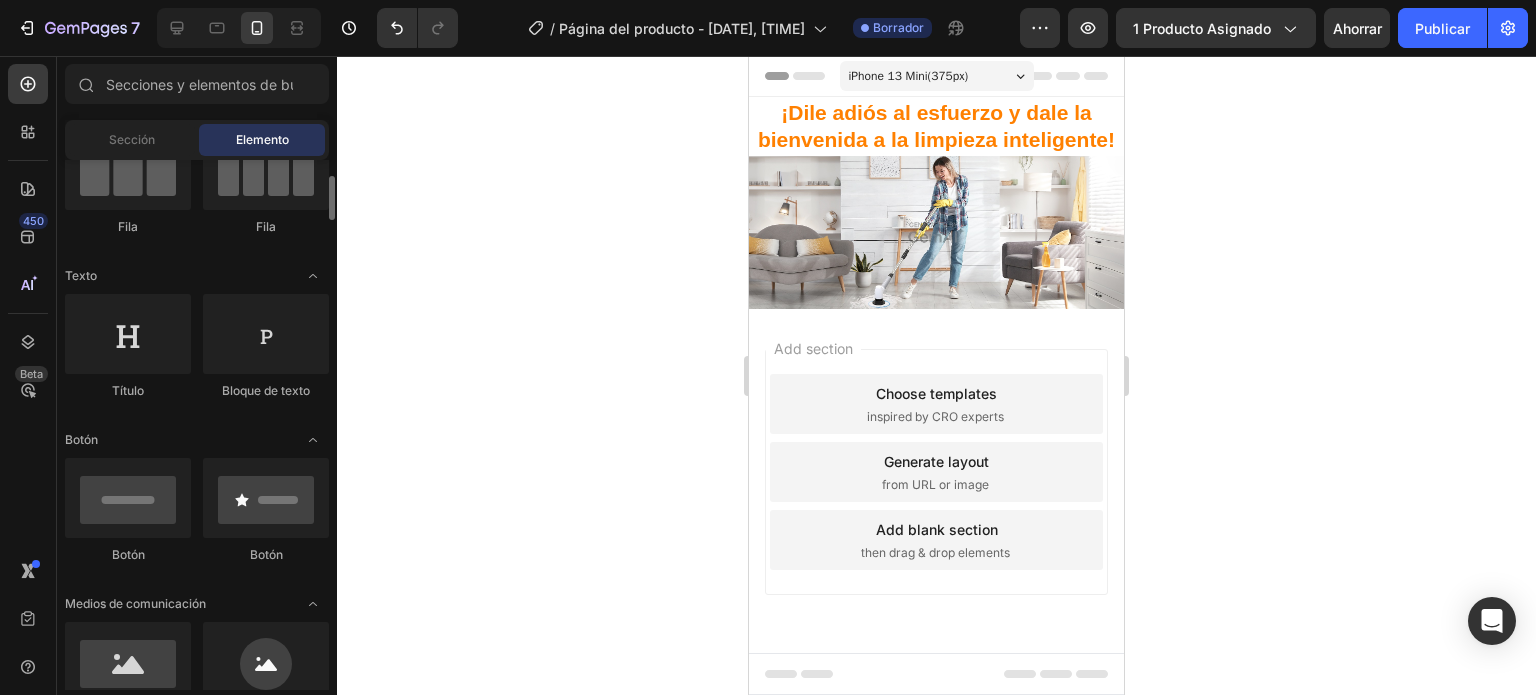 scroll, scrollTop: 500, scrollLeft: 0, axis: vertical 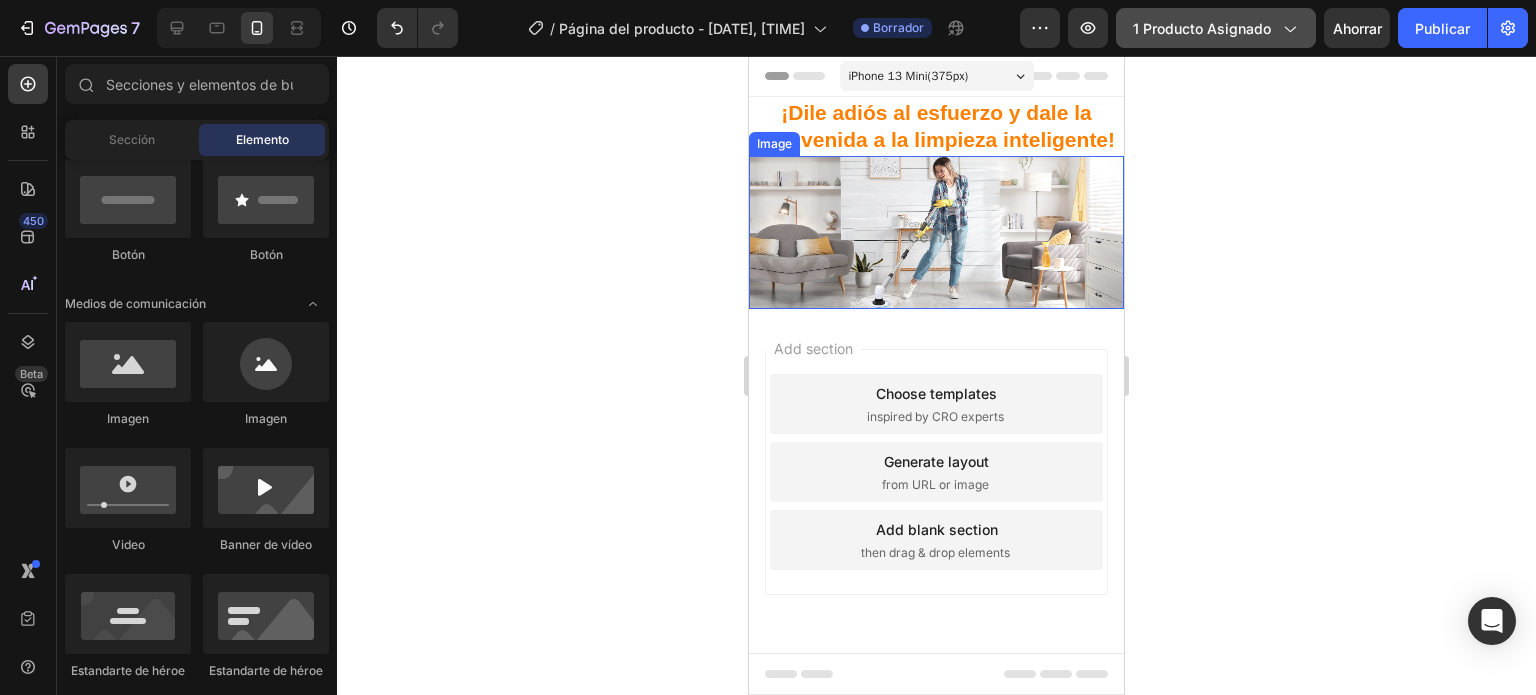 click 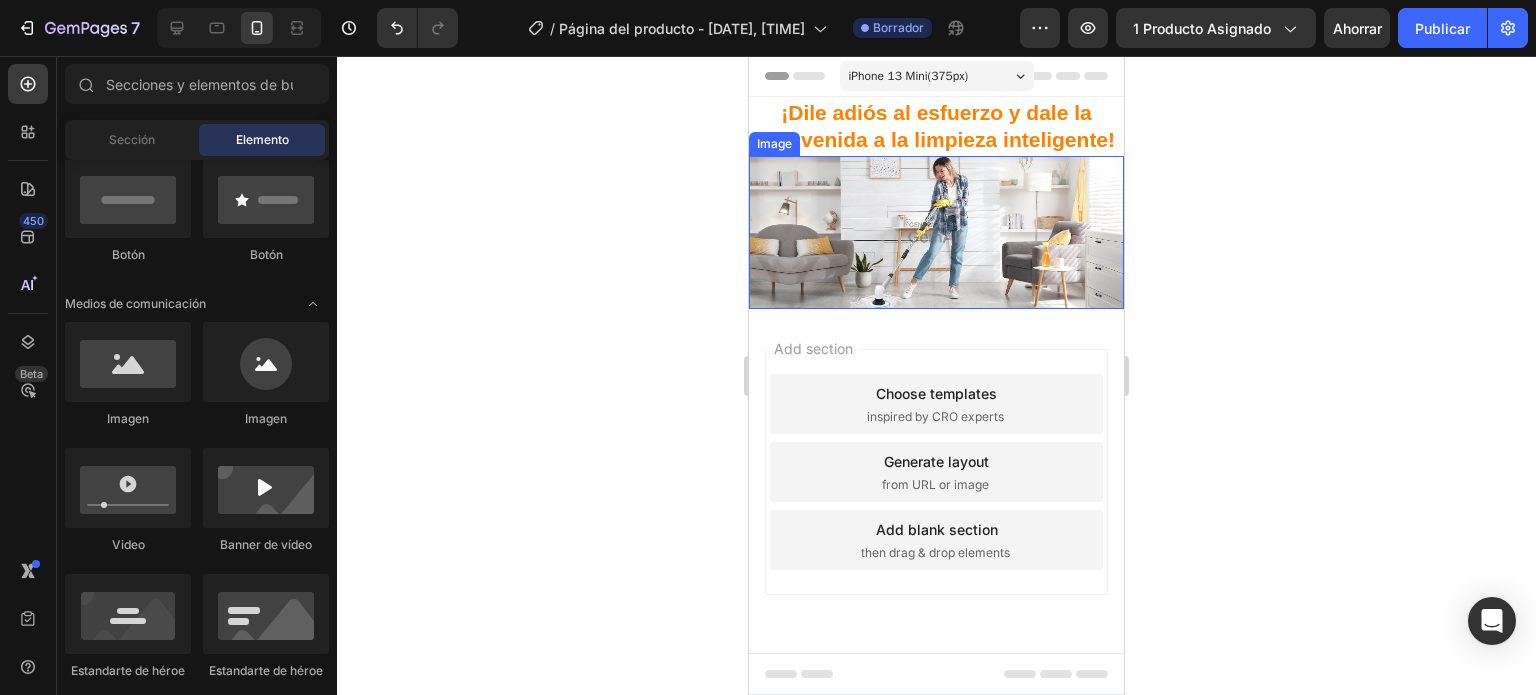 click 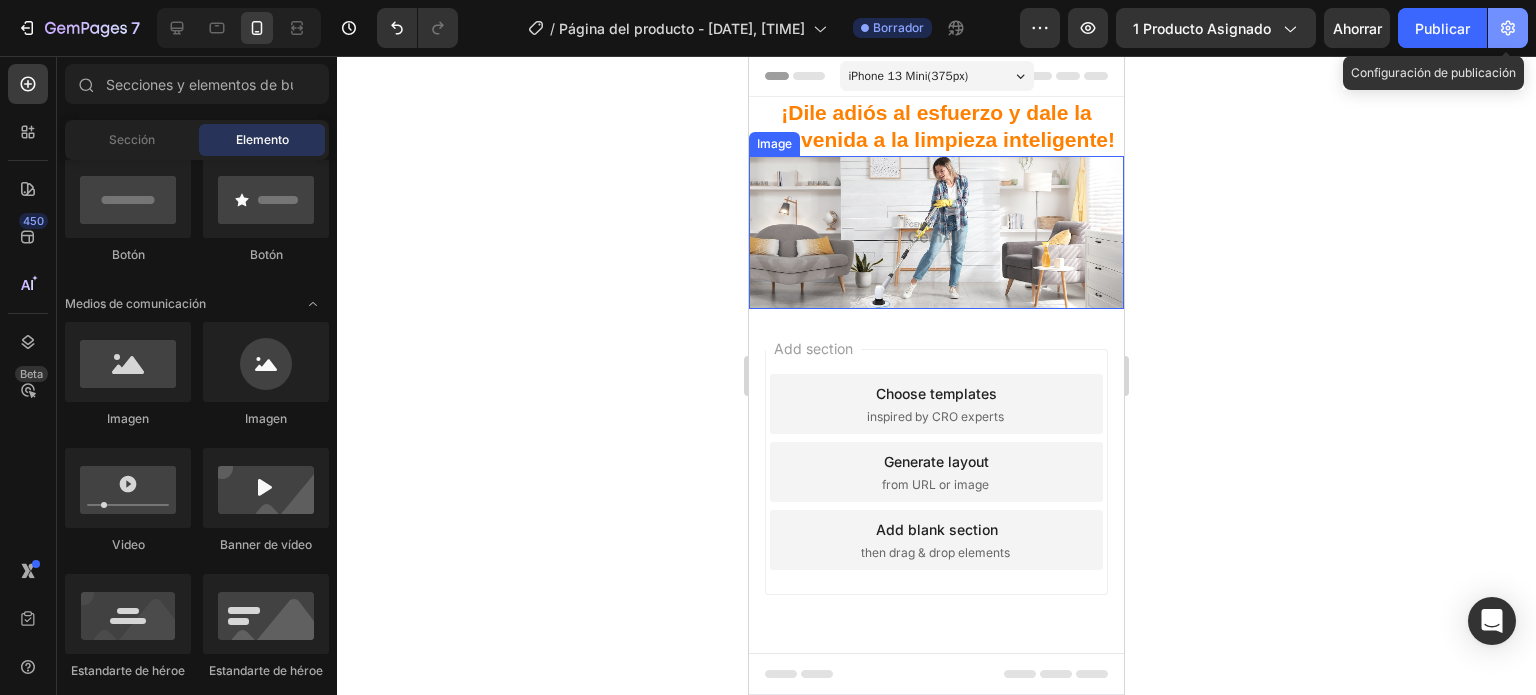 click 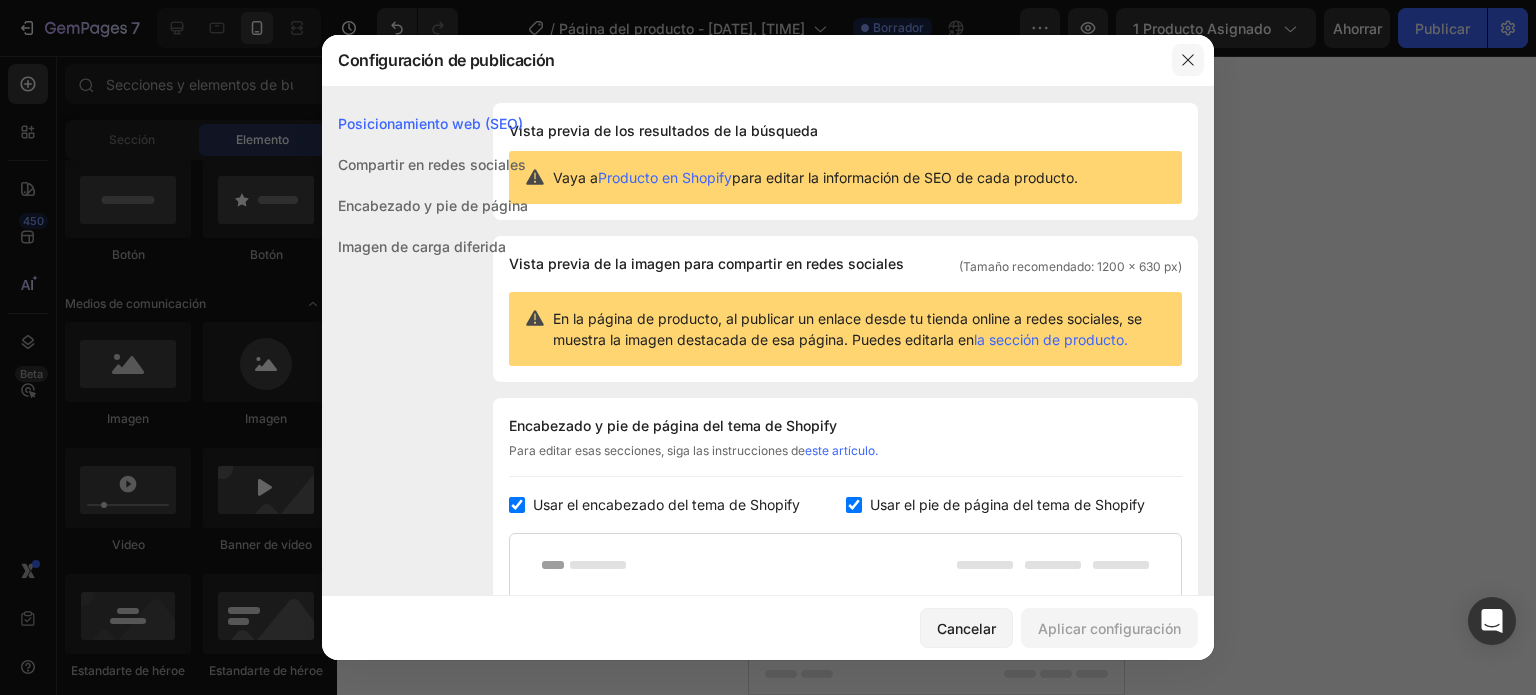 click 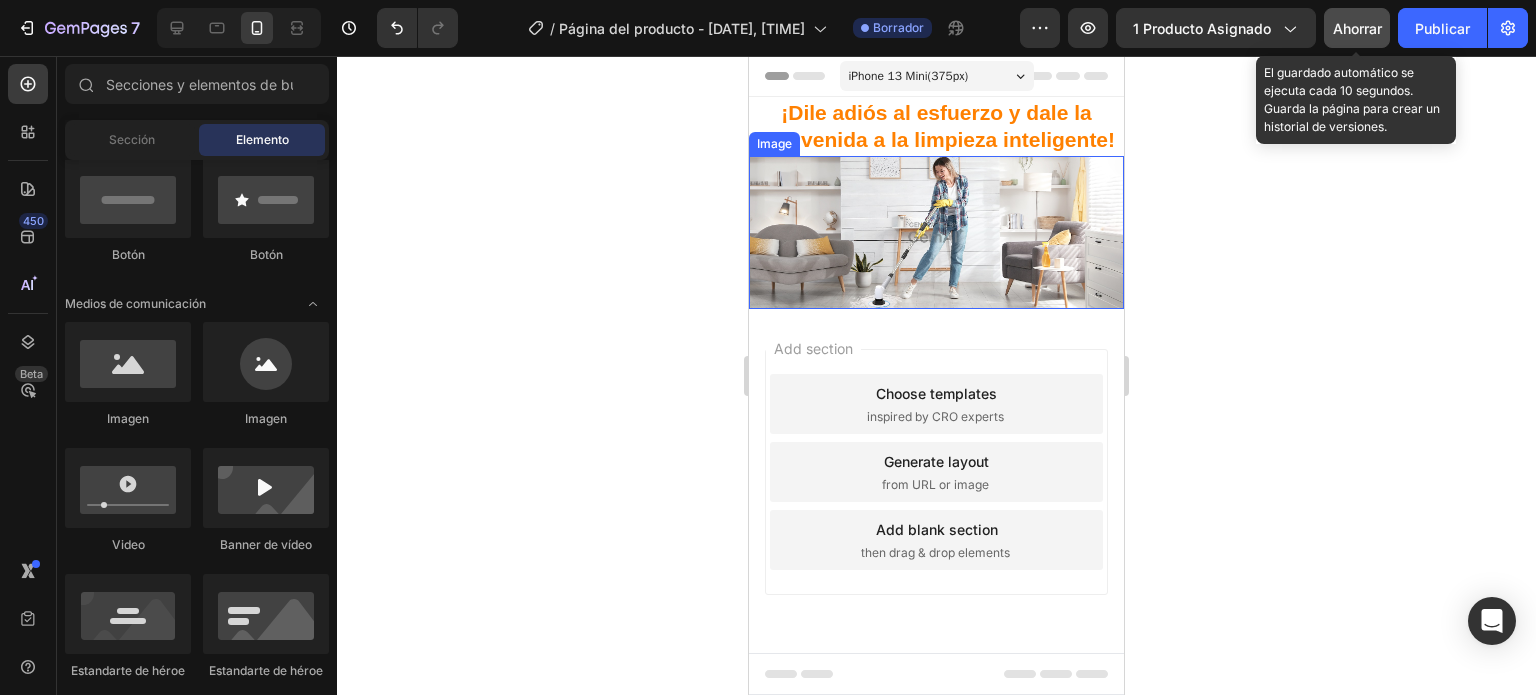 click on "Ahorrar" 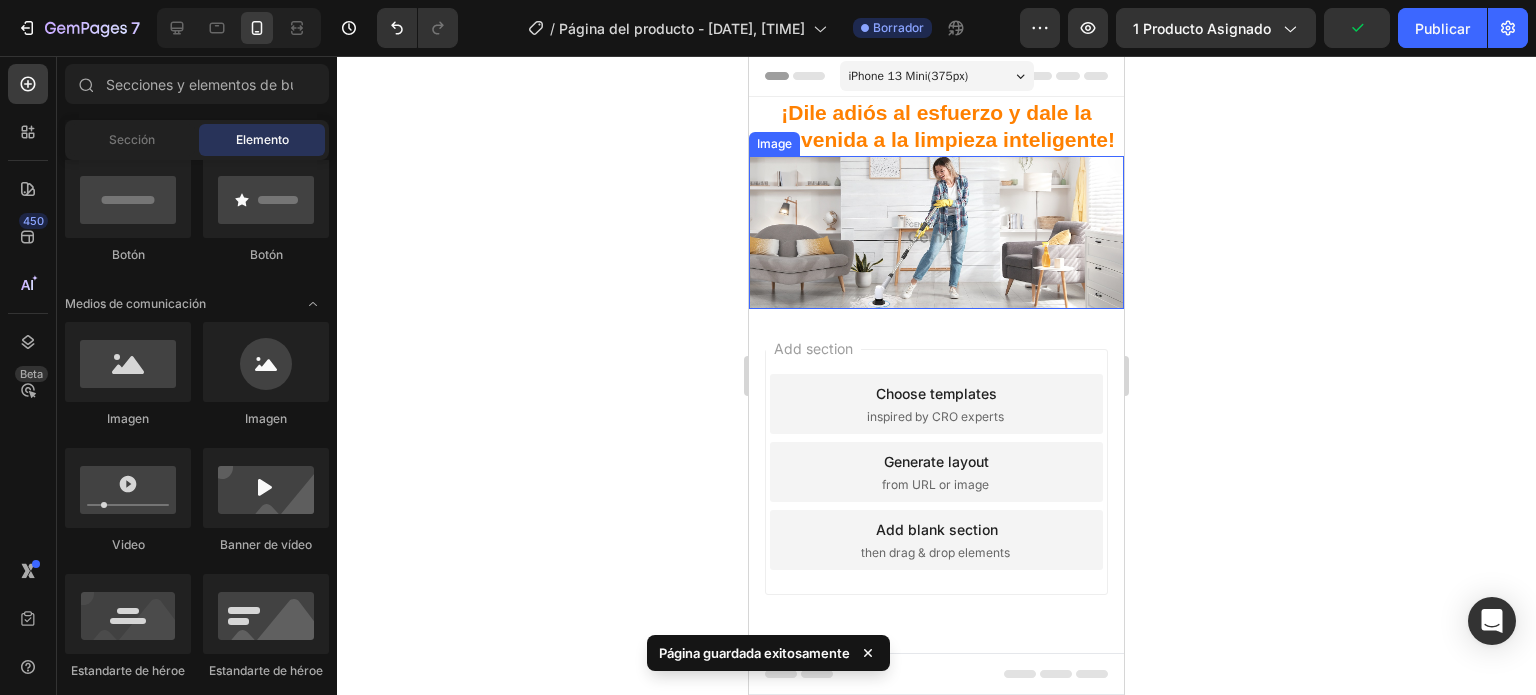 type 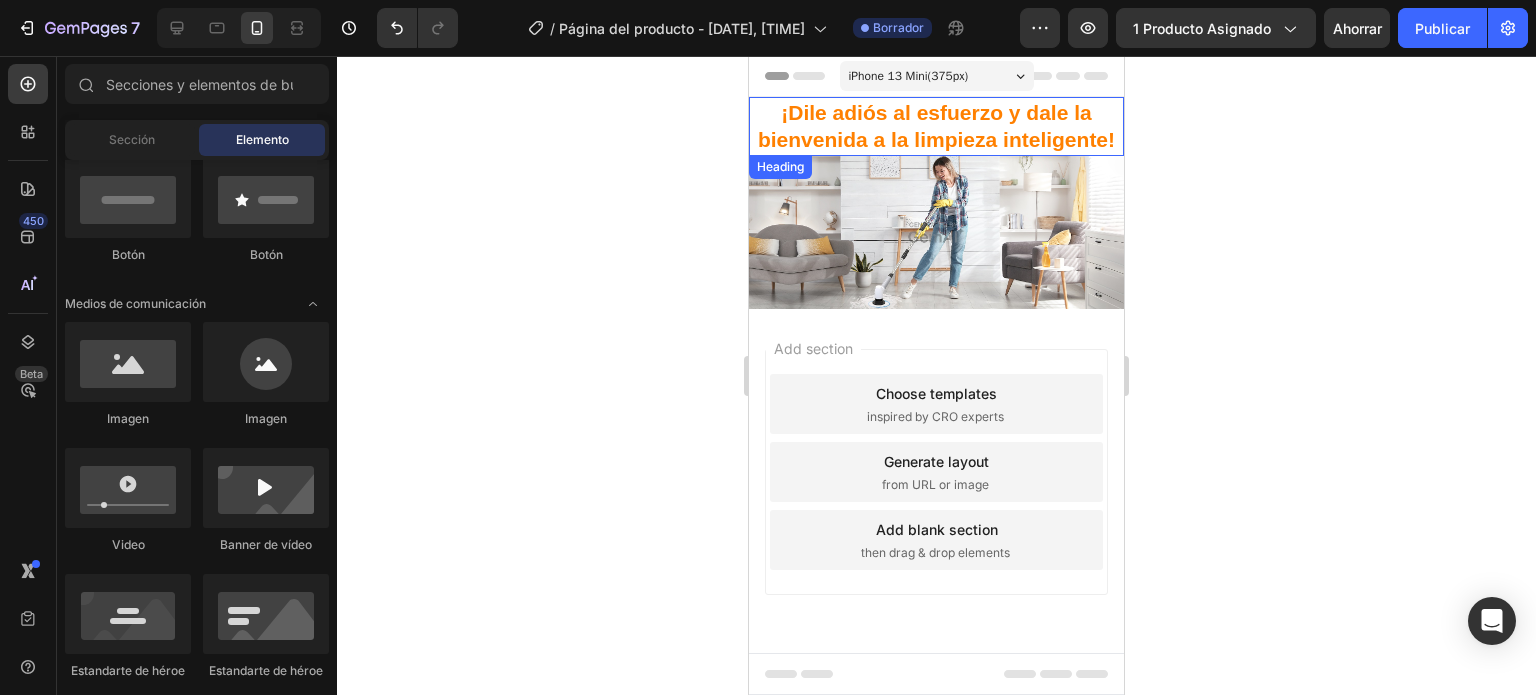 click on "¡Dile adiós al esfuerzo y dale la bienvenida a la limpieza inteligente!" at bounding box center [936, 126] 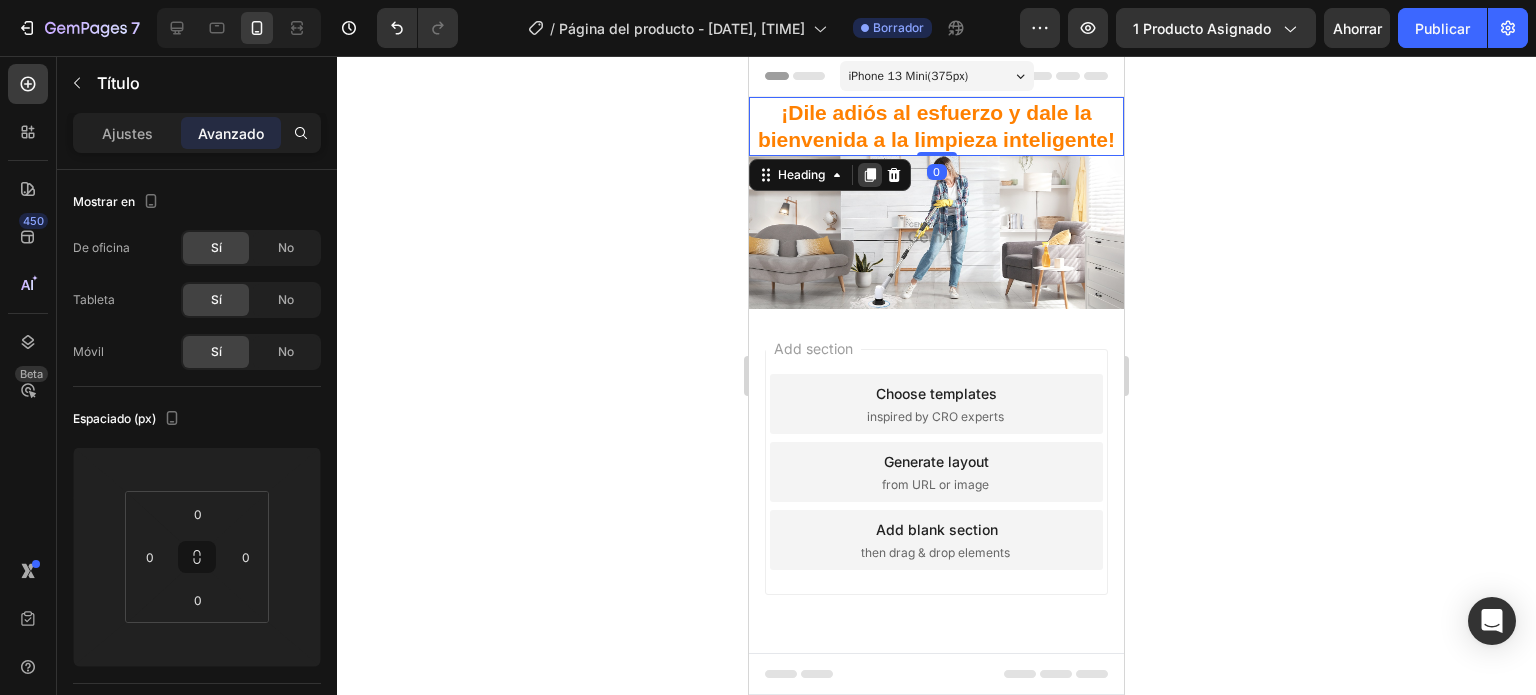 click 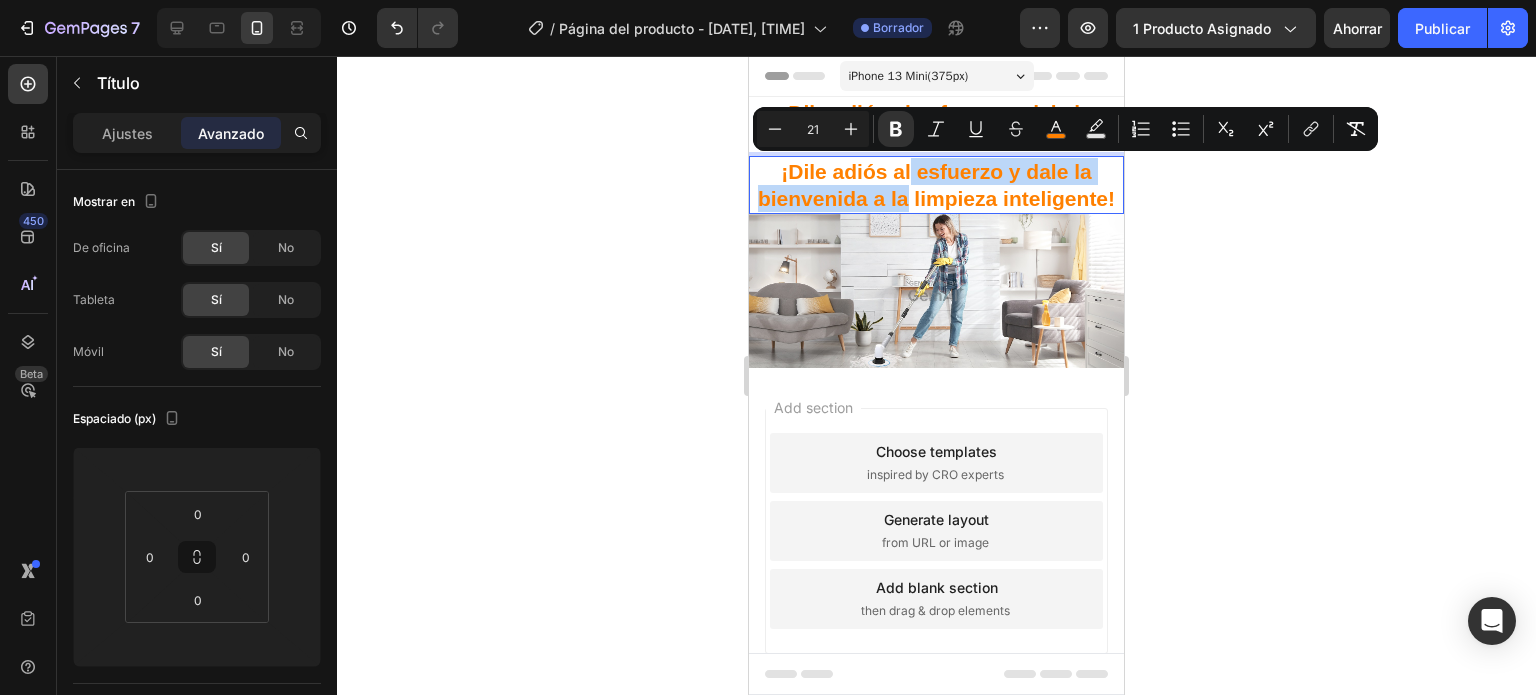 drag, startPoint x: 908, startPoint y: 179, endPoint x: 909, endPoint y: 379, distance: 200.0025 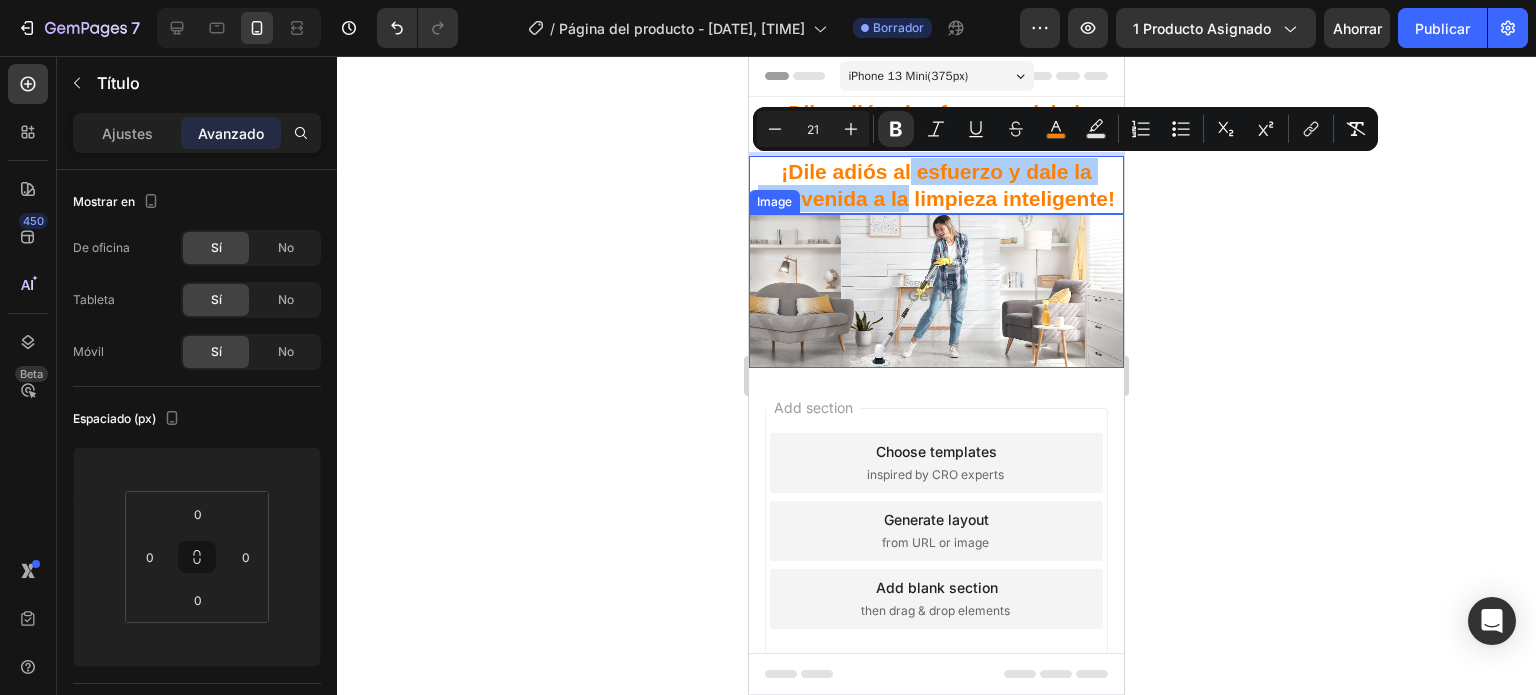 click 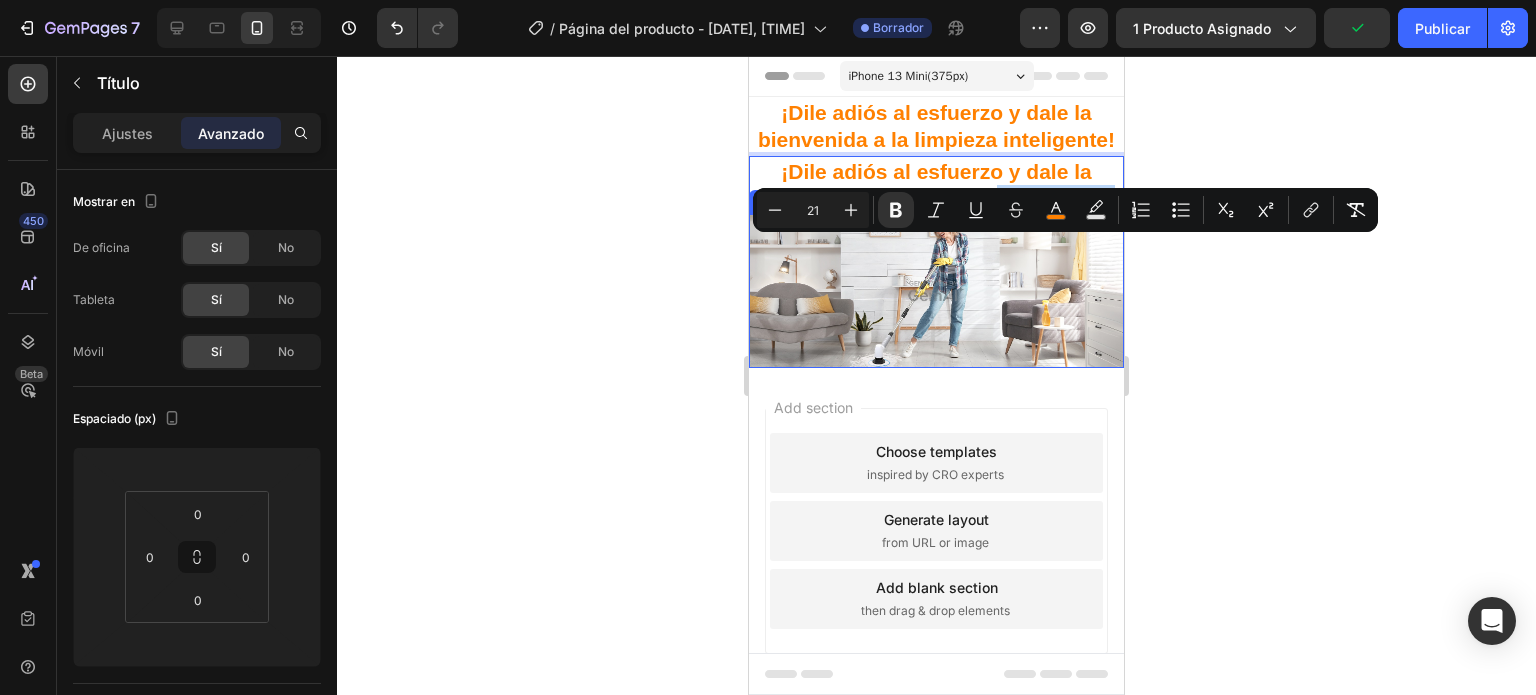 drag, startPoint x: 1076, startPoint y: 214, endPoint x: 1054, endPoint y: 361, distance: 148.63715 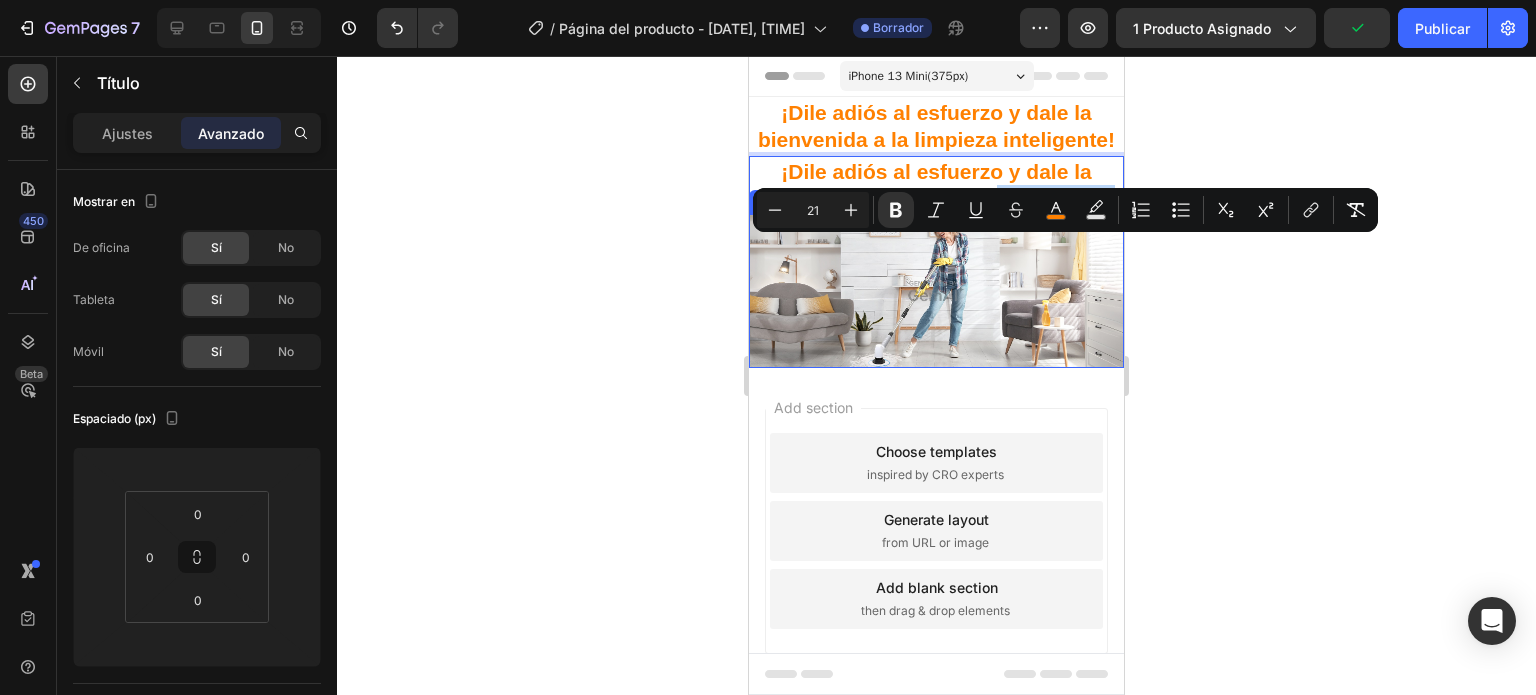 click on "⁠⁠⁠⁠⁠⁠⁠ ¡Dile adiós al esfuerzo y dale la bienvenida a la limpieza inteligente! Heading ¡Dile adiós al esfuerzo y dale la bienvenida a la limpieza inteligente! Heading   0 Section 1 Image Row Section 2 Root" at bounding box center [936, 232] 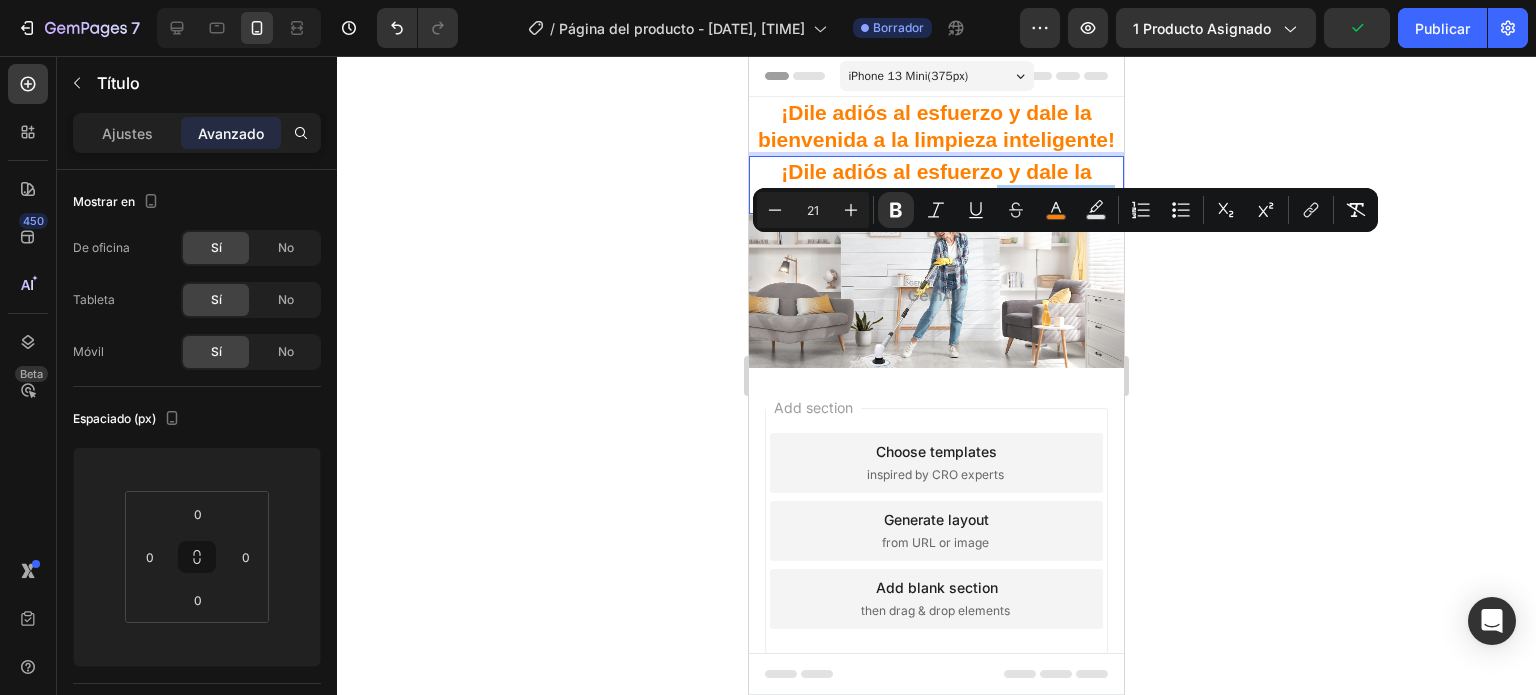 click 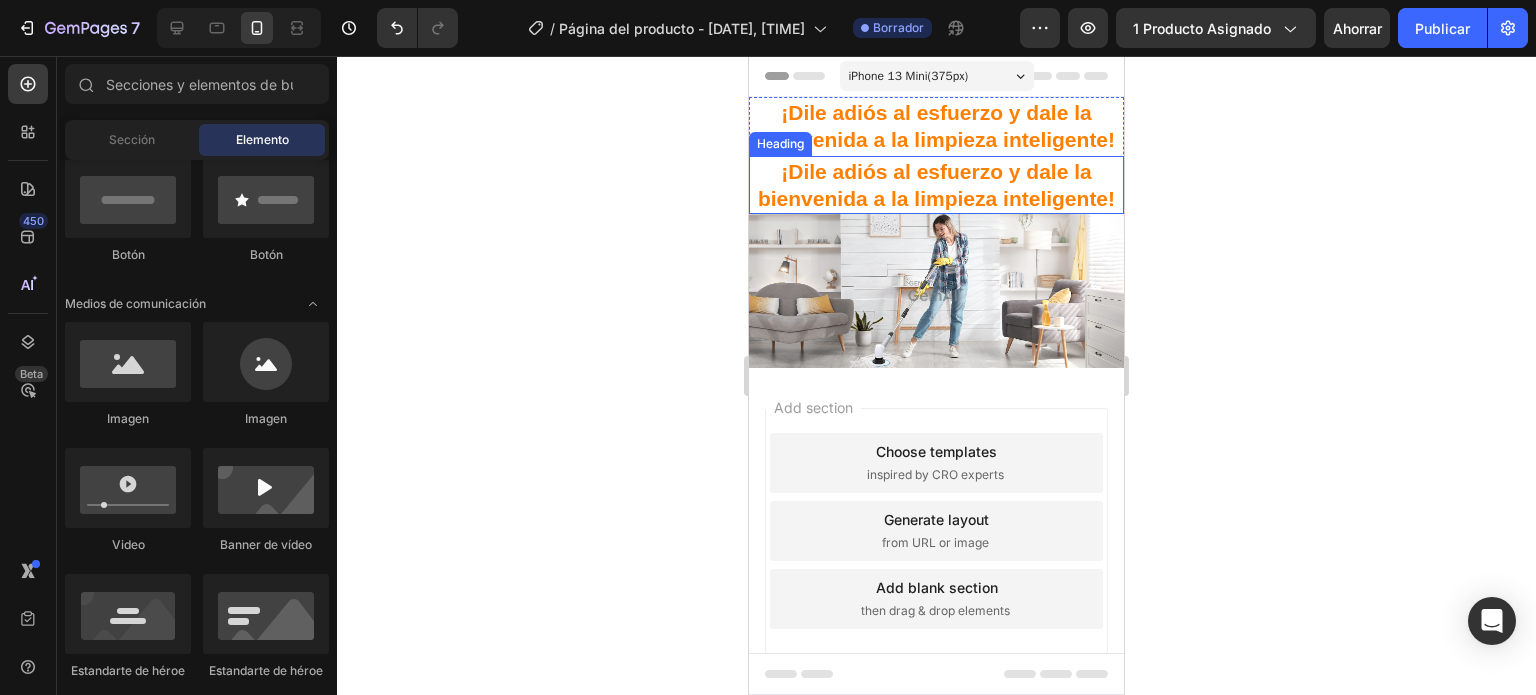 click on "¡Dile adiós al esfuerzo y dale la bienvenida a la limpieza inteligente!" at bounding box center (936, 185) 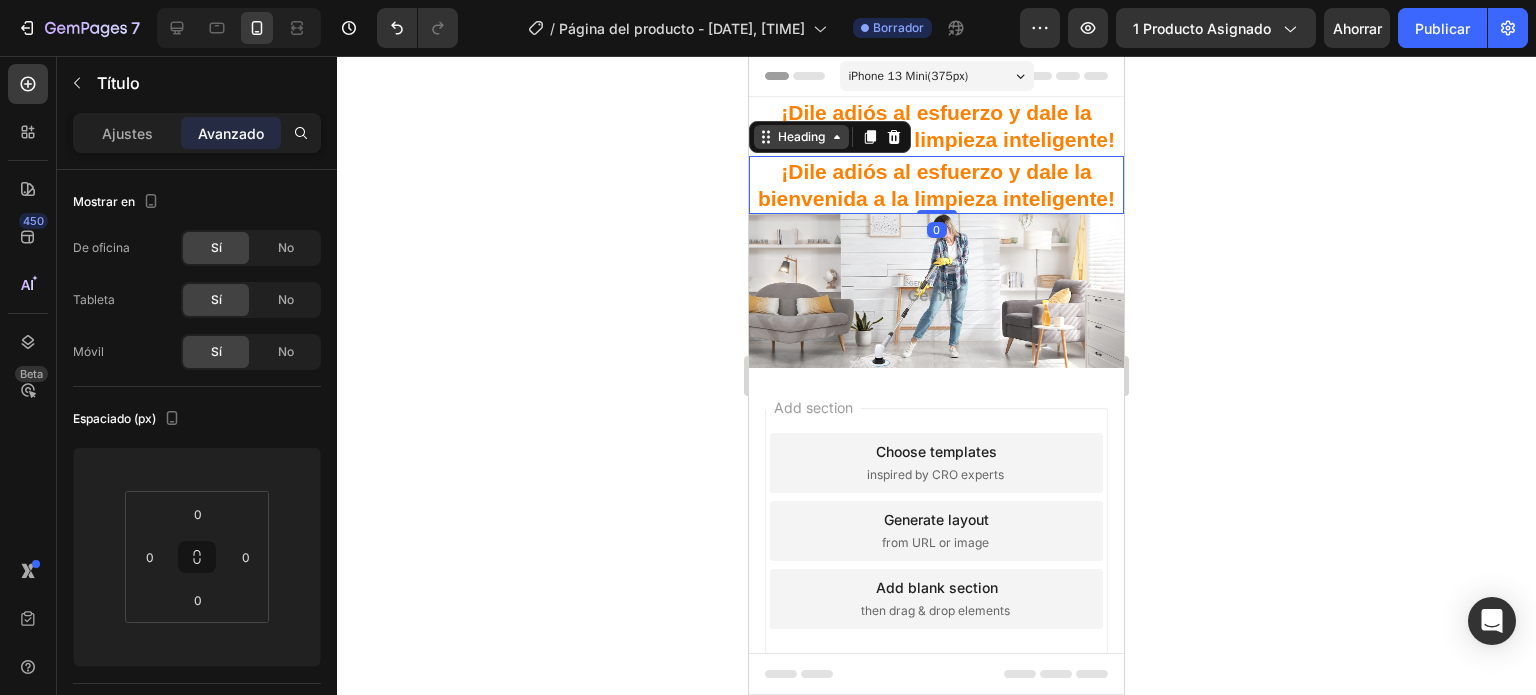 click 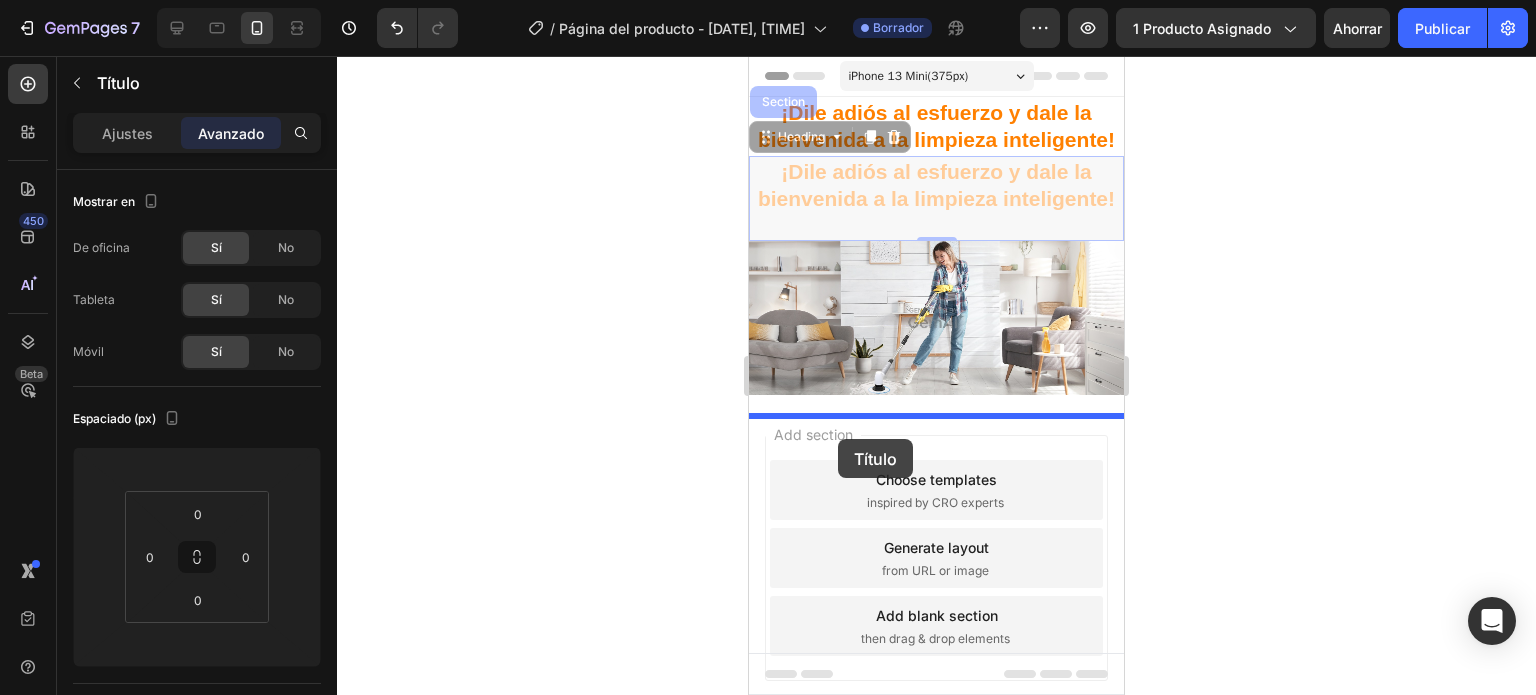 drag, startPoint x: 844, startPoint y: 168, endPoint x: 838, endPoint y: 439, distance: 271.0664 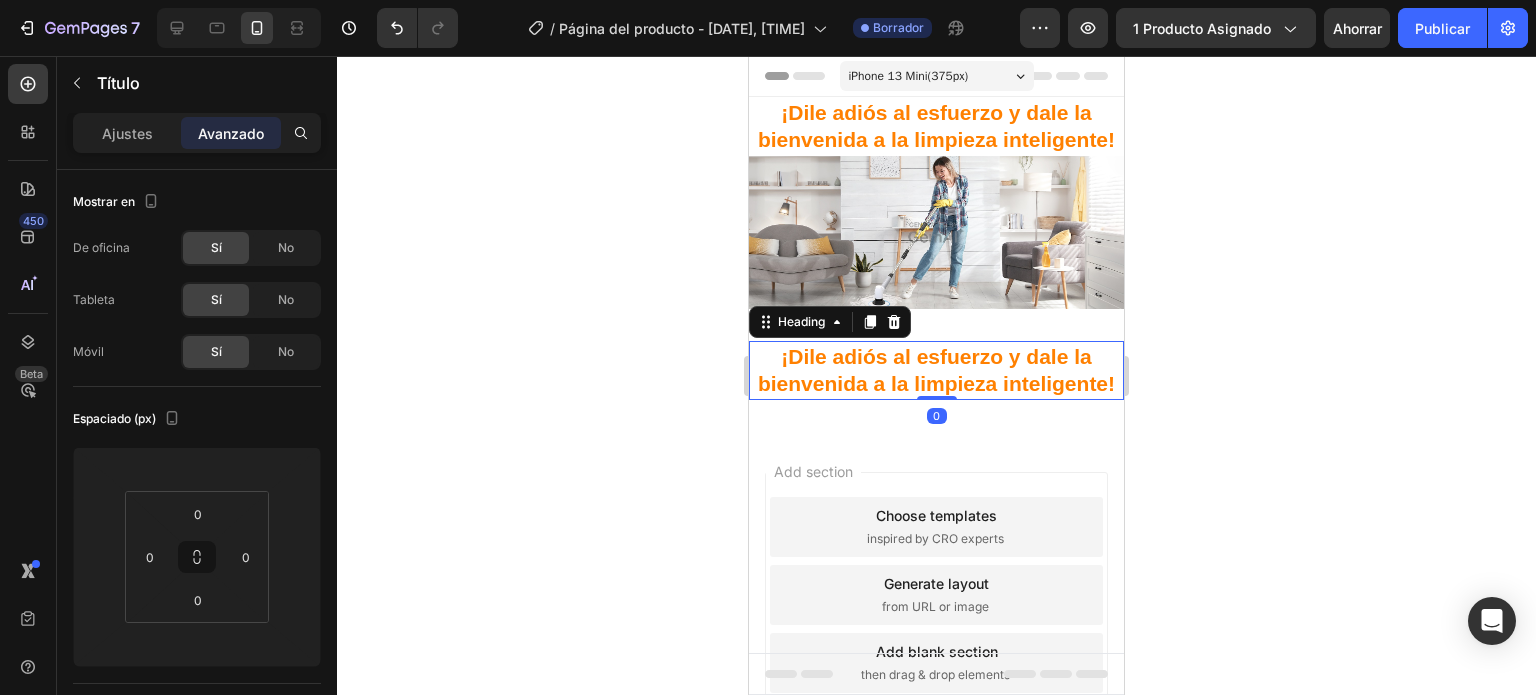 click 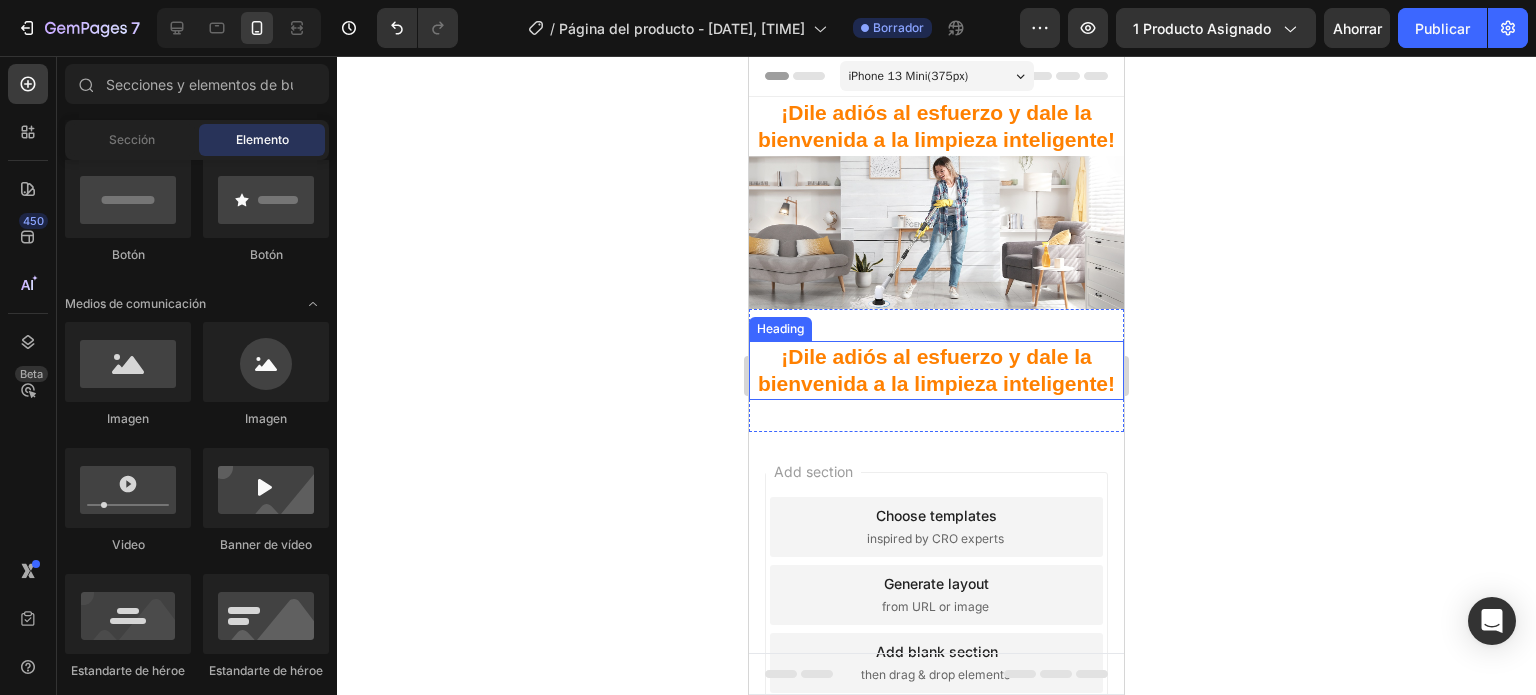 click on "¡Dile adiós al esfuerzo y dale la bienvenida a la limpieza inteligente!" at bounding box center (936, 370) 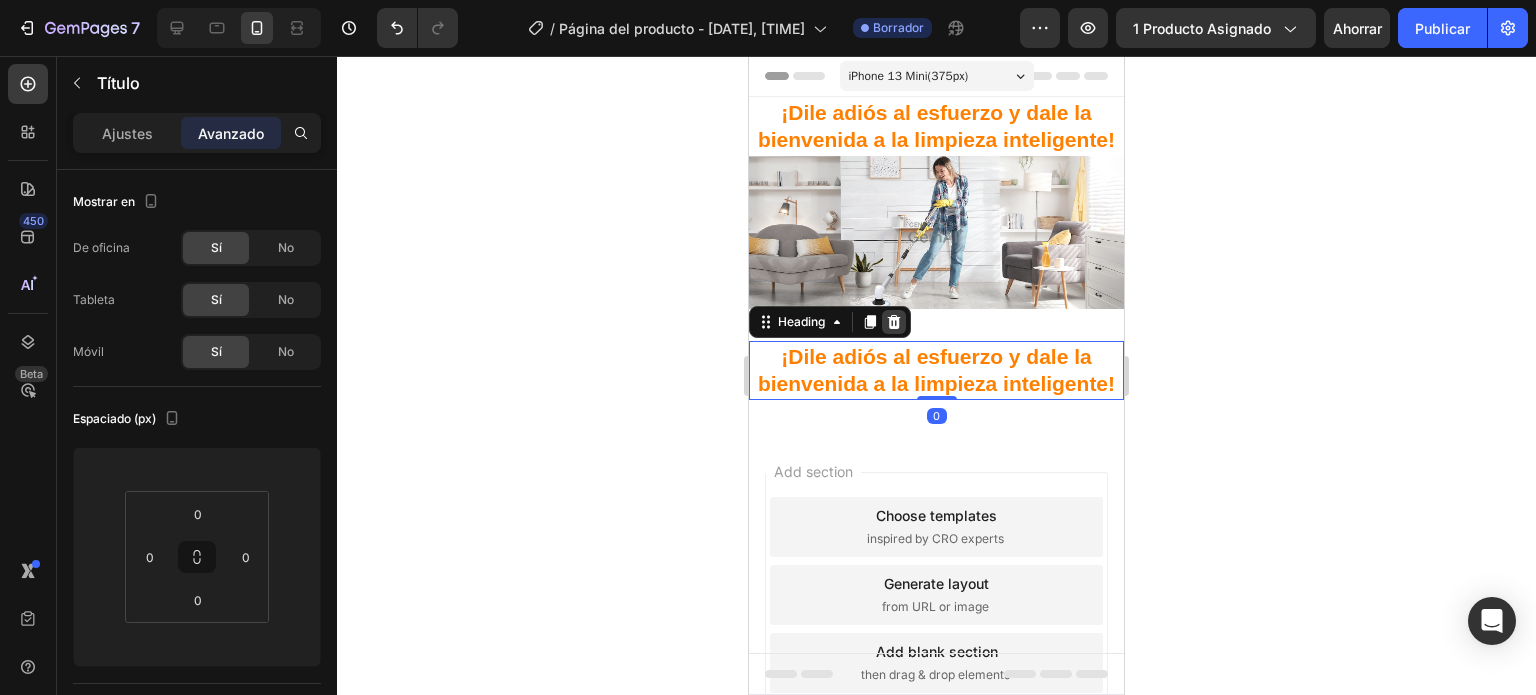 click 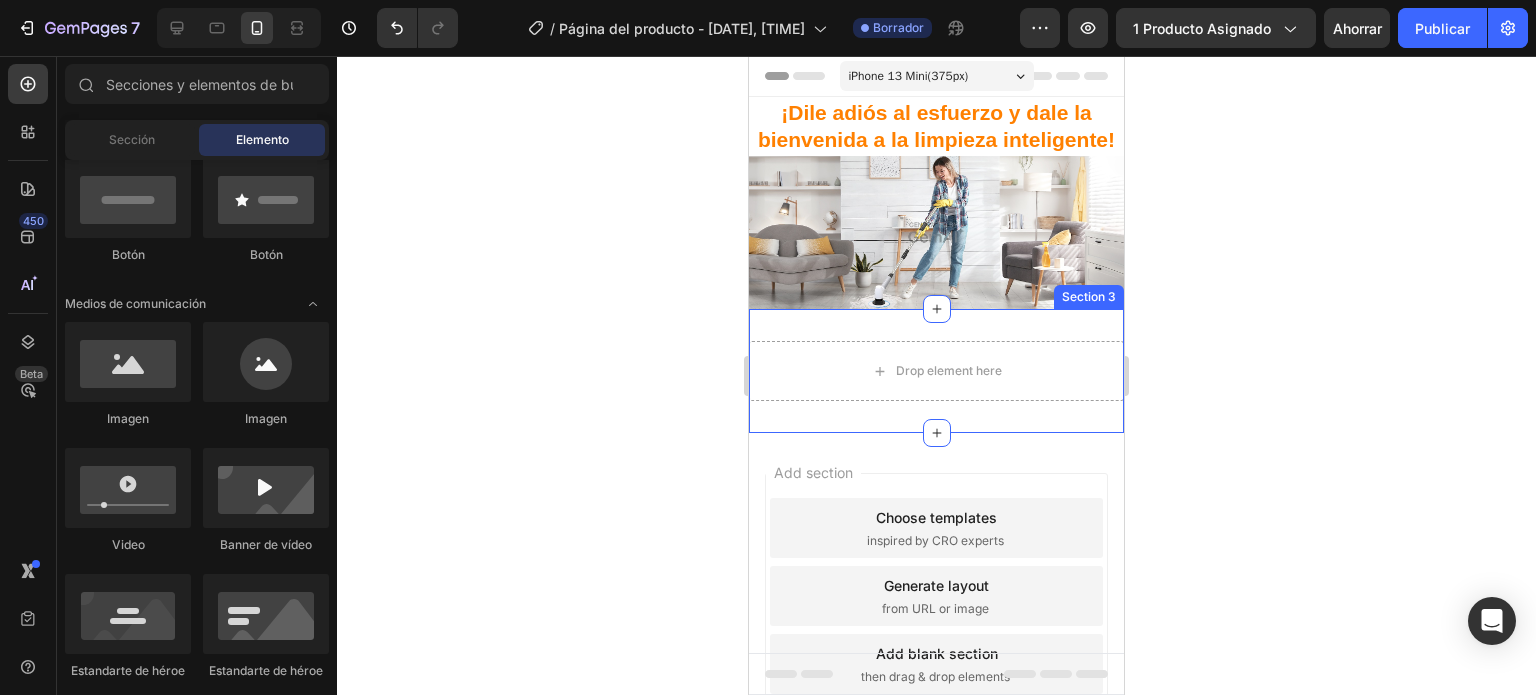 click on "Drop element here Section 3" at bounding box center [936, 371] 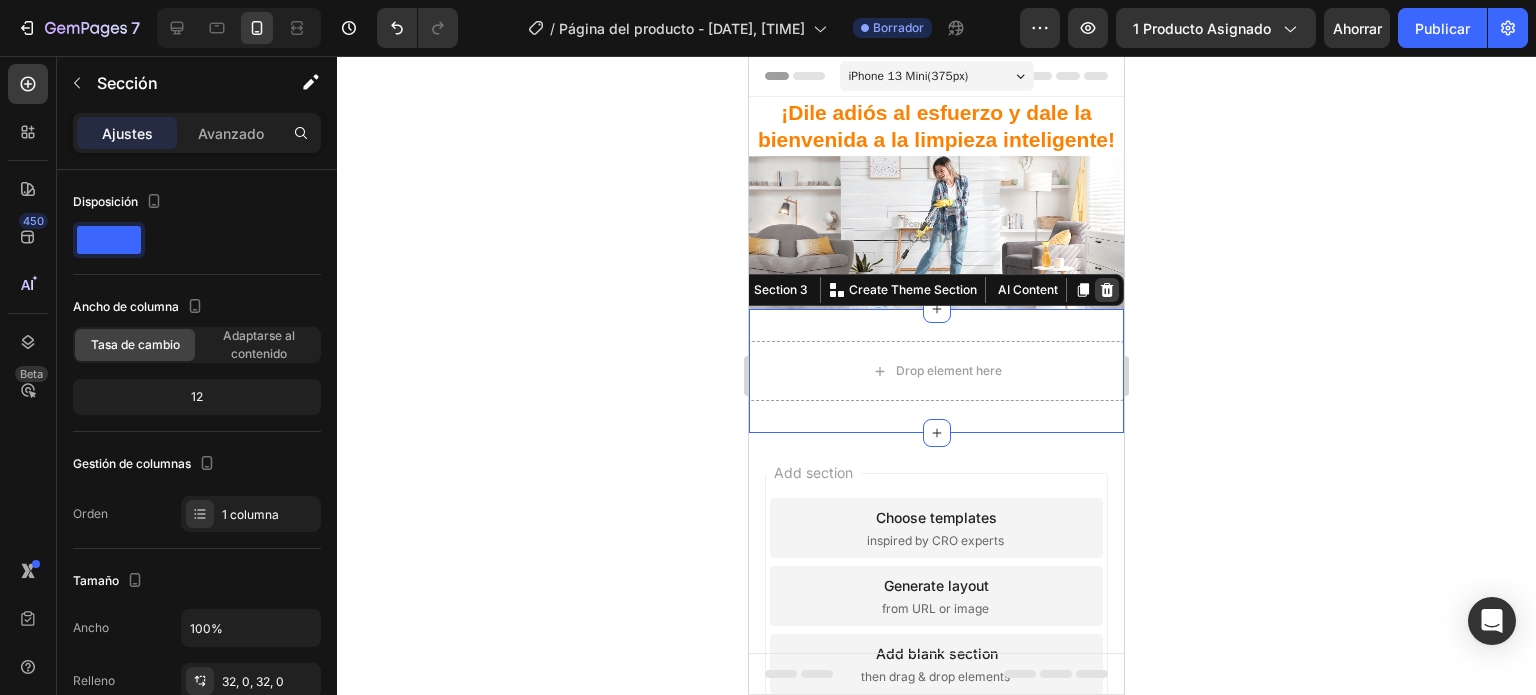click 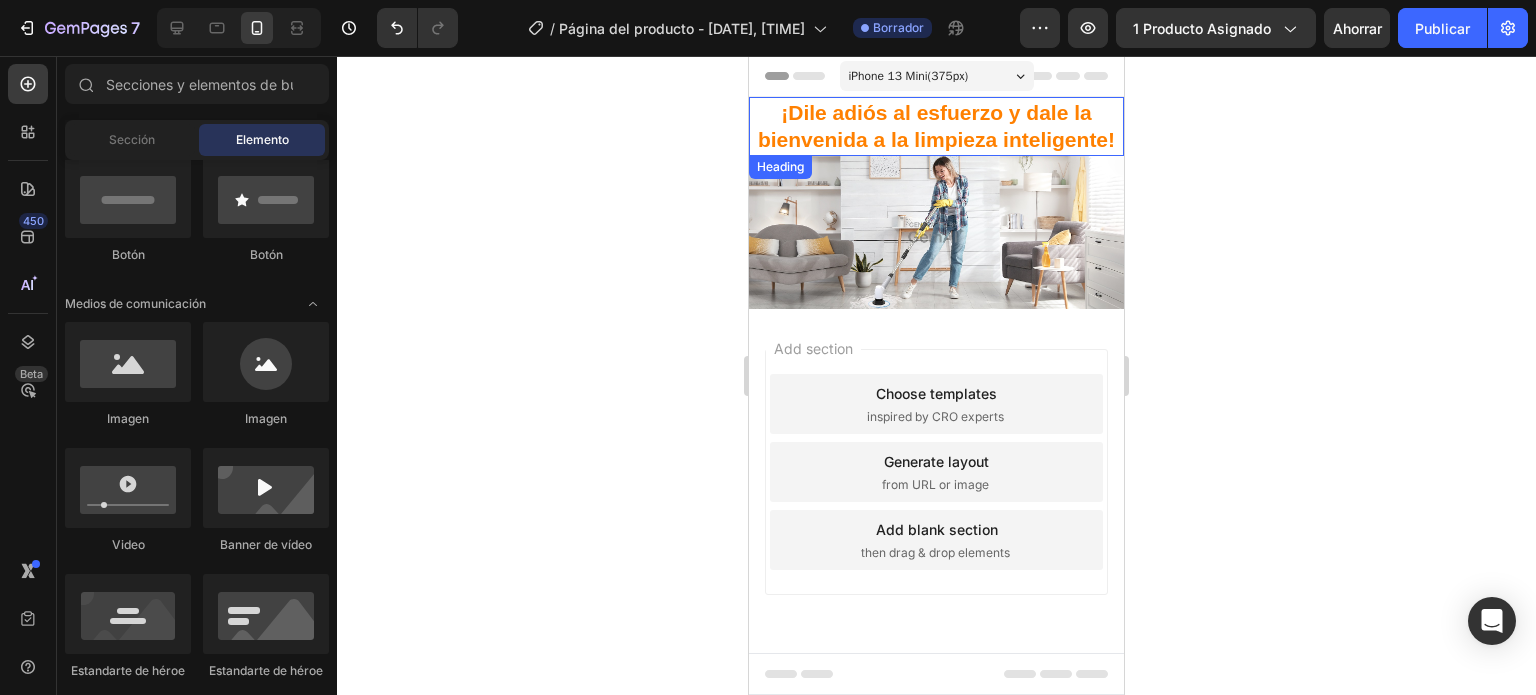 click on "¡Dile adiós al esfuerzo y dale la bienvenida a la limpieza inteligente!" at bounding box center (936, 126) 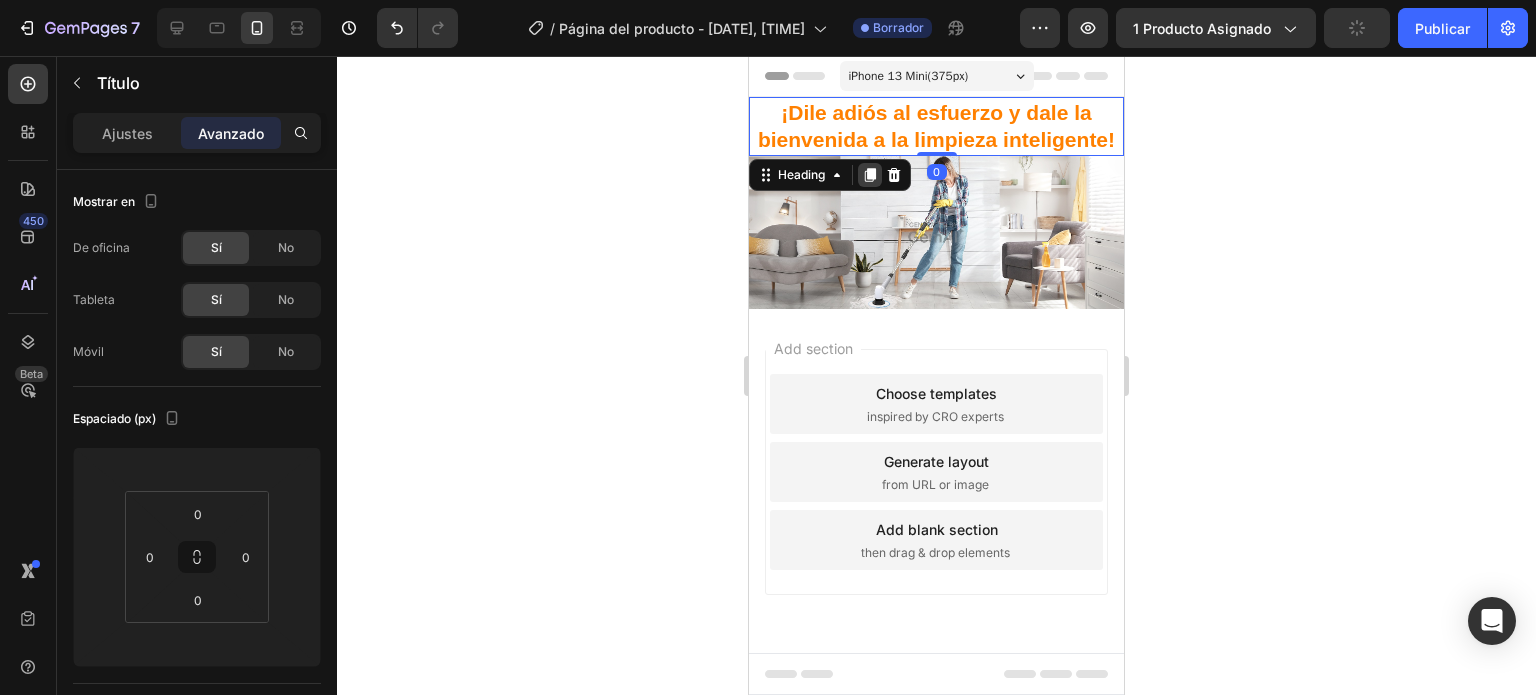 click 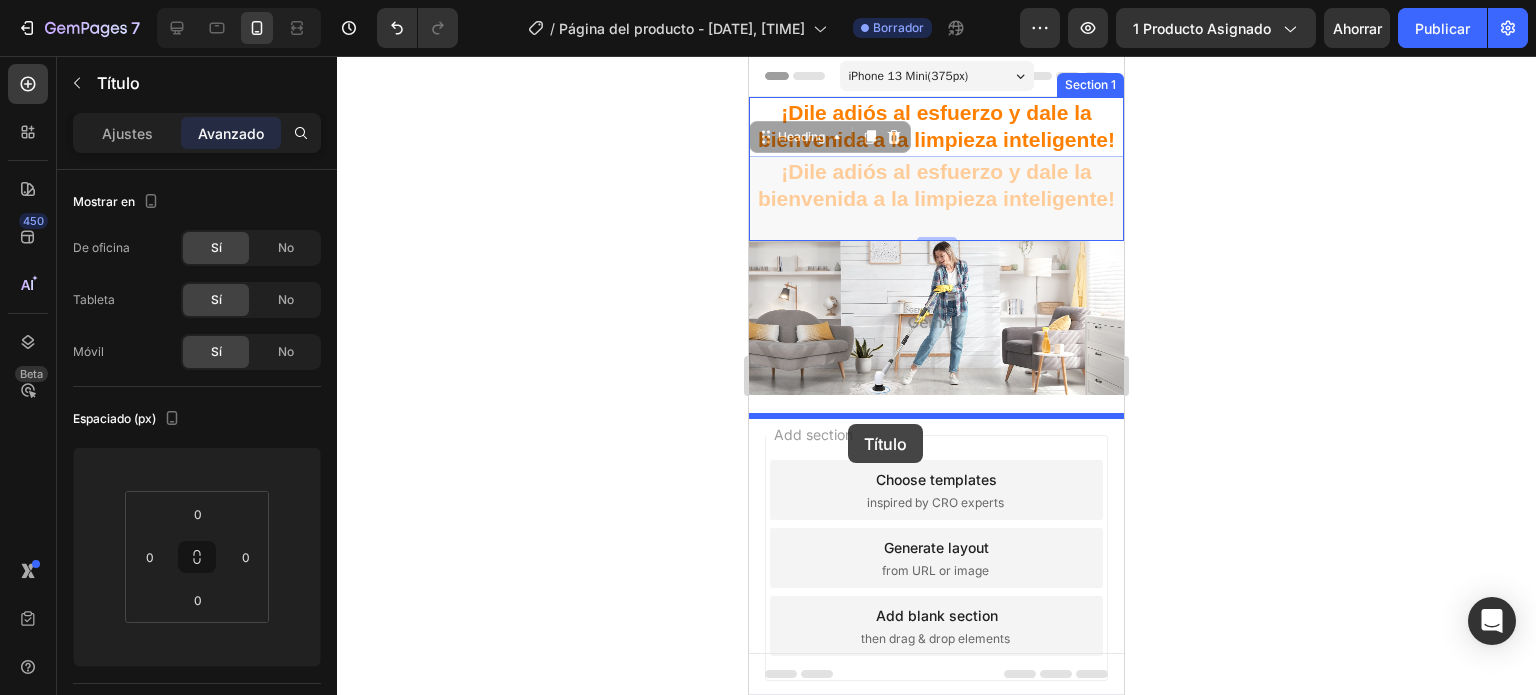 drag, startPoint x: 838, startPoint y: 139, endPoint x: 849, endPoint y: 425, distance: 286.21146 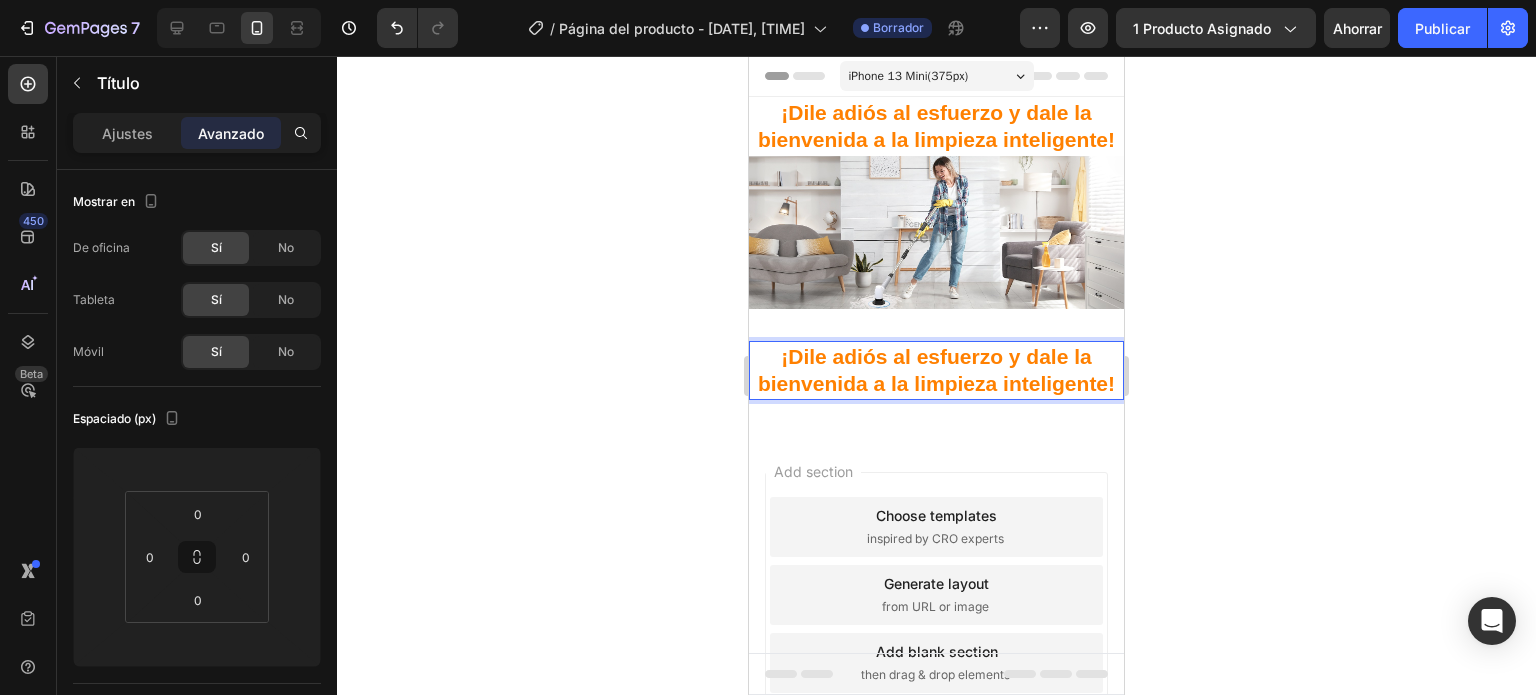 click on "¡Dile adiós al esfuerzo y dale la bienvenida a la limpieza inteligente!" at bounding box center (936, 370) 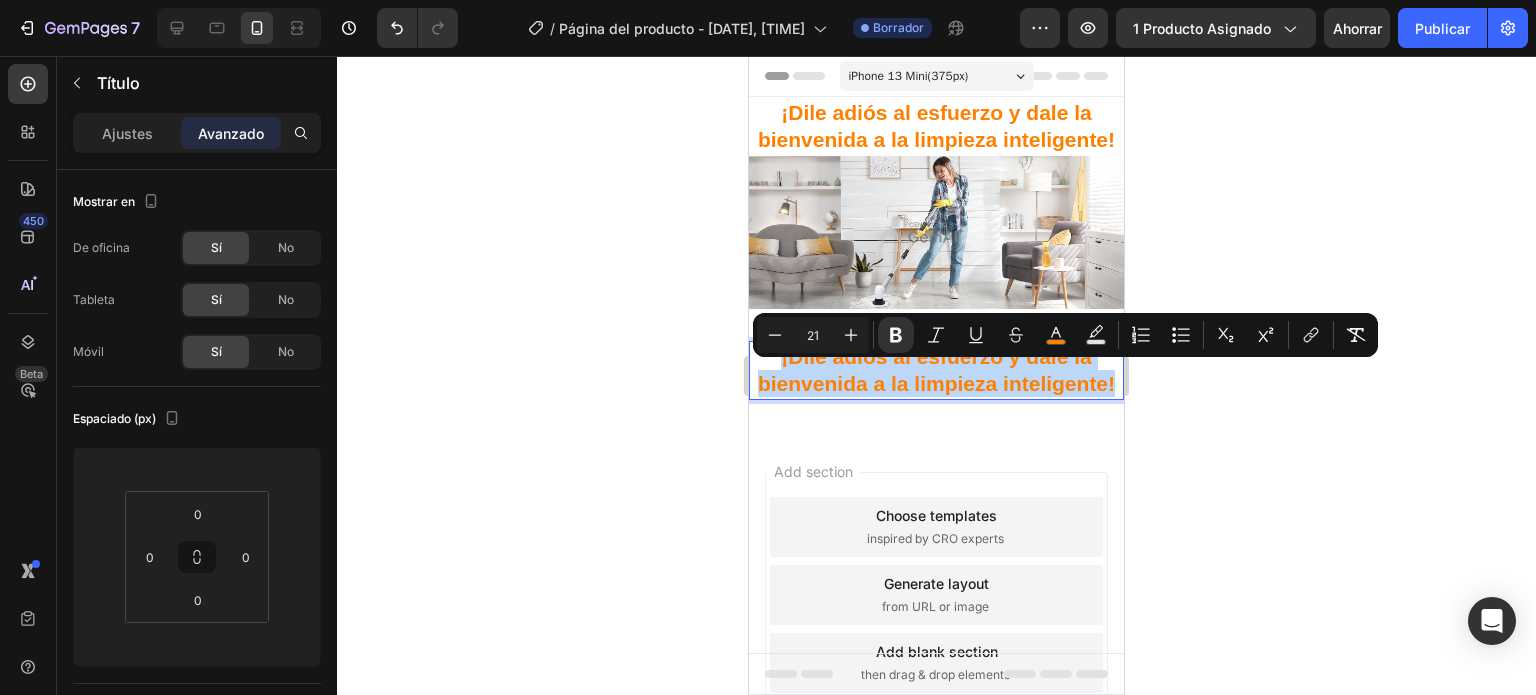 drag, startPoint x: 992, startPoint y: 428, endPoint x: 751, endPoint y: 379, distance: 245.93088 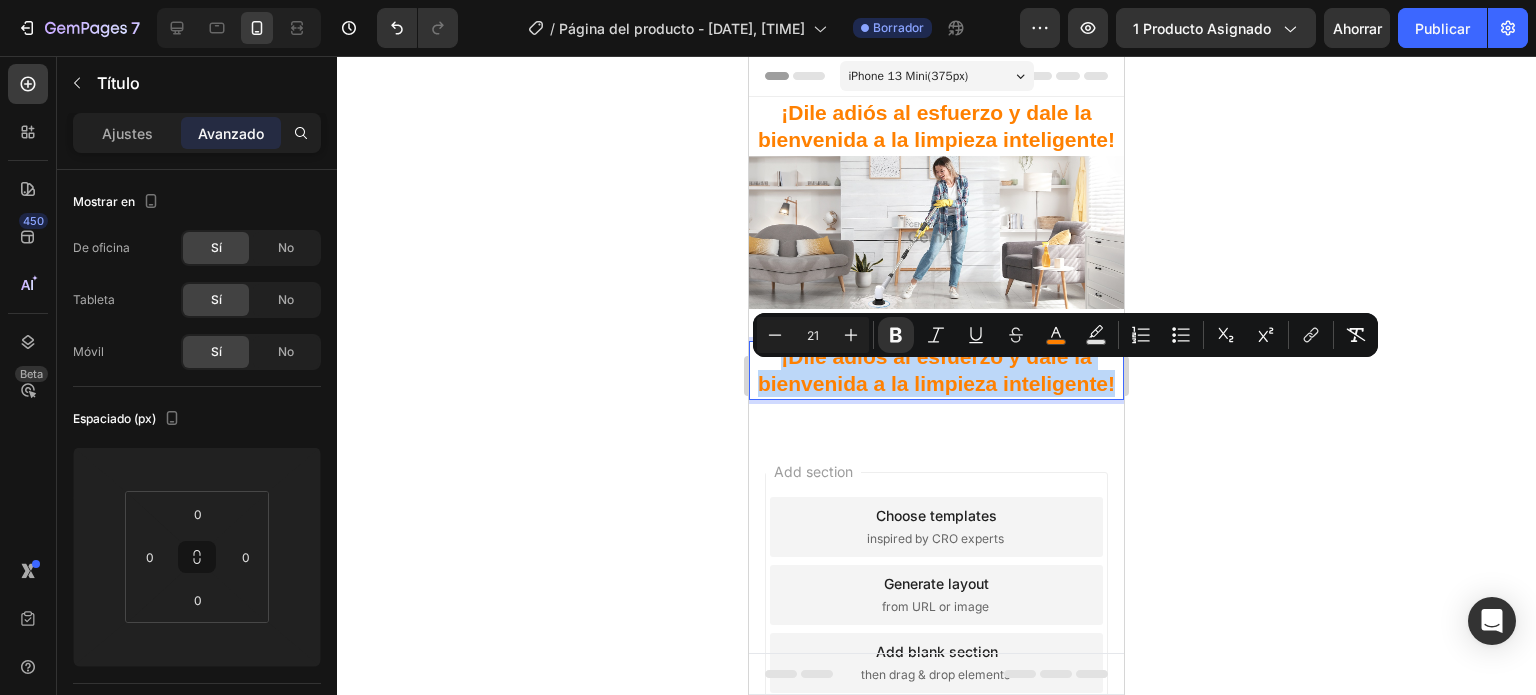 click on "¡Dile adiós al esfuerzo y dale la bienvenida a la limpieza inteligente!" at bounding box center (936, 370) 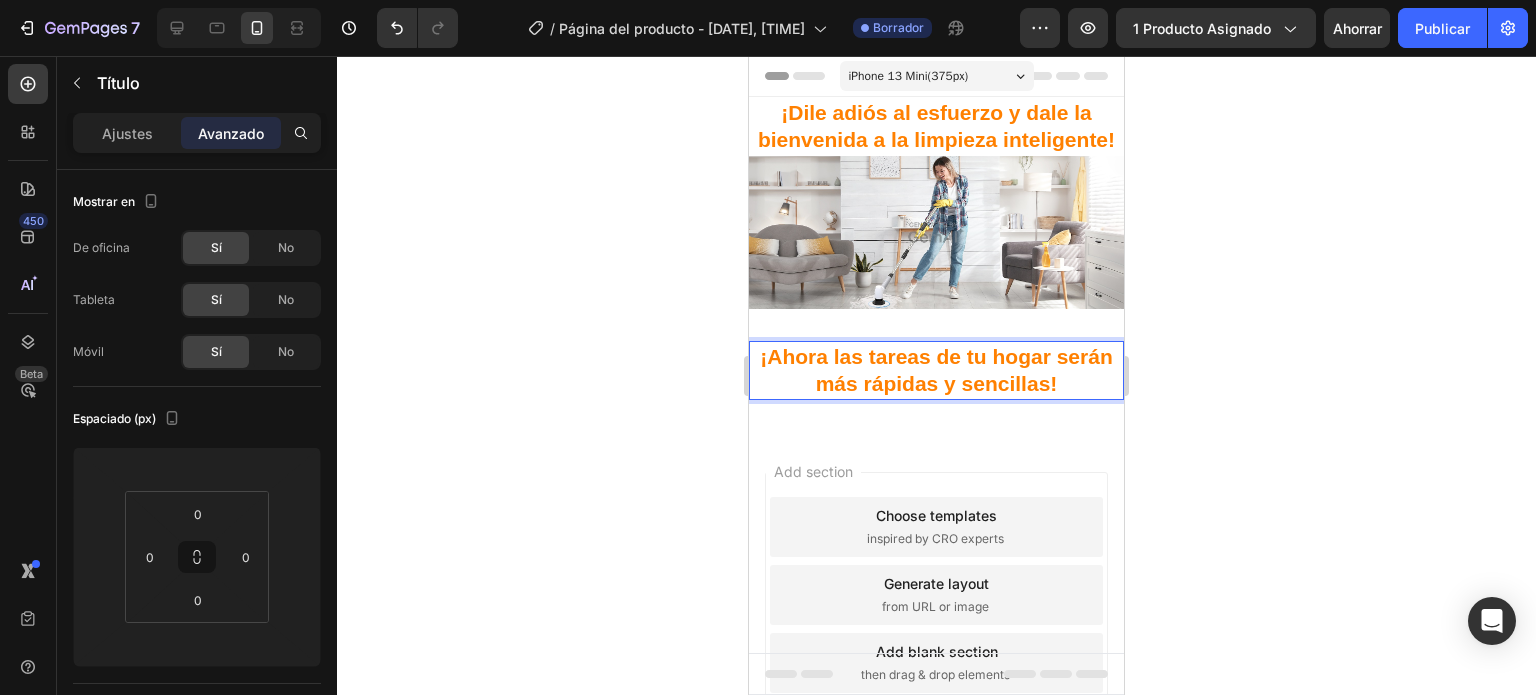 click 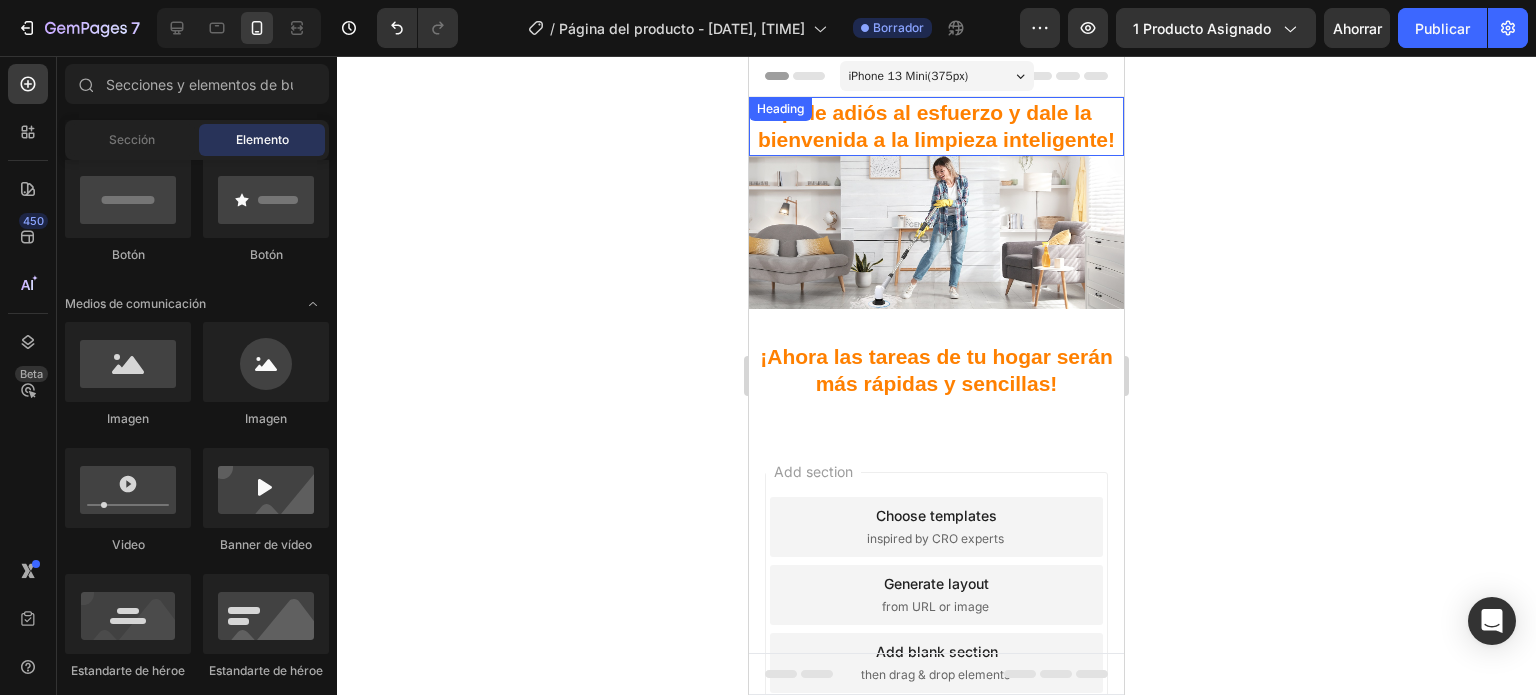 click on "¡Dile adiós al esfuerzo y dale la bienvenida a la limpieza inteligente!" at bounding box center [936, 126] 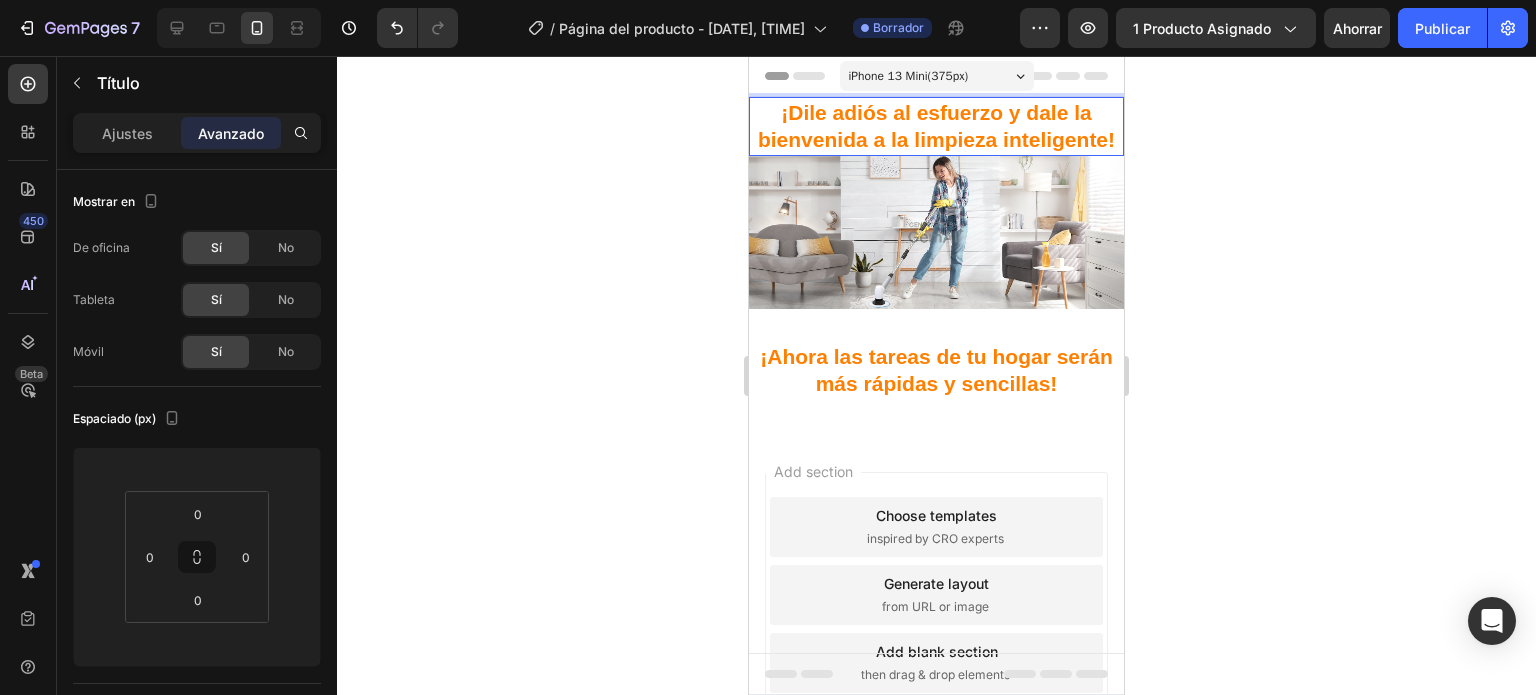 click on "¡Dile adiós al esfuerzo y dale la bienvenida a la limpieza inteligente!" at bounding box center [936, 126] 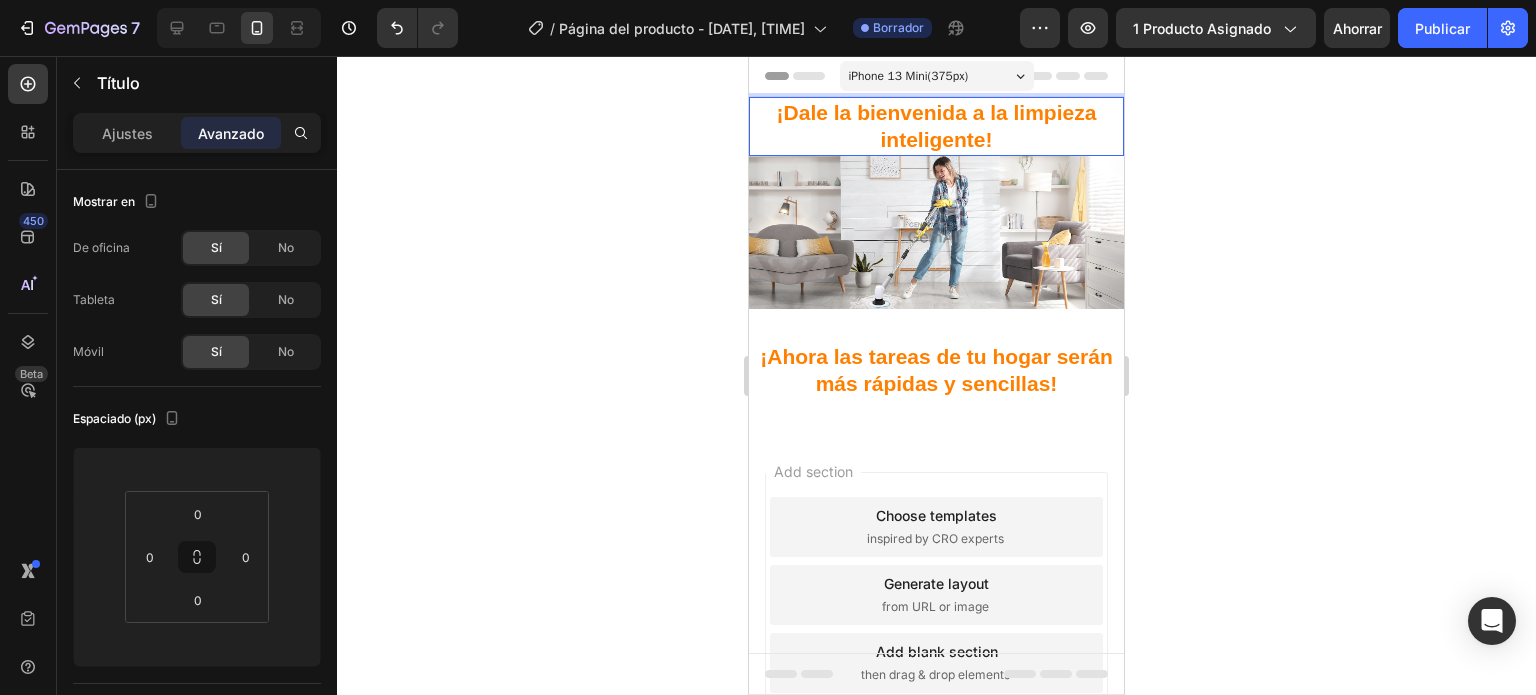 click 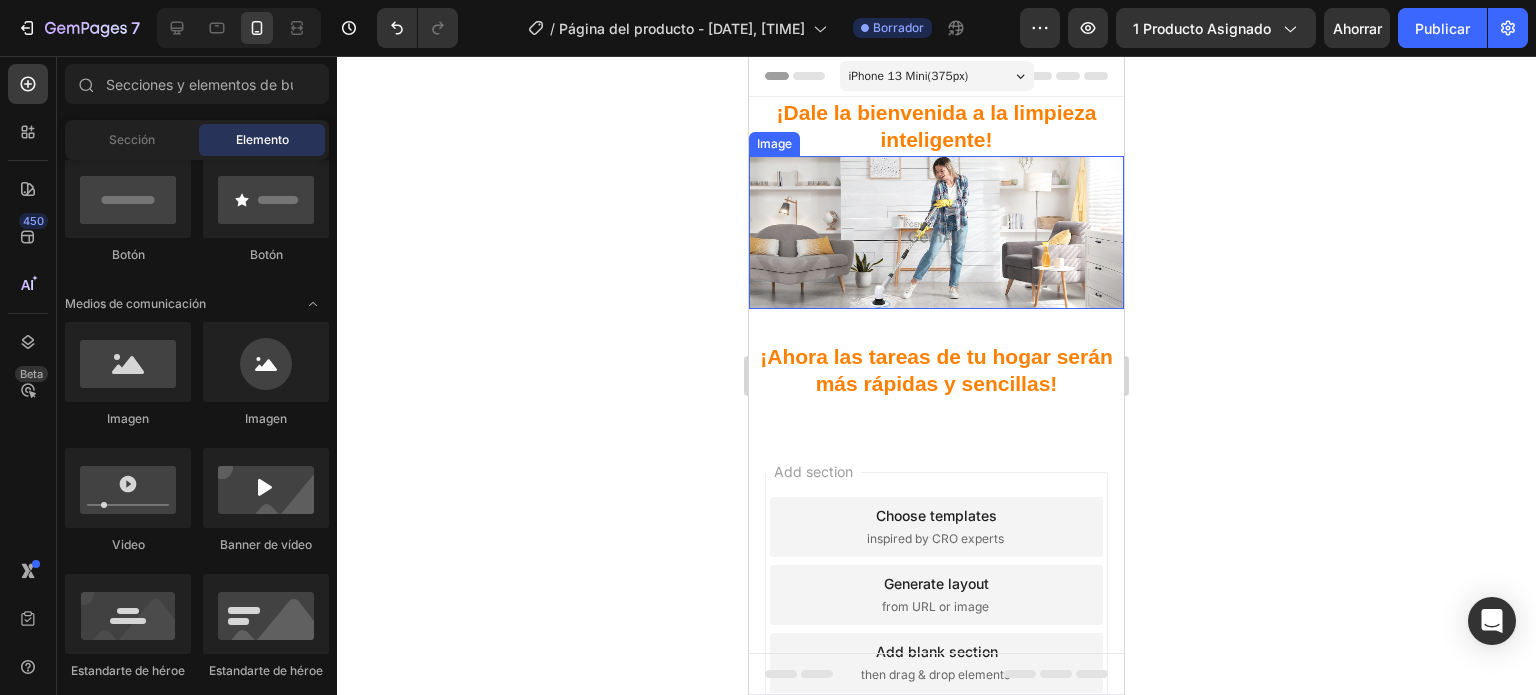 click at bounding box center [936, 233] 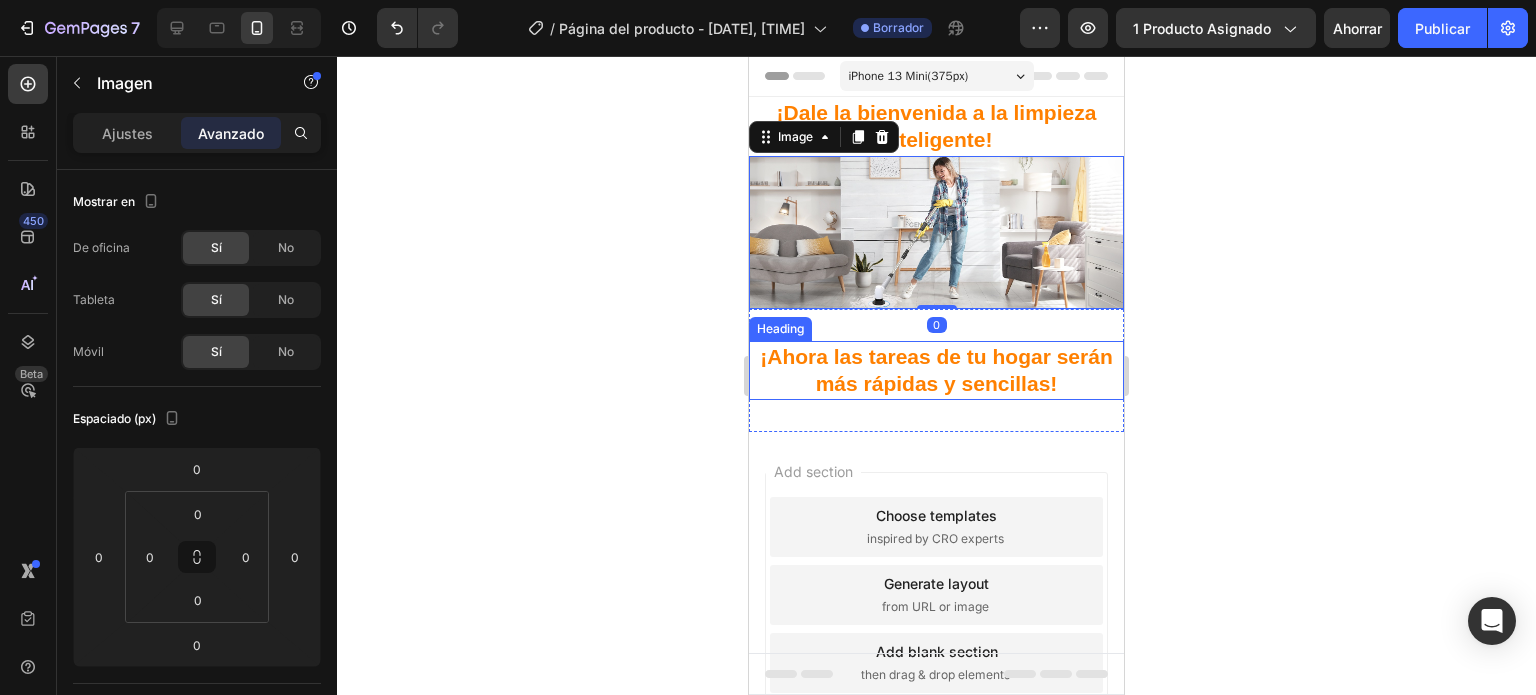 click on "¡Ahora las tareas de tu hogar serán más rápidas y sencillas!" at bounding box center (936, 370) 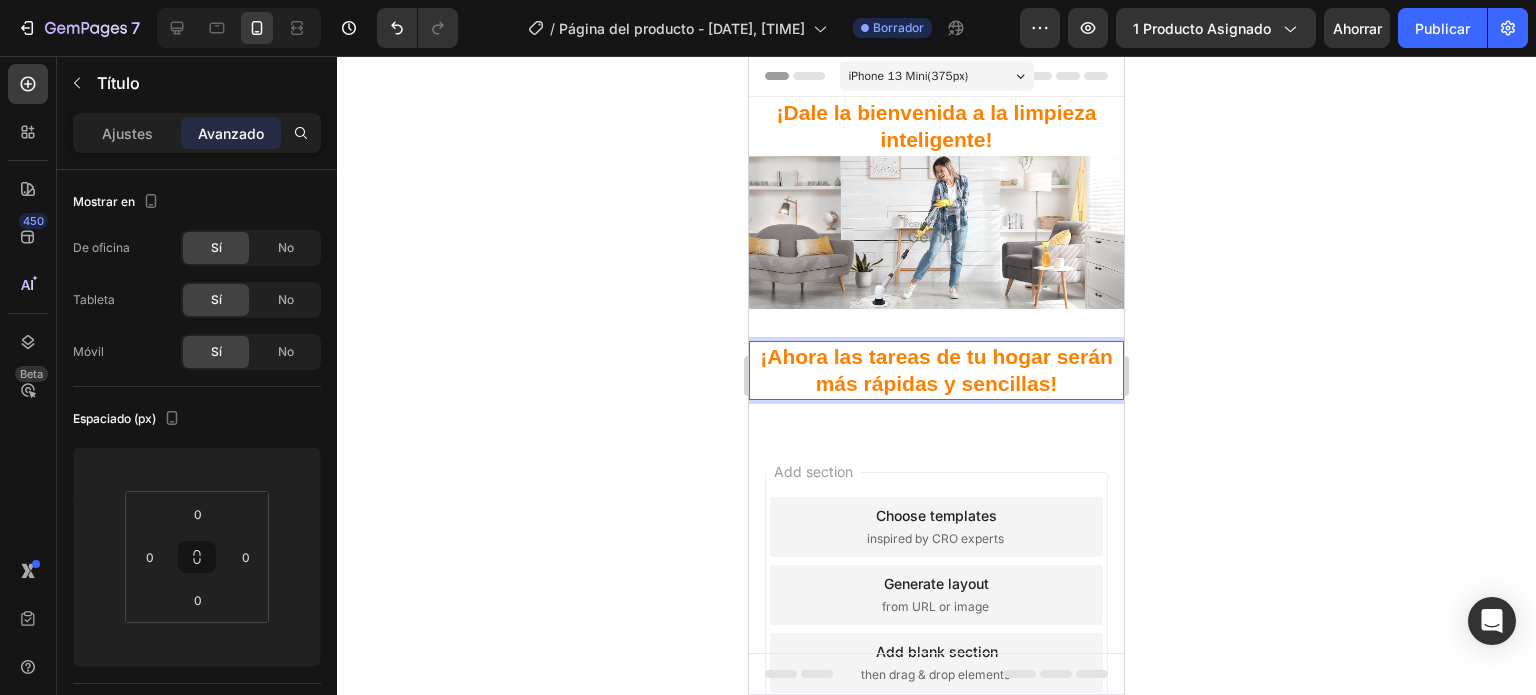 click on "¡Ahora las tareas de tu hogar serán más rápidas y sencillas!" at bounding box center (936, 370) 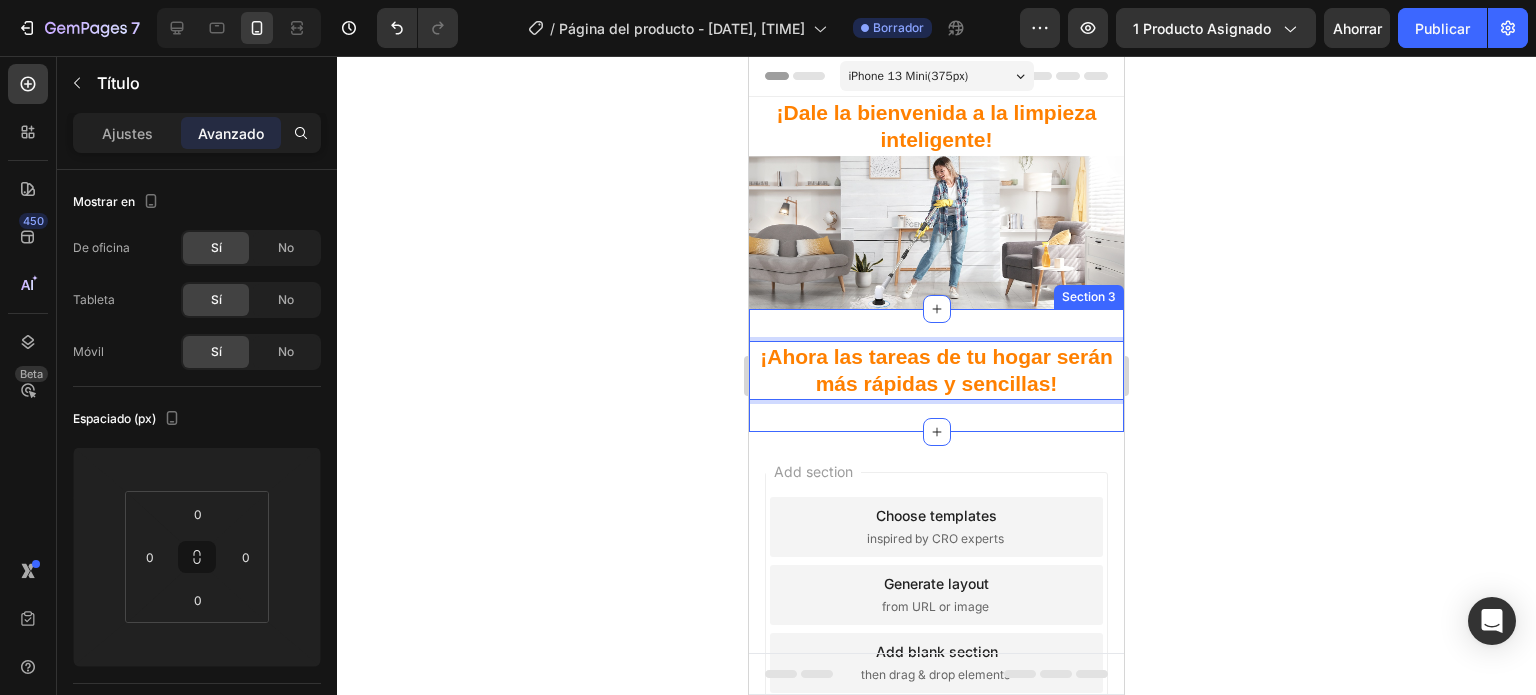 click on "¡Ahora las tareas de tu hogar serán más rápidas y sencillas! Heading   0 Section 3" at bounding box center [936, 370] 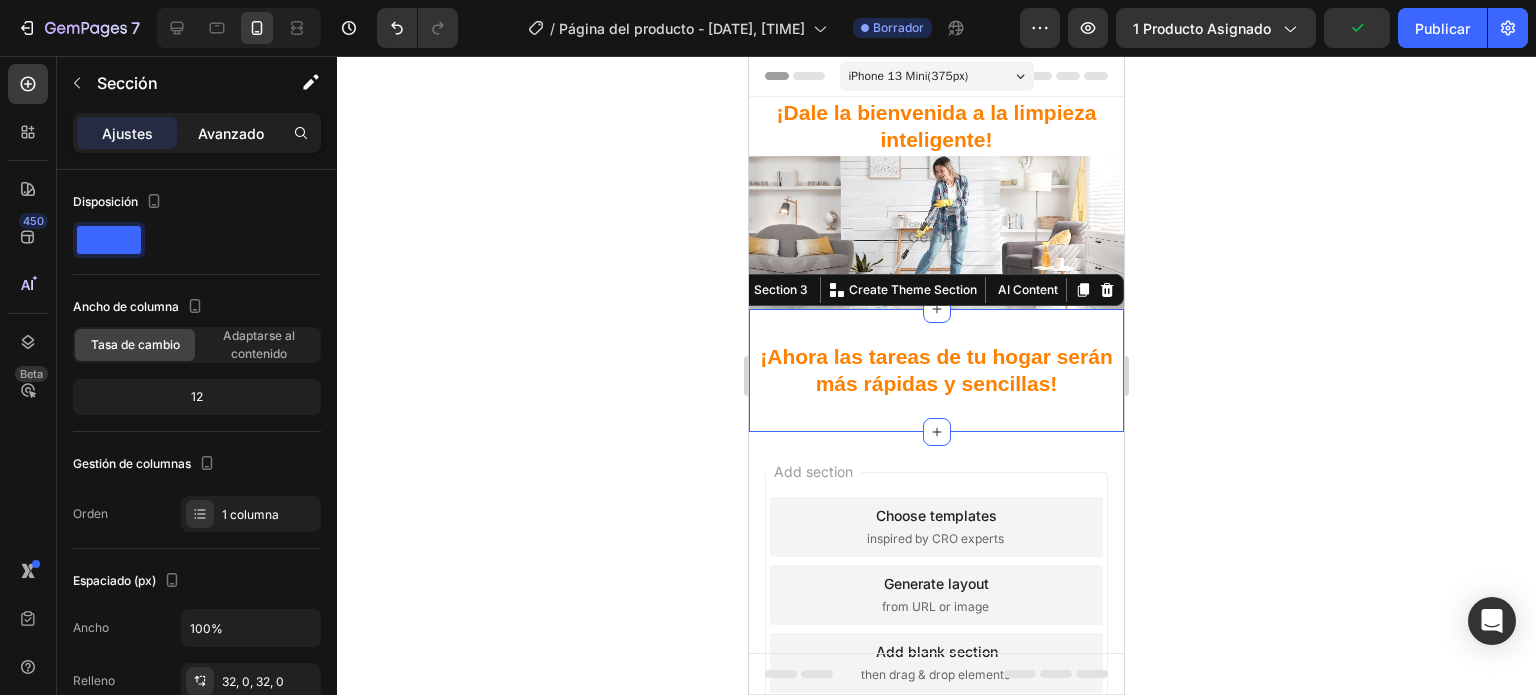 click on "Avanzado" 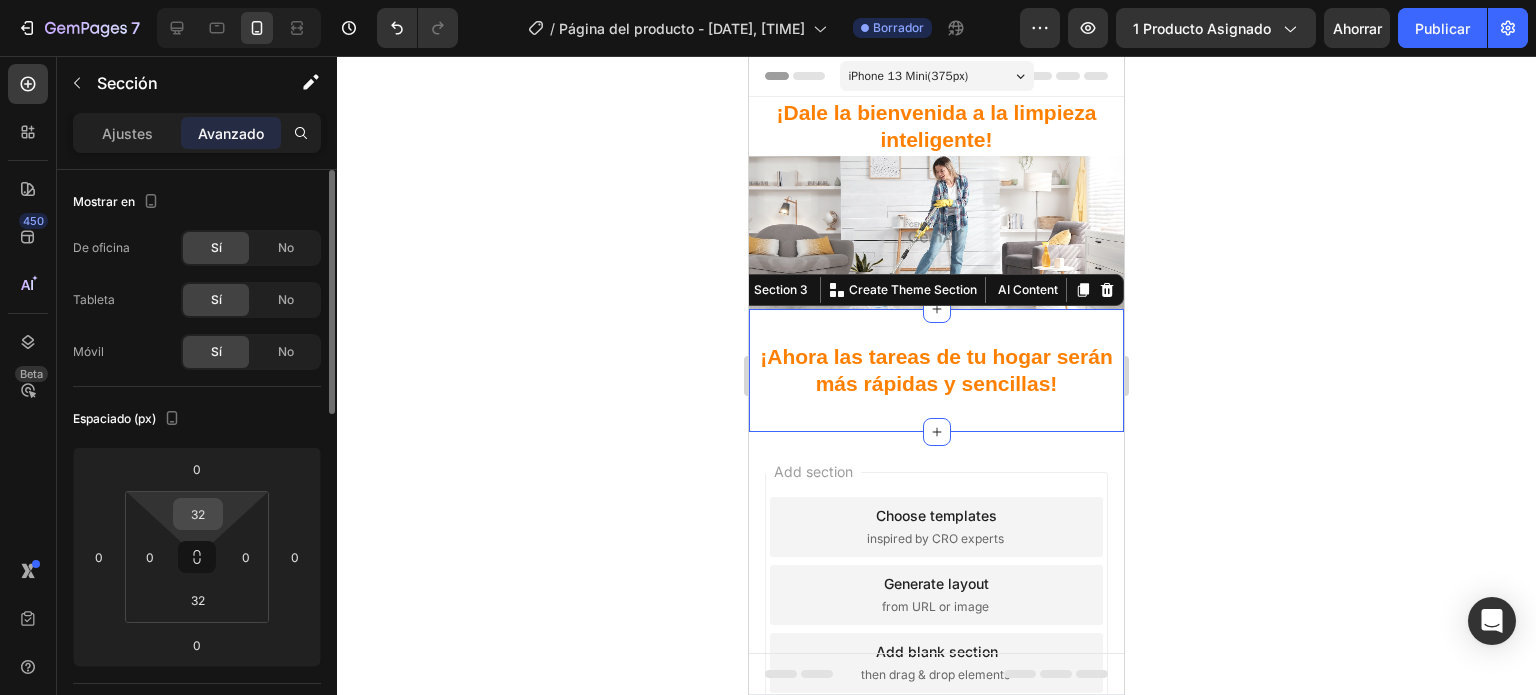 click on "32" at bounding box center [198, 514] 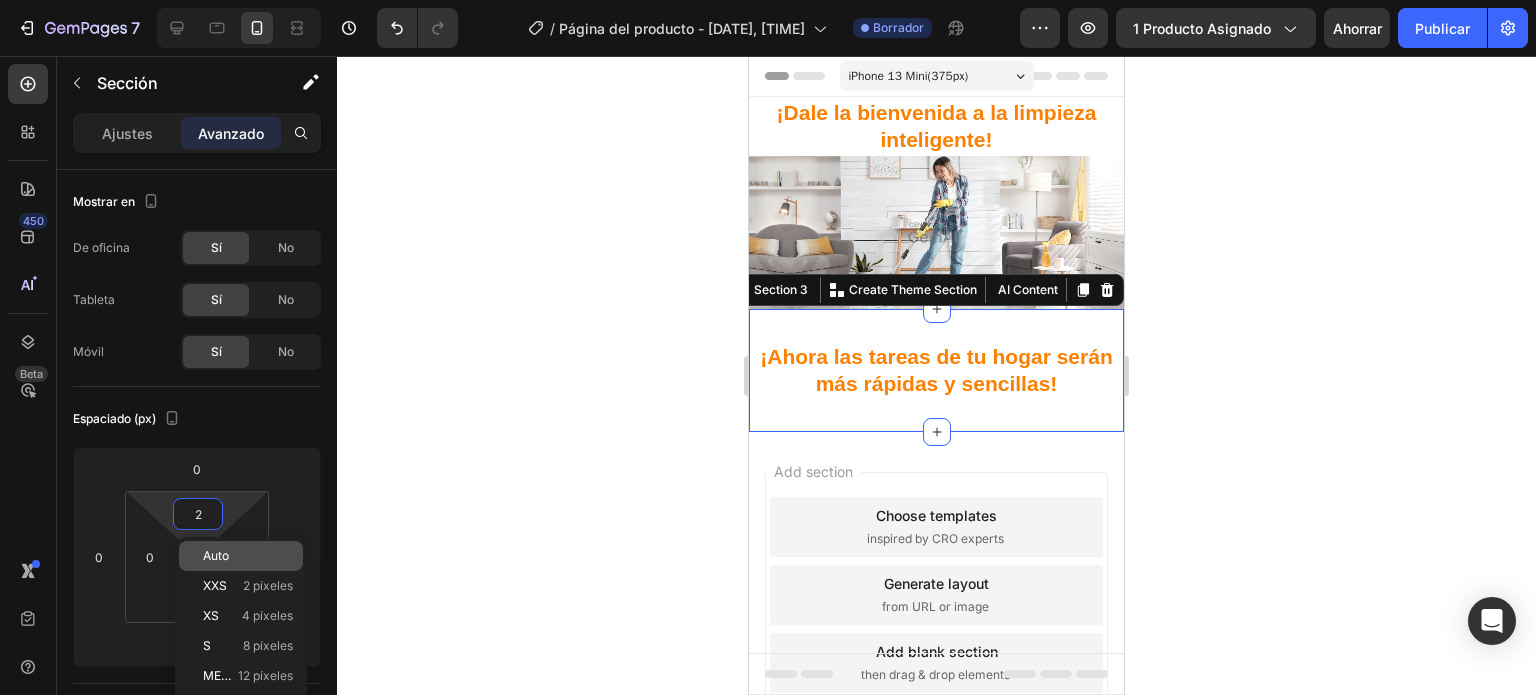 click on "Auto" at bounding box center [216, 555] 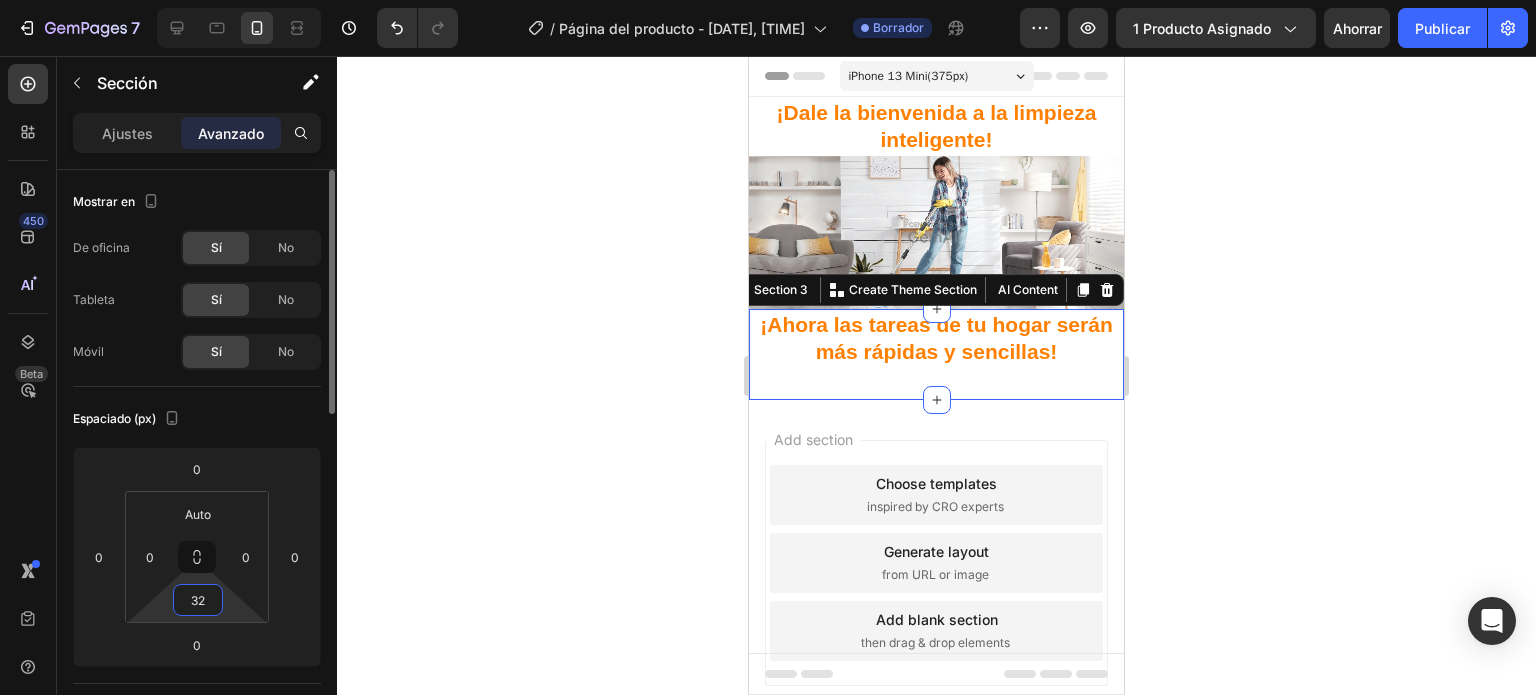 click on "32" at bounding box center (198, 600) 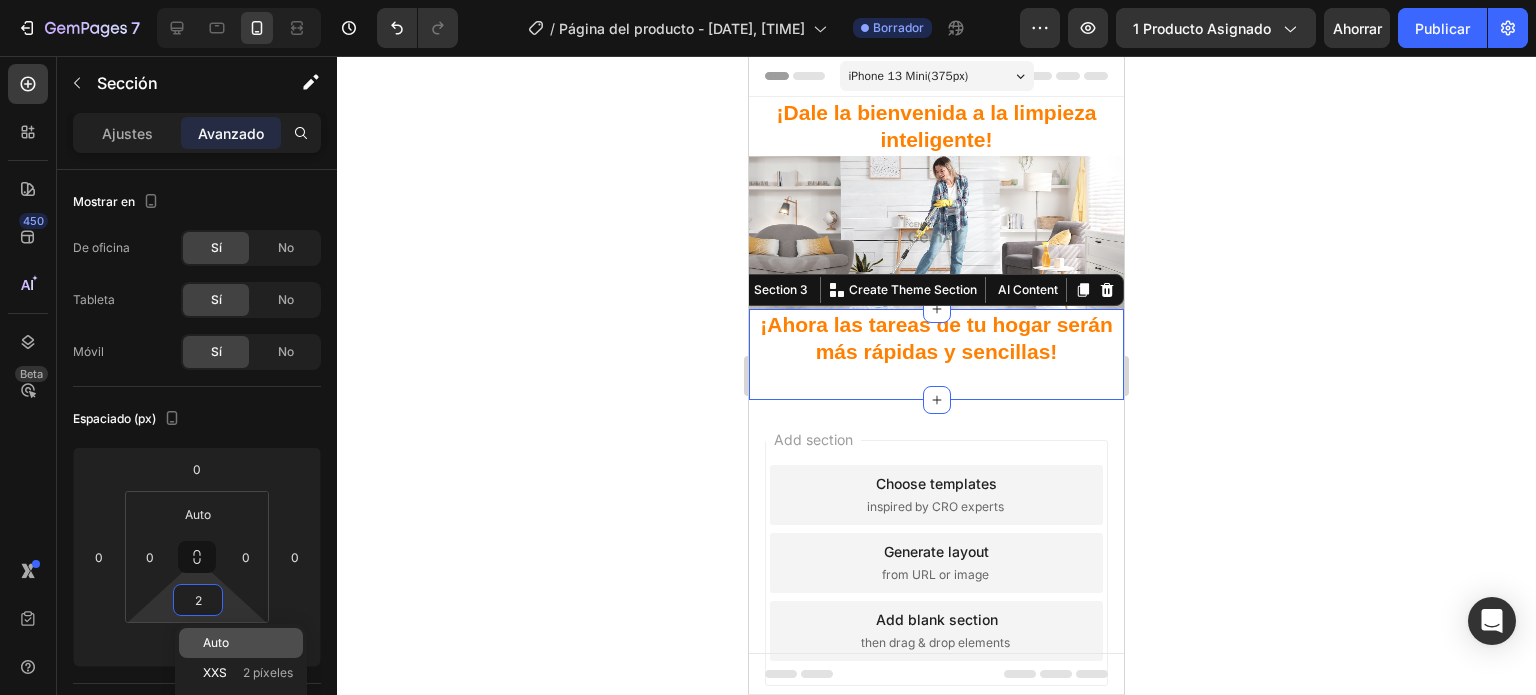 click on "Auto" at bounding box center [216, 642] 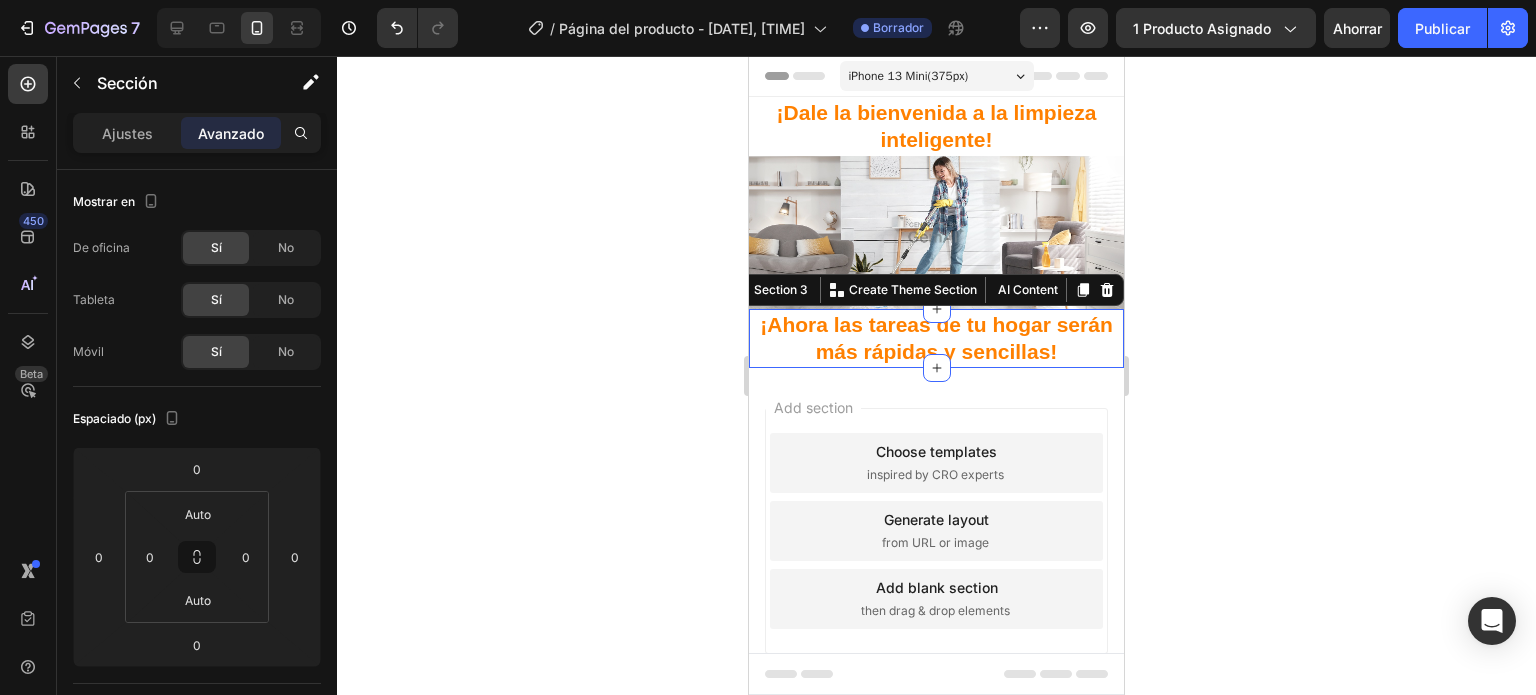click 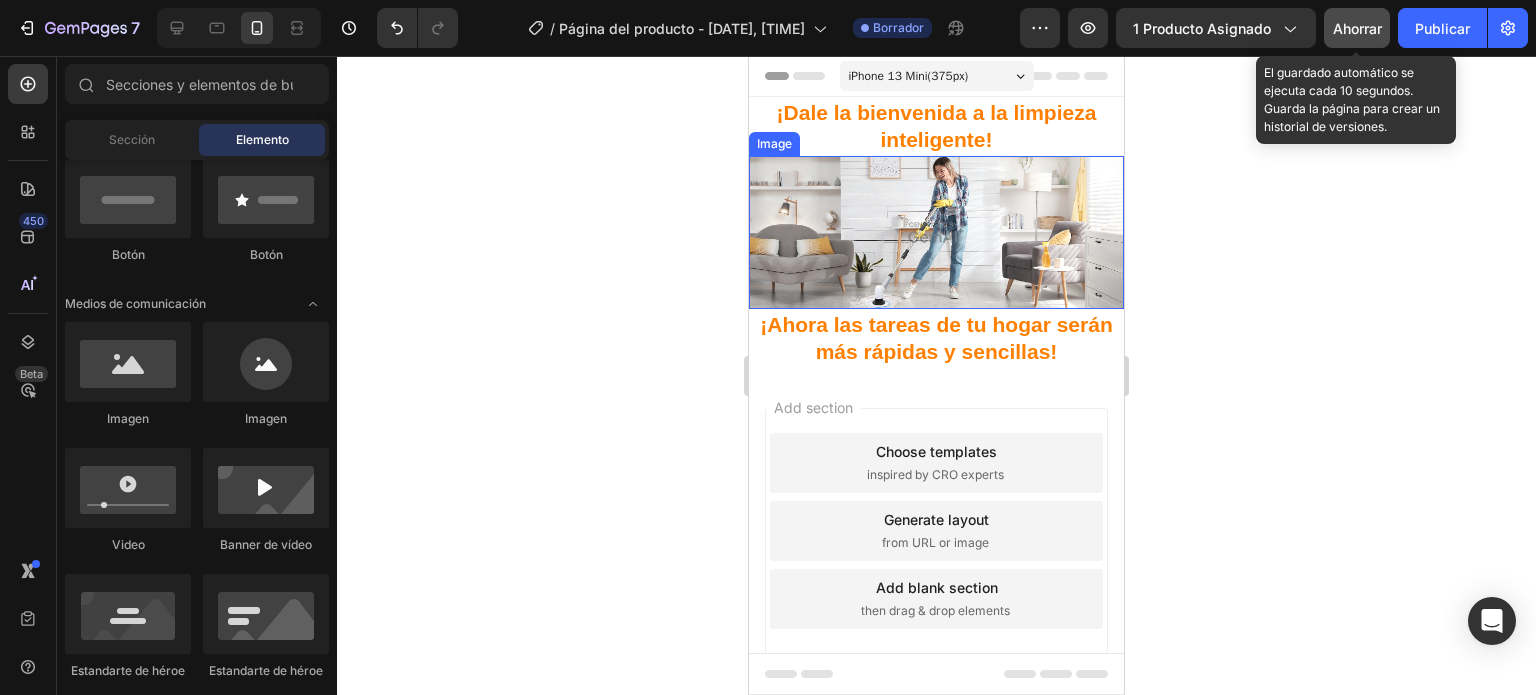 click on "Ahorrar" at bounding box center (1357, 28) 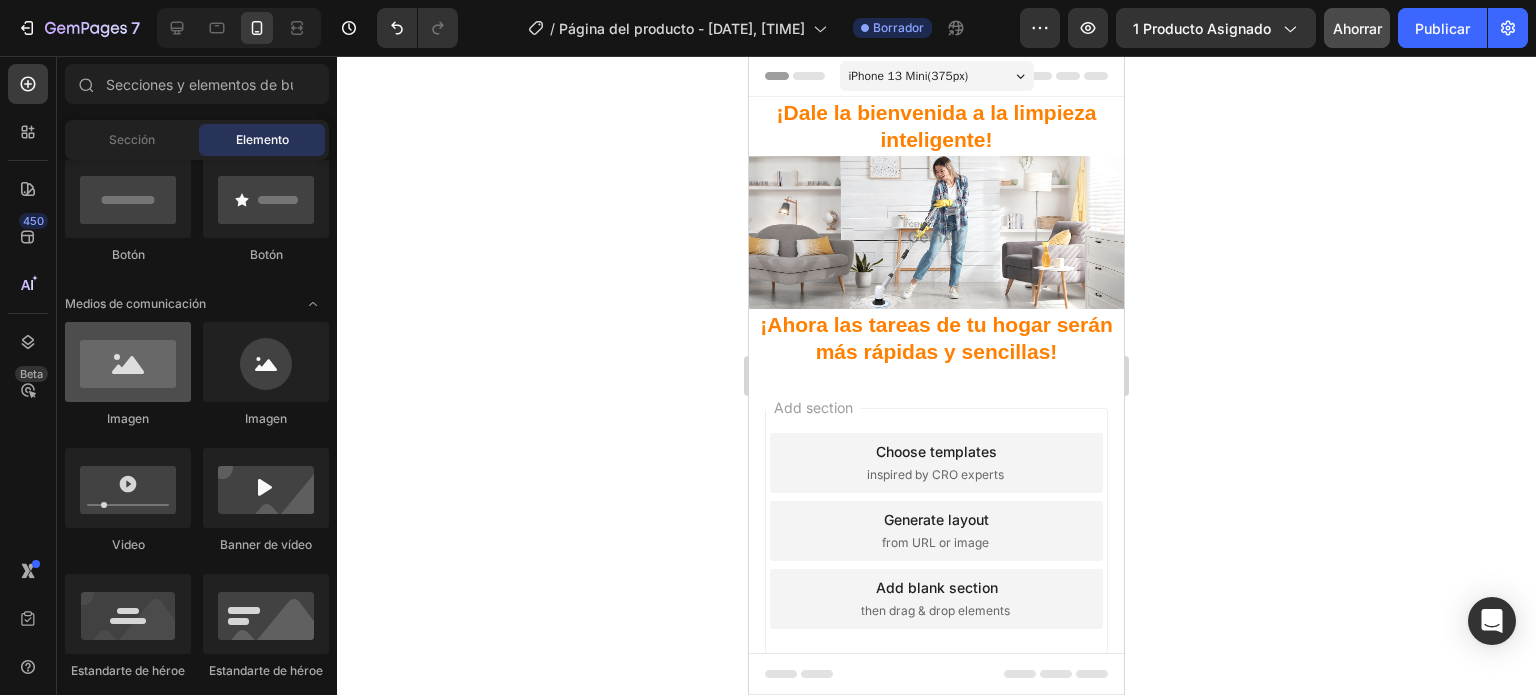 click at bounding box center [128, 362] 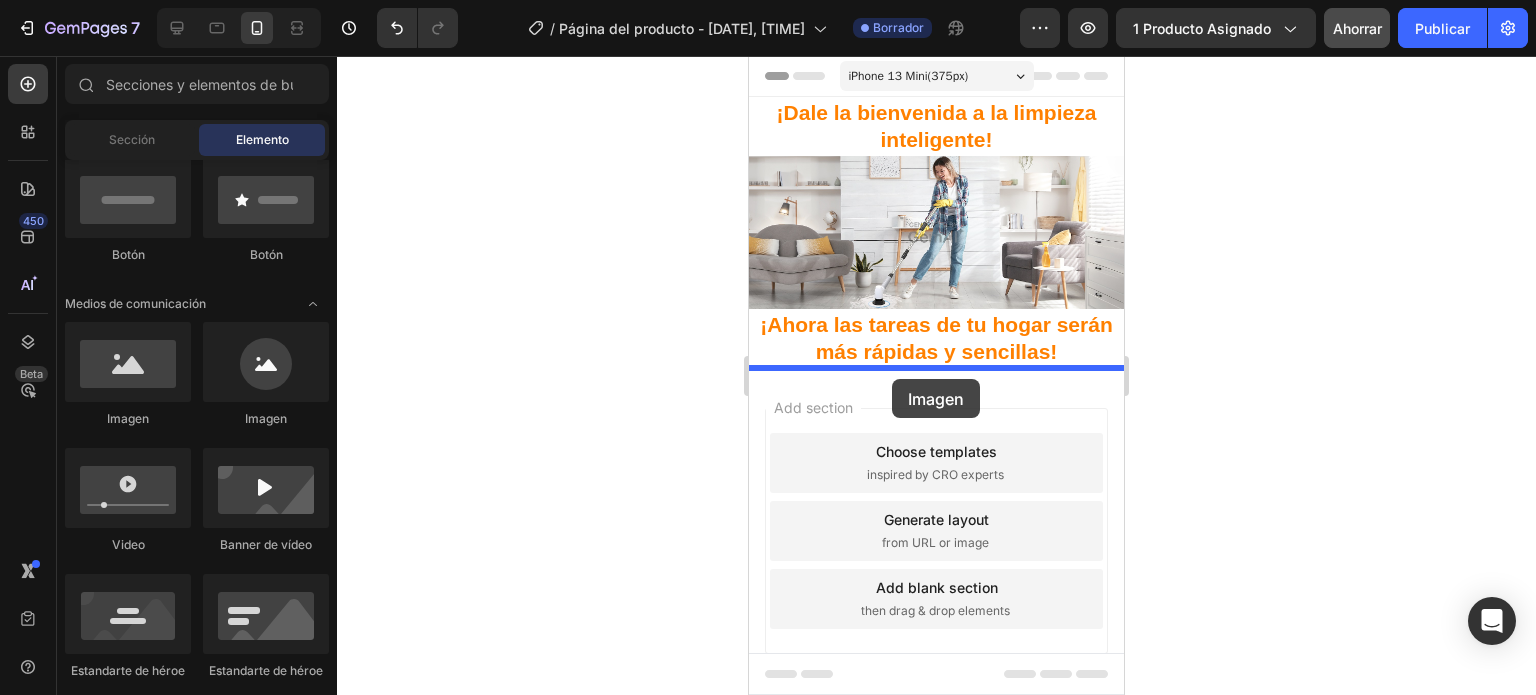 drag, startPoint x: 862, startPoint y: 426, endPoint x: 892, endPoint y: 379, distance: 55.758408 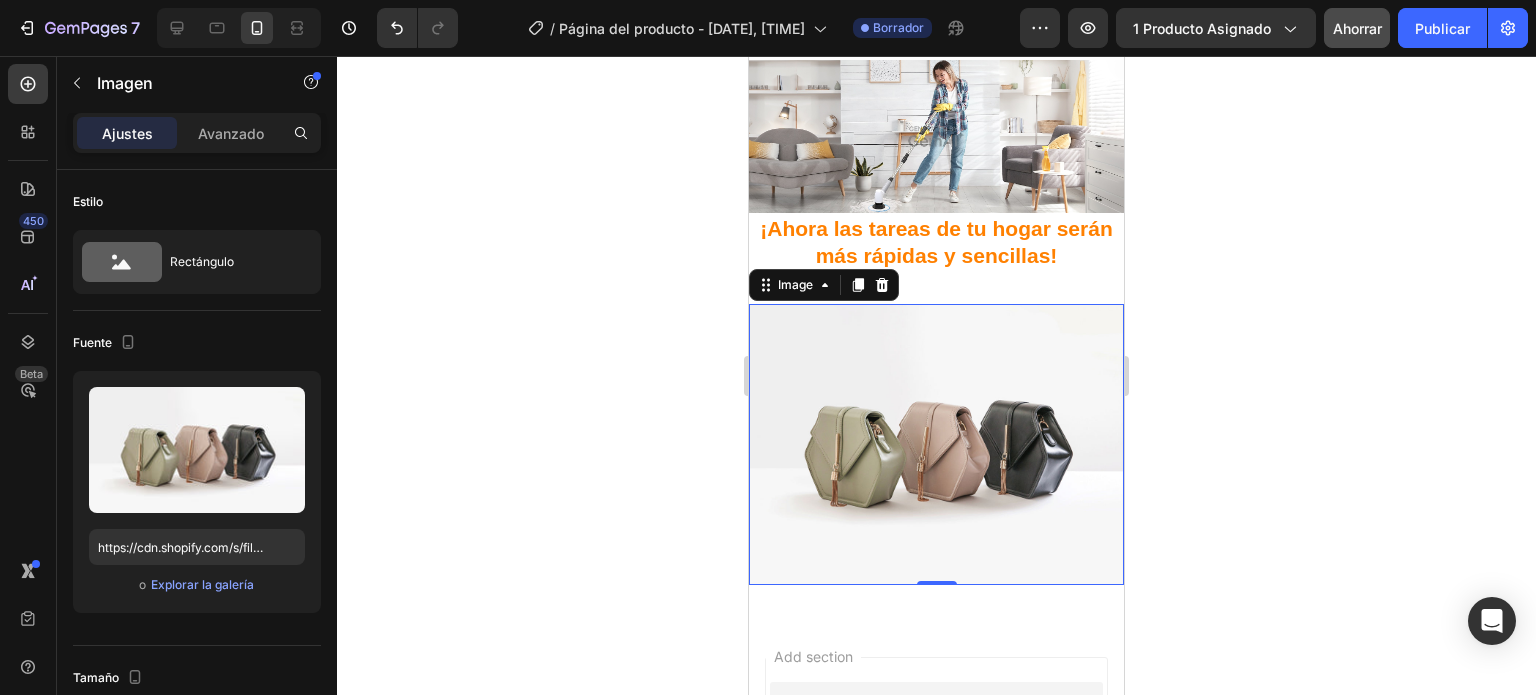 scroll, scrollTop: 100, scrollLeft: 0, axis: vertical 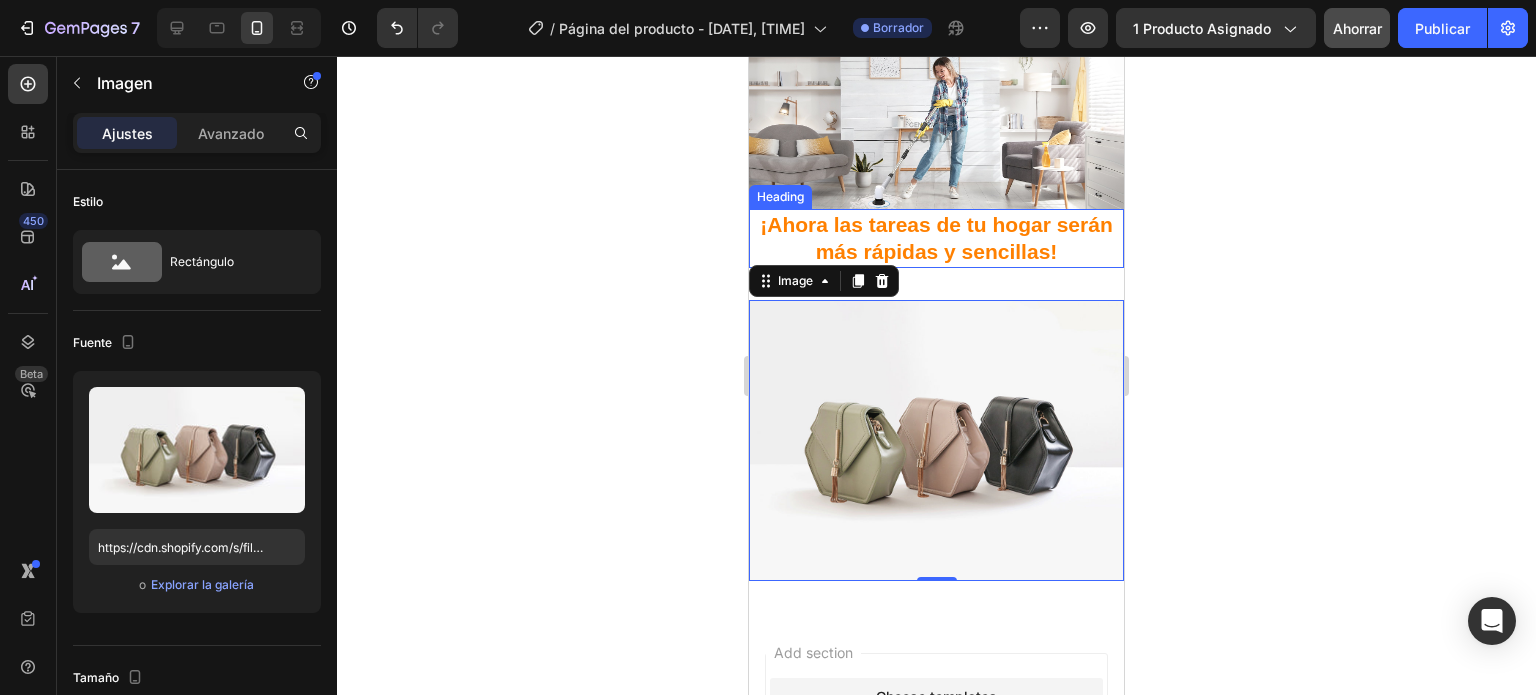 click at bounding box center (936, 133) 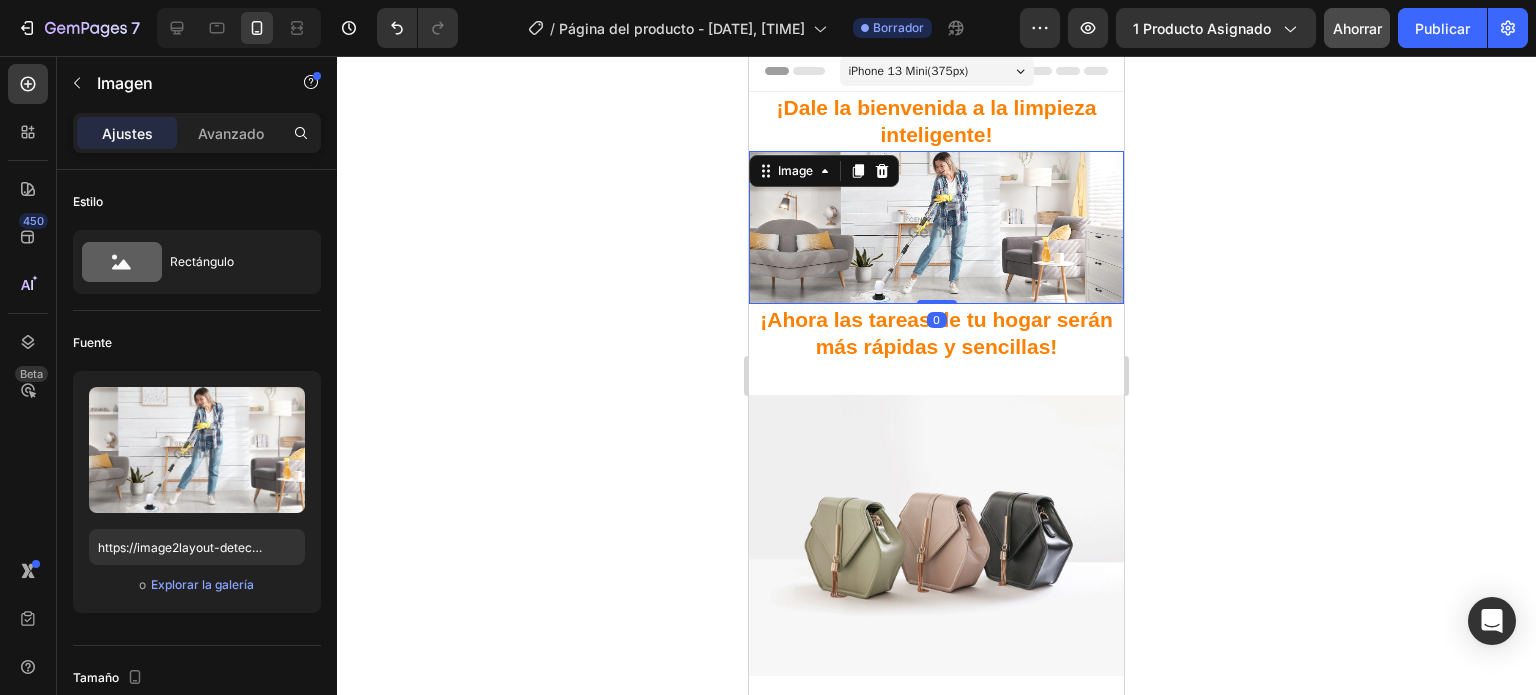 scroll, scrollTop: 0, scrollLeft: 0, axis: both 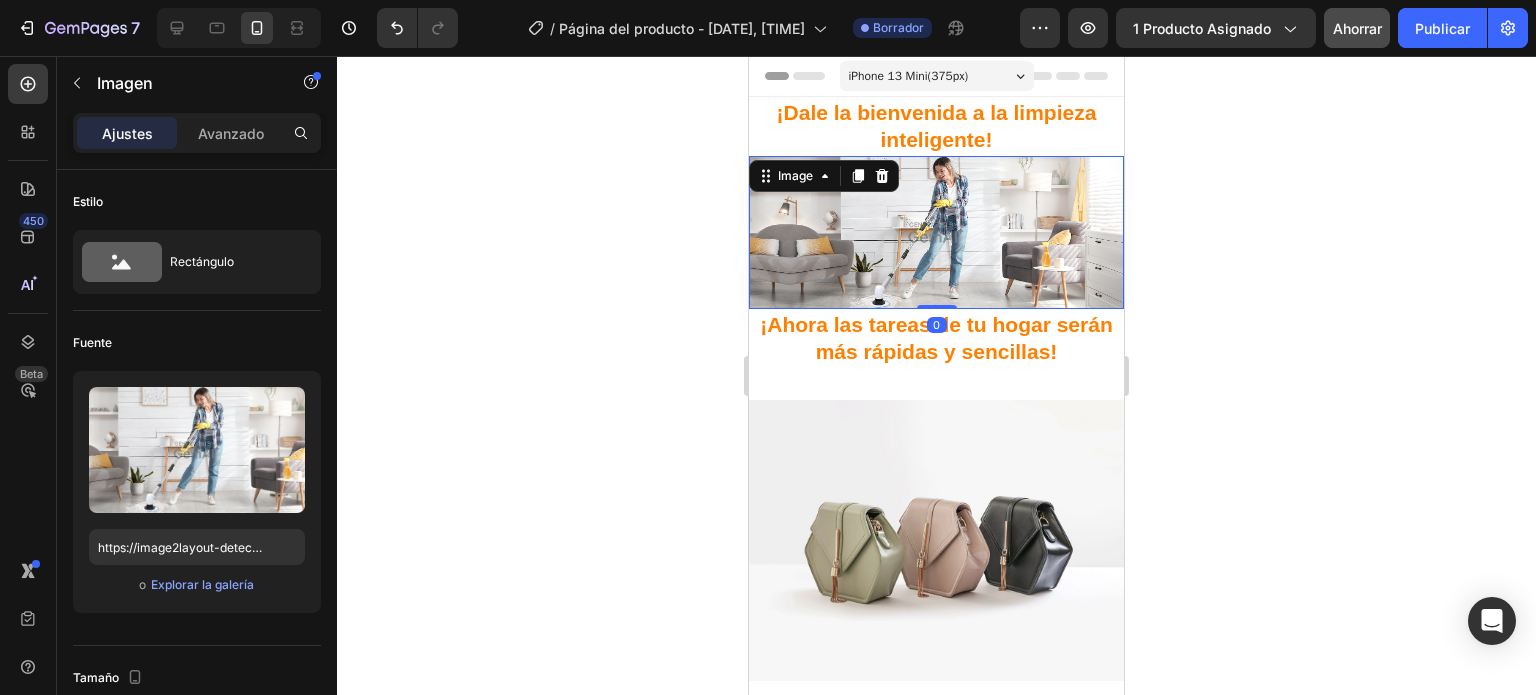 click at bounding box center [936, 233] 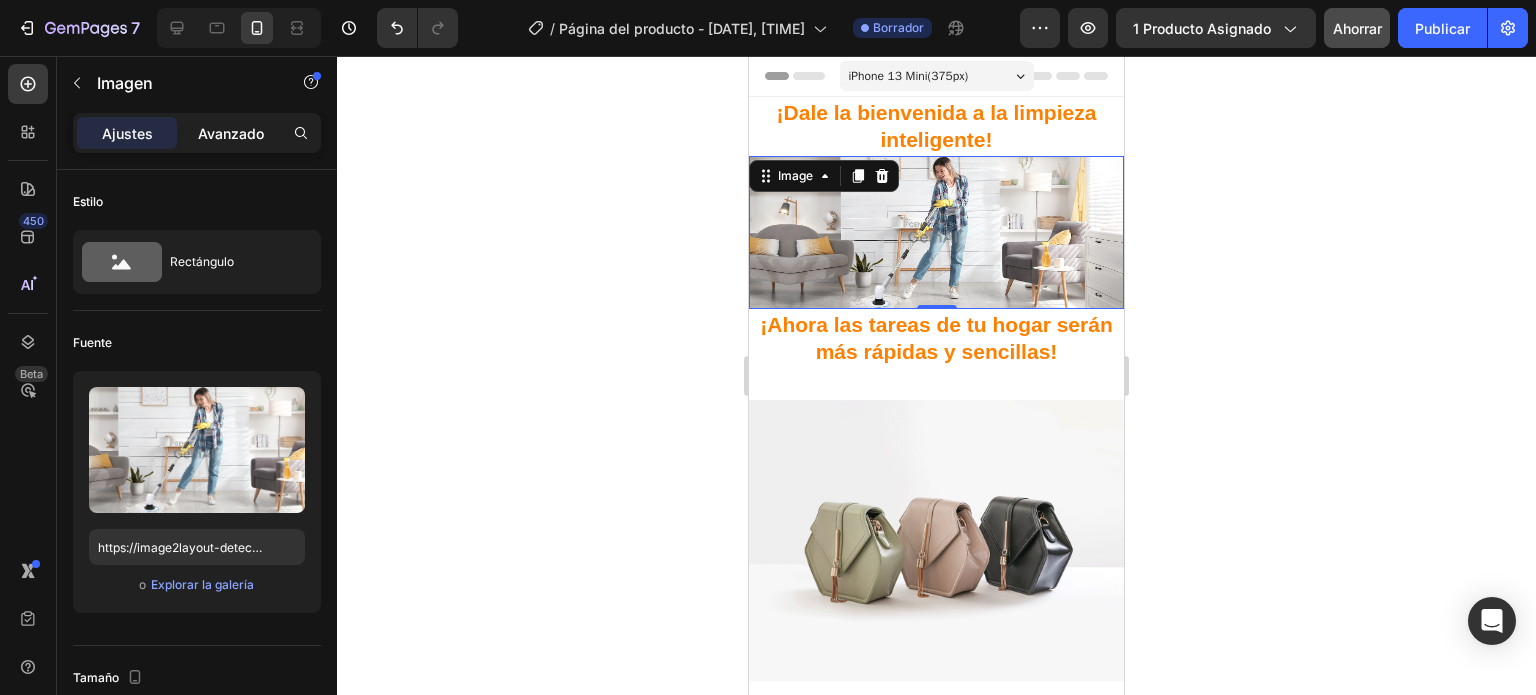 click on "Avanzado" at bounding box center [231, 133] 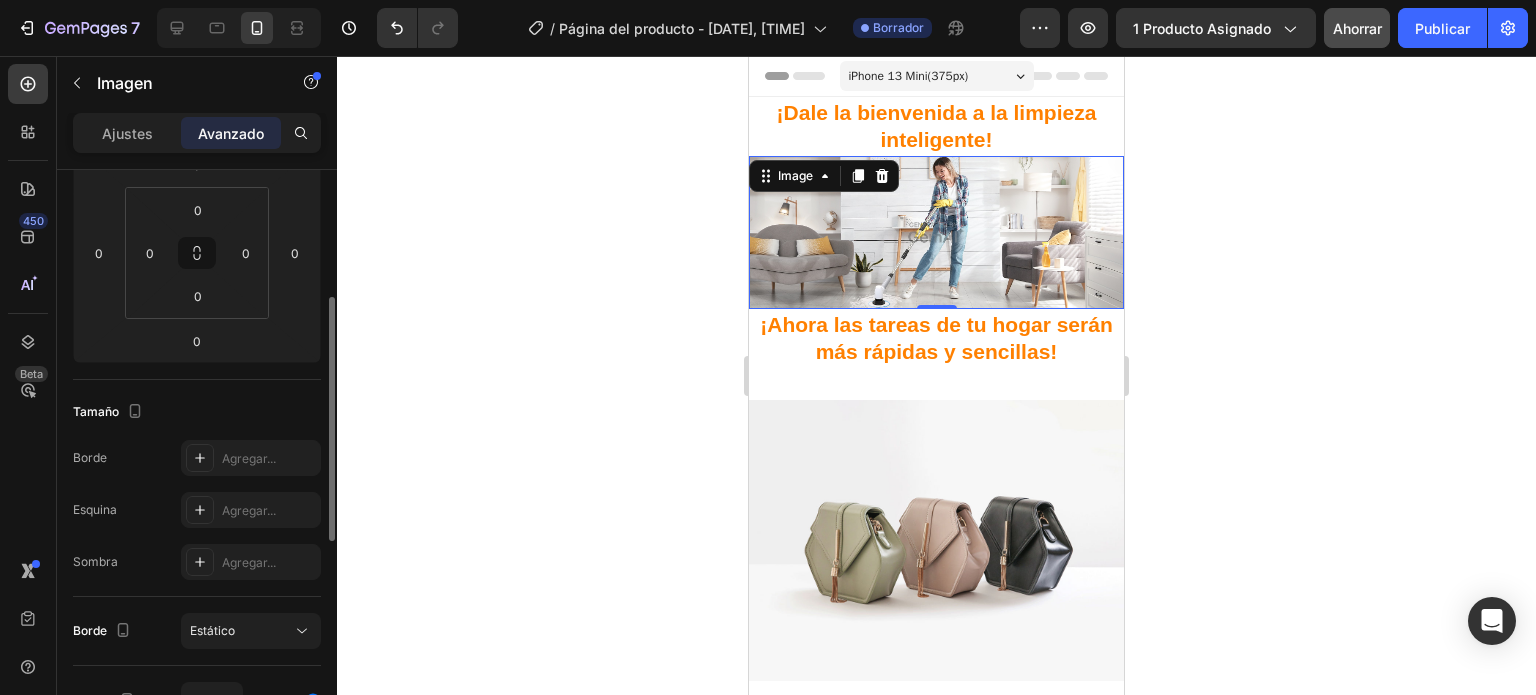 scroll, scrollTop: 0, scrollLeft: 0, axis: both 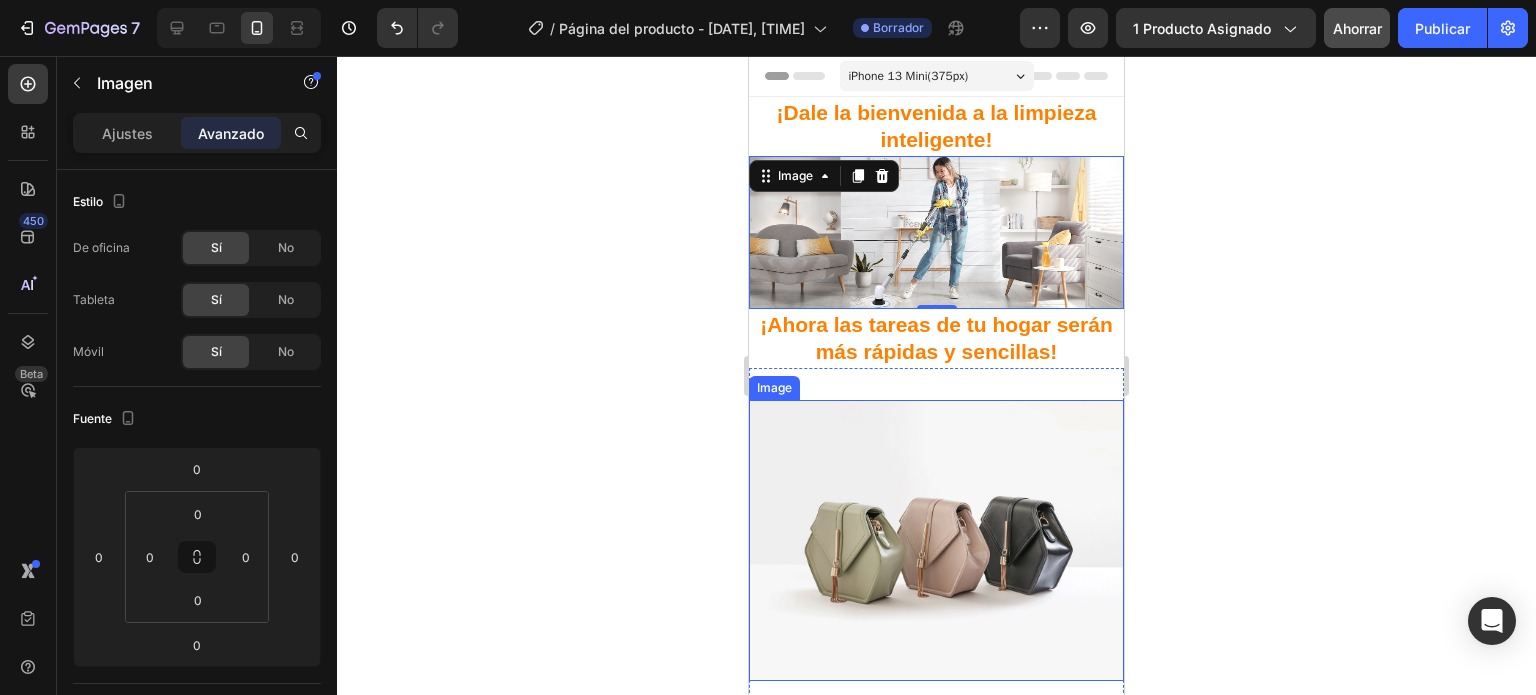 click at bounding box center (936, 540) 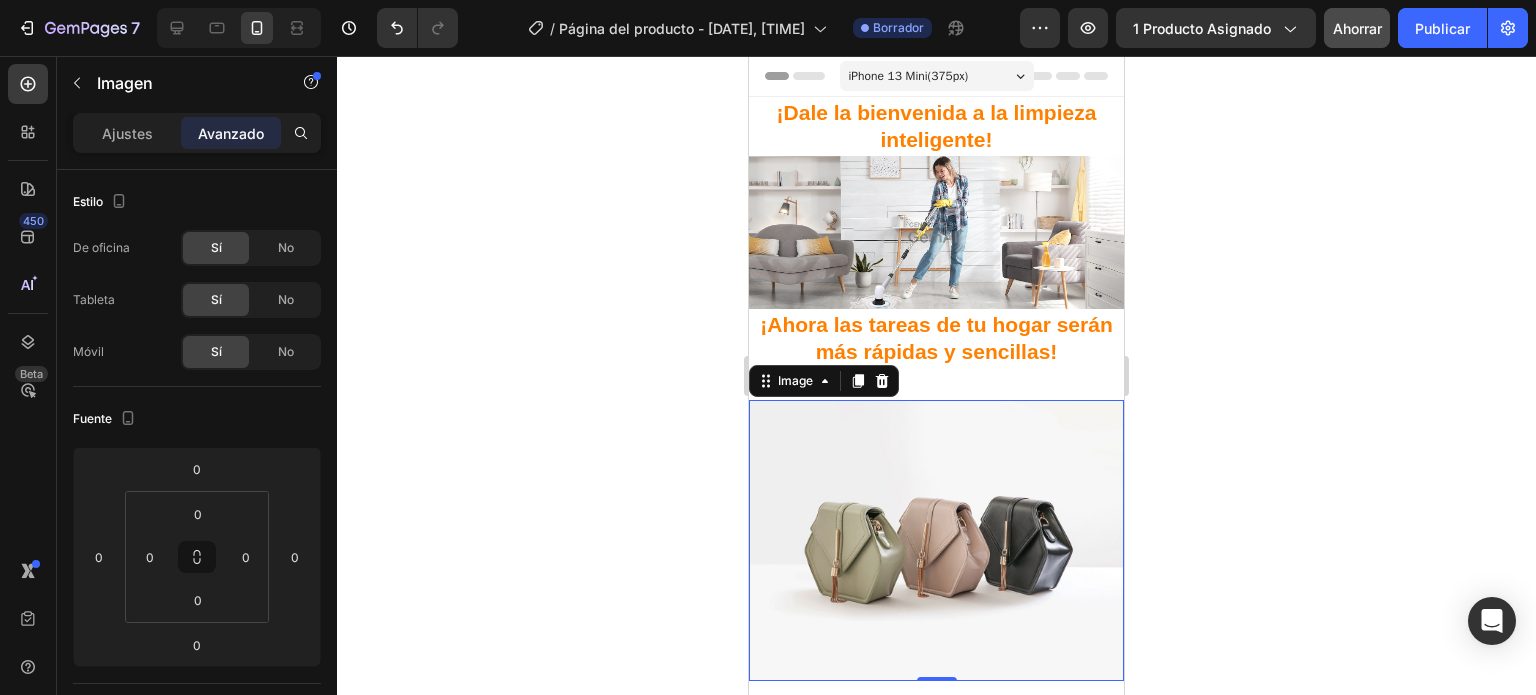 click at bounding box center [936, 540] 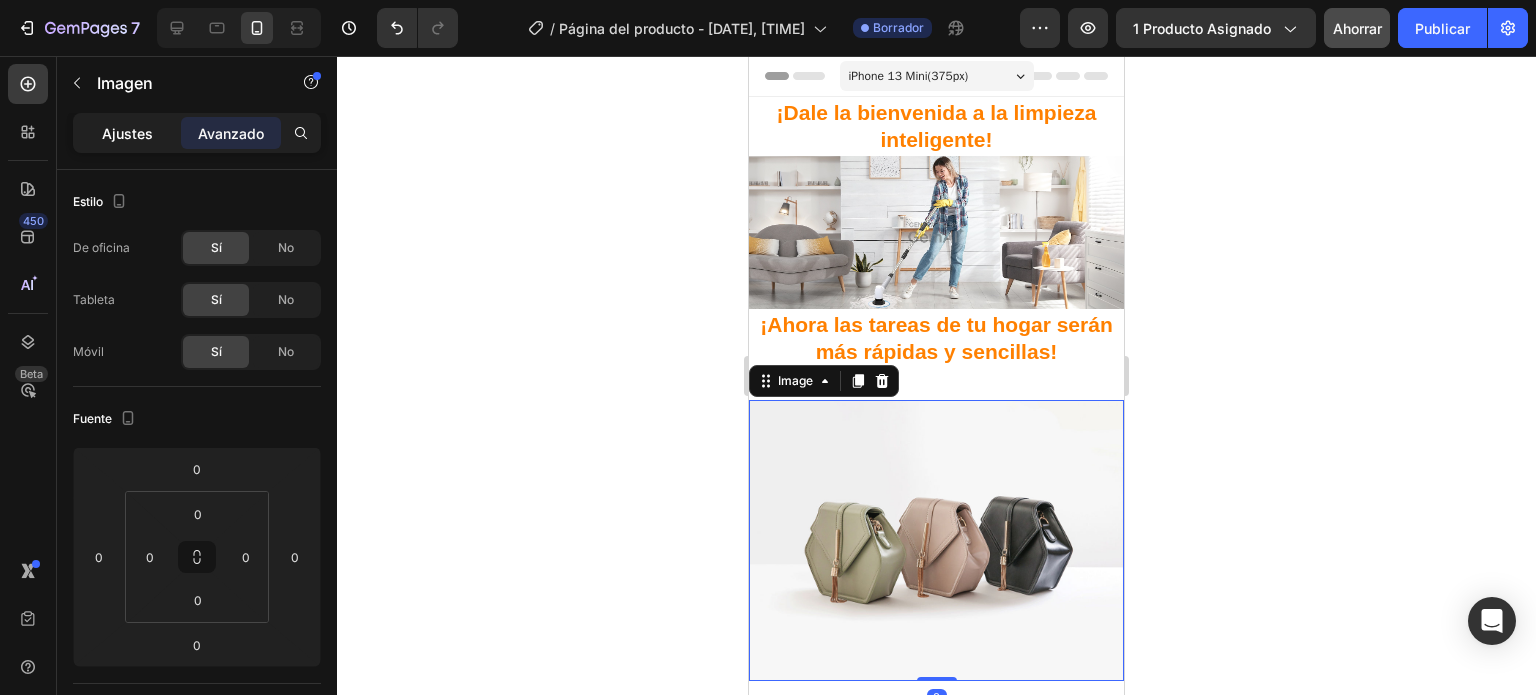 click on "Ajustes" at bounding box center (127, 133) 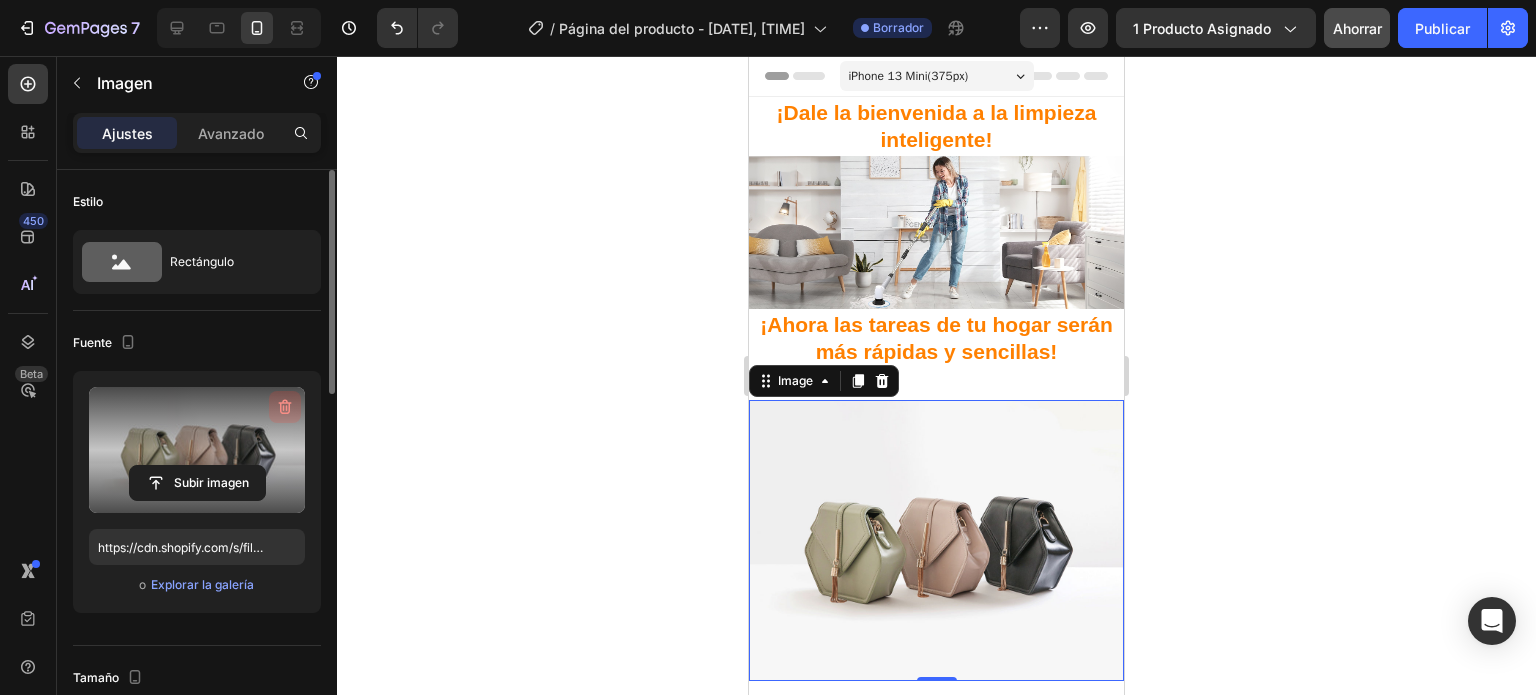 click 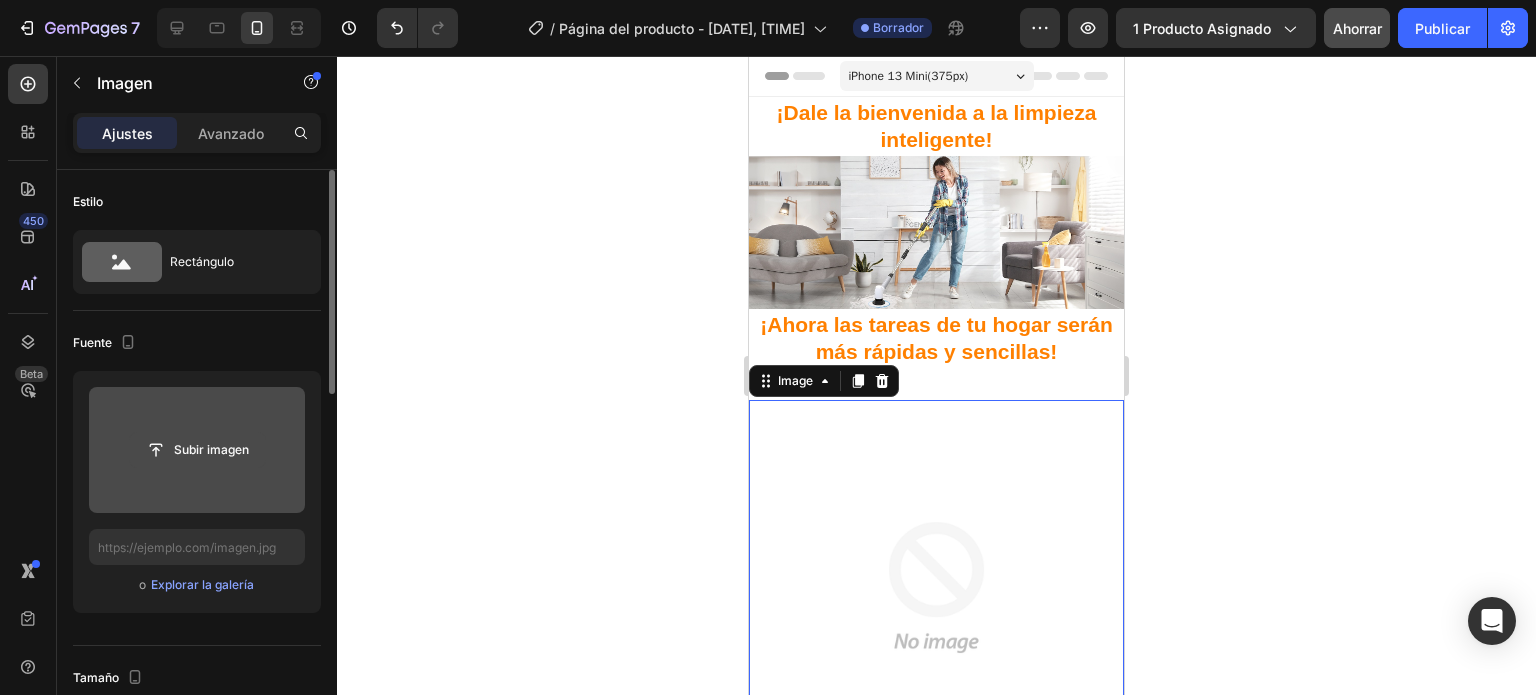 click 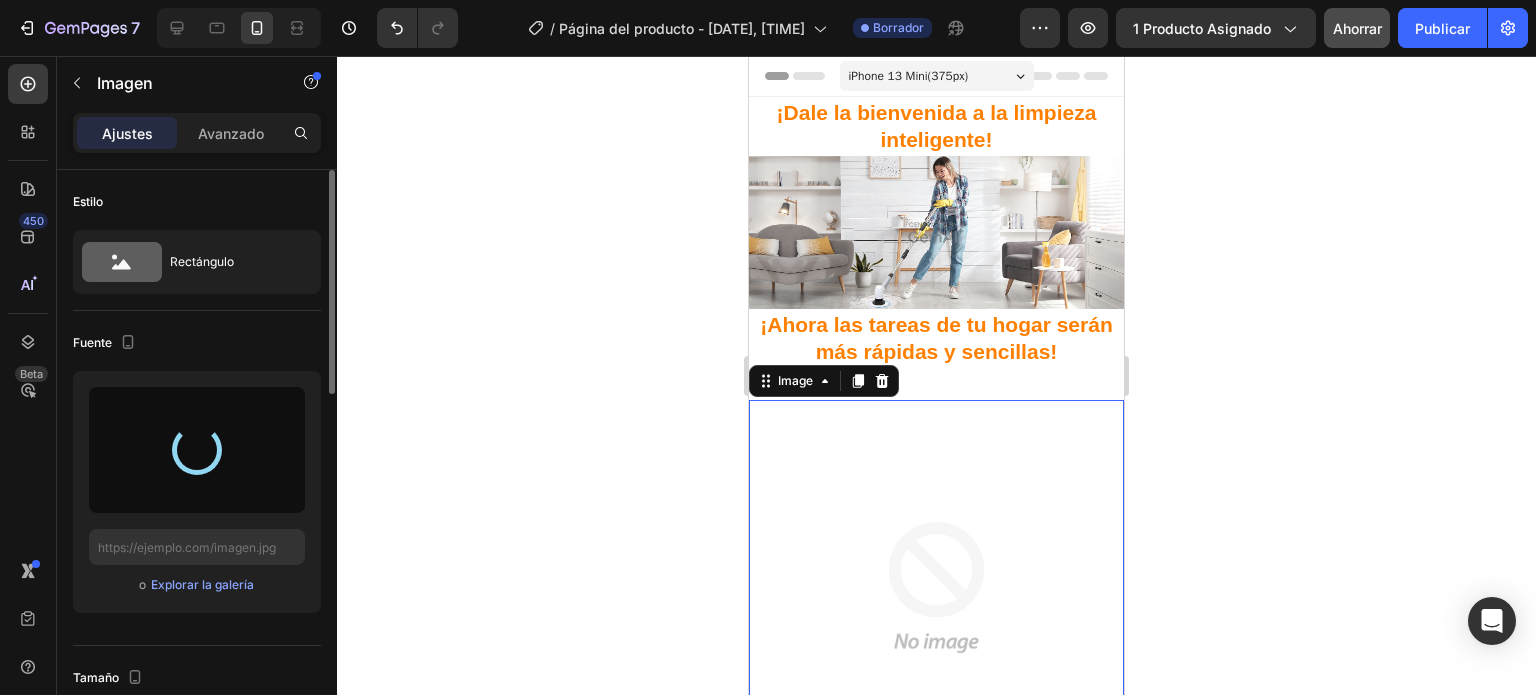 type on "https://cdn.shopify.com/s/files/1/0693/3905/4173/files/gempages_573661428616004672-69278226-9aa3-45b9-a276-d9959394d1e2.png" 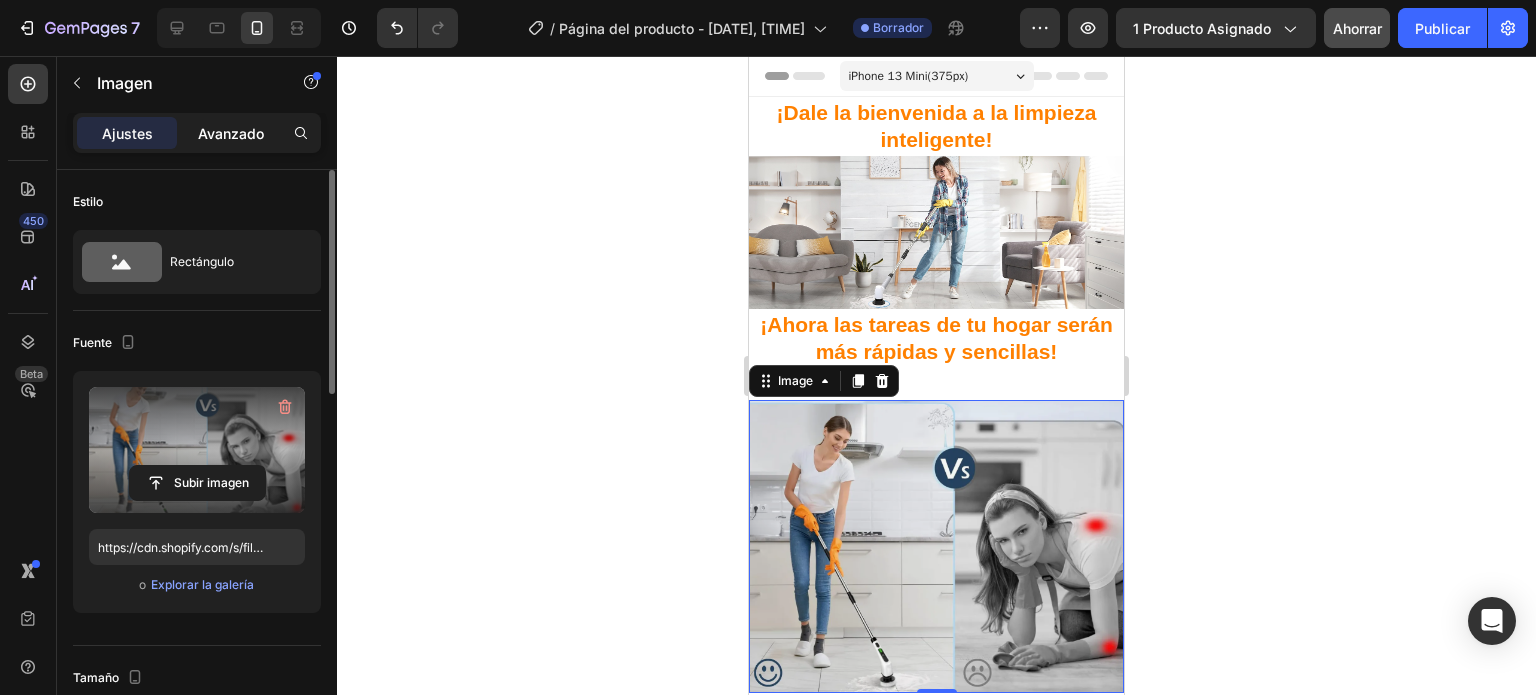 click on "Avanzado" at bounding box center (231, 133) 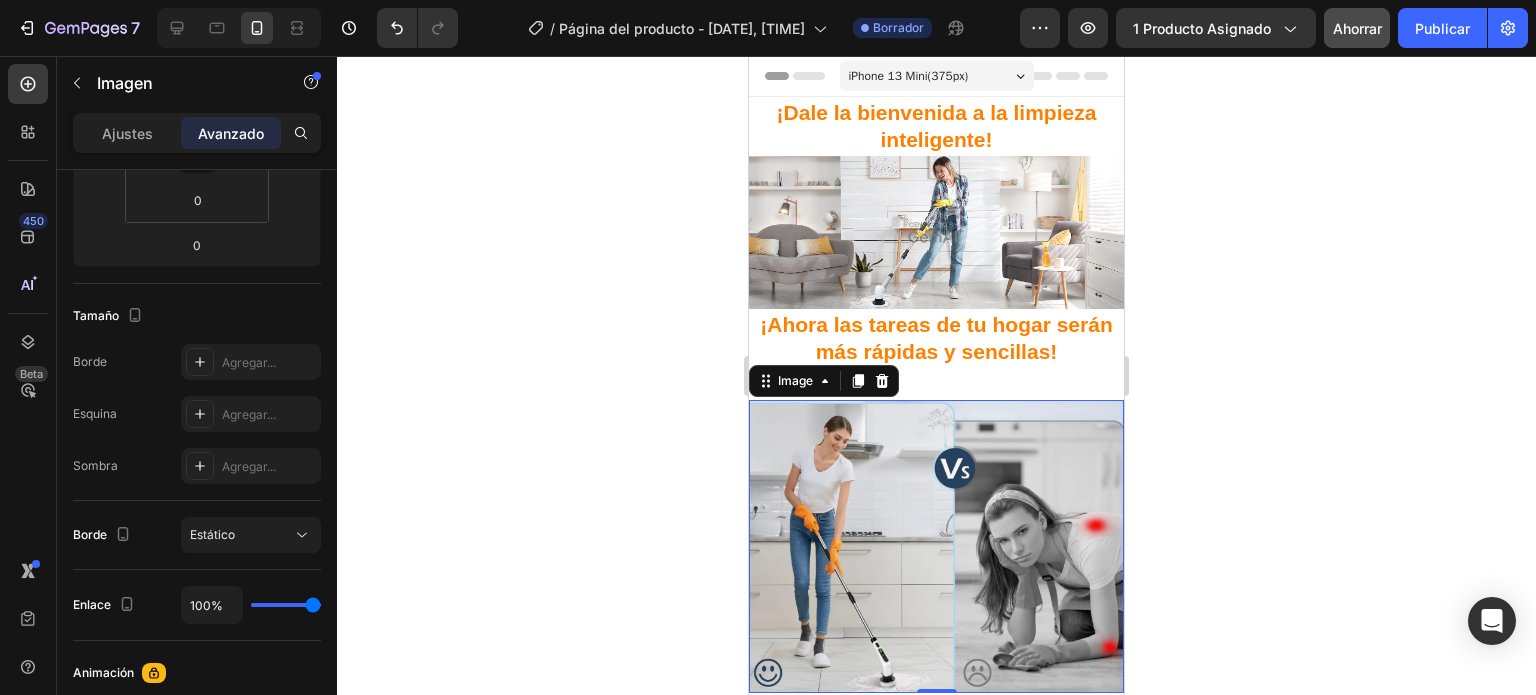 scroll, scrollTop: 0, scrollLeft: 0, axis: both 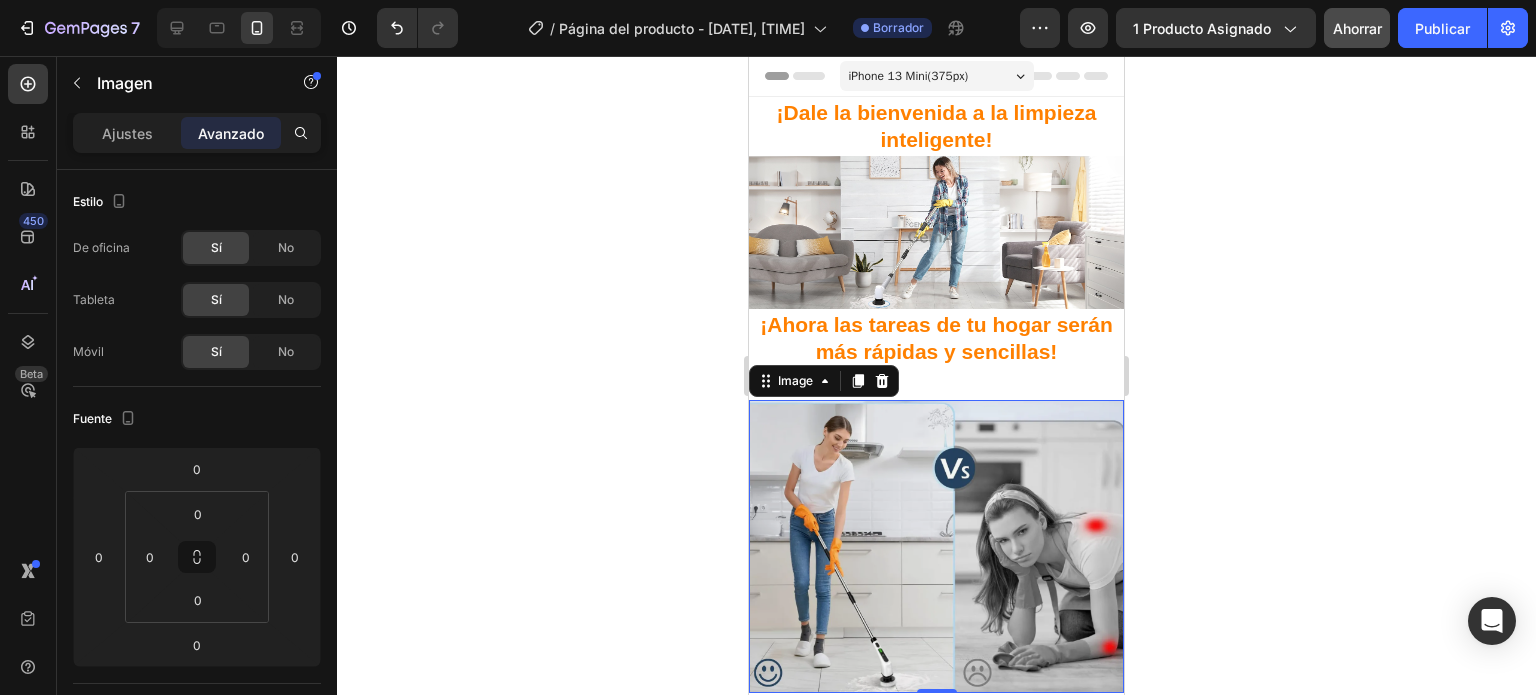 click 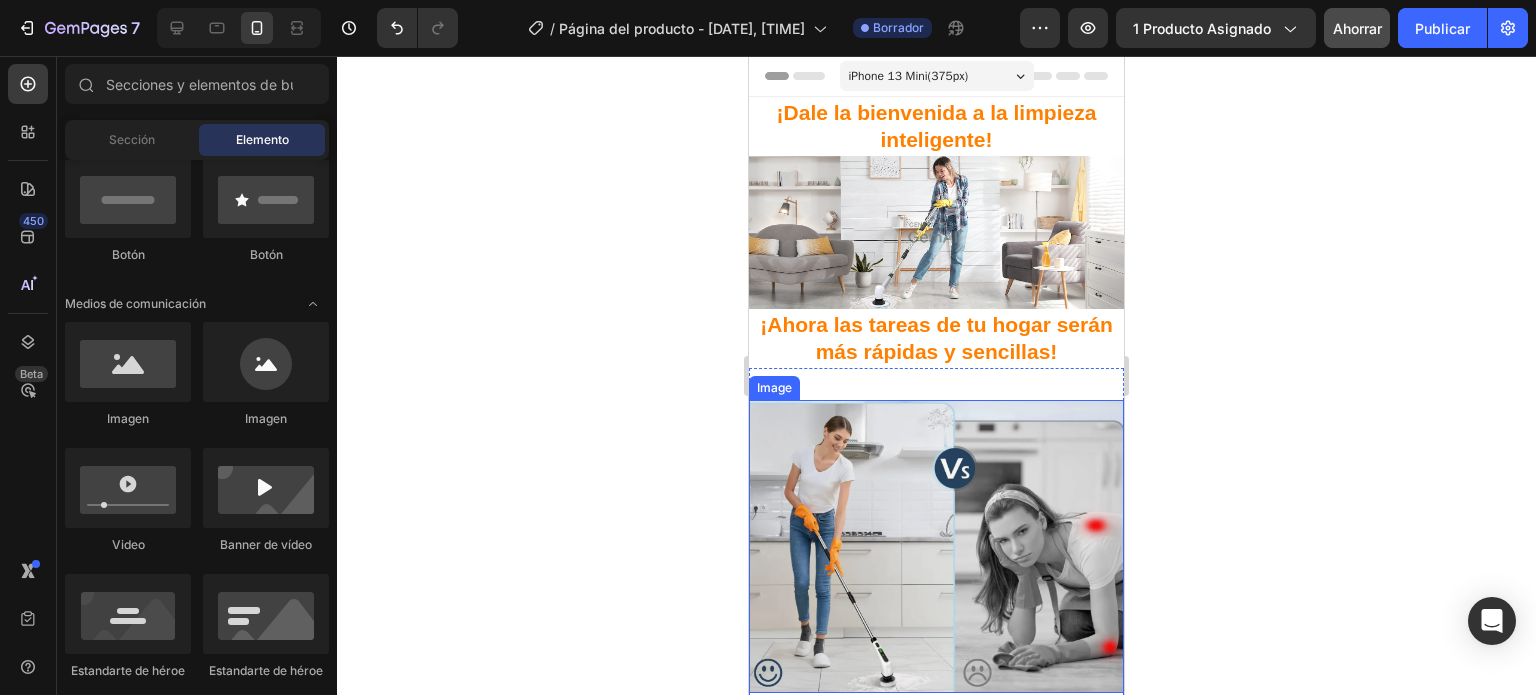 click at bounding box center (936, 546) 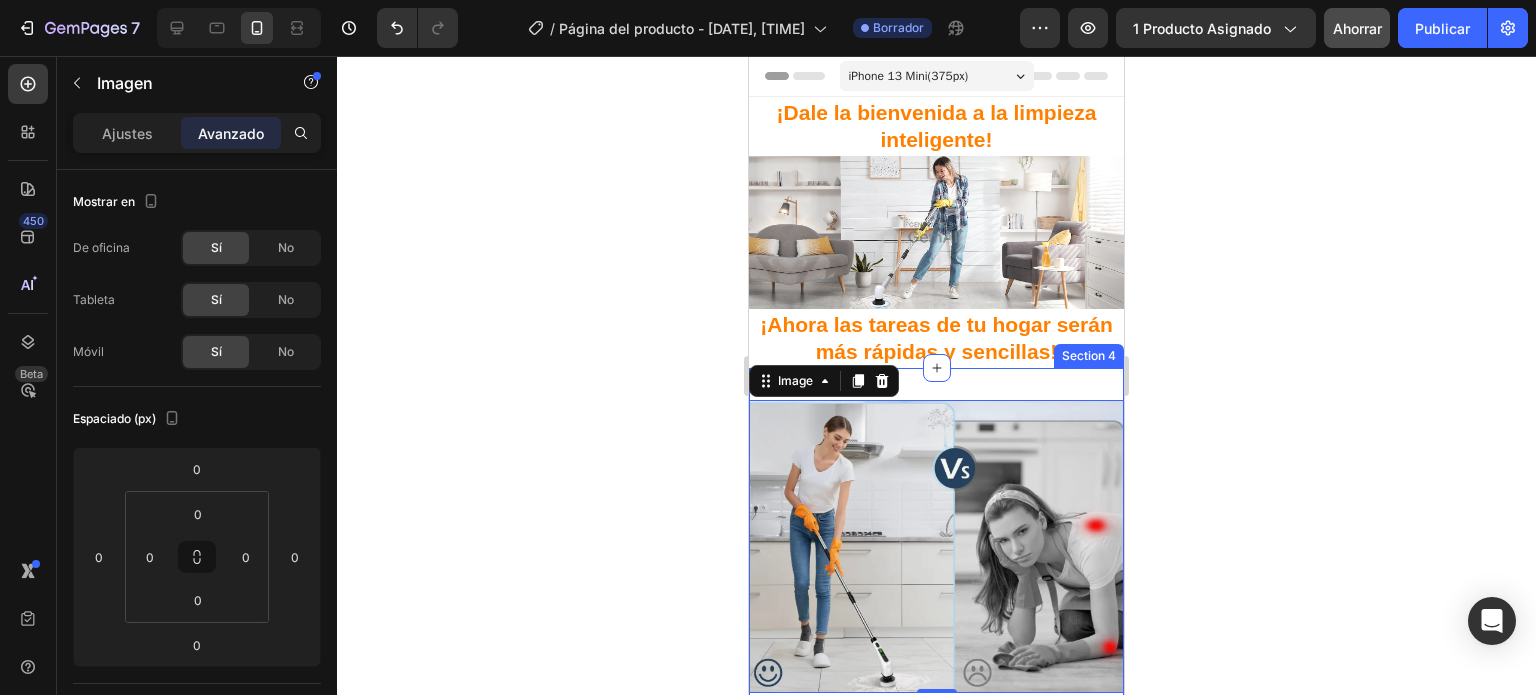 click on "Image   0 Section 4" at bounding box center [936, 546] 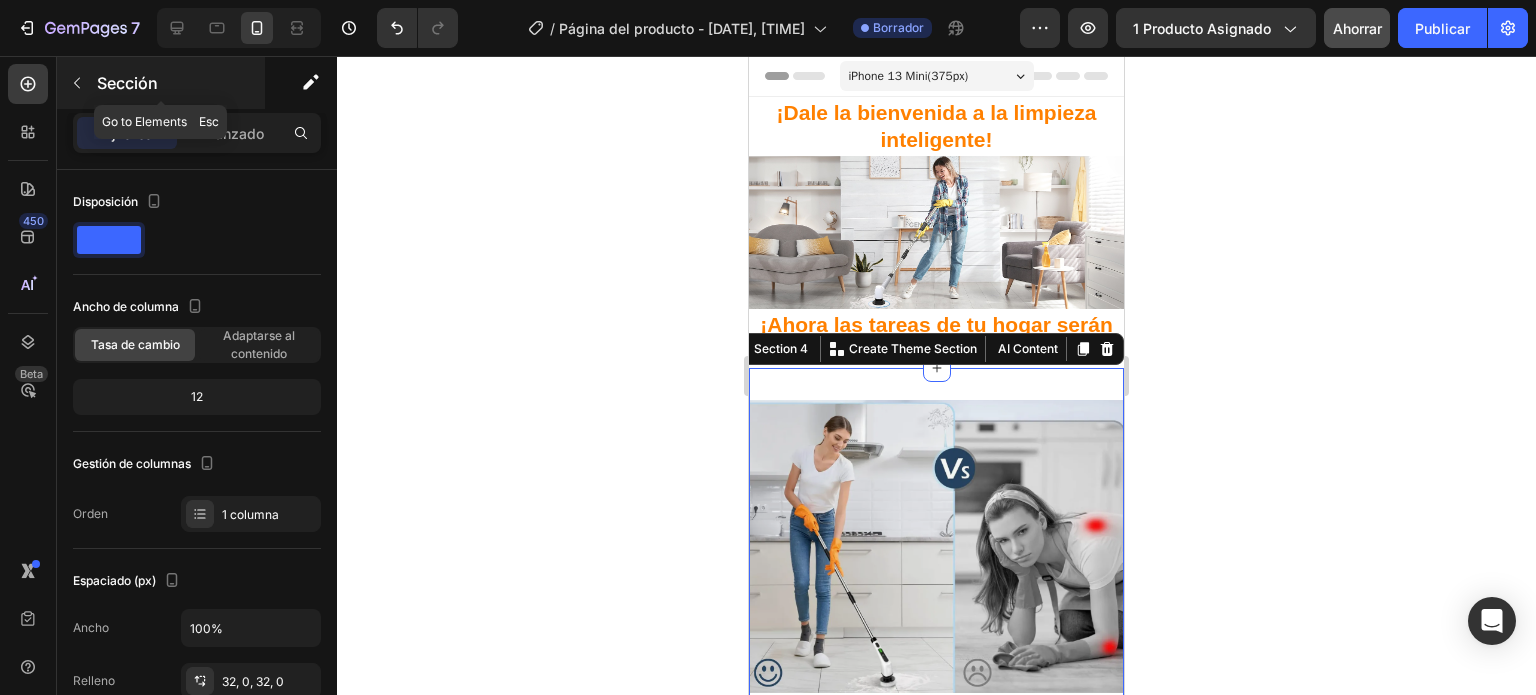click on "Sección" at bounding box center [161, 83] 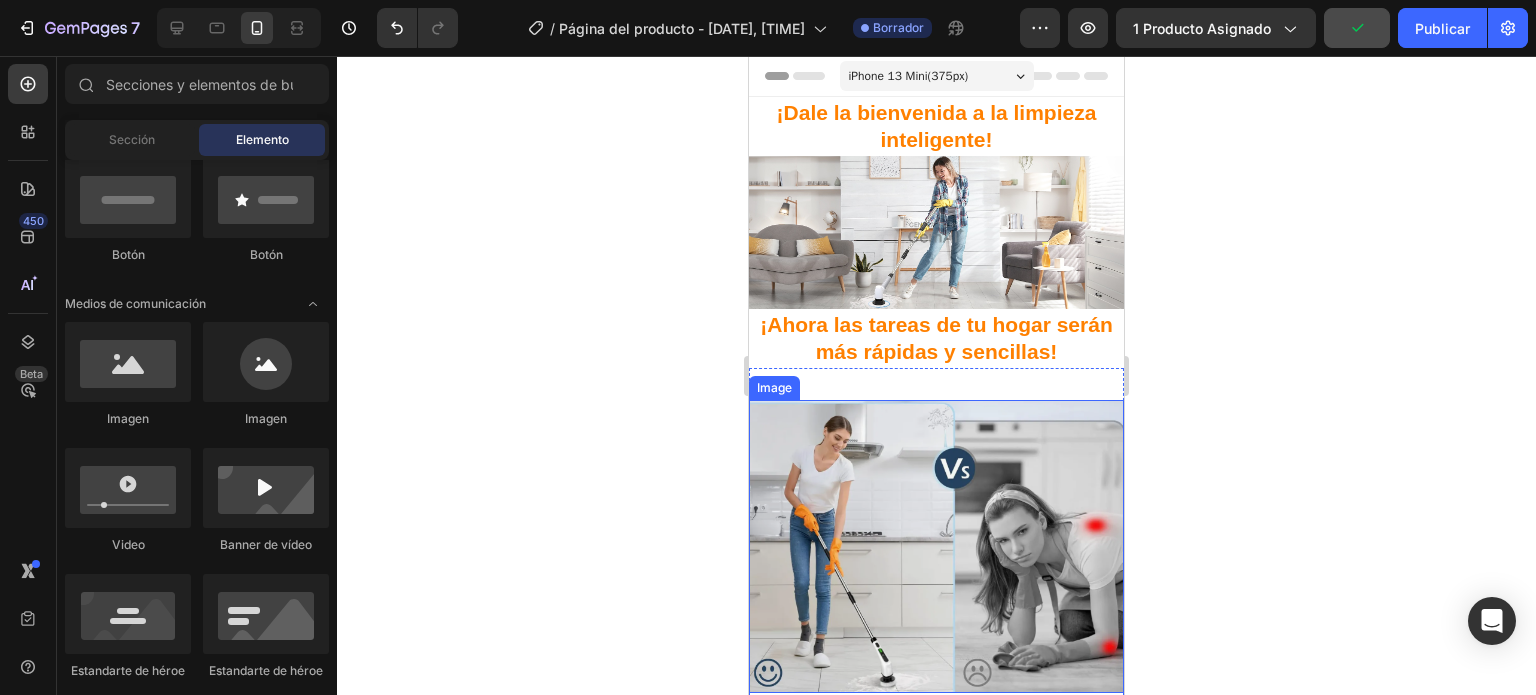 click at bounding box center (936, 546) 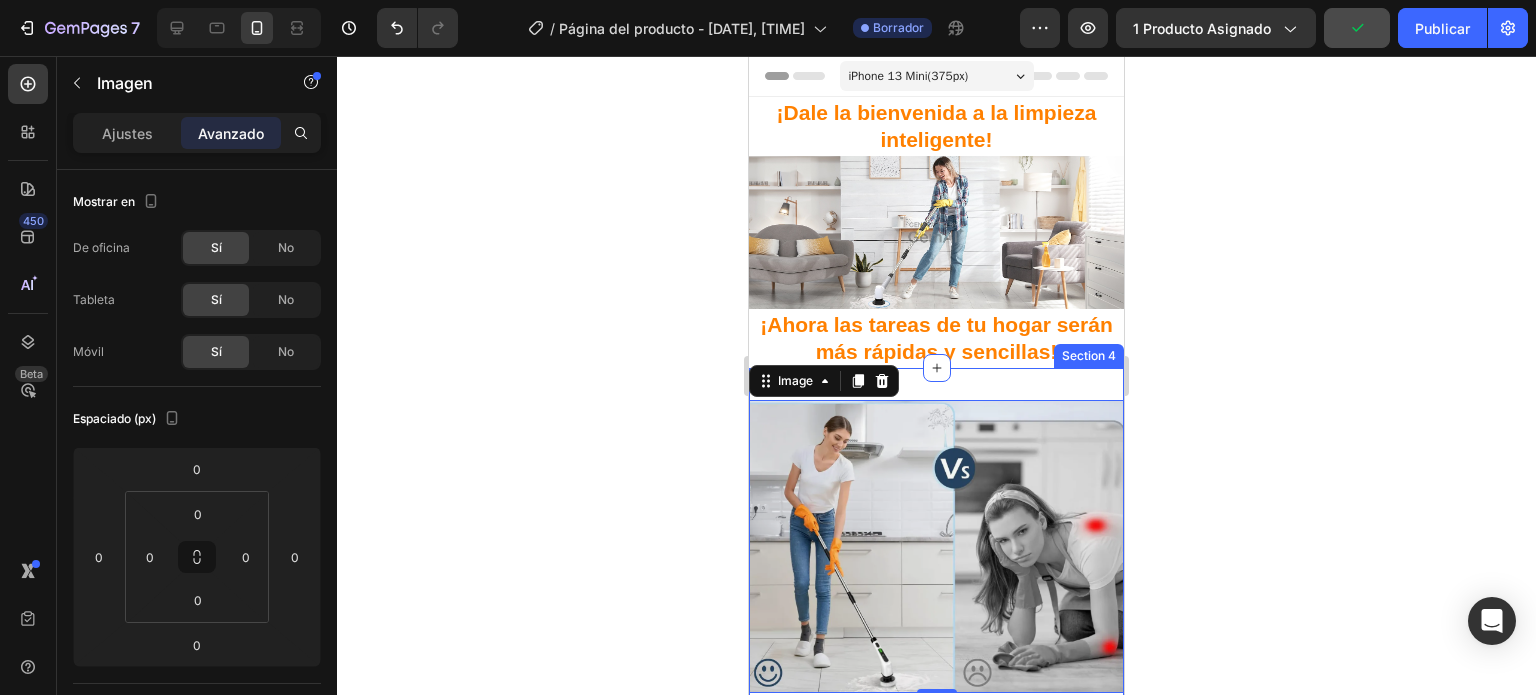 click on "Image   0 Section 4" at bounding box center [936, 546] 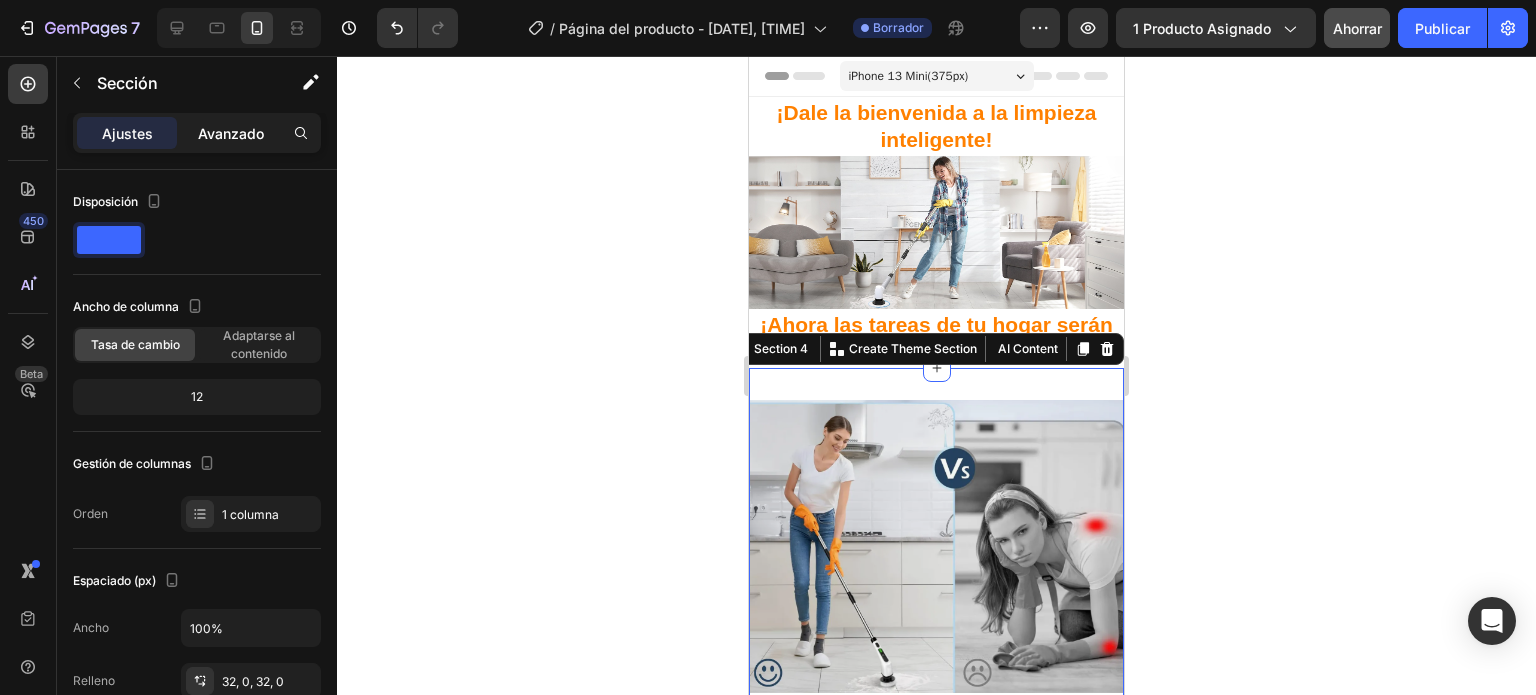 click on "Avanzado" at bounding box center (231, 133) 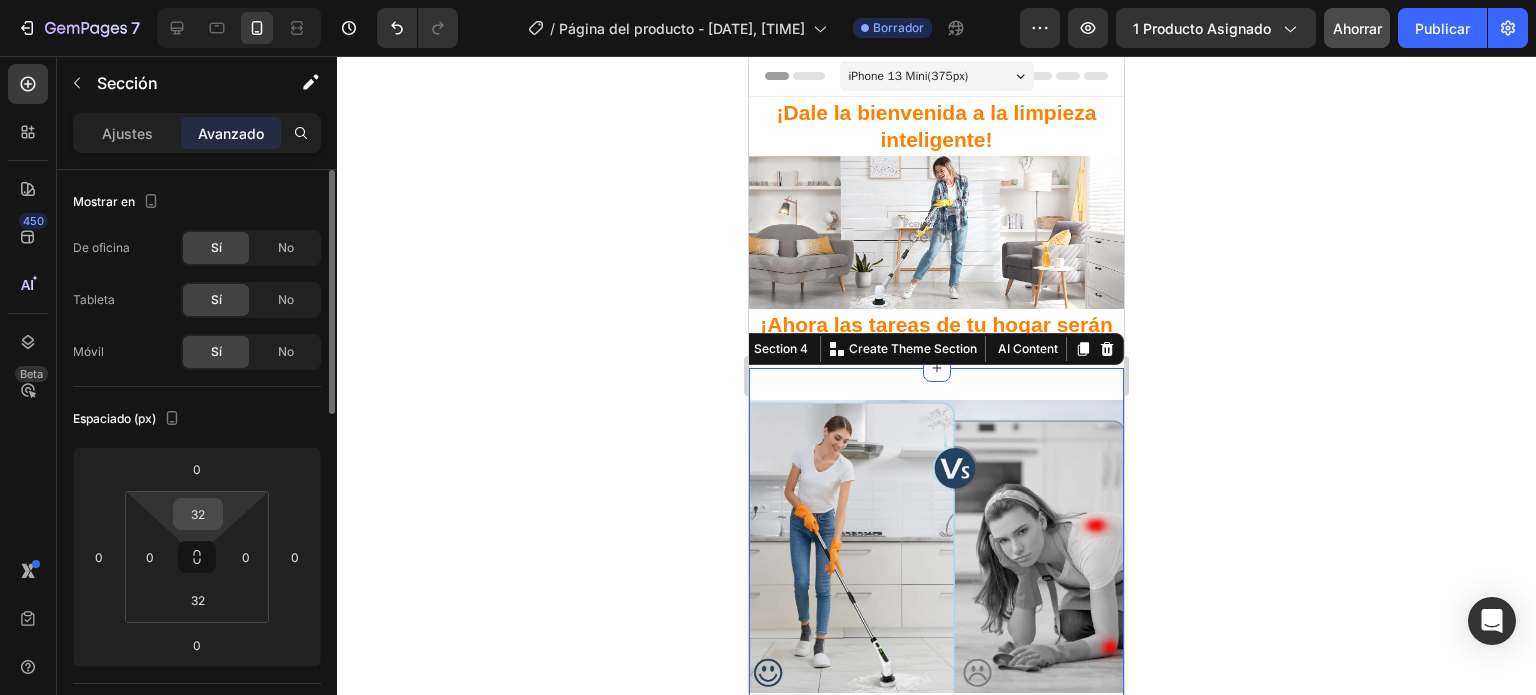 click on "32" at bounding box center [198, 514] 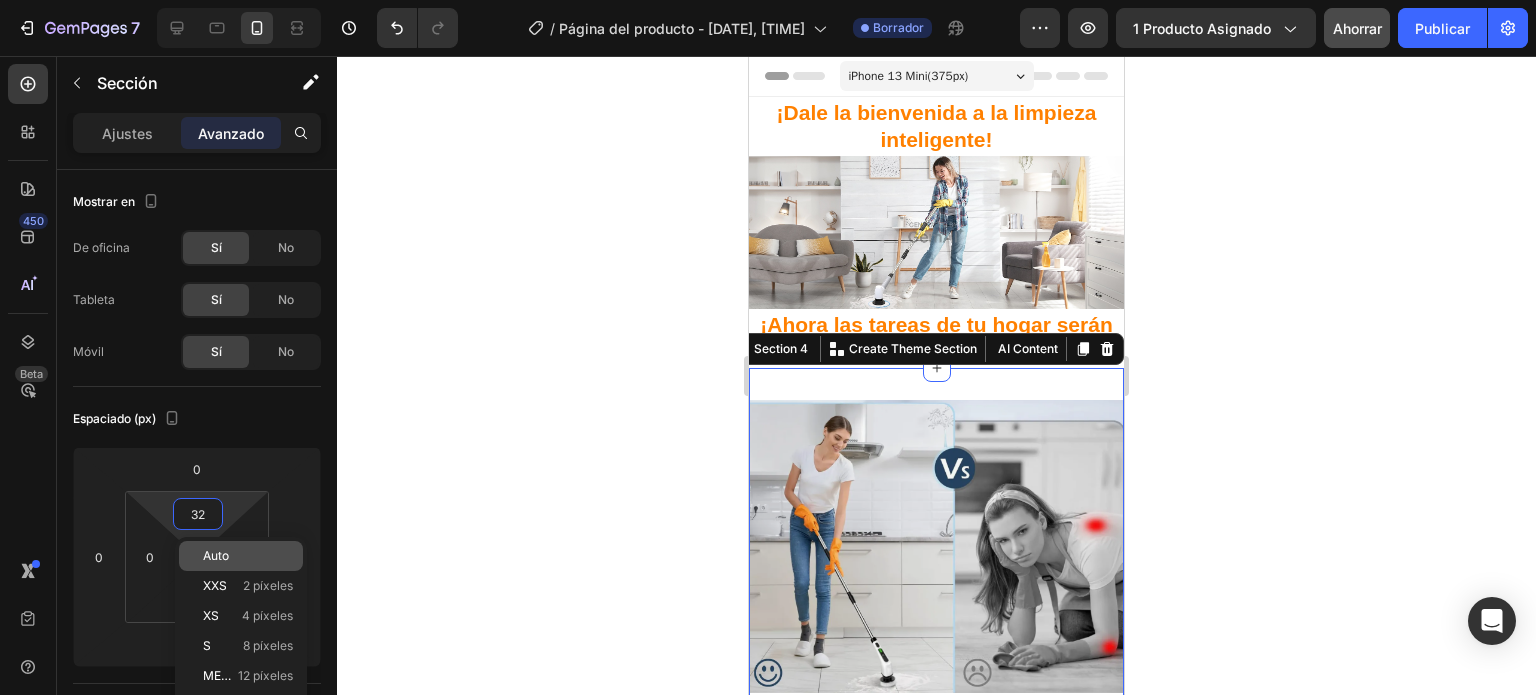 click on "Auto" at bounding box center (216, 555) 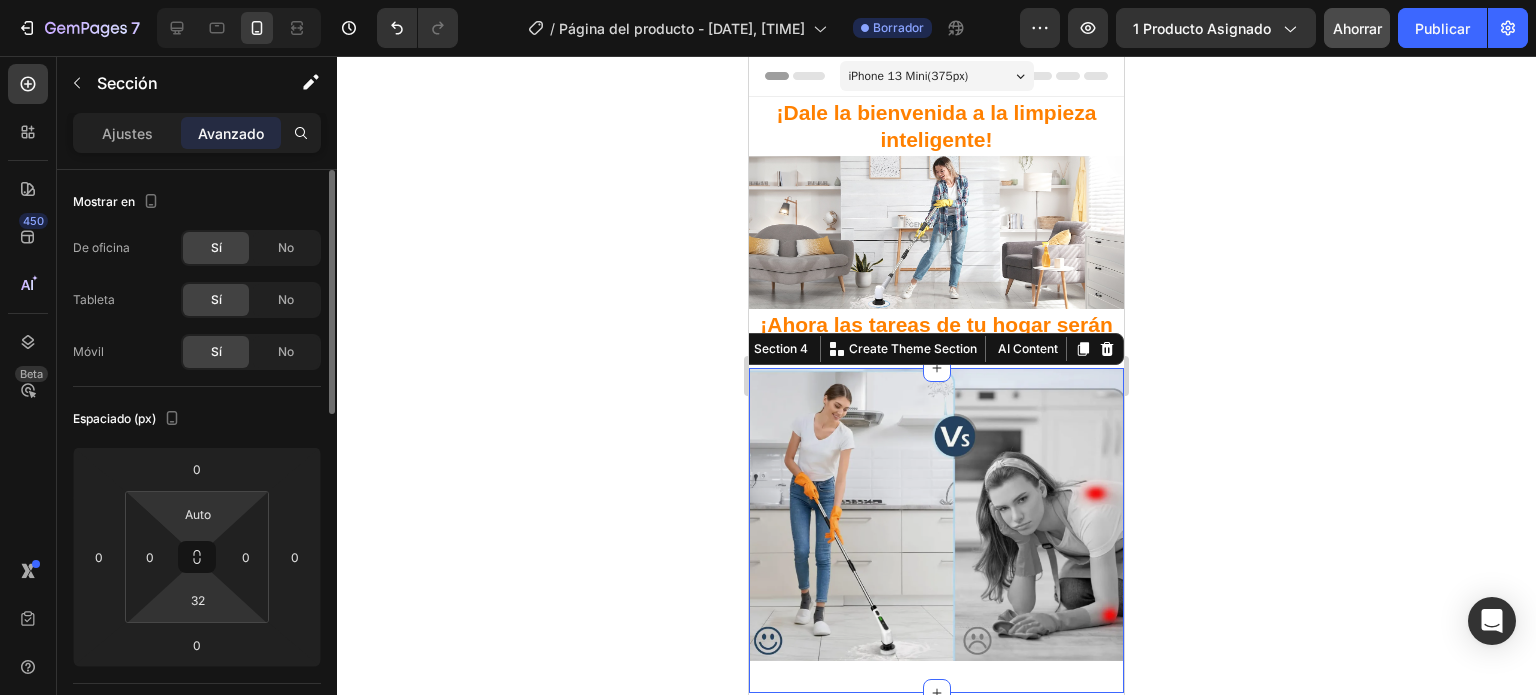 scroll, scrollTop: 100, scrollLeft: 0, axis: vertical 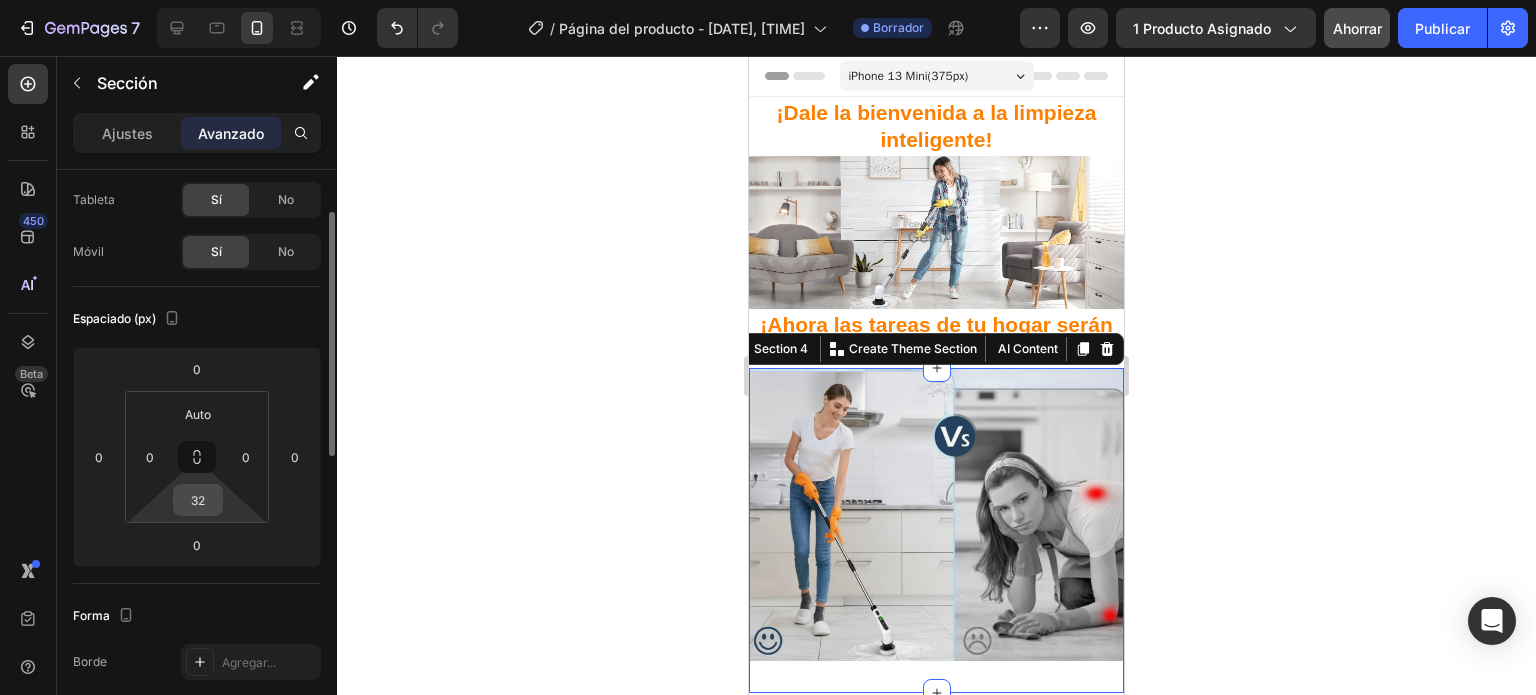 click on "32" at bounding box center [198, 500] 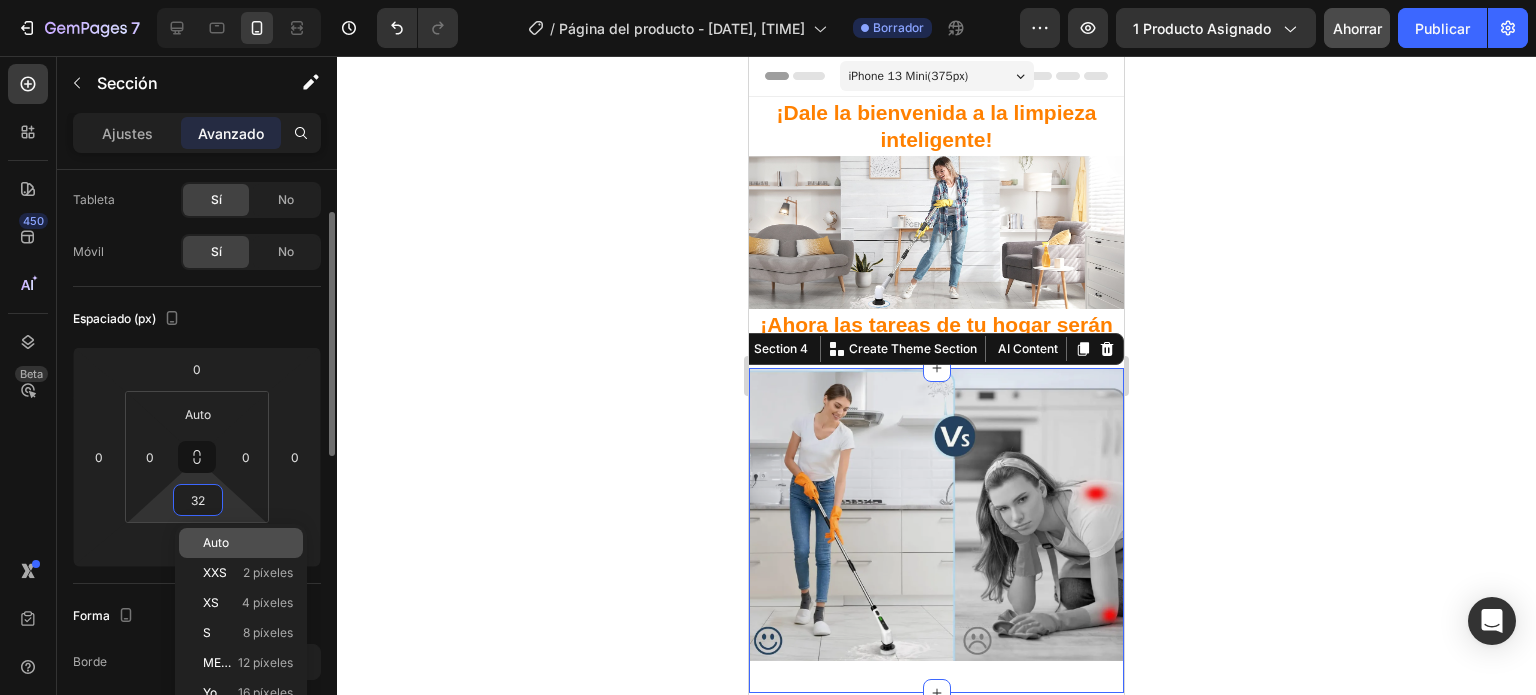 click on "Auto" at bounding box center (216, 542) 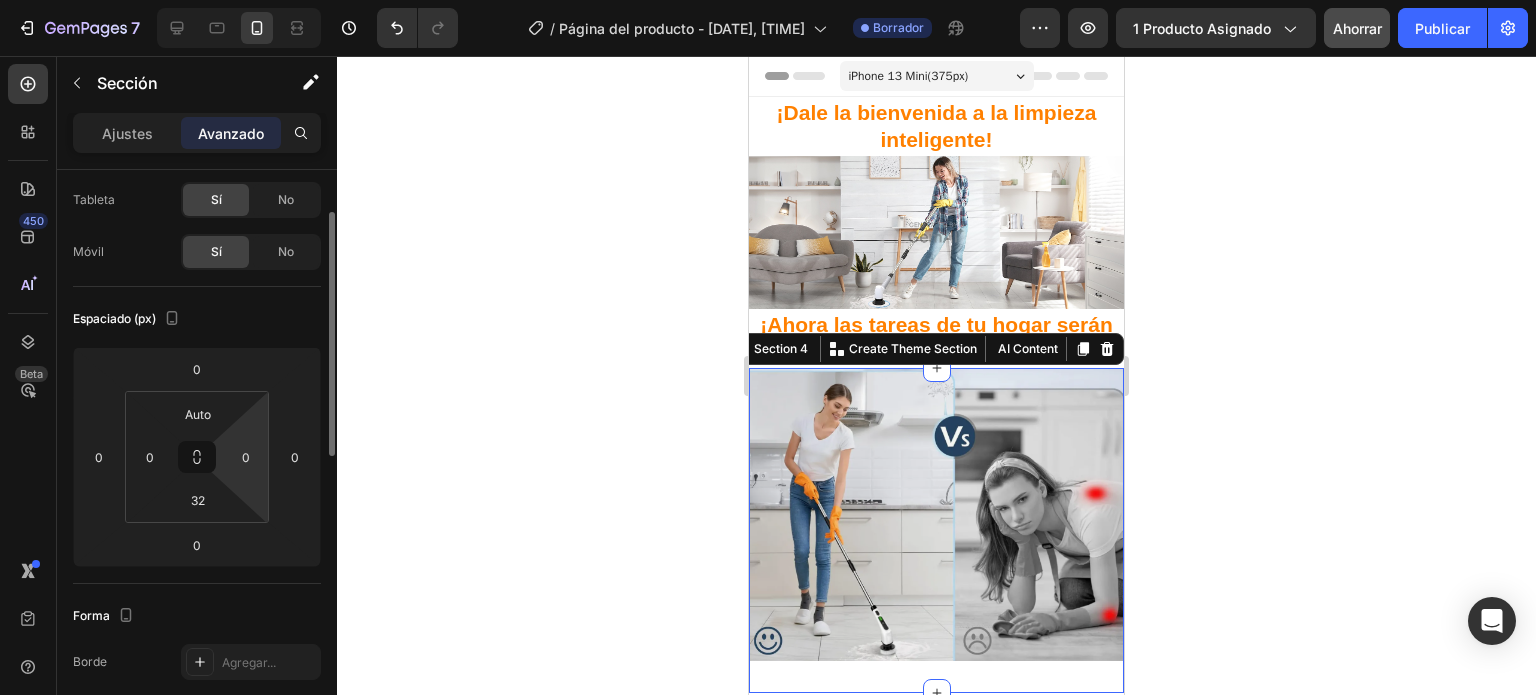 type on "Auto" 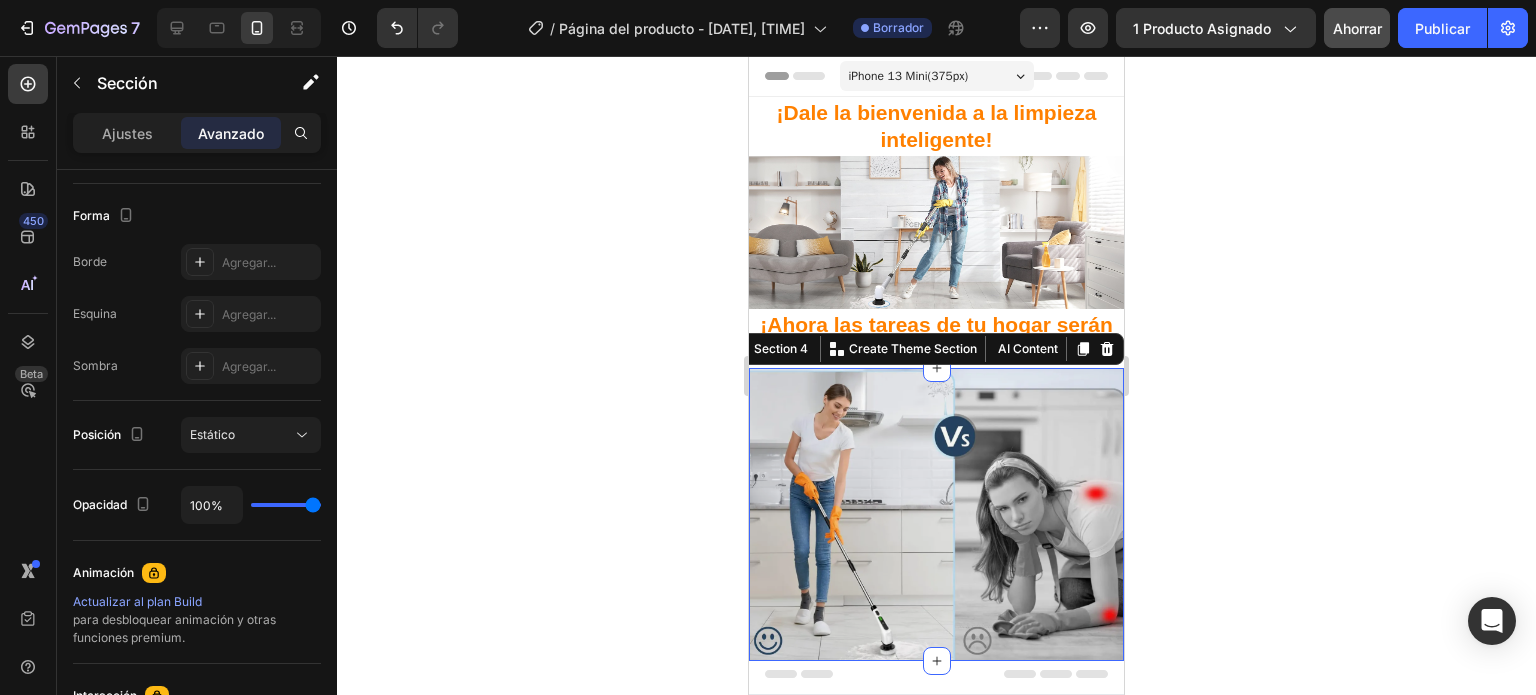 scroll, scrollTop: 804, scrollLeft: 0, axis: vertical 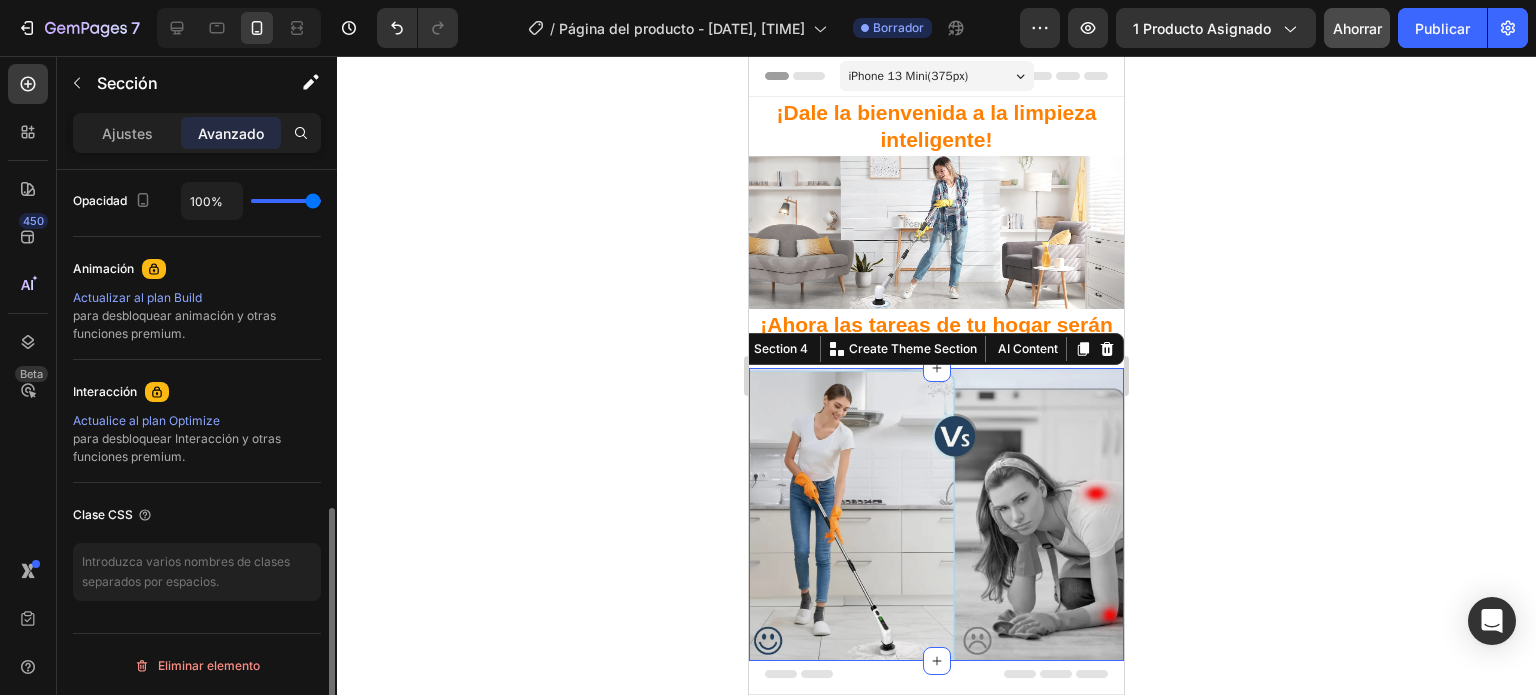 click 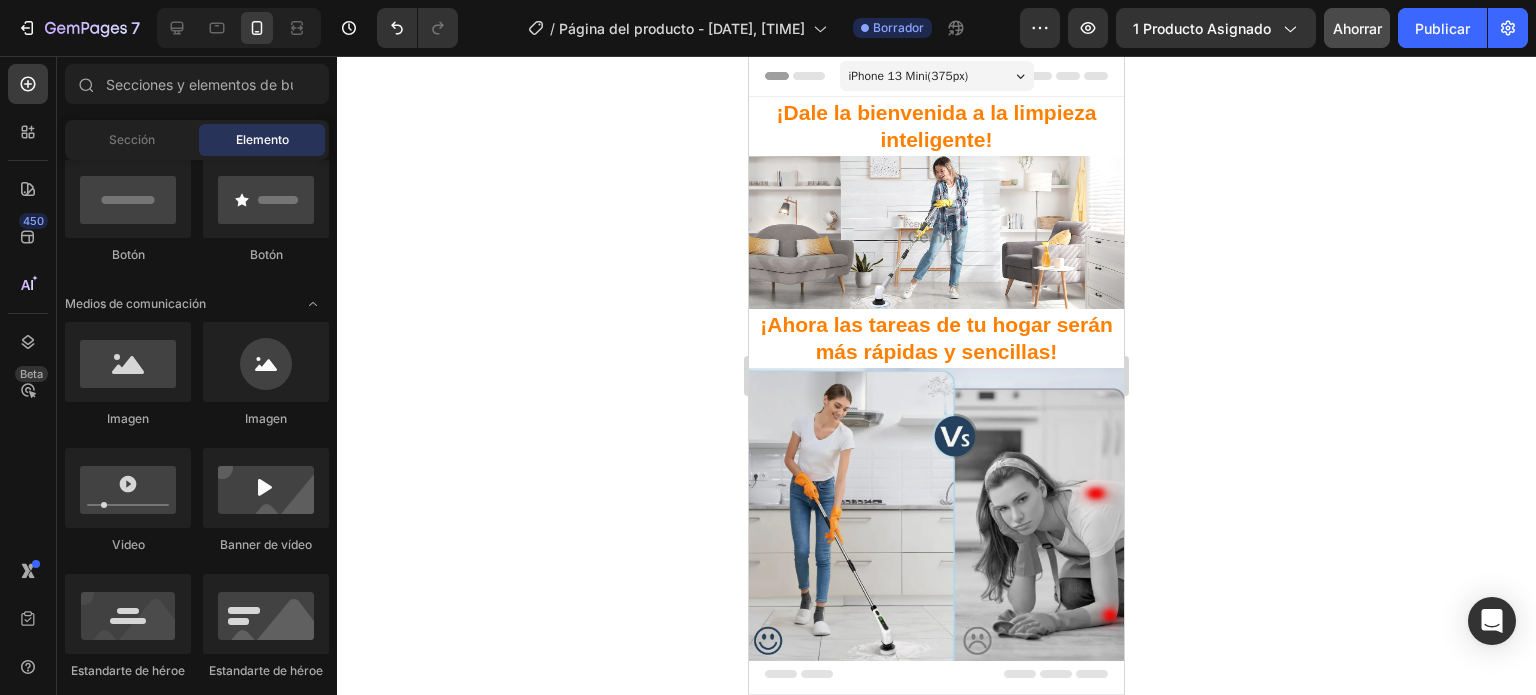 click 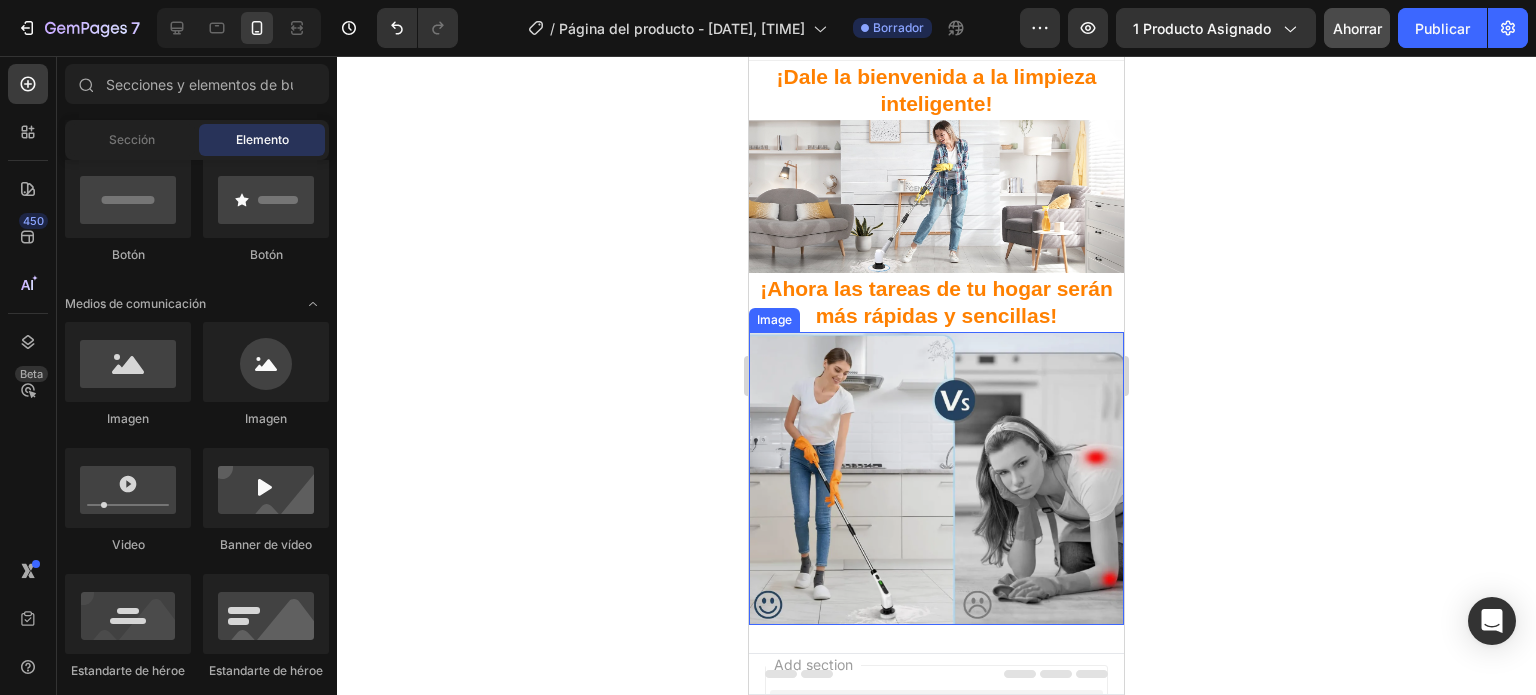 scroll, scrollTop: 100, scrollLeft: 0, axis: vertical 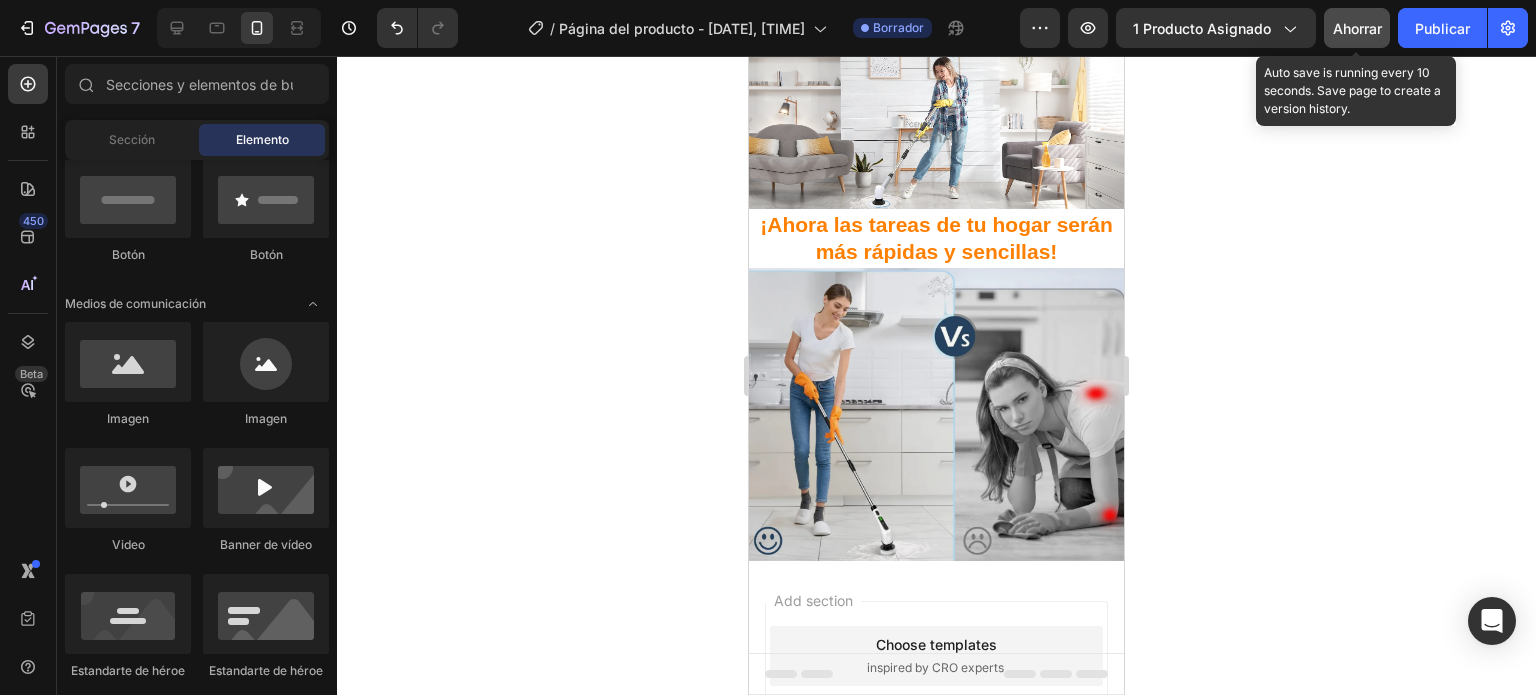 click on "Ahorrar" at bounding box center [1357, 28] 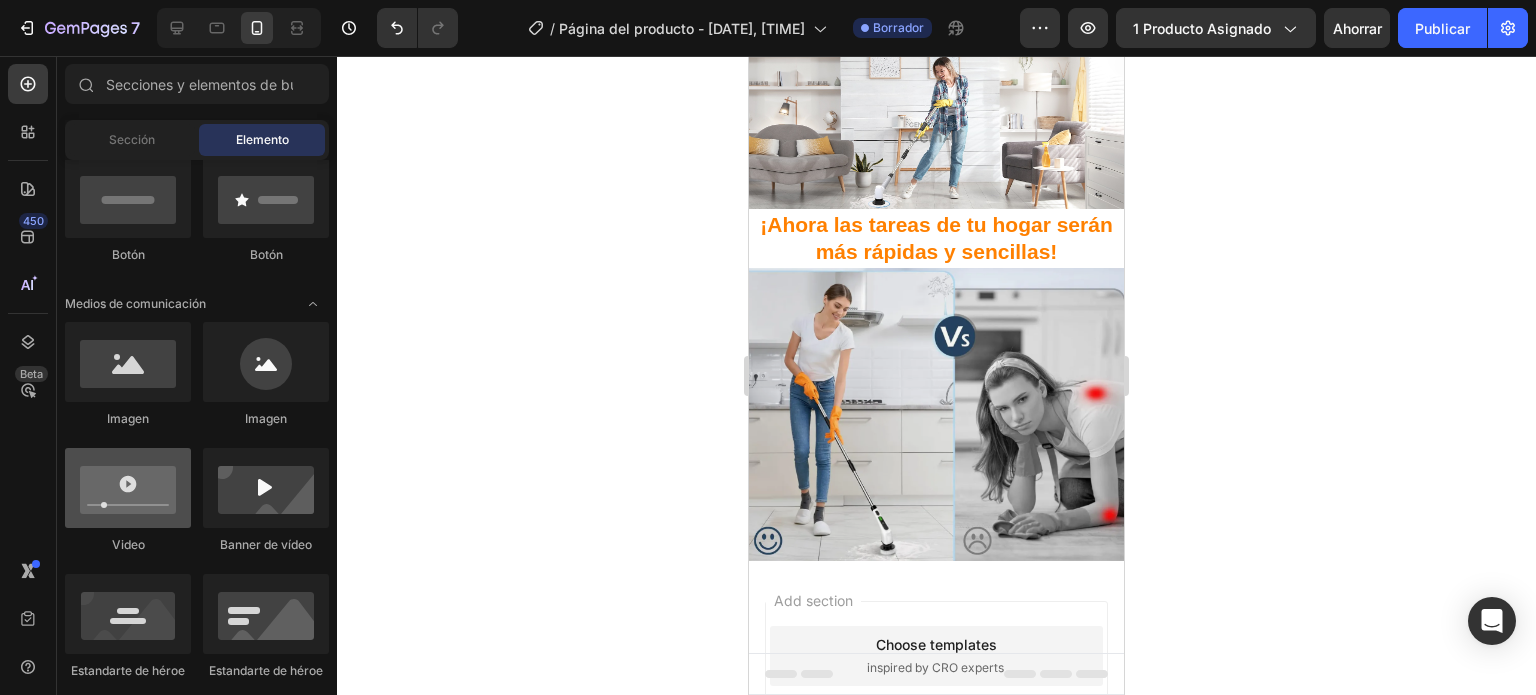 click at bounding box center (128, 488) 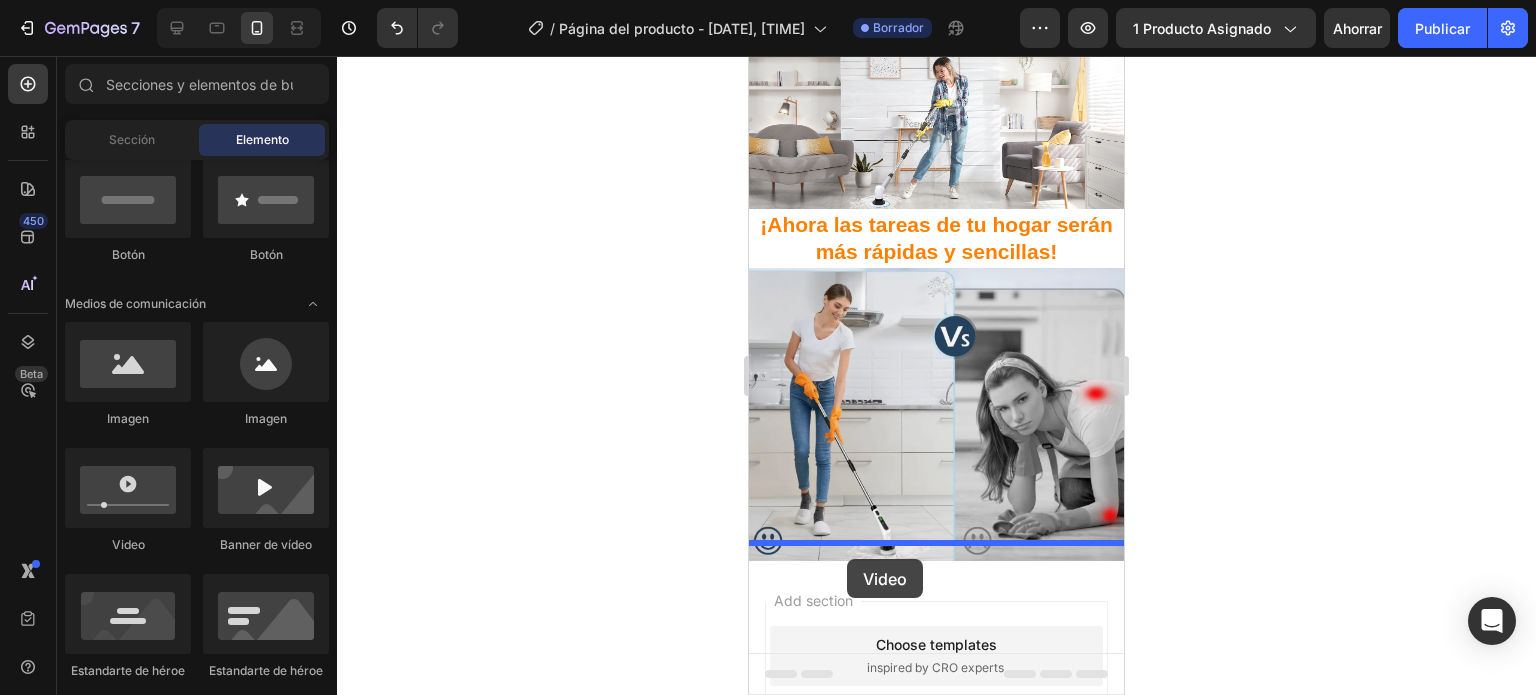 drag, startPoint x: 886, startPoint y: 551, endPoint x: 847, endPoint y: 559, distance: 39.812057 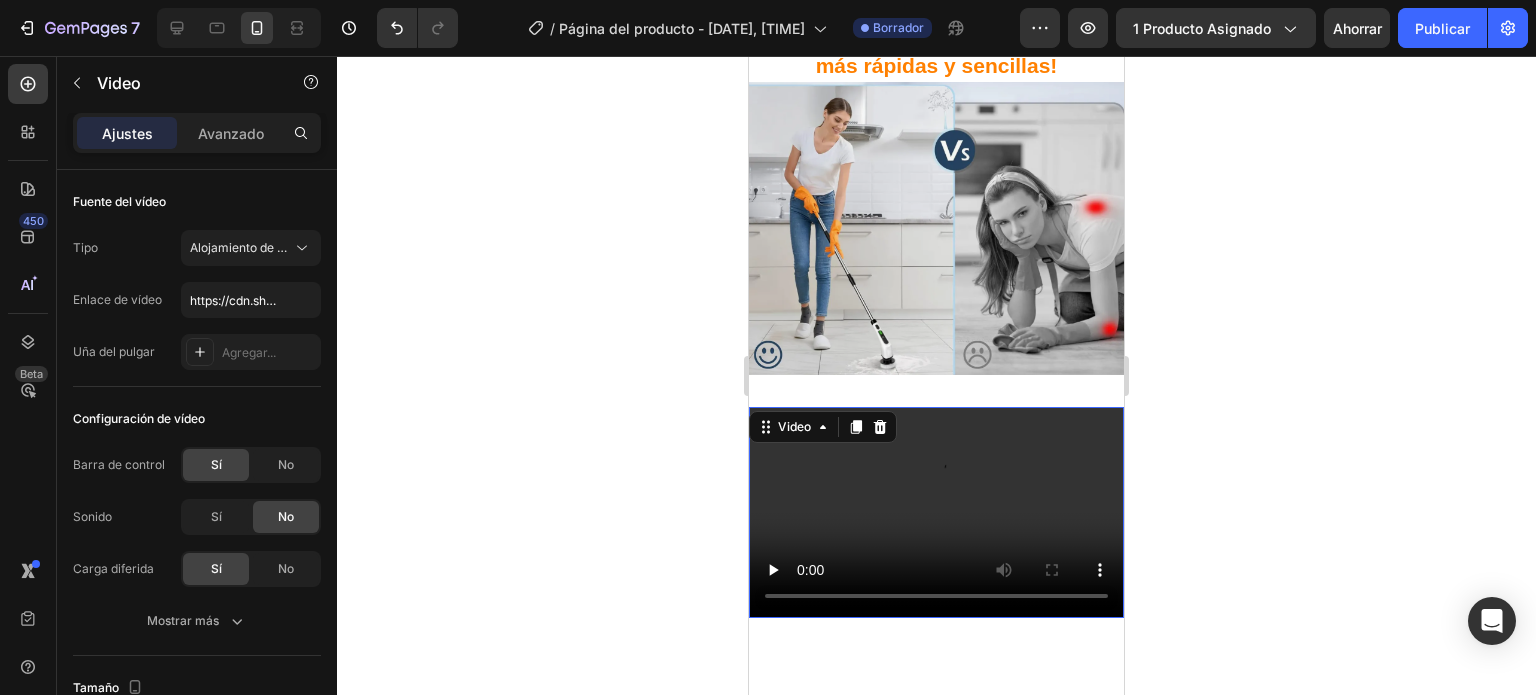 scroll, scrollTop: 300, scrollLeft: 0, axis: vertical 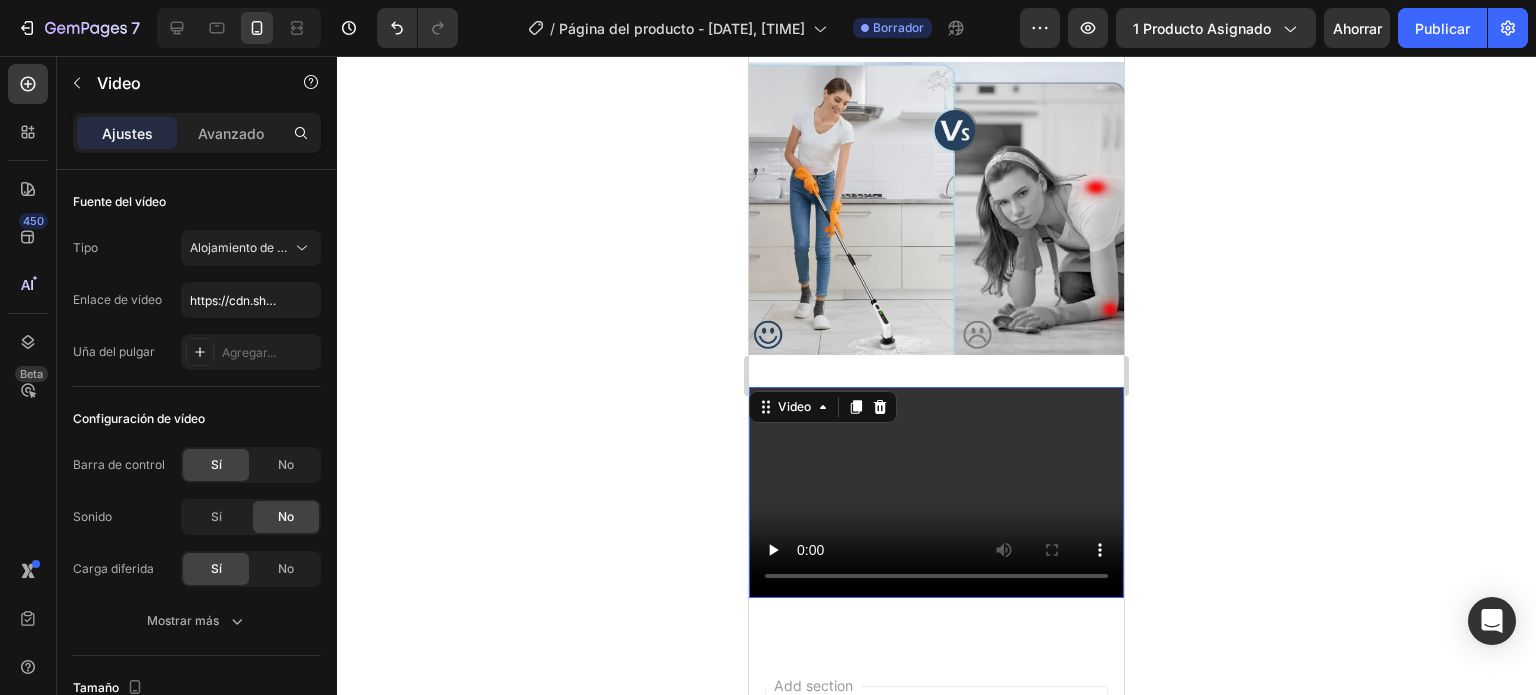 click at bounding box center (936, 492) 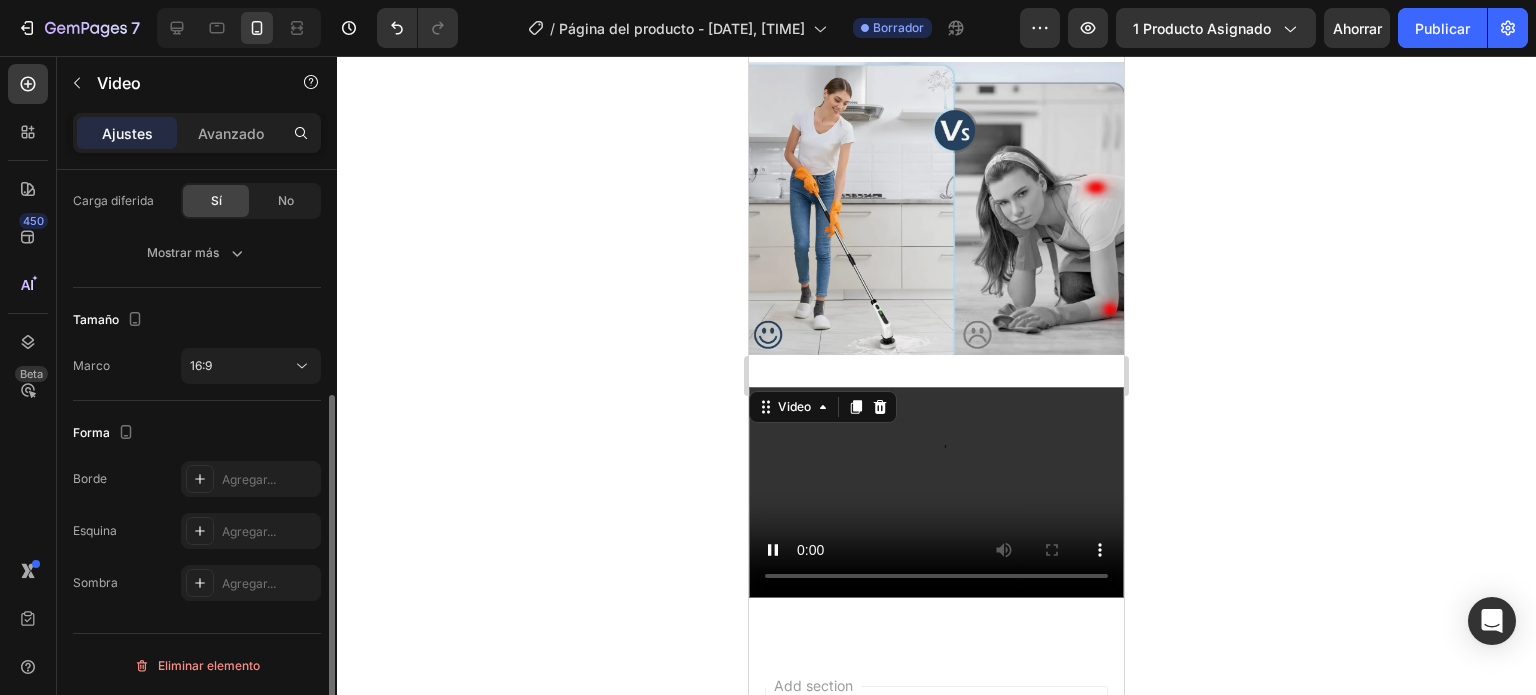 scroll, scrollTop: 0, scrollLeft: 0, axis: both 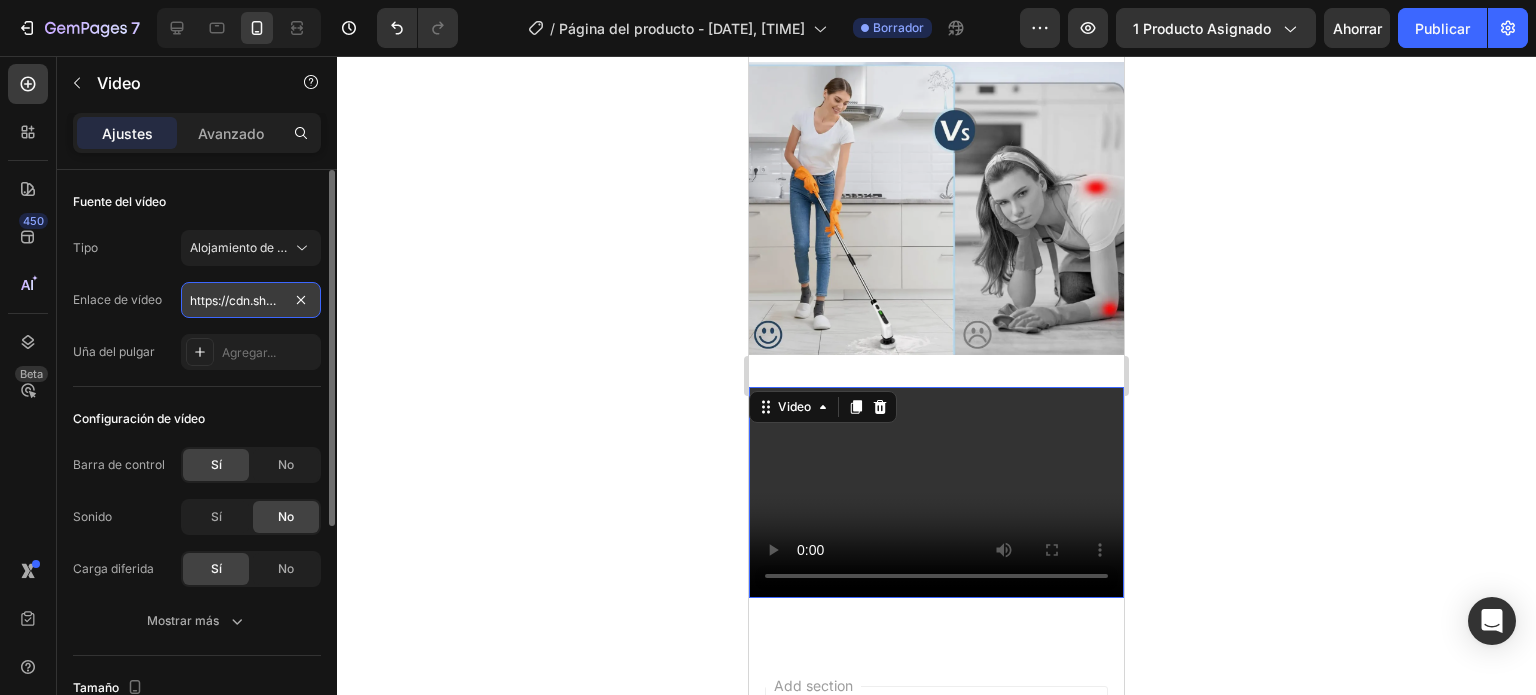 click on "https://cdn.shopify.com/videos/c/o/v/2cd3deb506b54b009063f7270ab5cf2e.mp4" at bounding box center (251, 300) 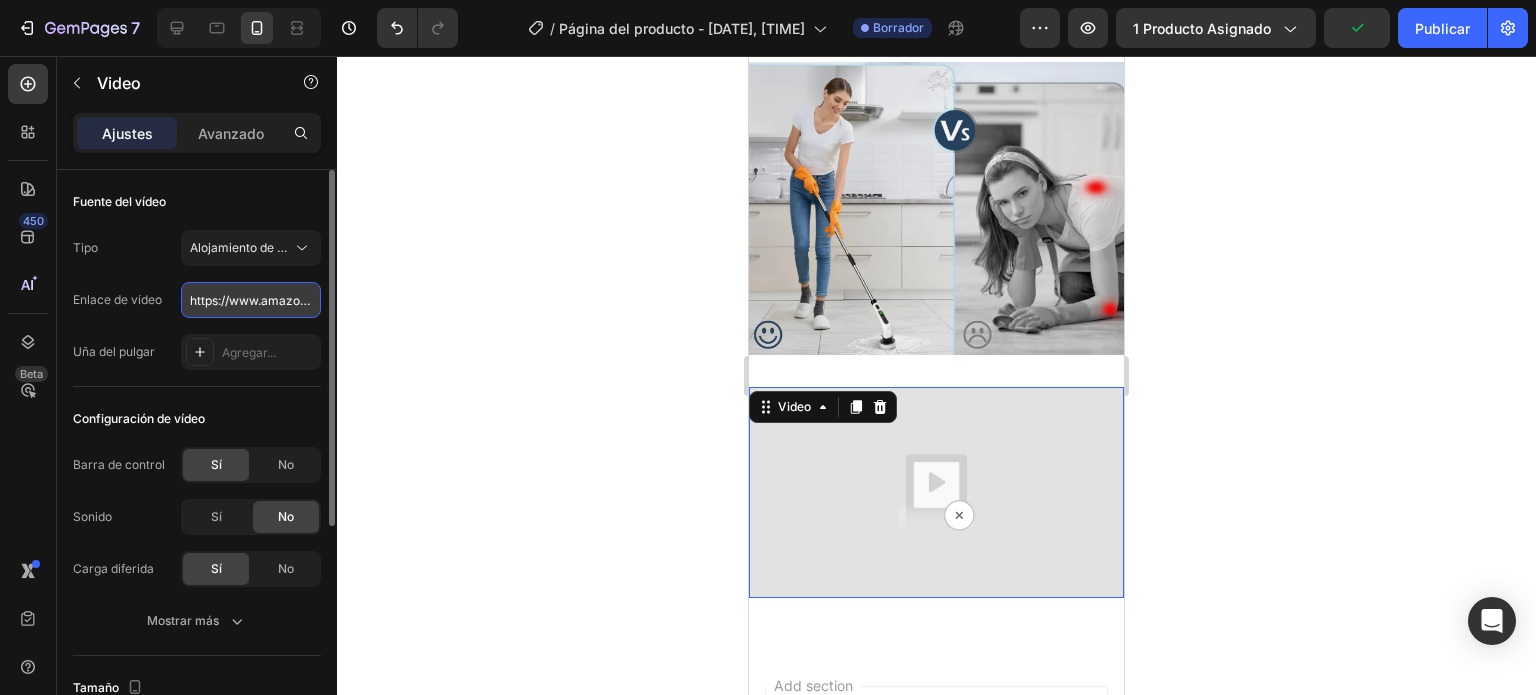scroll, scrollTop: 0, scrollLeft: 662, axis: horizontal 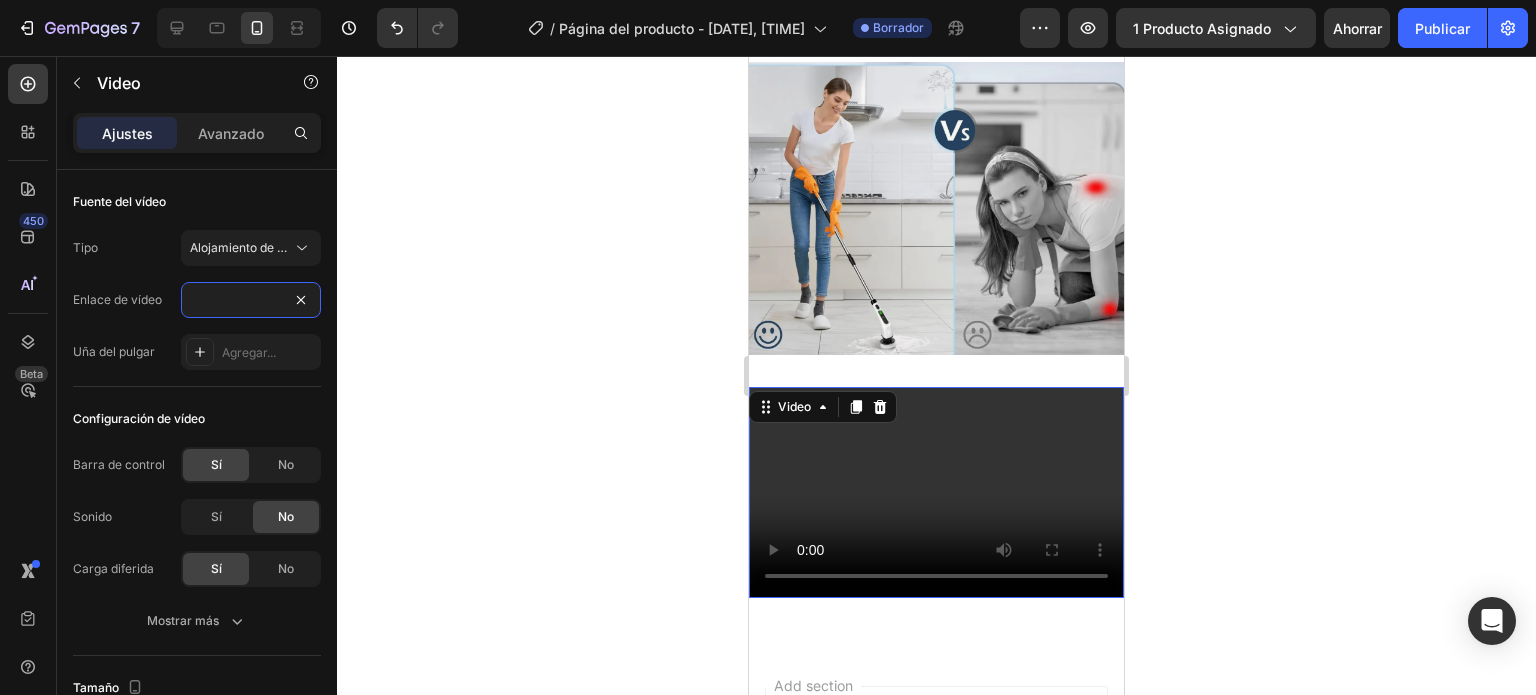 type on "https://www.amazon.es/vdp/1021514226284d16b4b48526f8768cf2?product=B0CP96T2QZ&ref=cm_sw_cp_r_ib_dt_rYUlsWc9JzP2X" 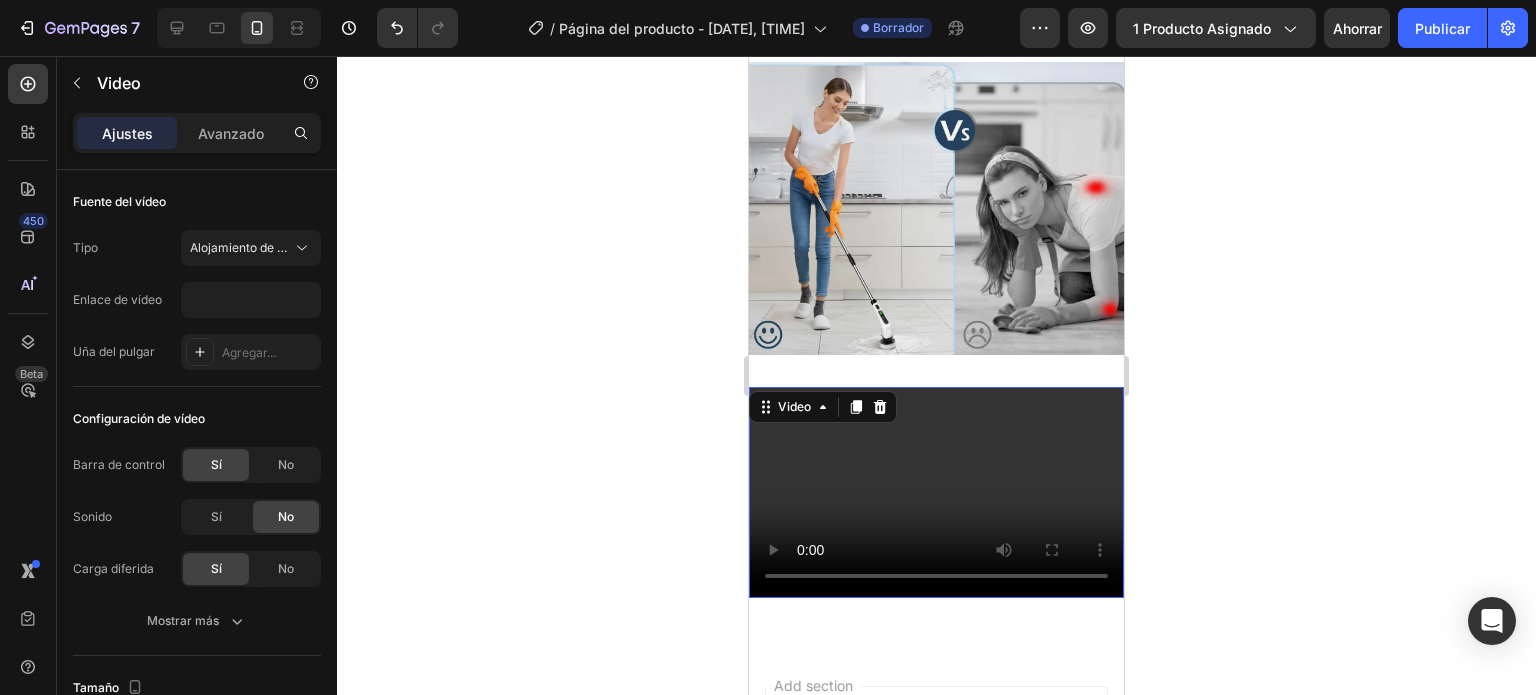 scroll, scrollTop: 0, scrollLeft: 0, axis: both 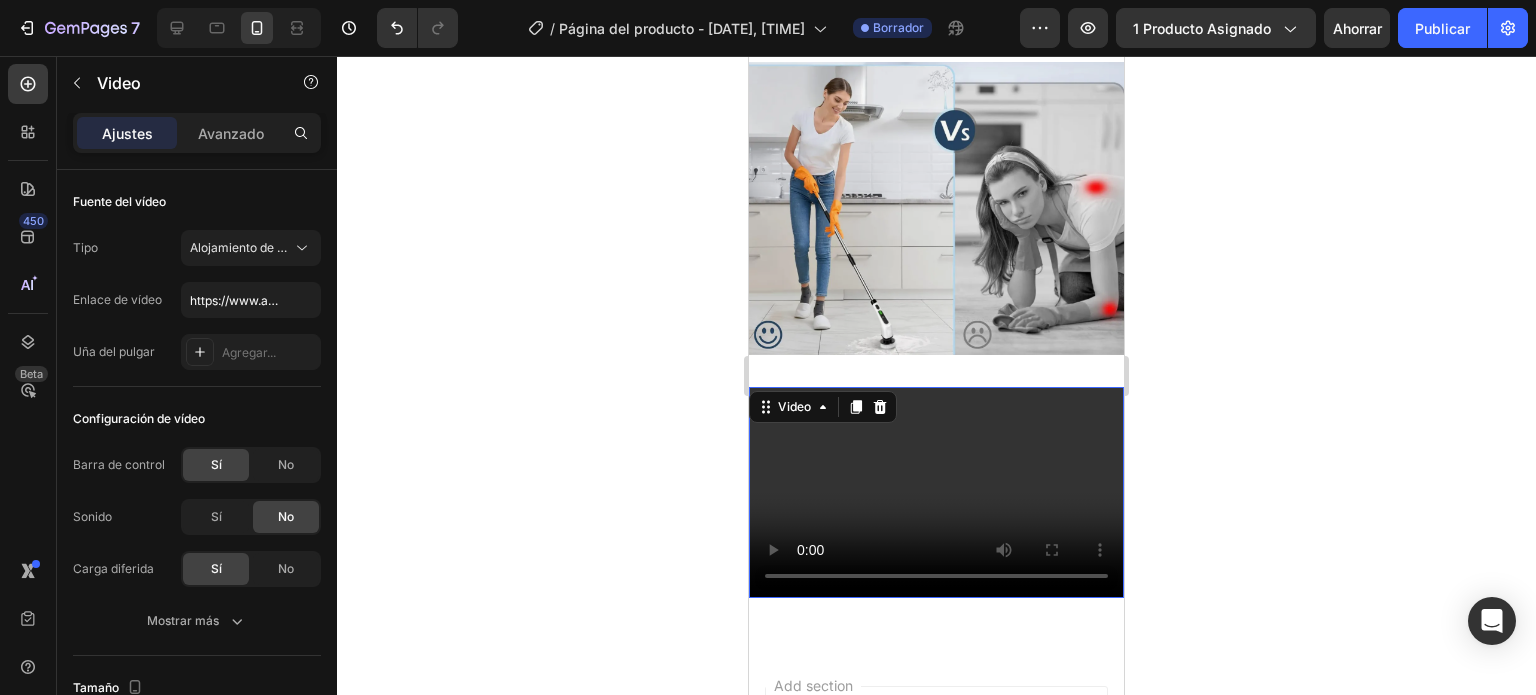 click 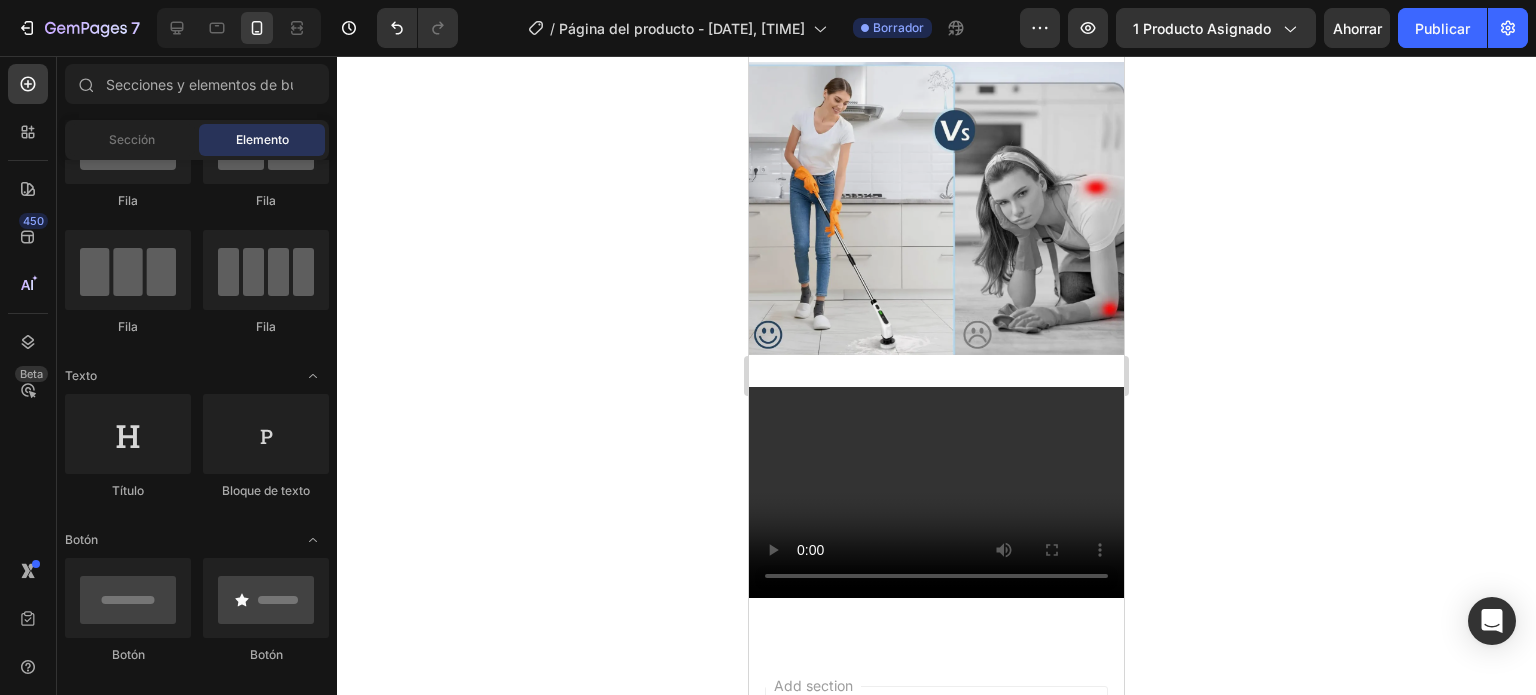scroll, scrollTop: 0, scrollLeft: 0, axis: both 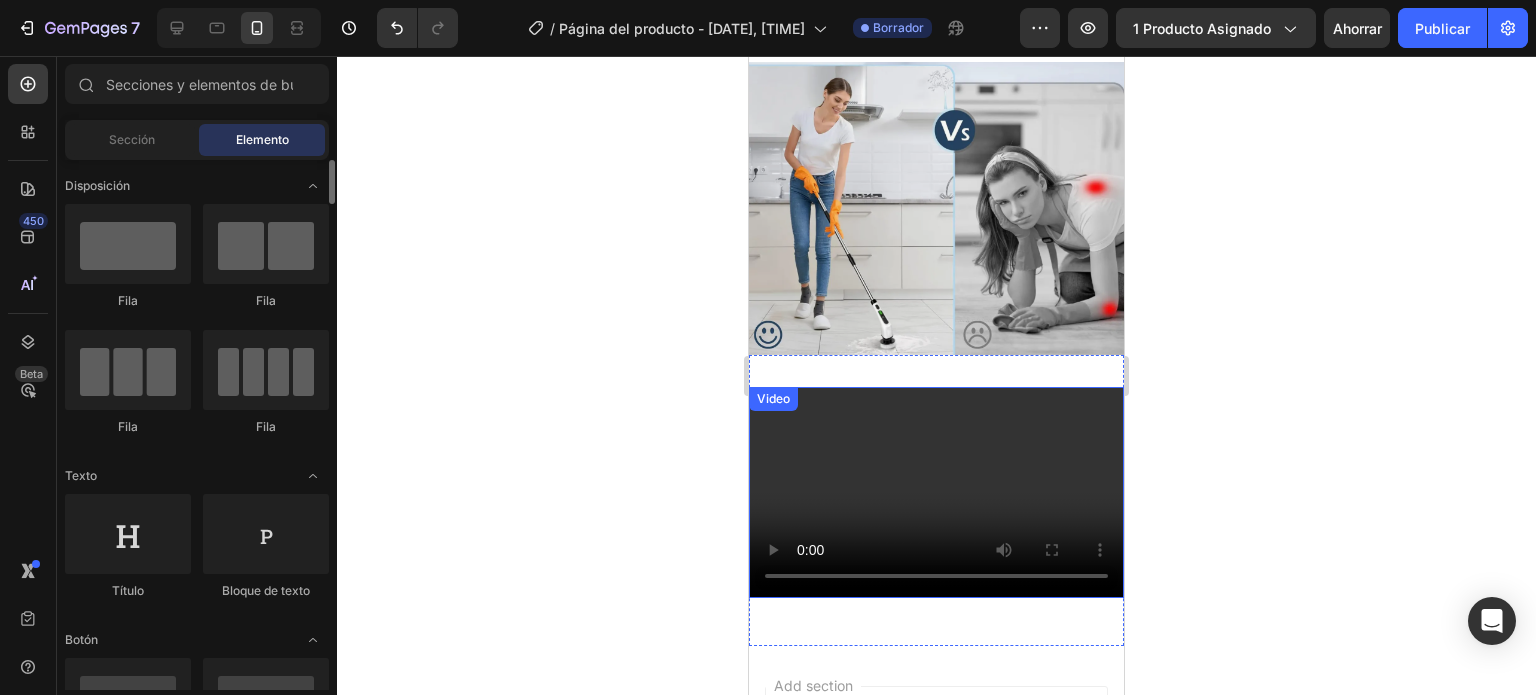 click at bounding box center (936, 492) 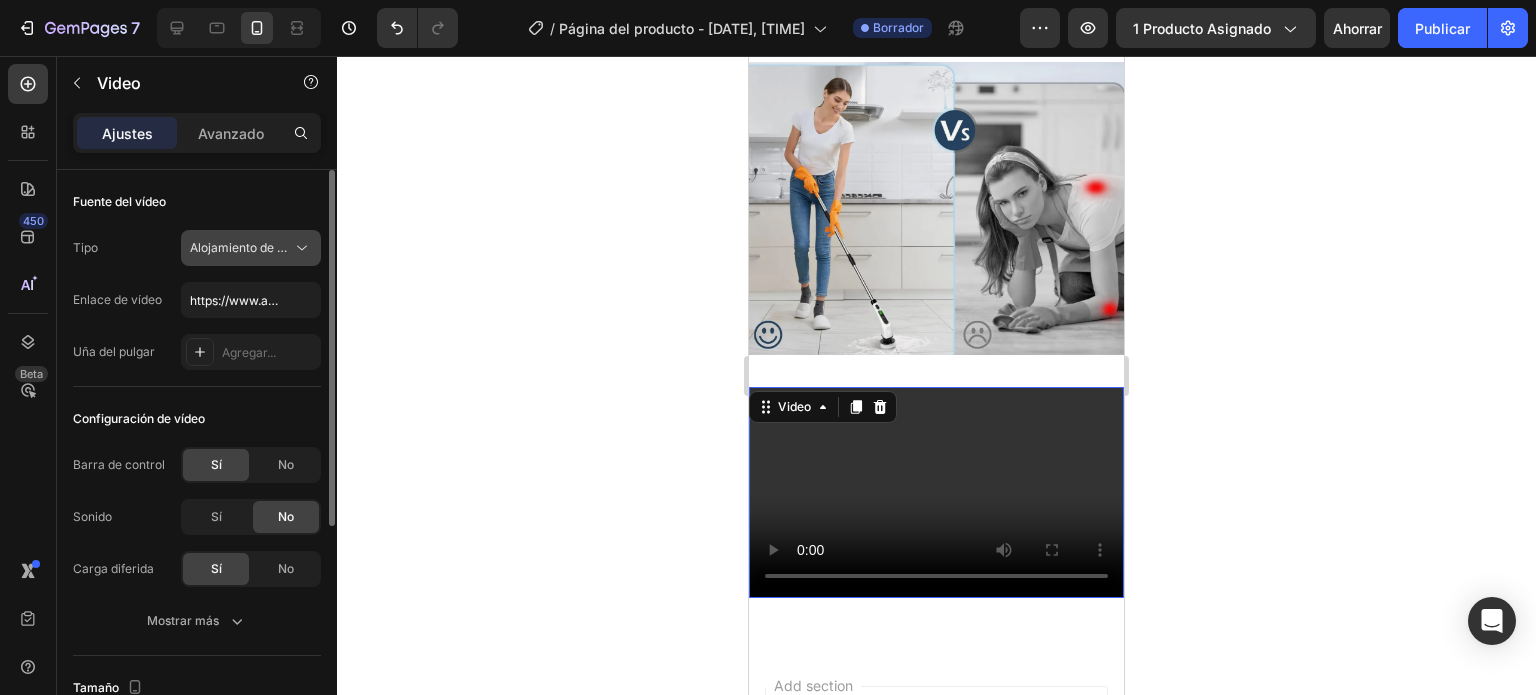 click 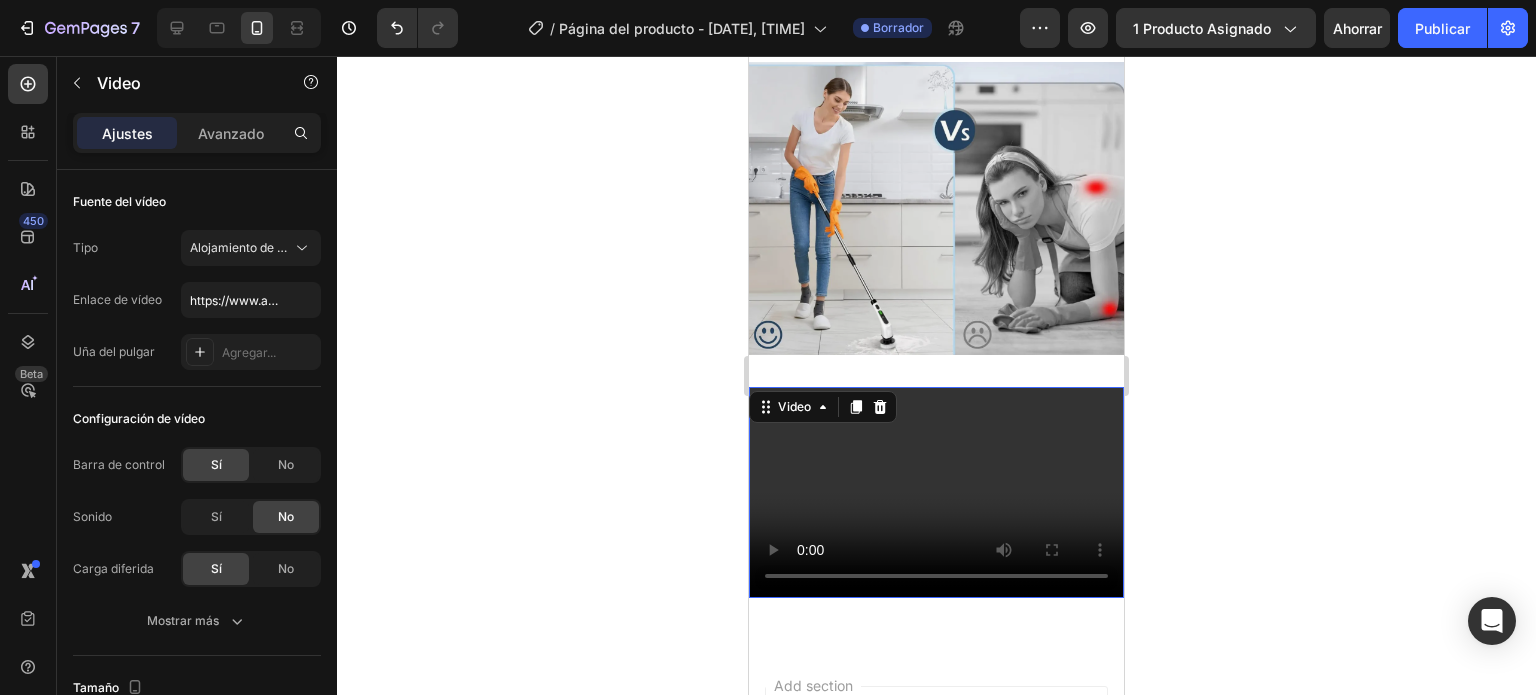 click 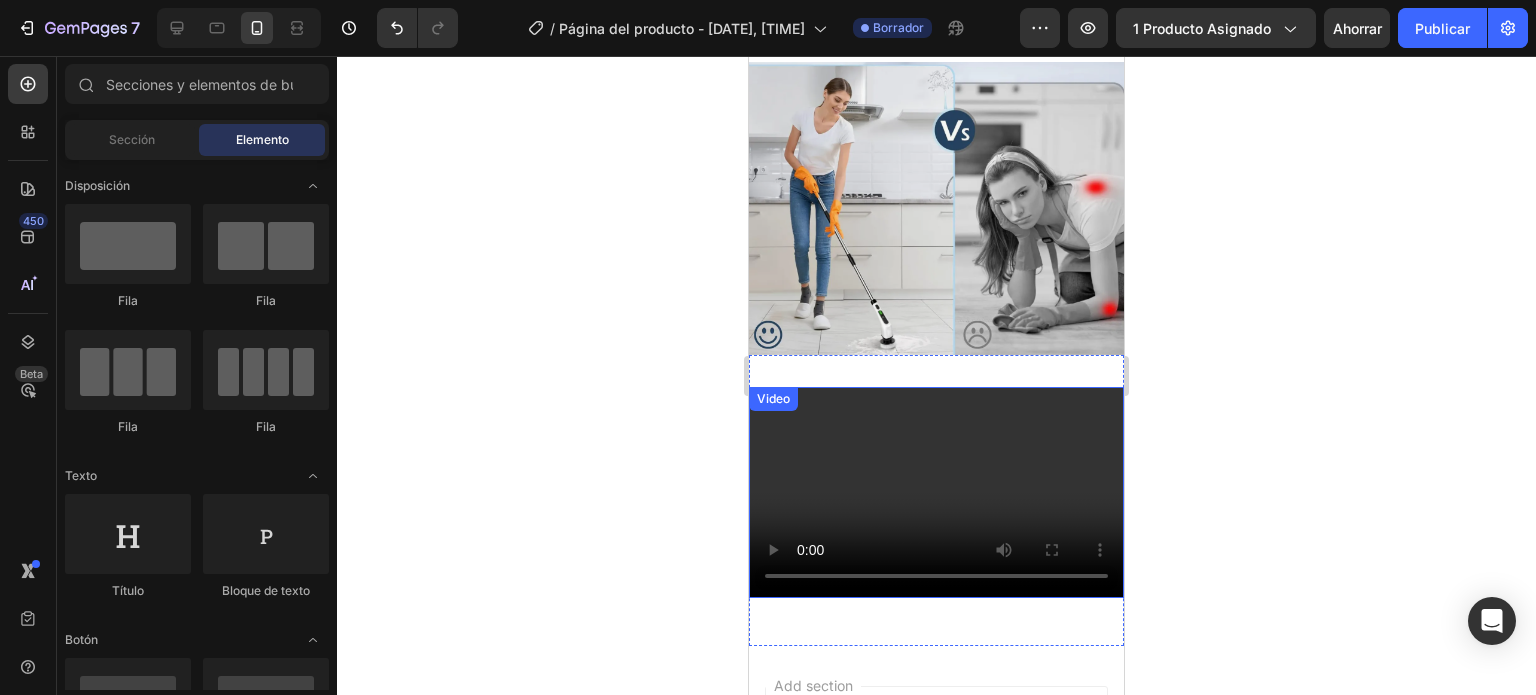 click at bounding box center (936, 492) 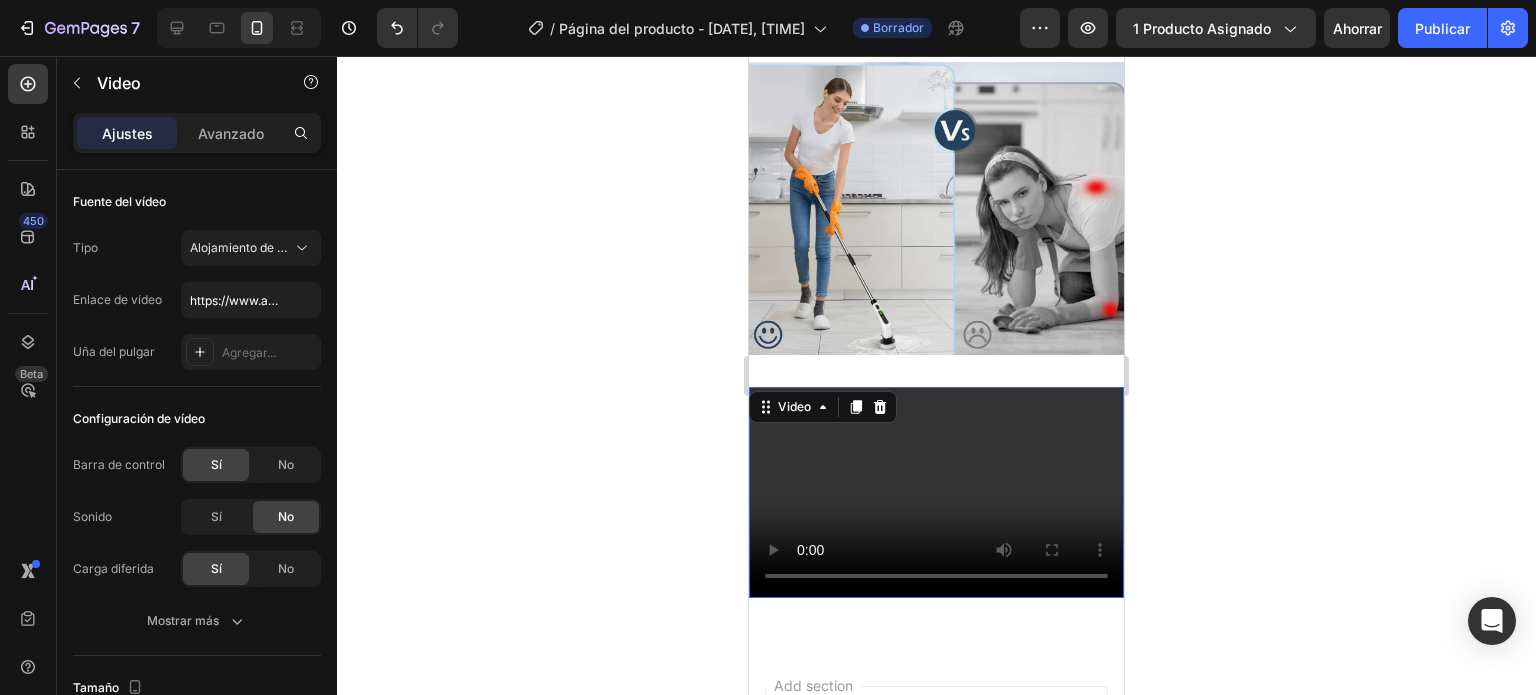 scroll, scrollTop: 368, scrollLeft: 0, axis: vertical 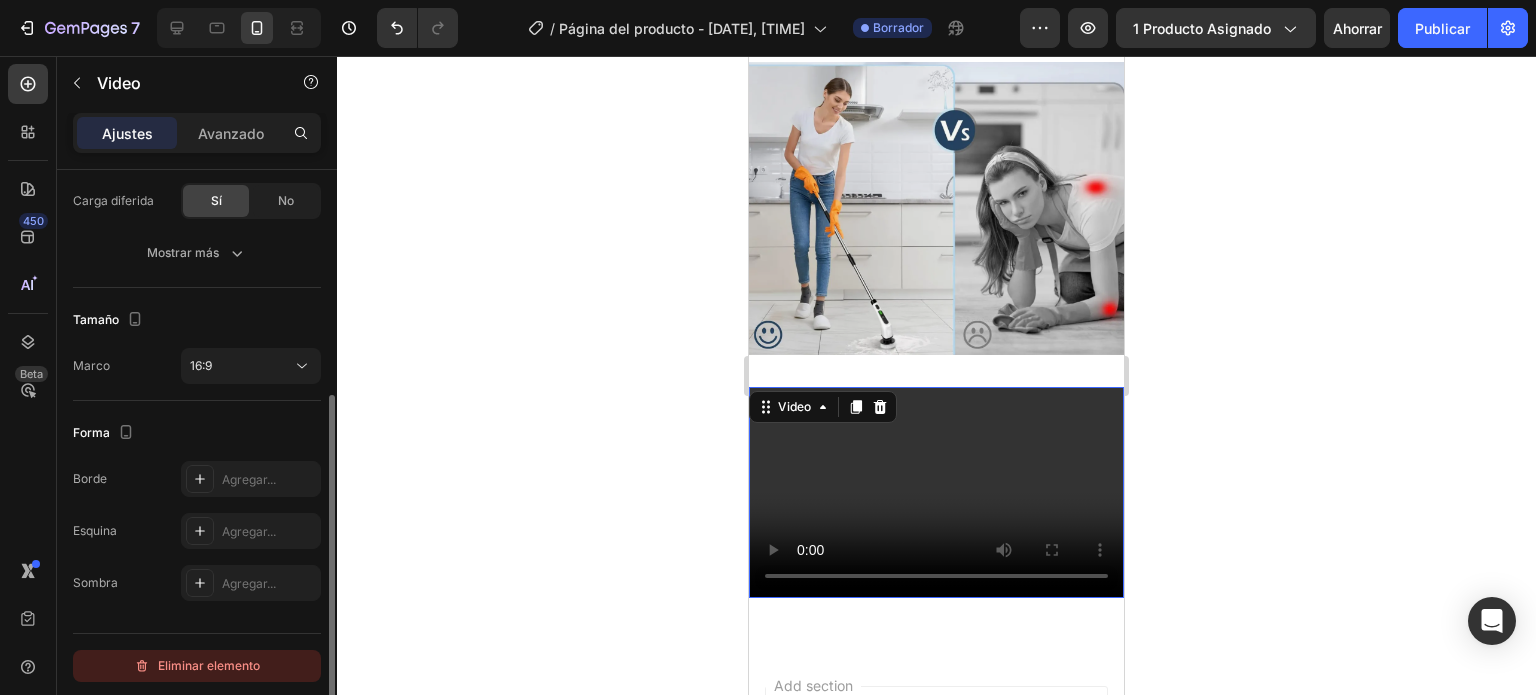 click on "Eliminar elemento" at bounding box center (209, 665) 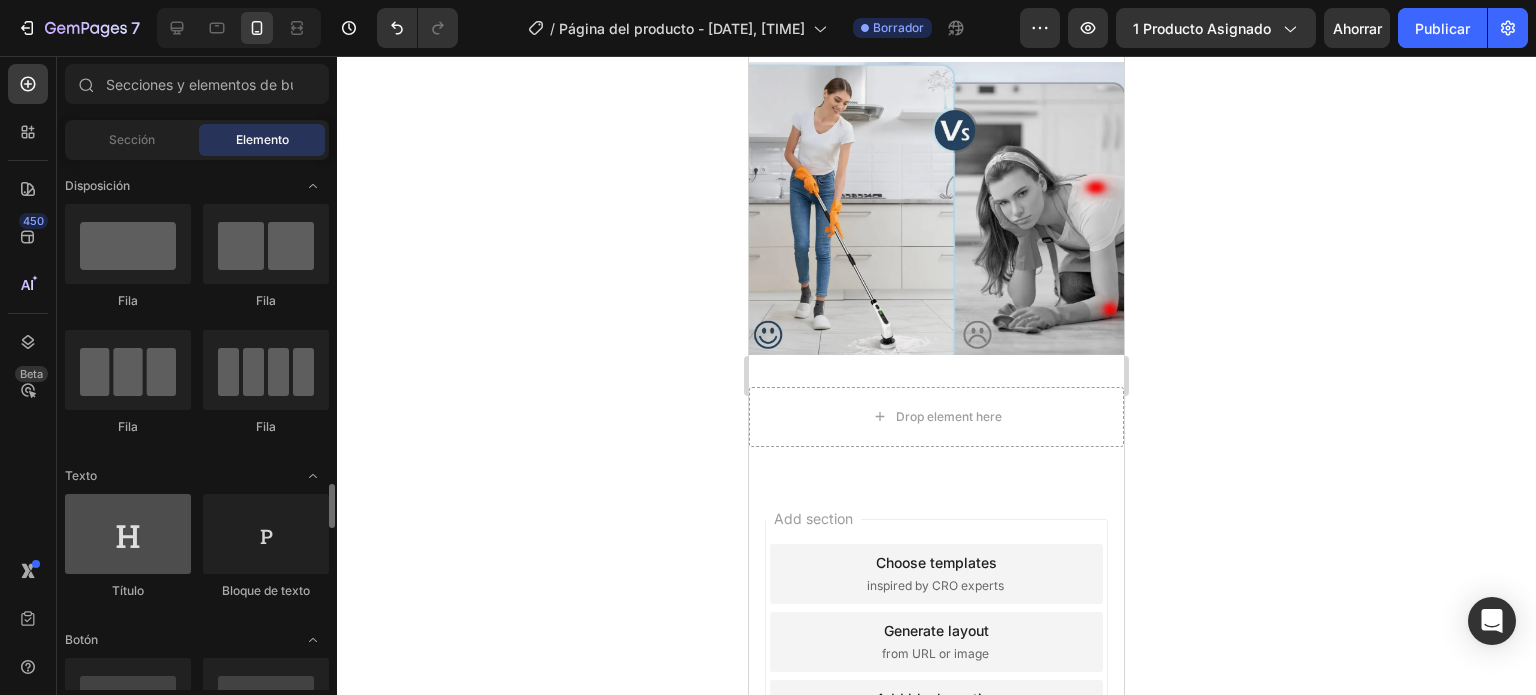 scroll, scrollTop: 500, scrollLeft: 0, axis: vertical 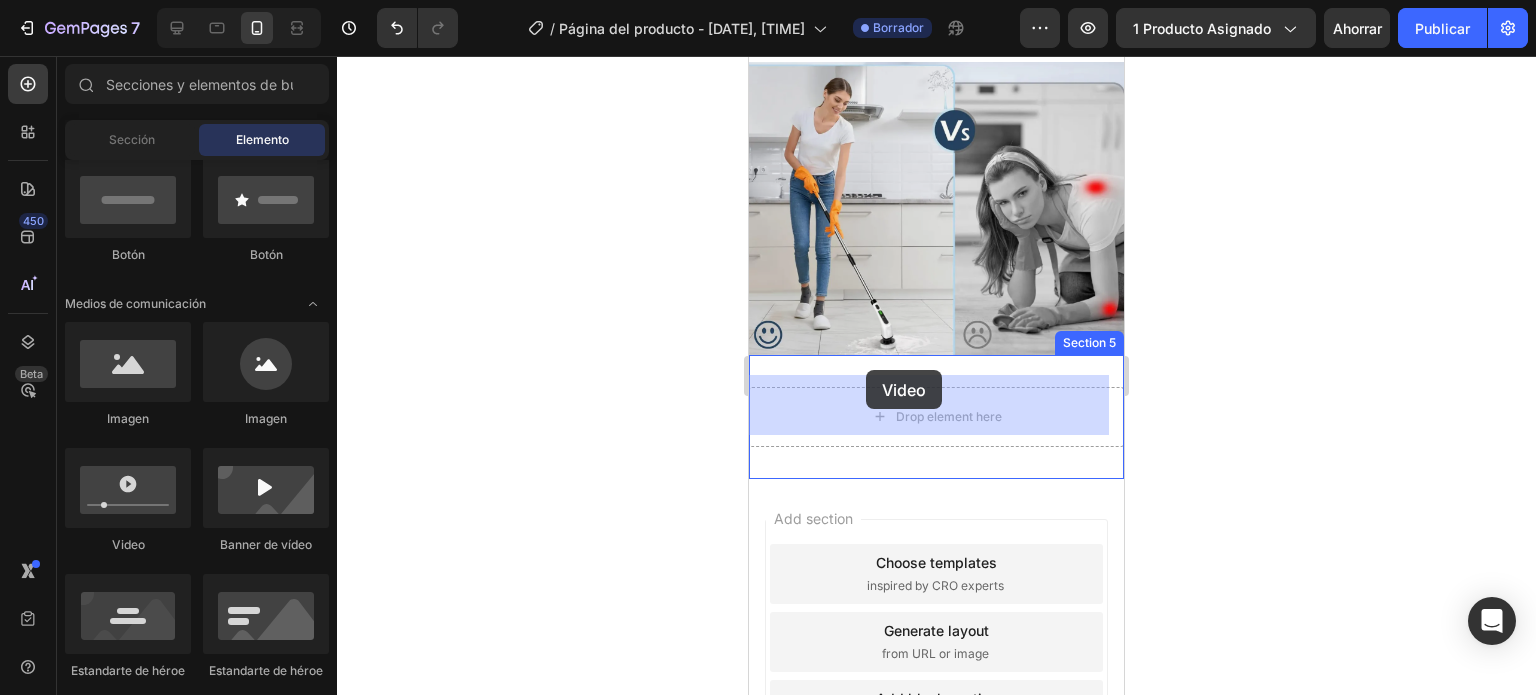 drag, startPoint x: 903, startPoint y: 551, endPoint x: 866, endPoint y: 370, distance: 184.74306 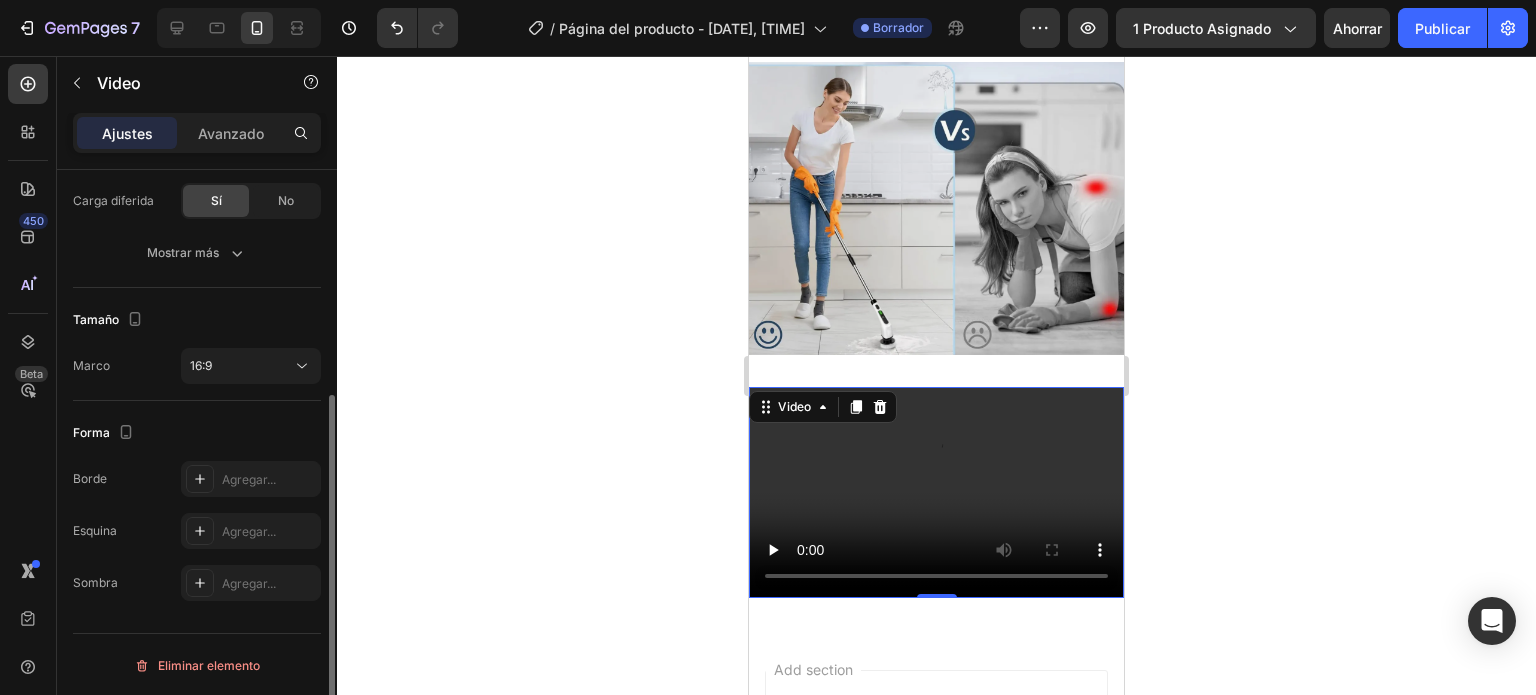 scroll, scrollTop: 0, scrollLeft: 0, axis: both 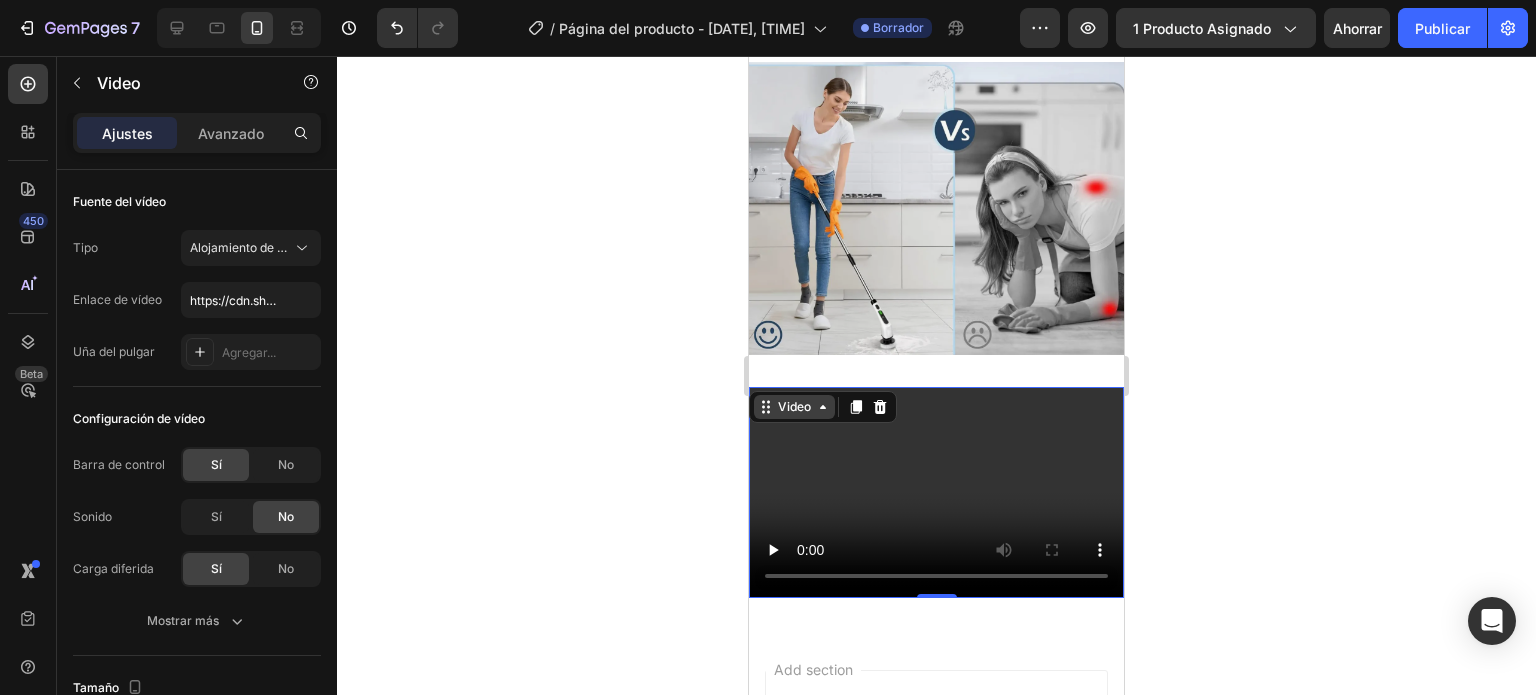 click 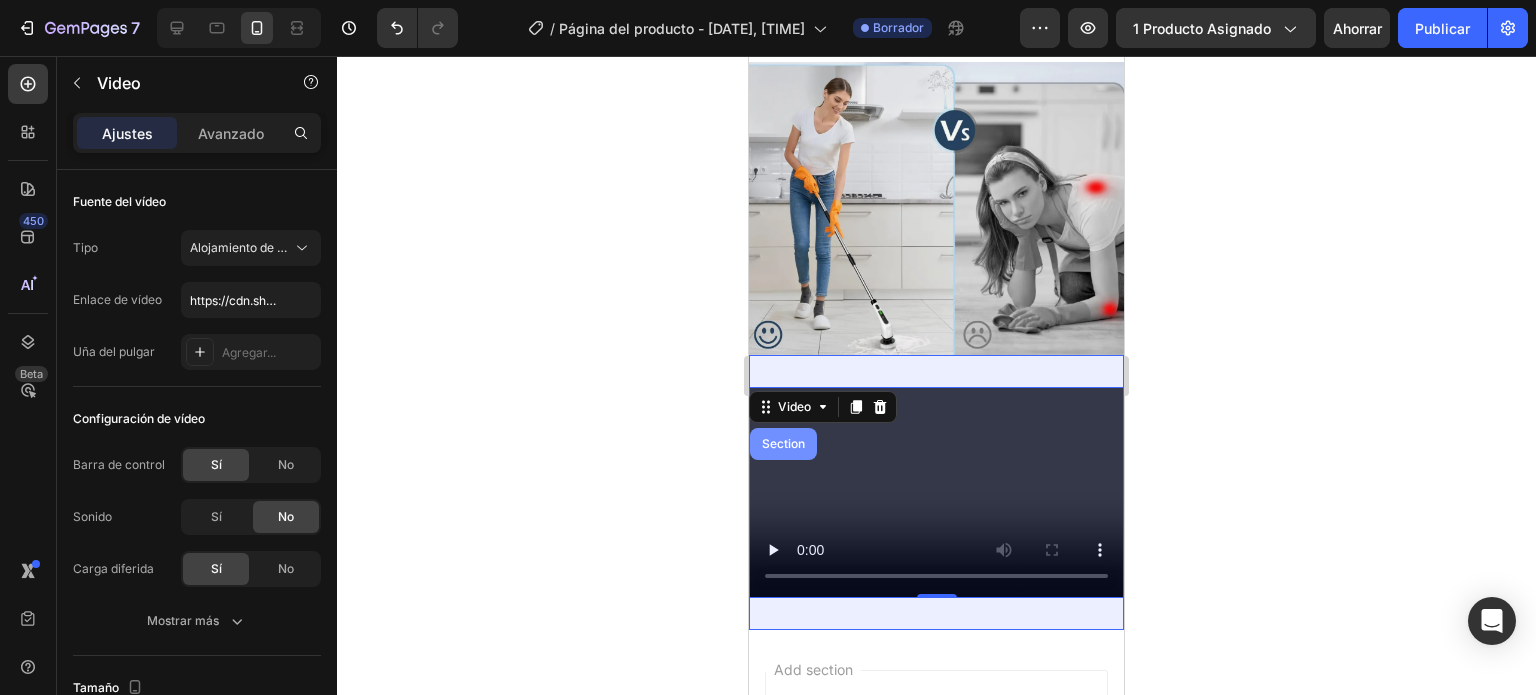 click on "Section" at bounding box center (783, 444) 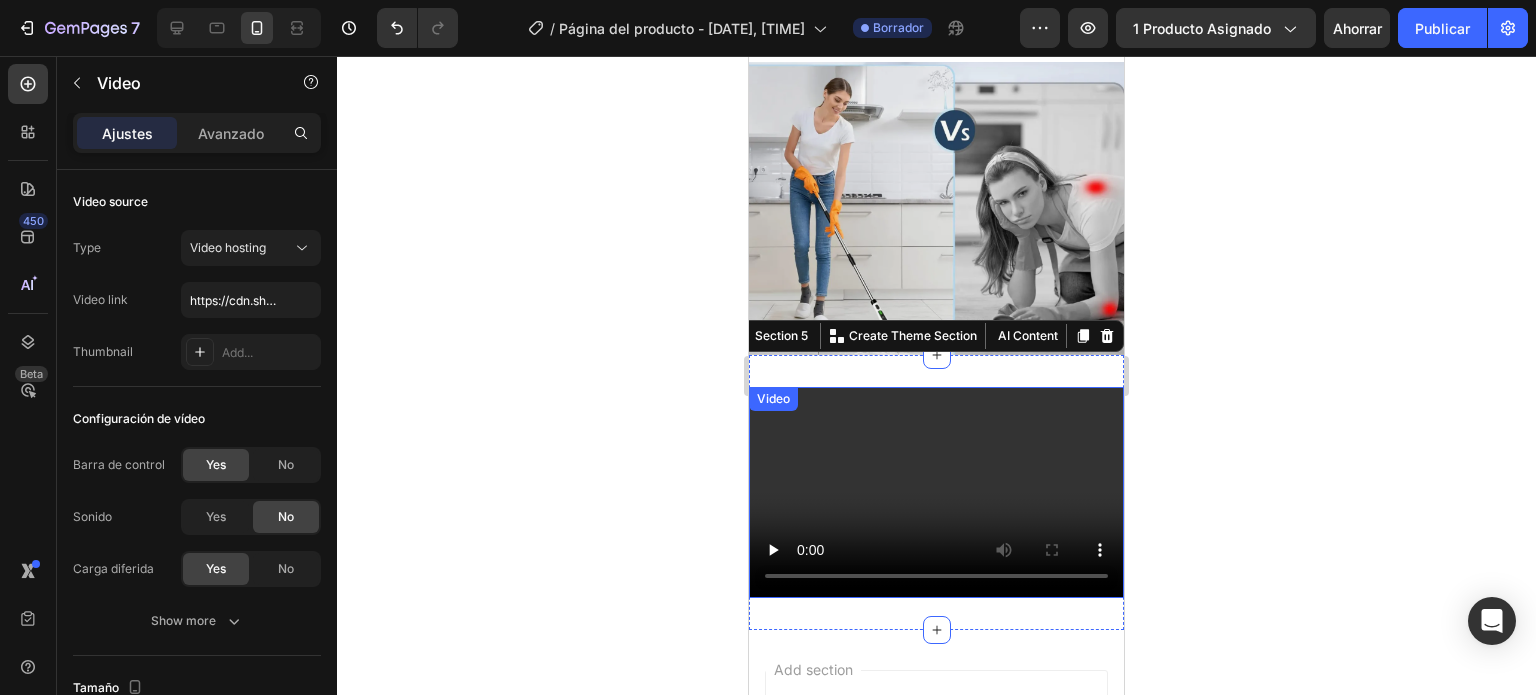 click at bounding box center (936, 492) 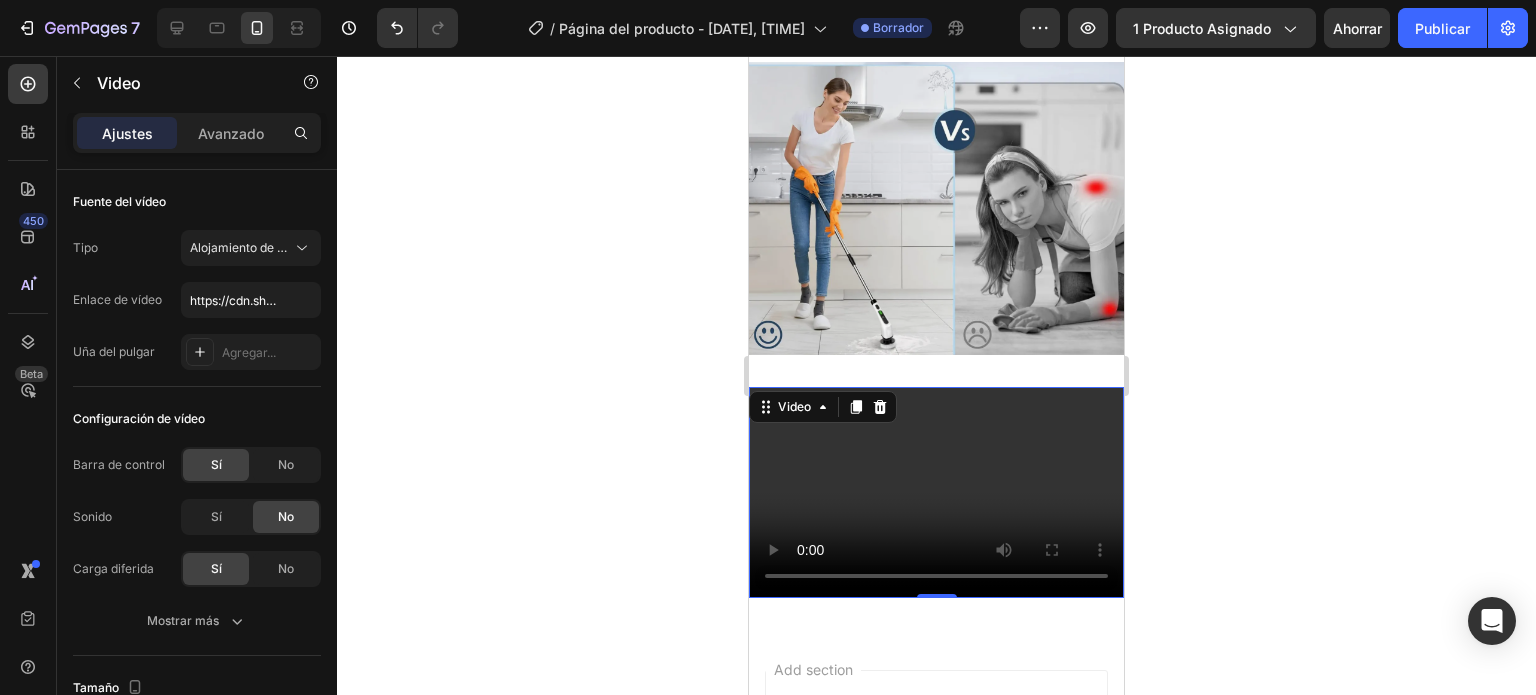 click at bounding box center (936, 492) 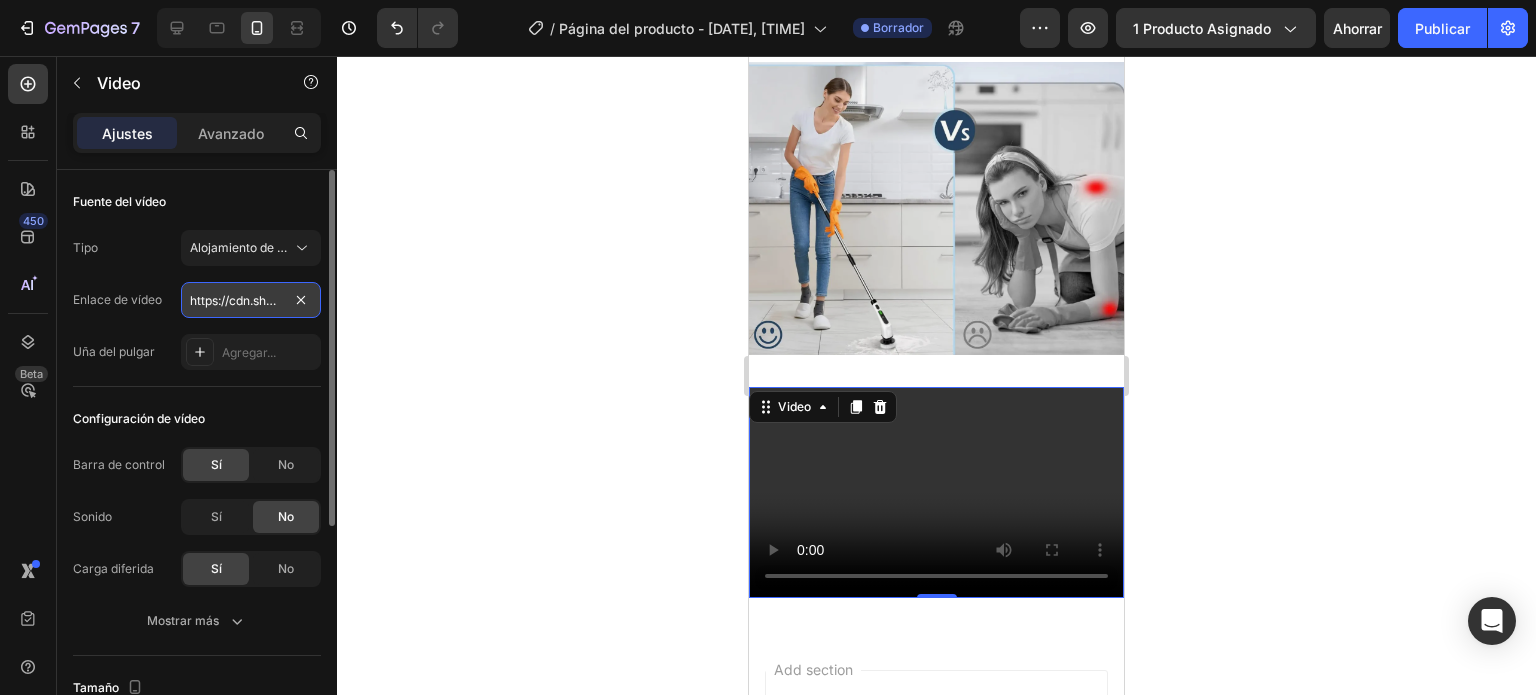 click on "https://cdn.shopify.com/videos/c/o/v/2cd3deb506b54b009063f7270ab5cf2e.mp4" at bounding box center (251, 300) 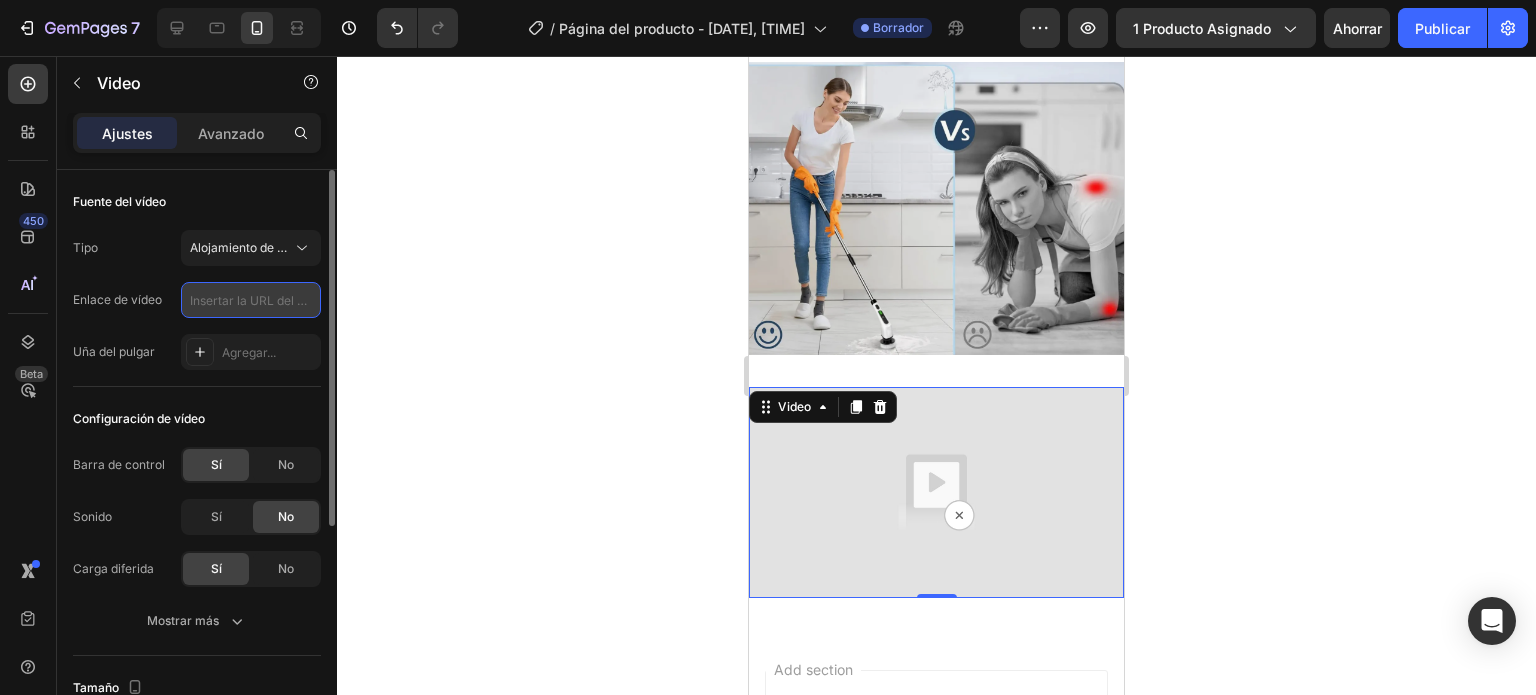 paste on "https://www.amazon.es/vdp/1021514226284d16b4b48526f8768cf2?product=B0CP96T2QZ&ref=cm_sw_cp_r_ib_dt_rYUlsWc9JzP2X" 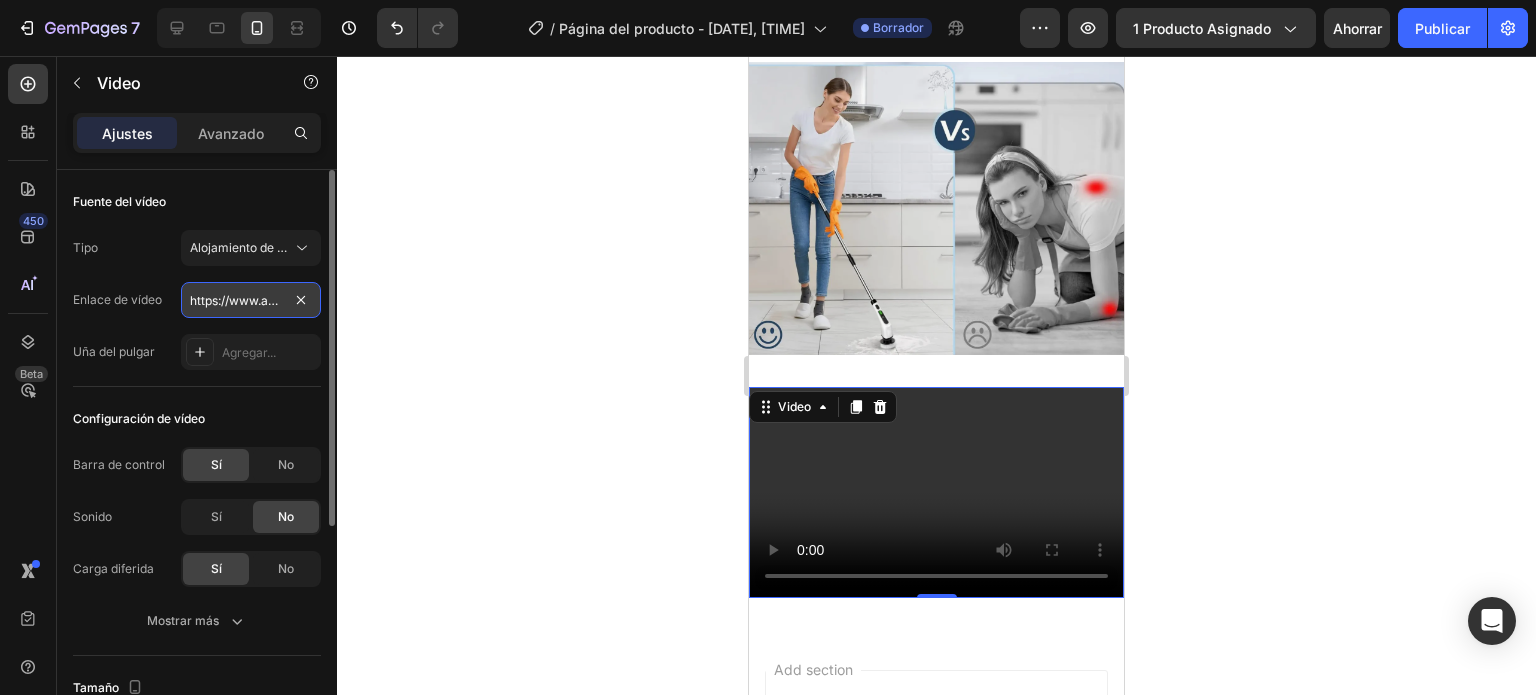 scroll, scrollTop: 0, scrollLeft: 662, axis: horizontal 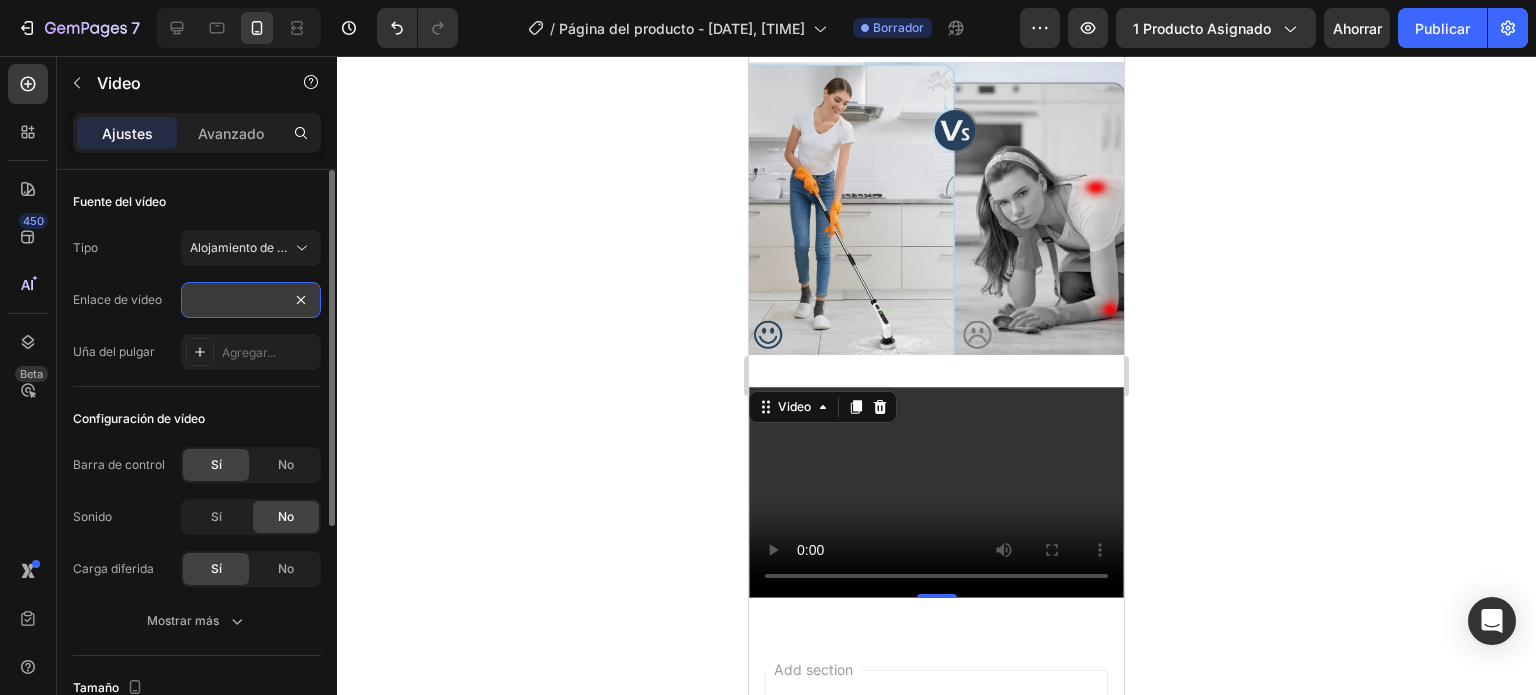 type on "https://www.amazon.es/vdp/1021514226284d16b4b48526f8768cf2?product=B0CP96T2QZ&ref=cm_sw_cp_r_ib_dt_rYUlsWc9JzP2X" 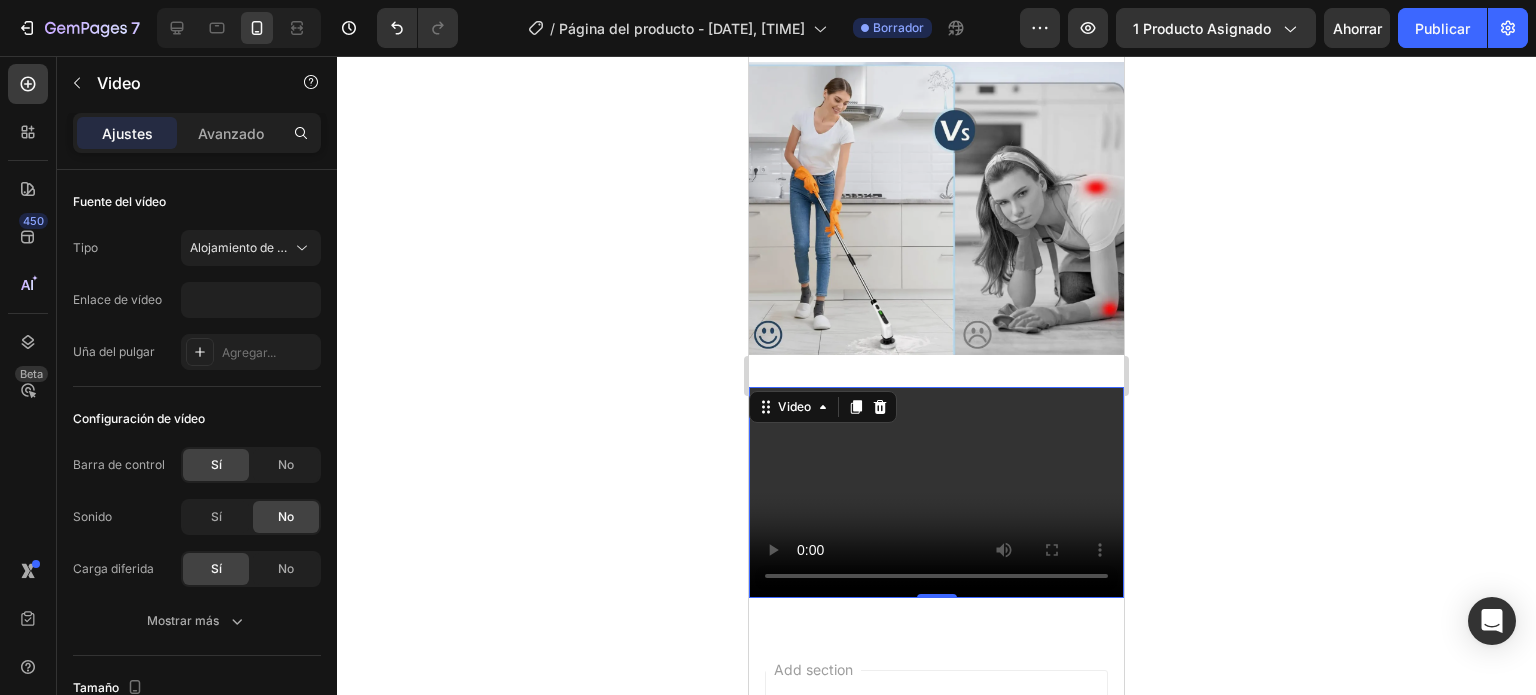 scroll, scrollTop: 0, scrollLeft: 0, axis: both 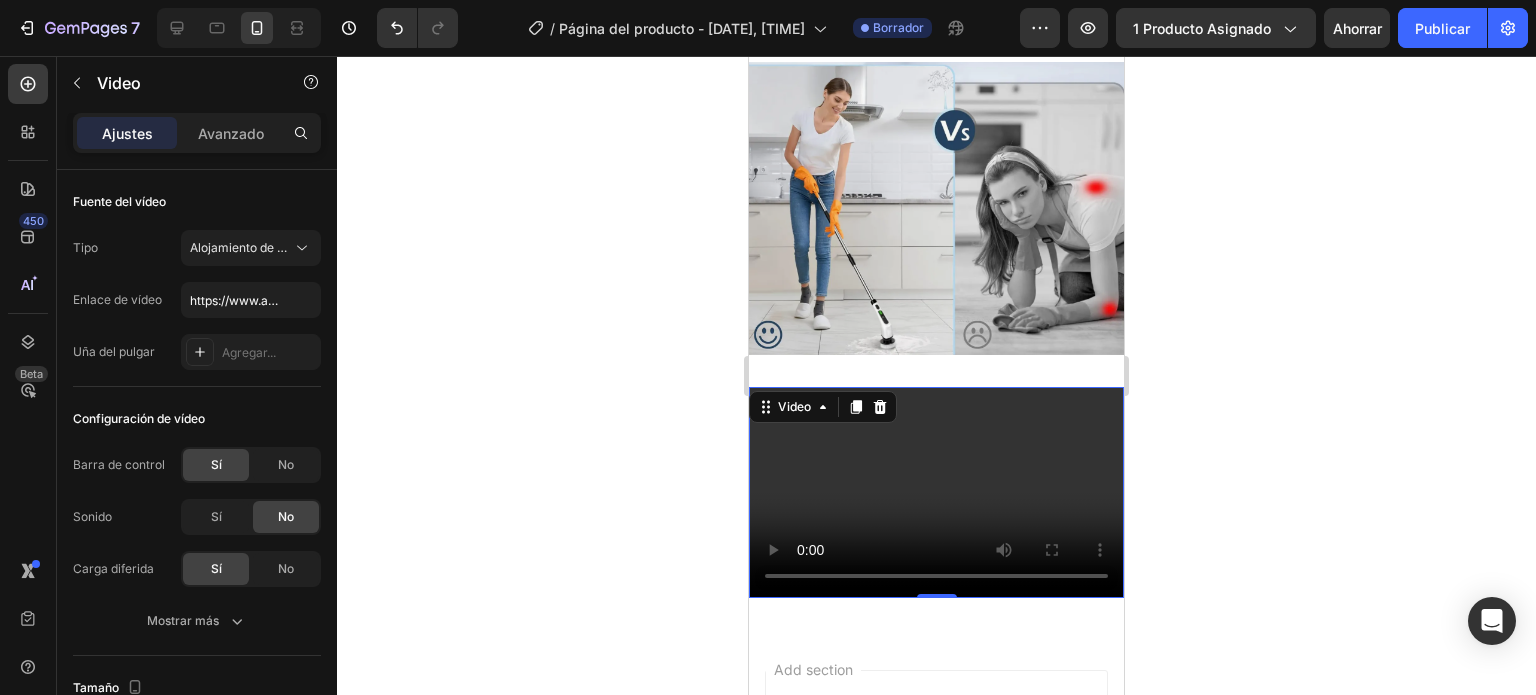 click 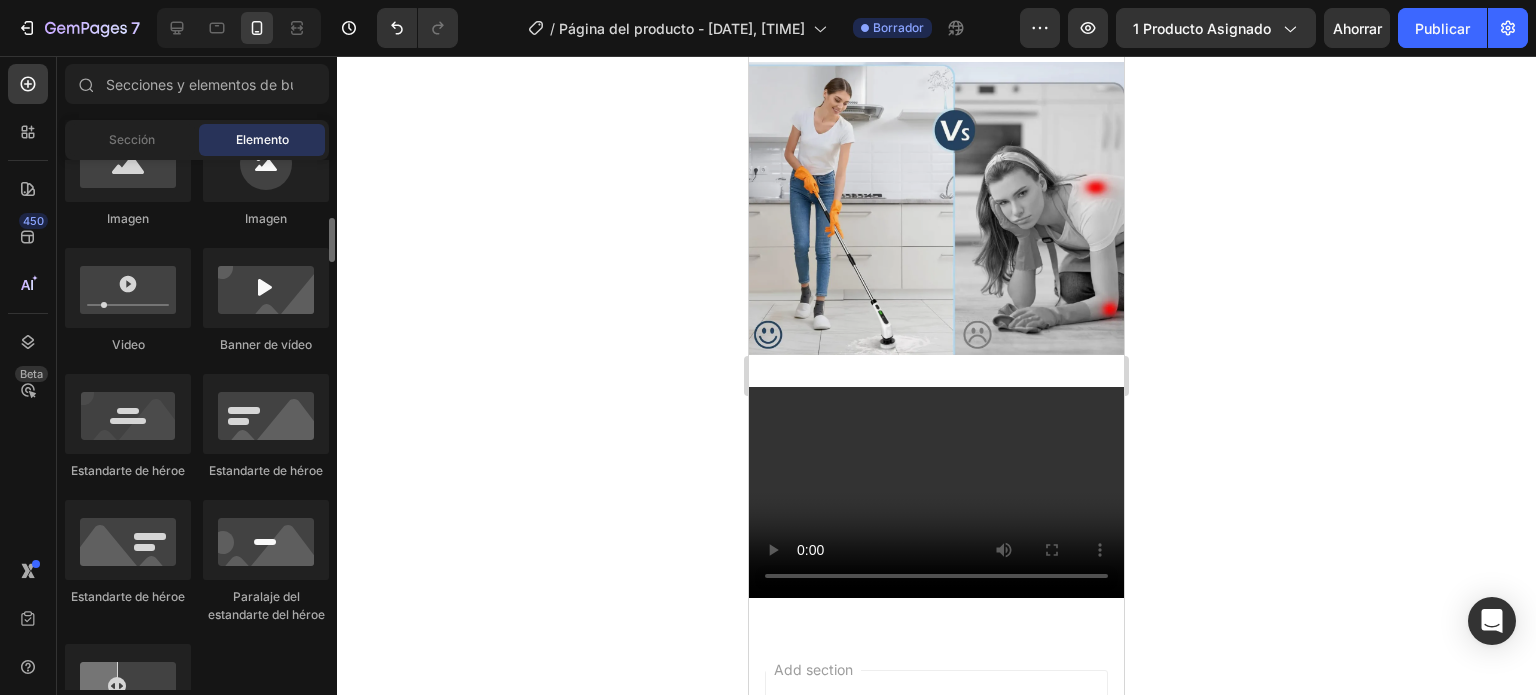 scroll, scrollTop: 600, scrollLeft: 0, axis: vertical 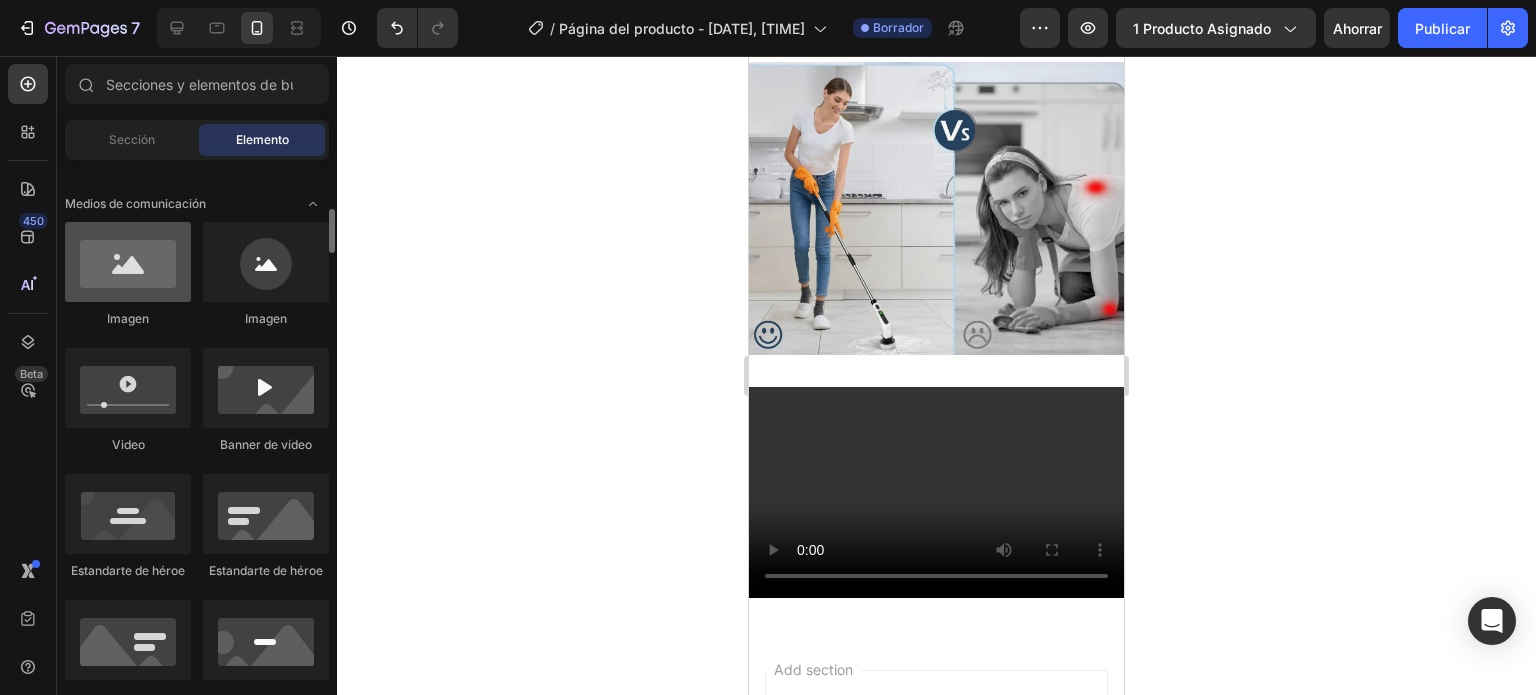 click at bounding box center [128, 262] 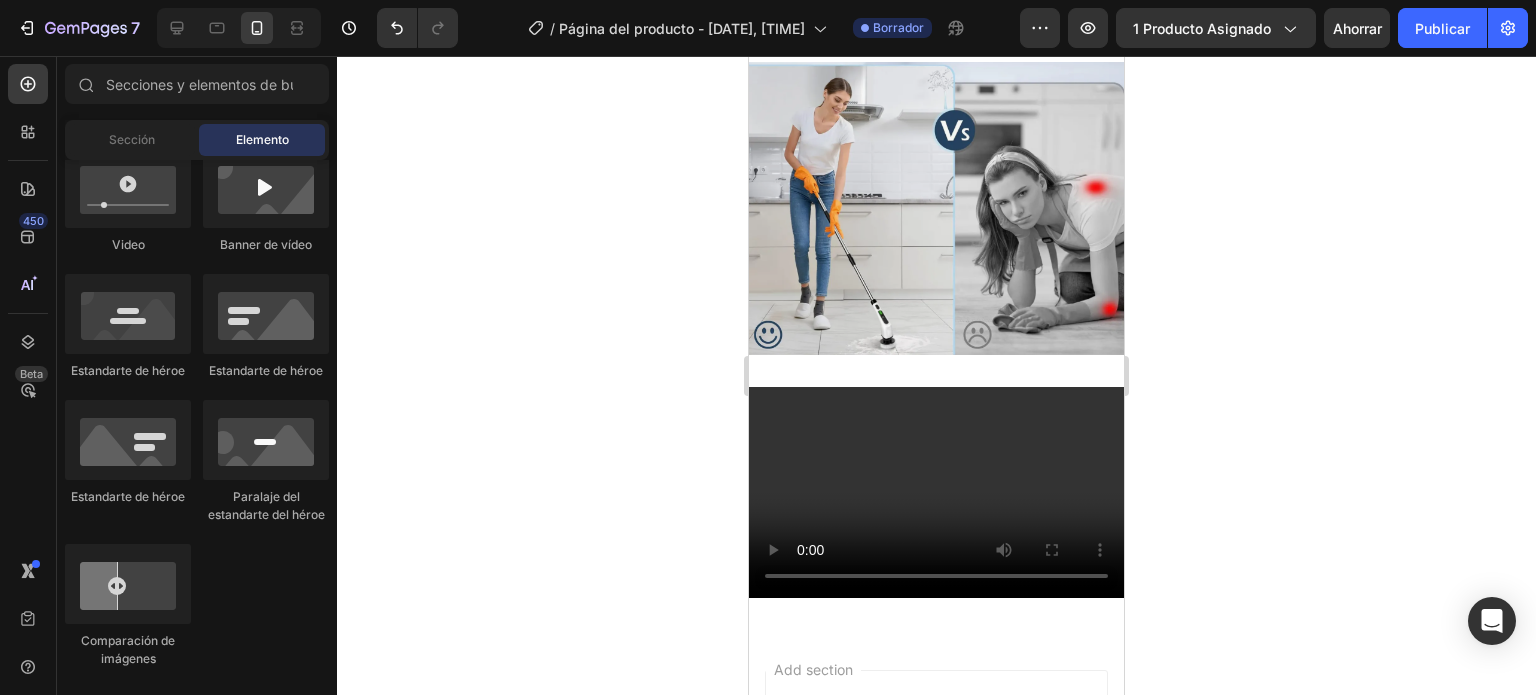 scroll, scrollTop: 600, scrollLeft: 0, axis: vertical 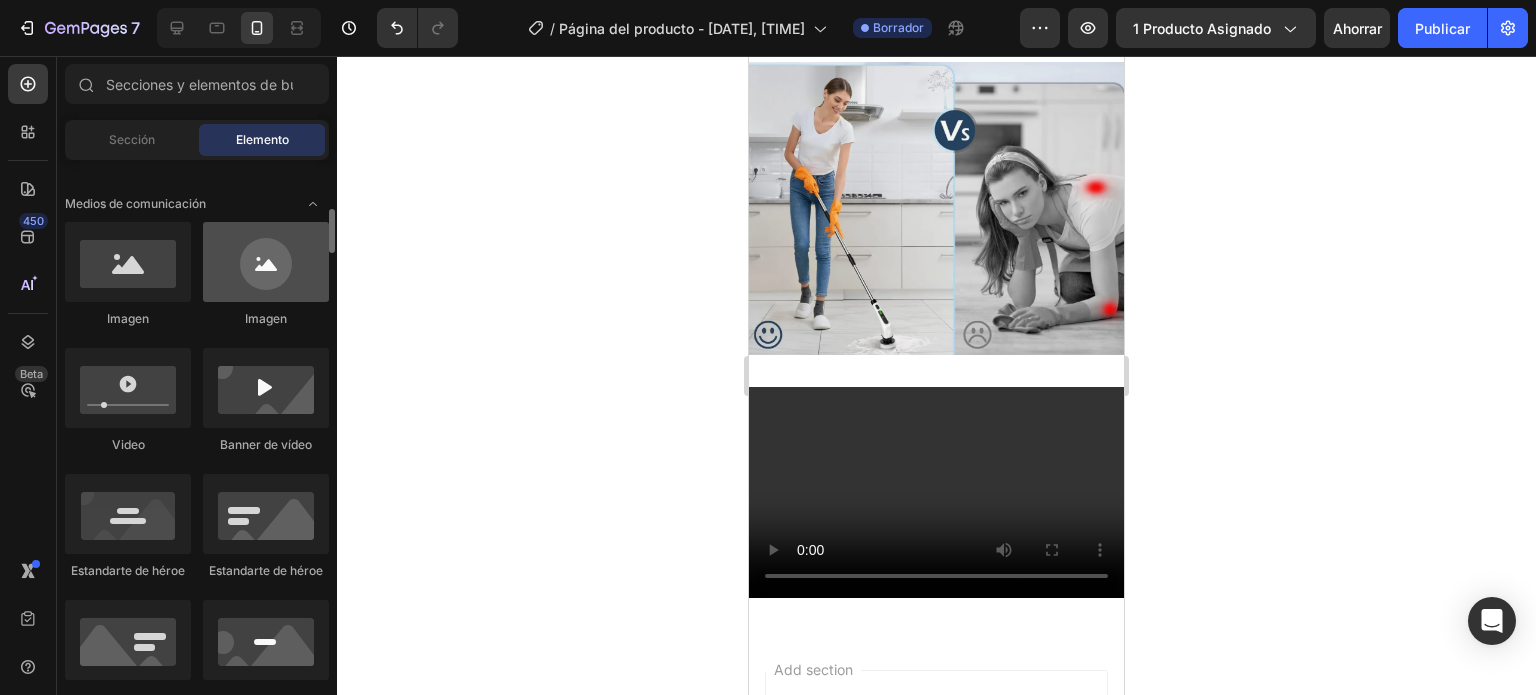 click at bounding box center (266, 262) 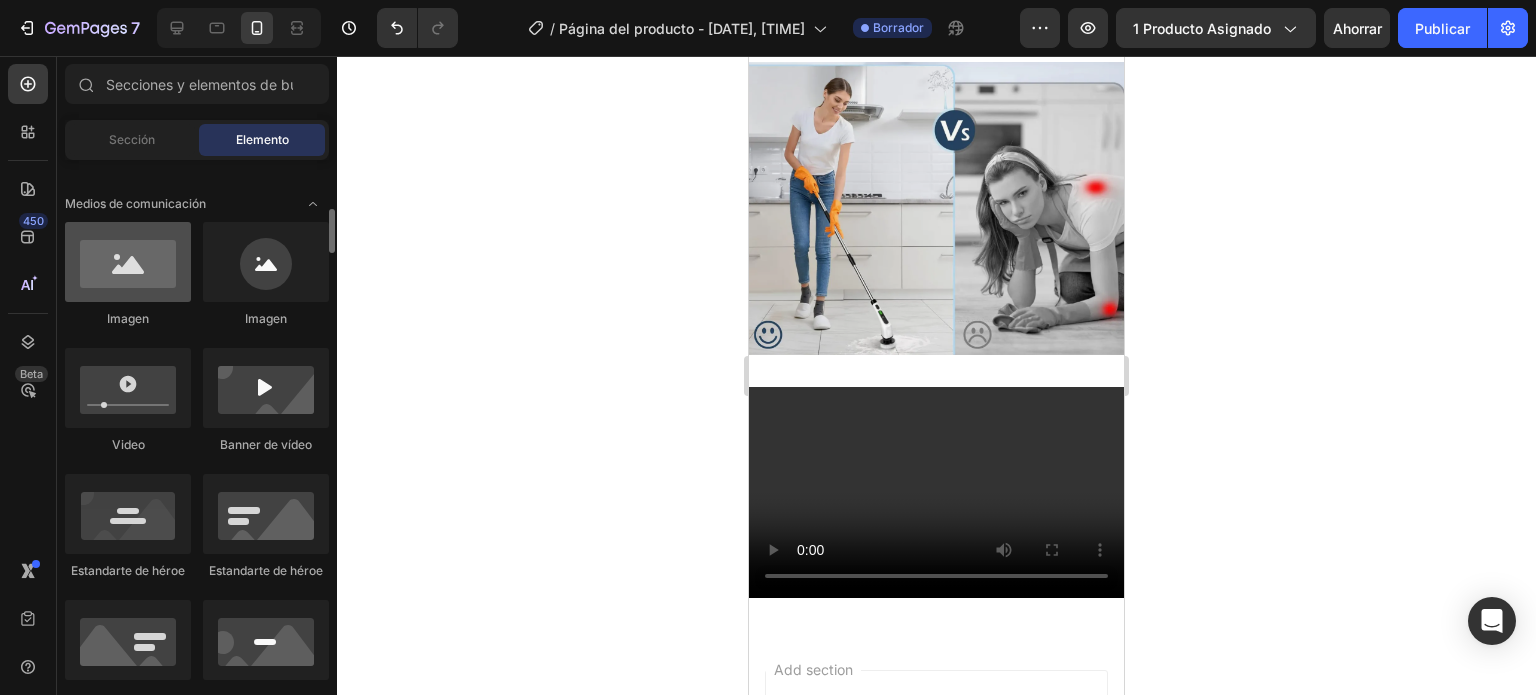 click at bounding box center (128, 262) 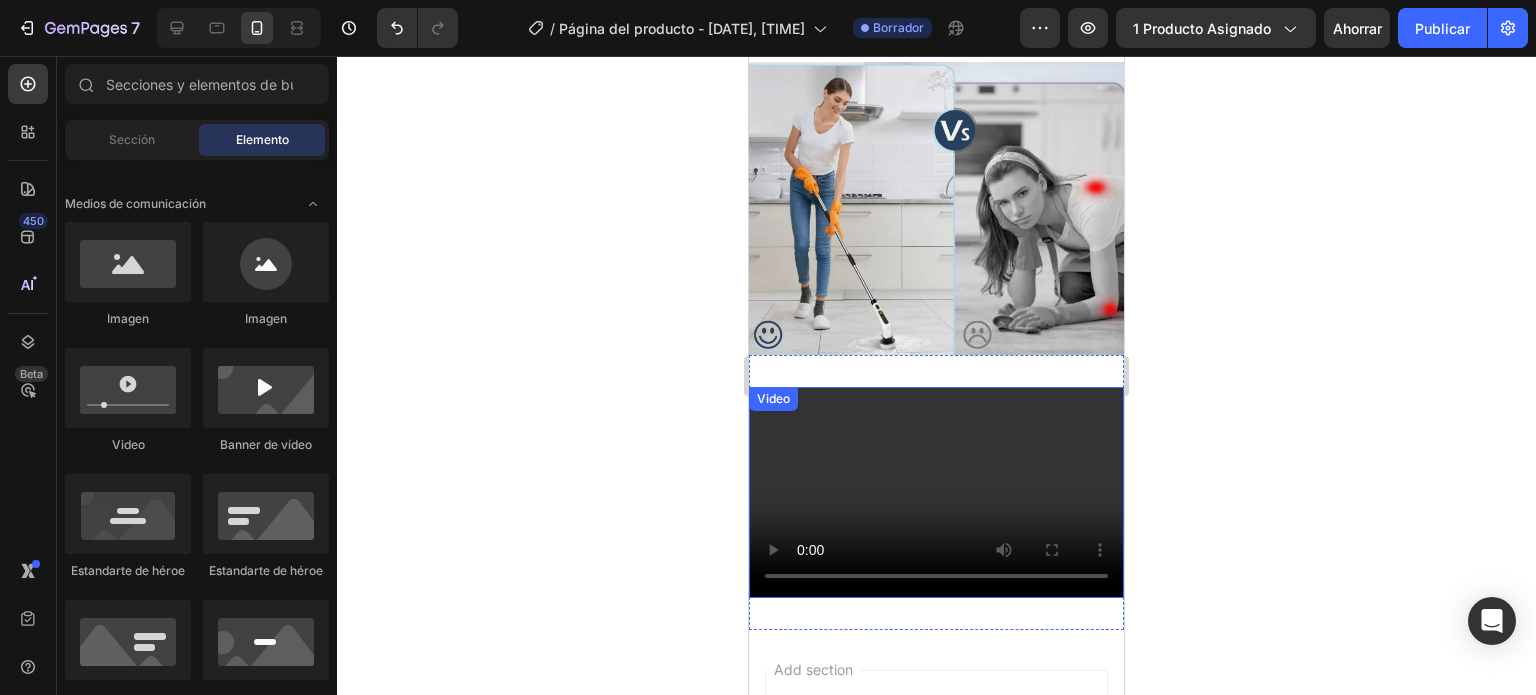 click at bounding box center (936, 492) 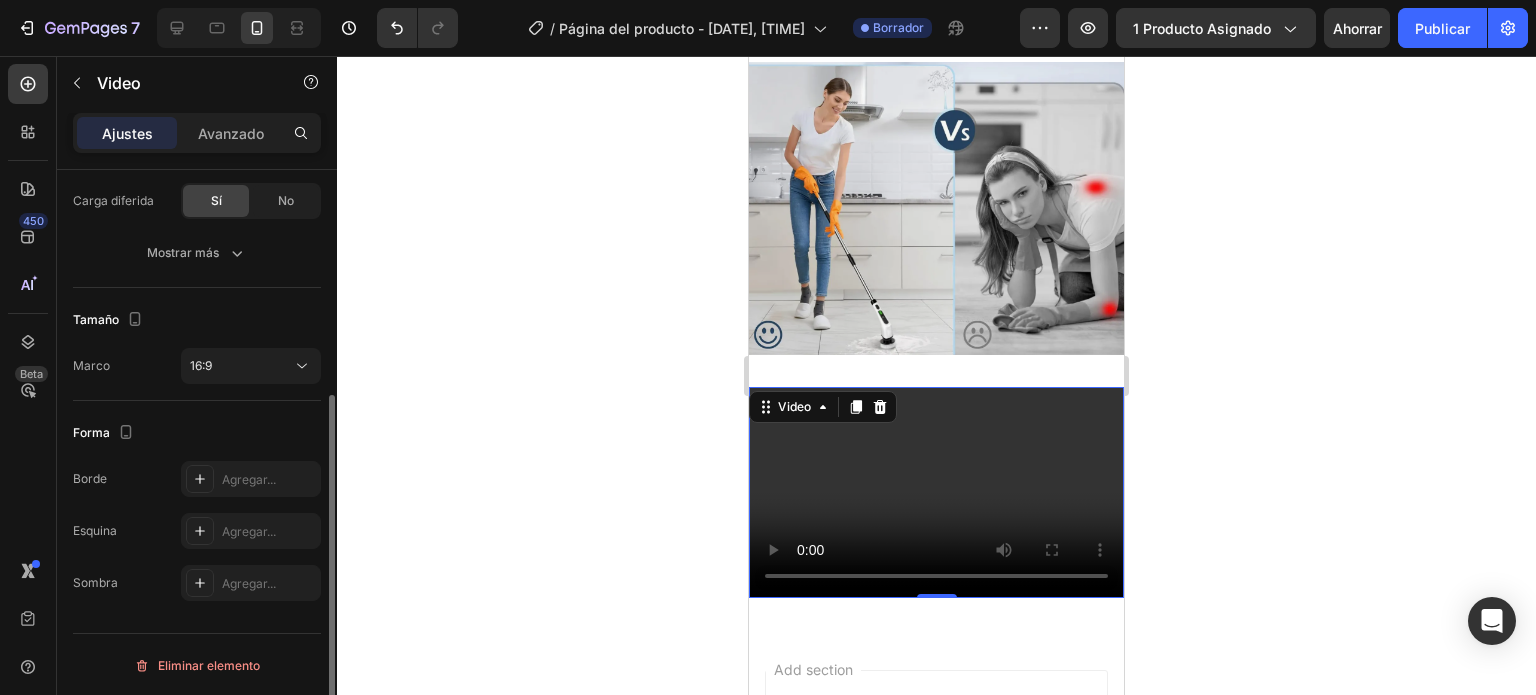 scroll, scrollTop: 0, scrollLeft: 0, axis: both 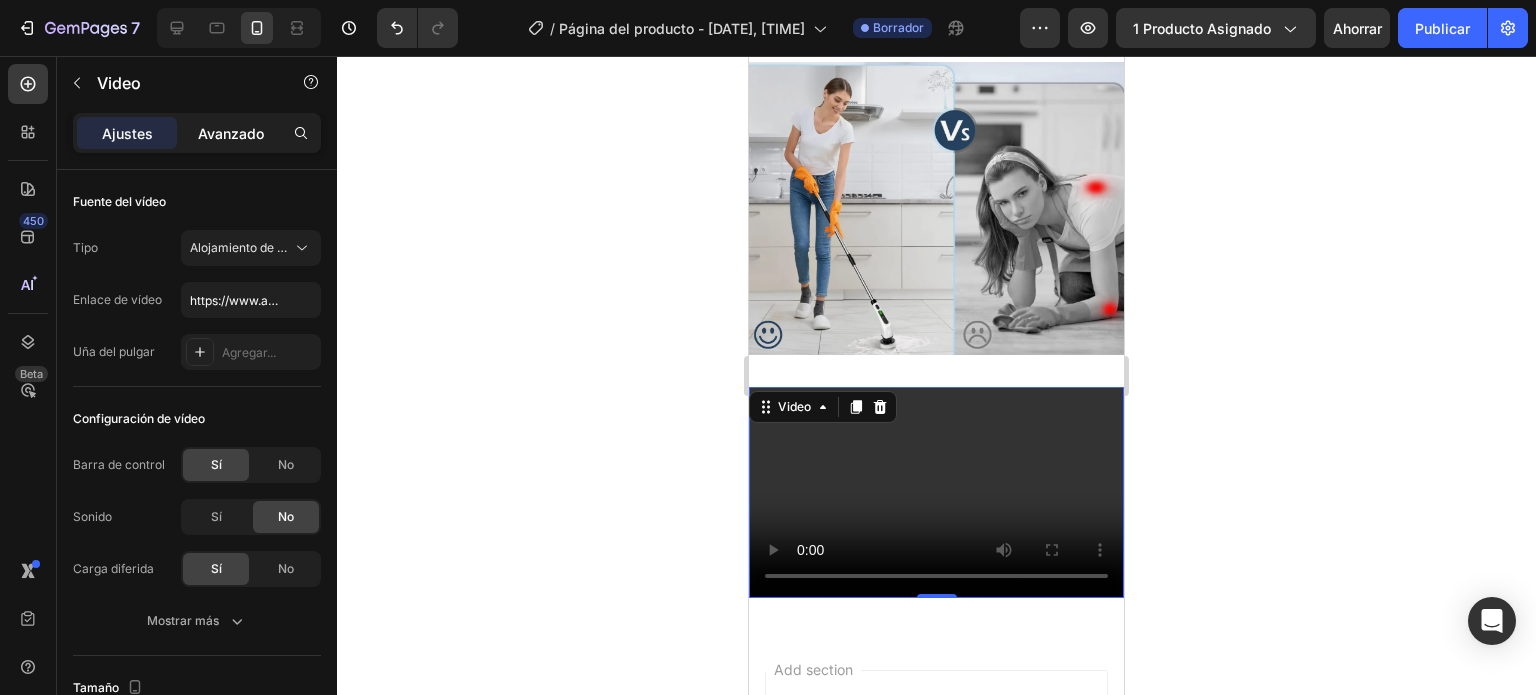 click on "Avanzado" at bounding box center (231, 133) 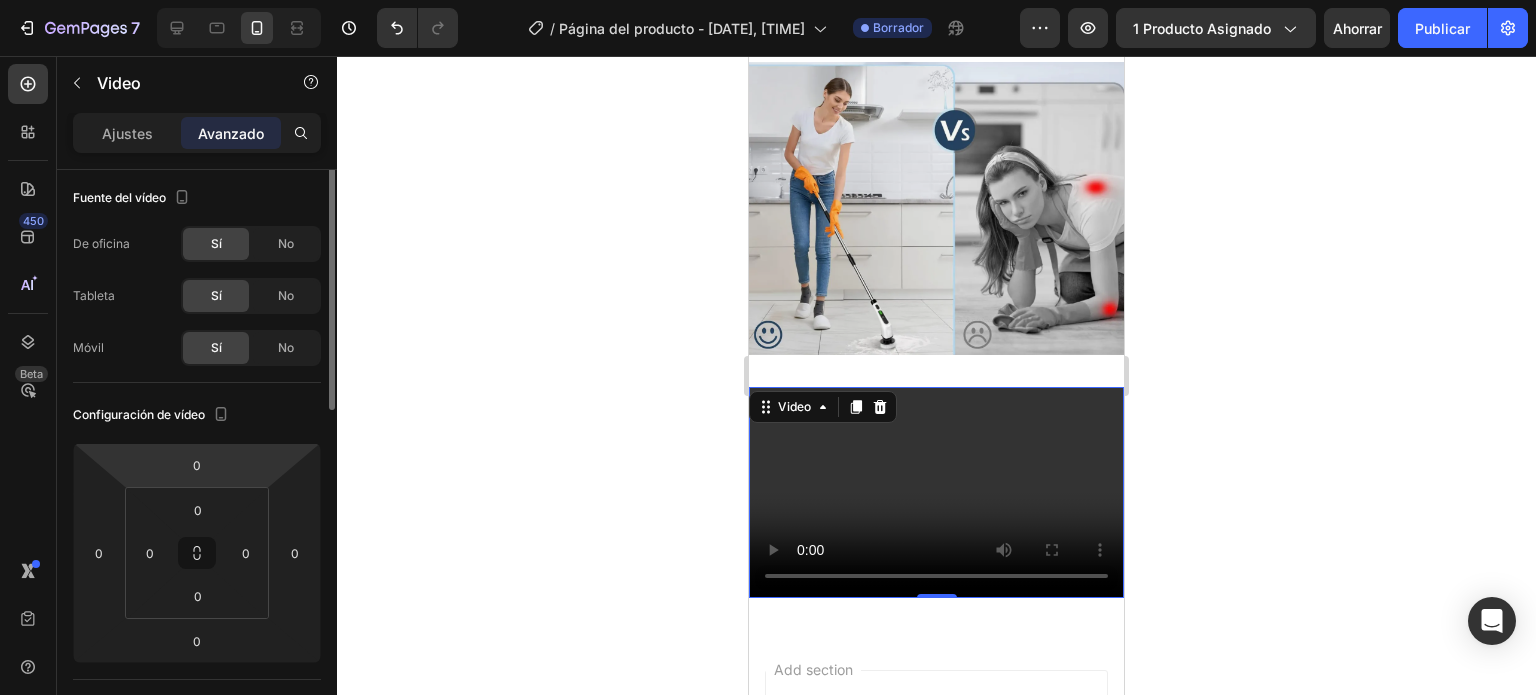scroll, scrollTop: 0, scrollLeft: 0, axis: both 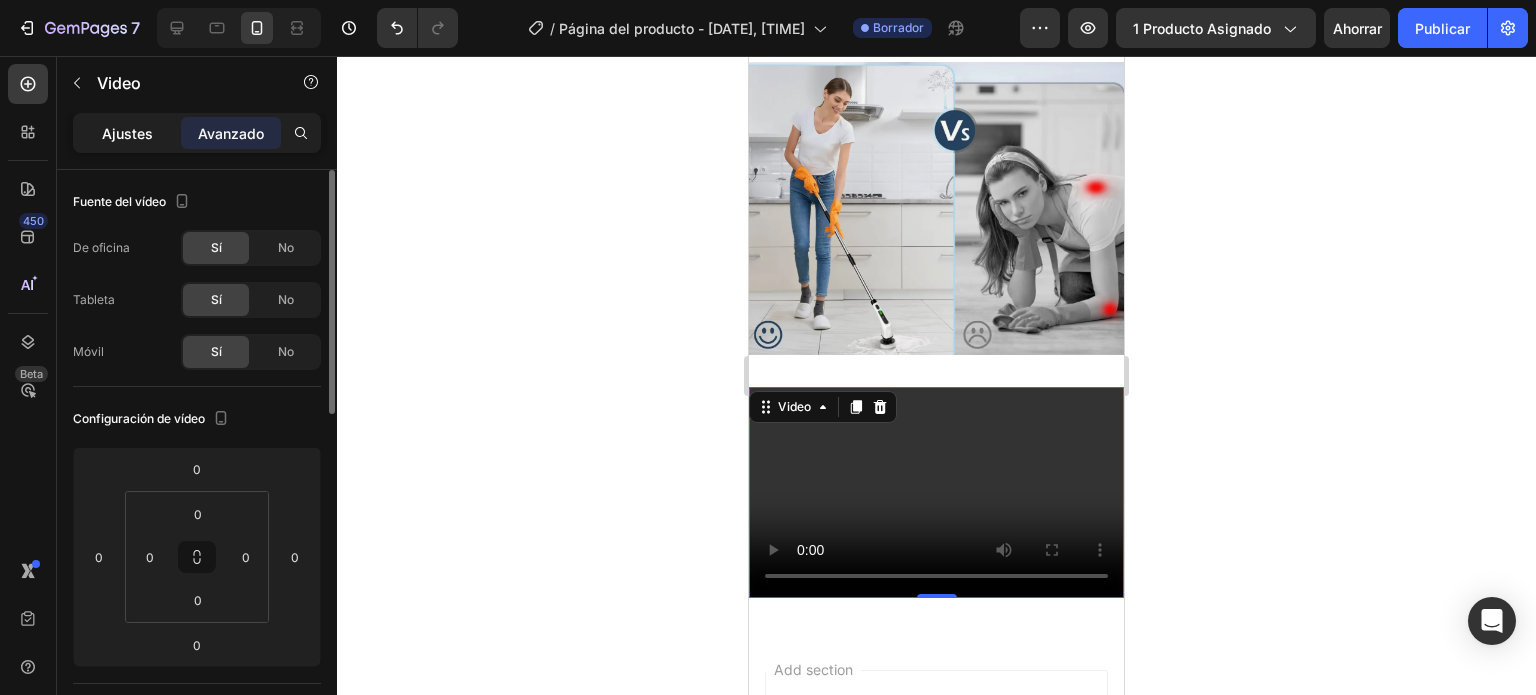 click on "Ajustes" at bounding box center (127, 133) 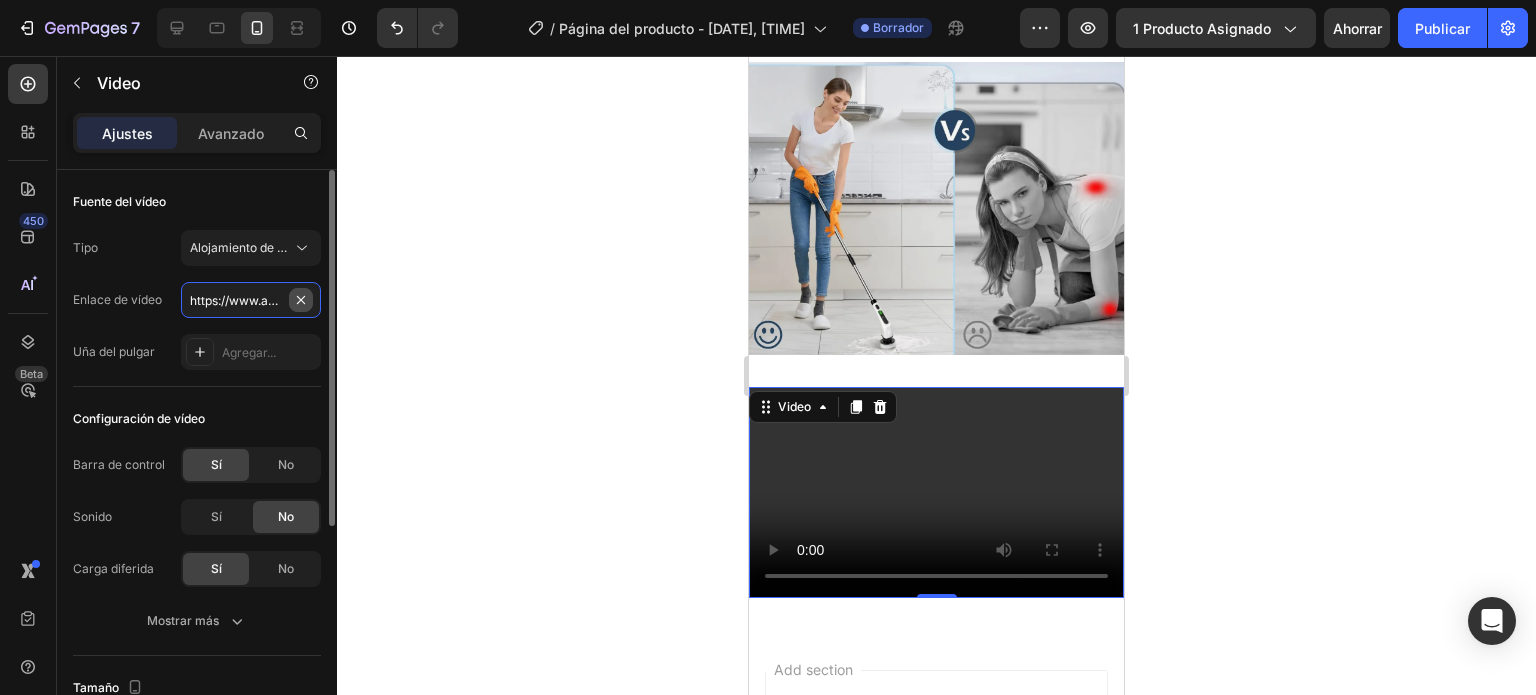 type 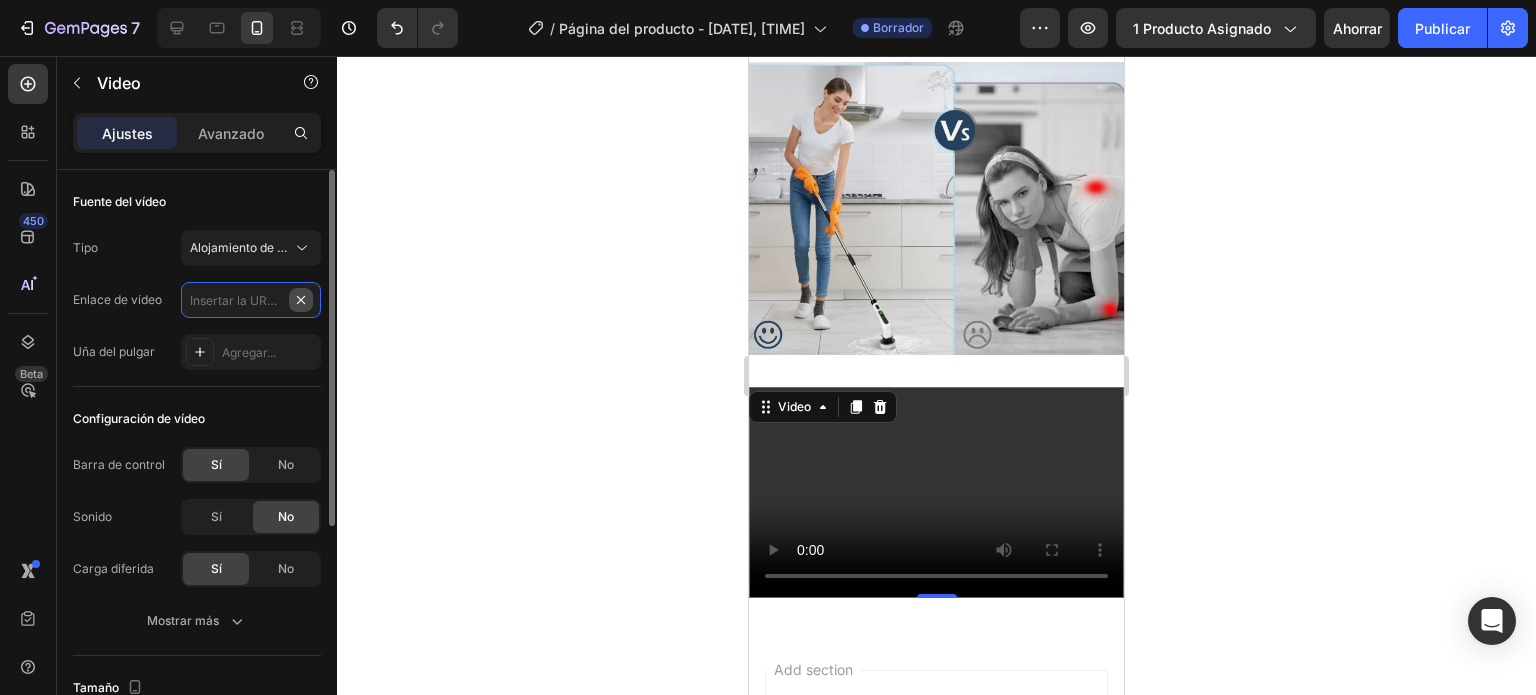 scroll, scrollTop: 0, scrollLeft: 0, axis: both 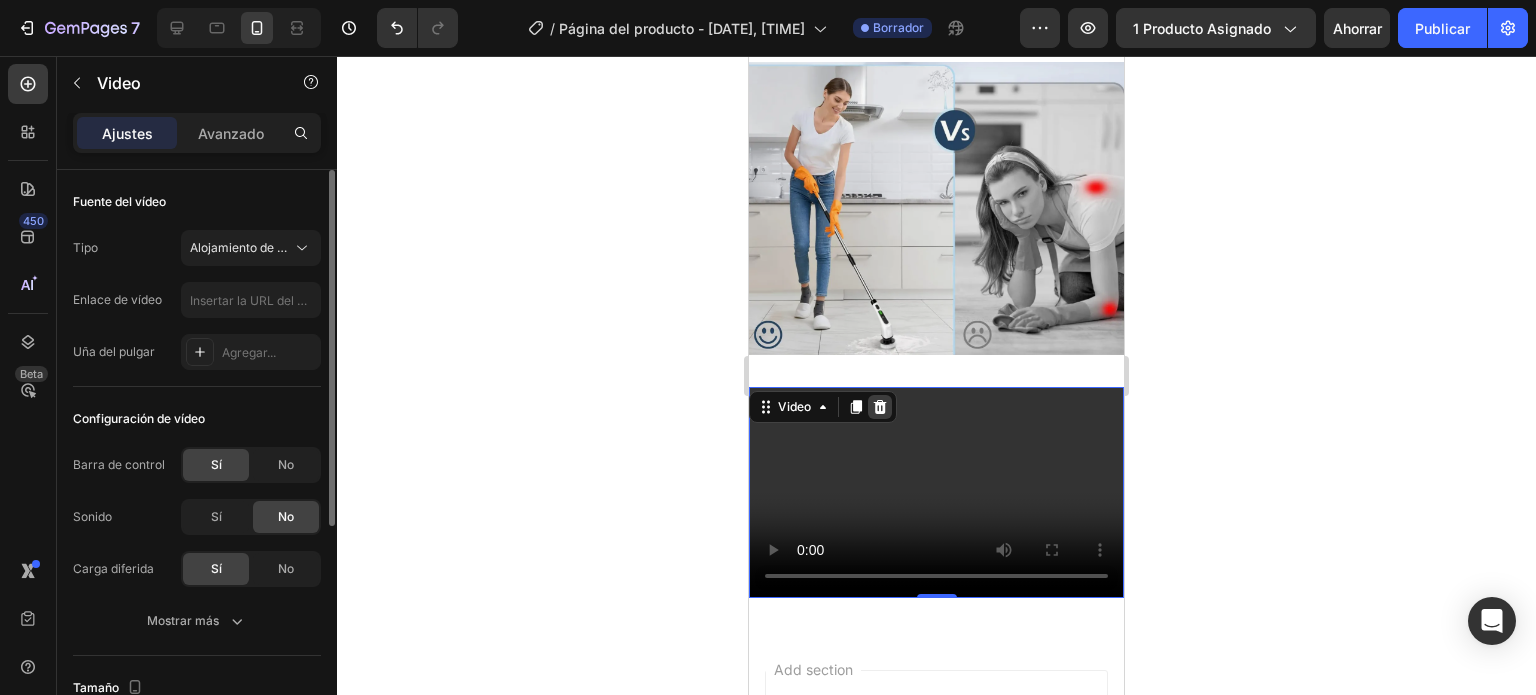 click 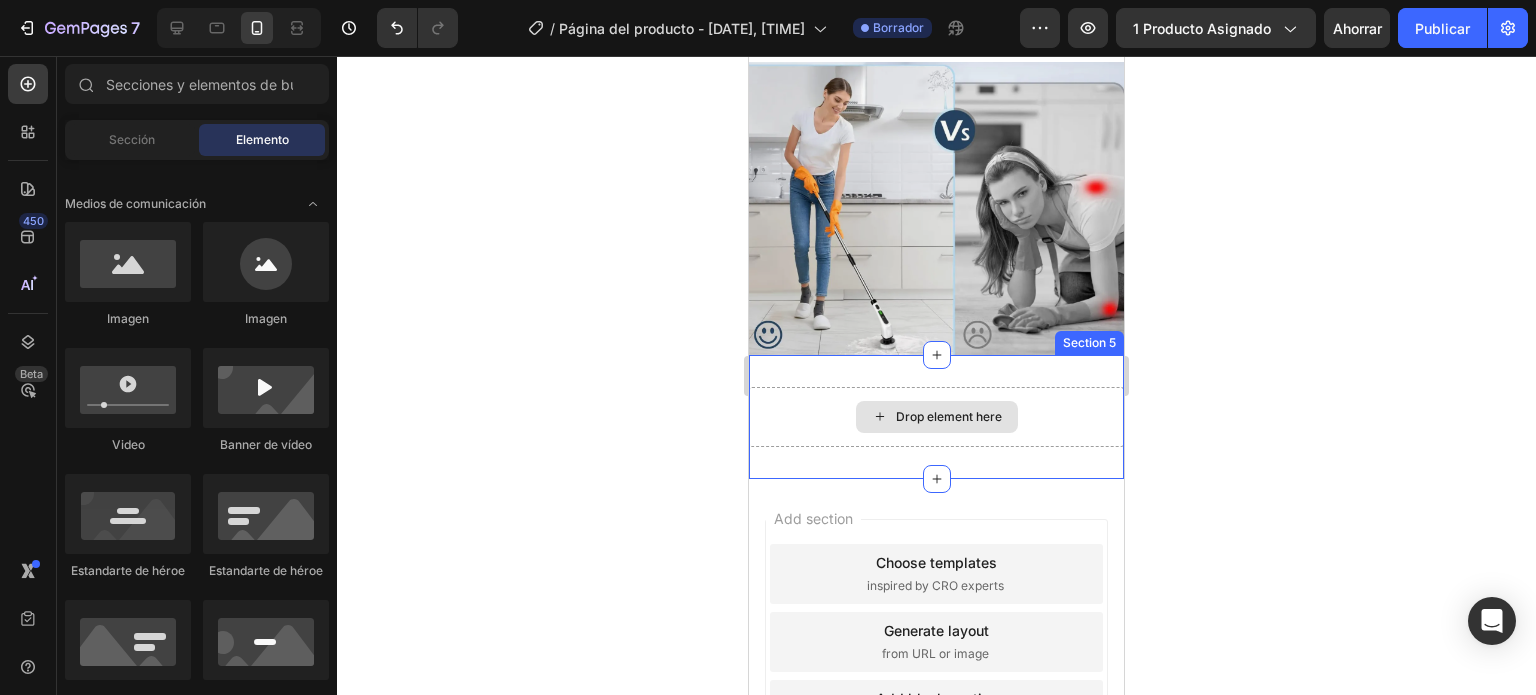 click on "Drop element here" at bounding box center [936, 417] 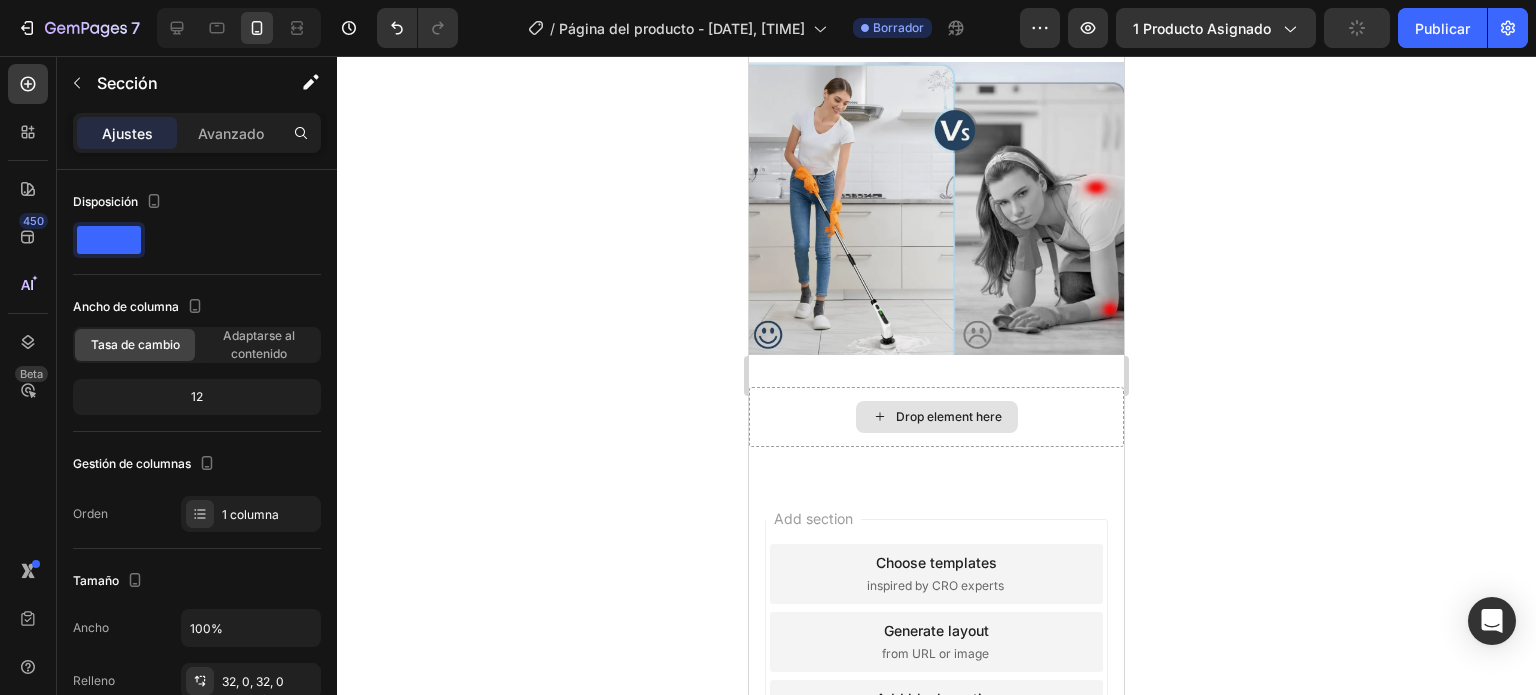 click on "Drop element here" at bounding box center (949, 417) 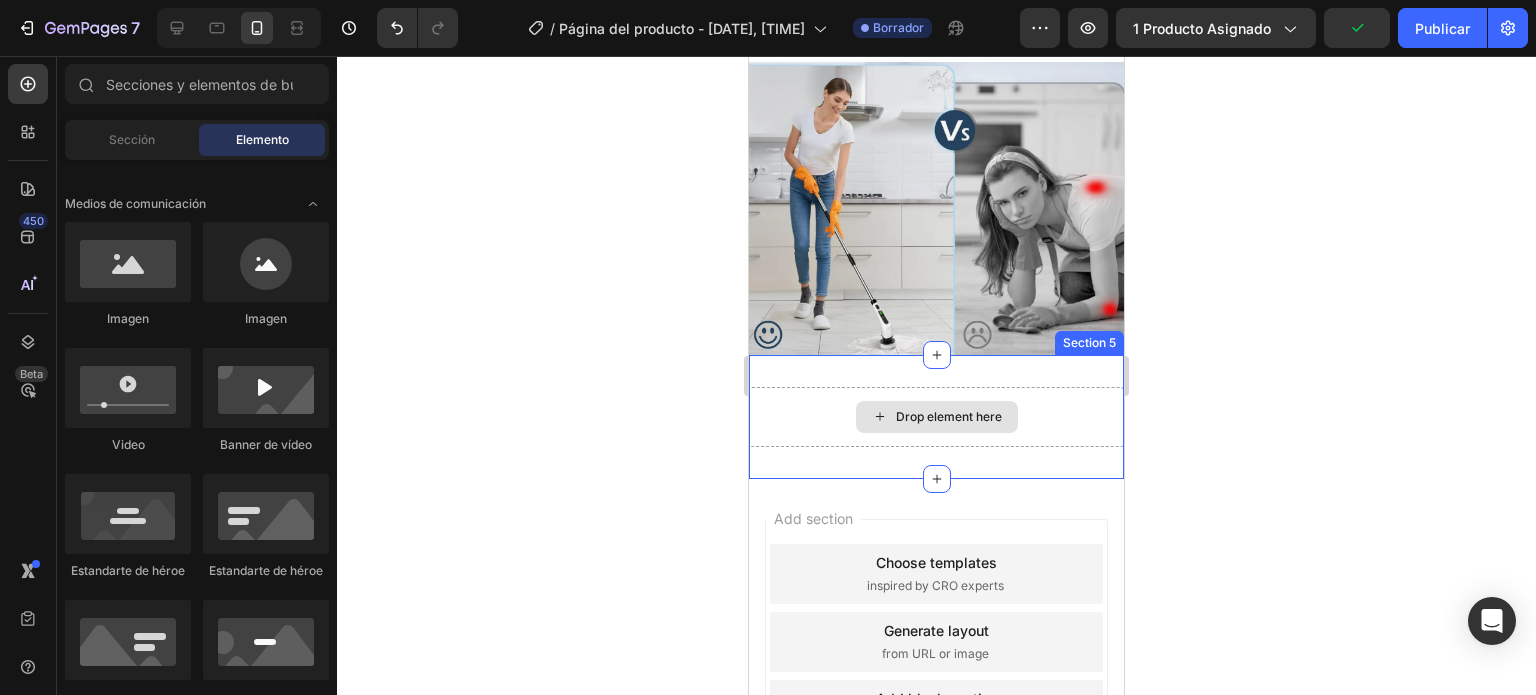 click on "Drop element here" at bounding box center (936, 417) 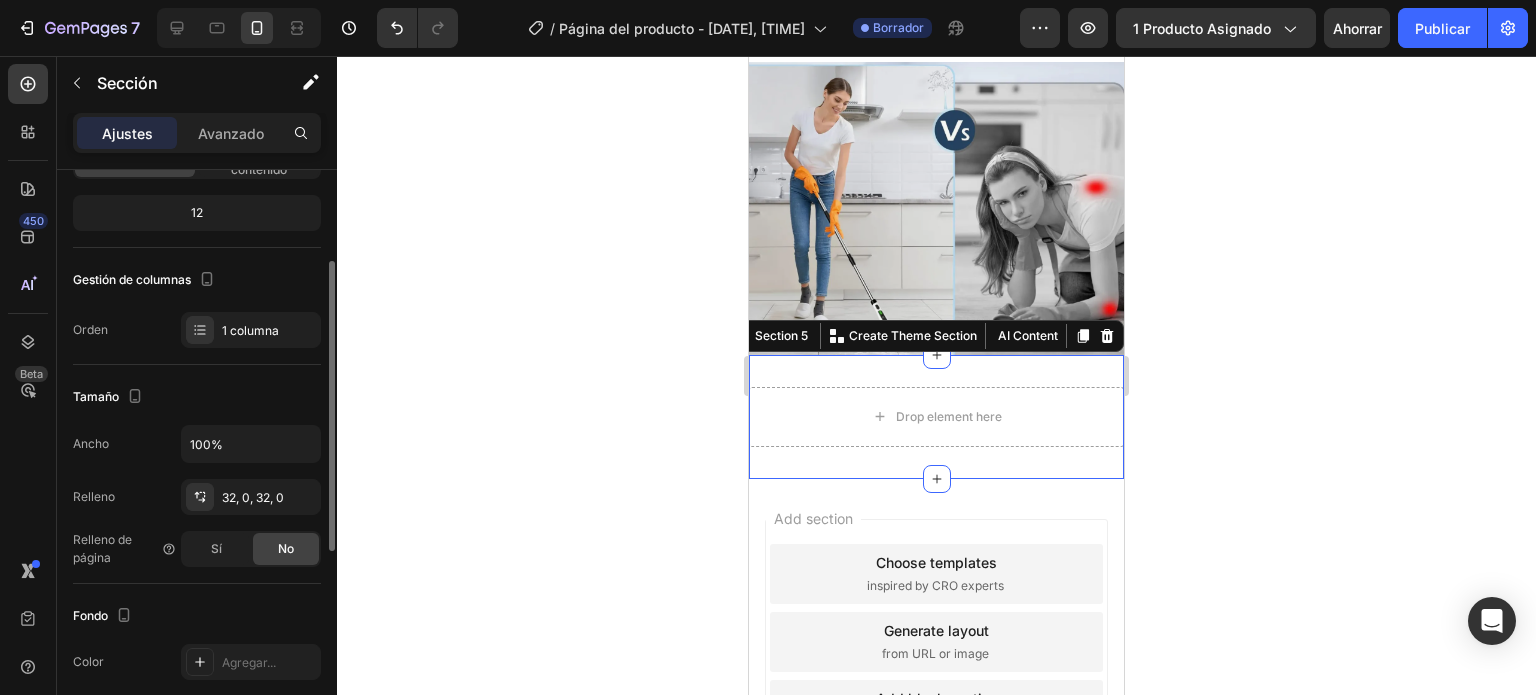 scroll, scrollTop: 0, scrollLeft: 0, axis: both 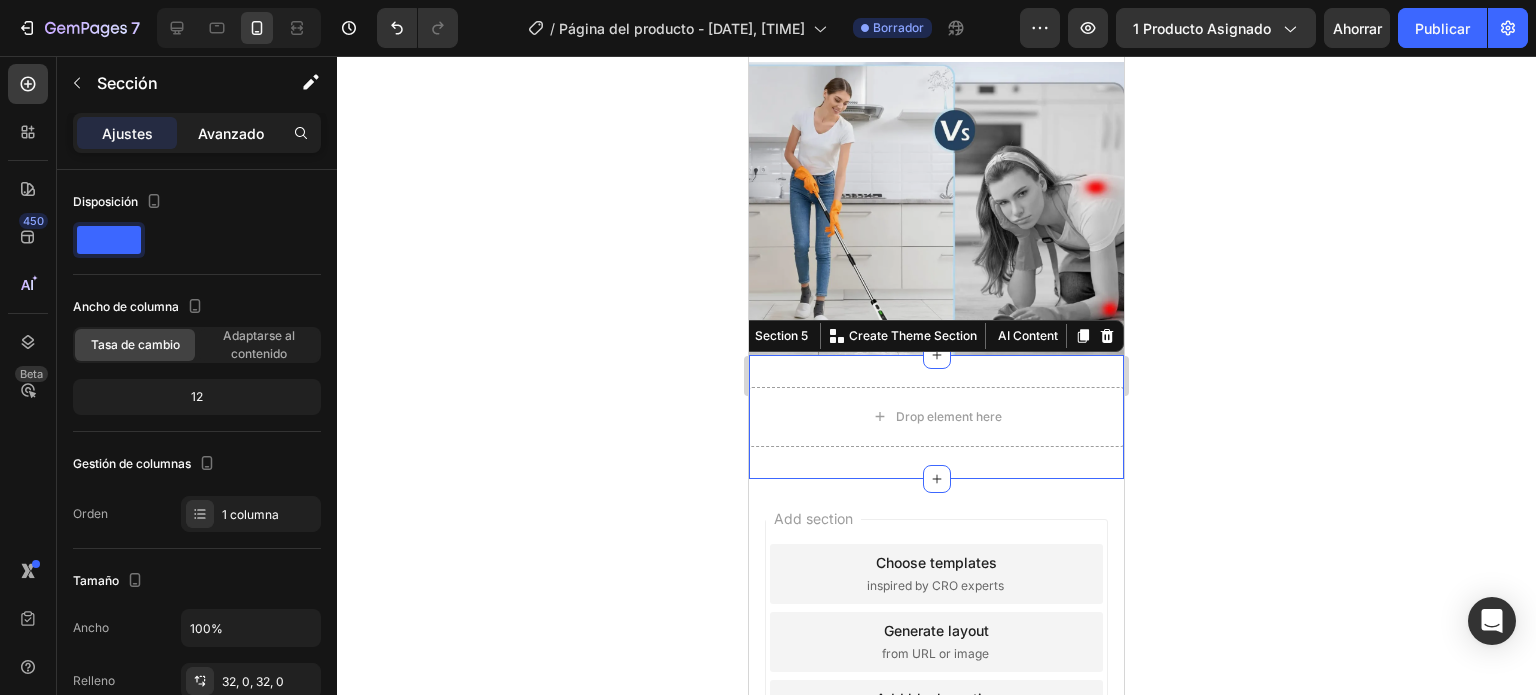 click on "Avanzado" at bounding box center [231, 133] 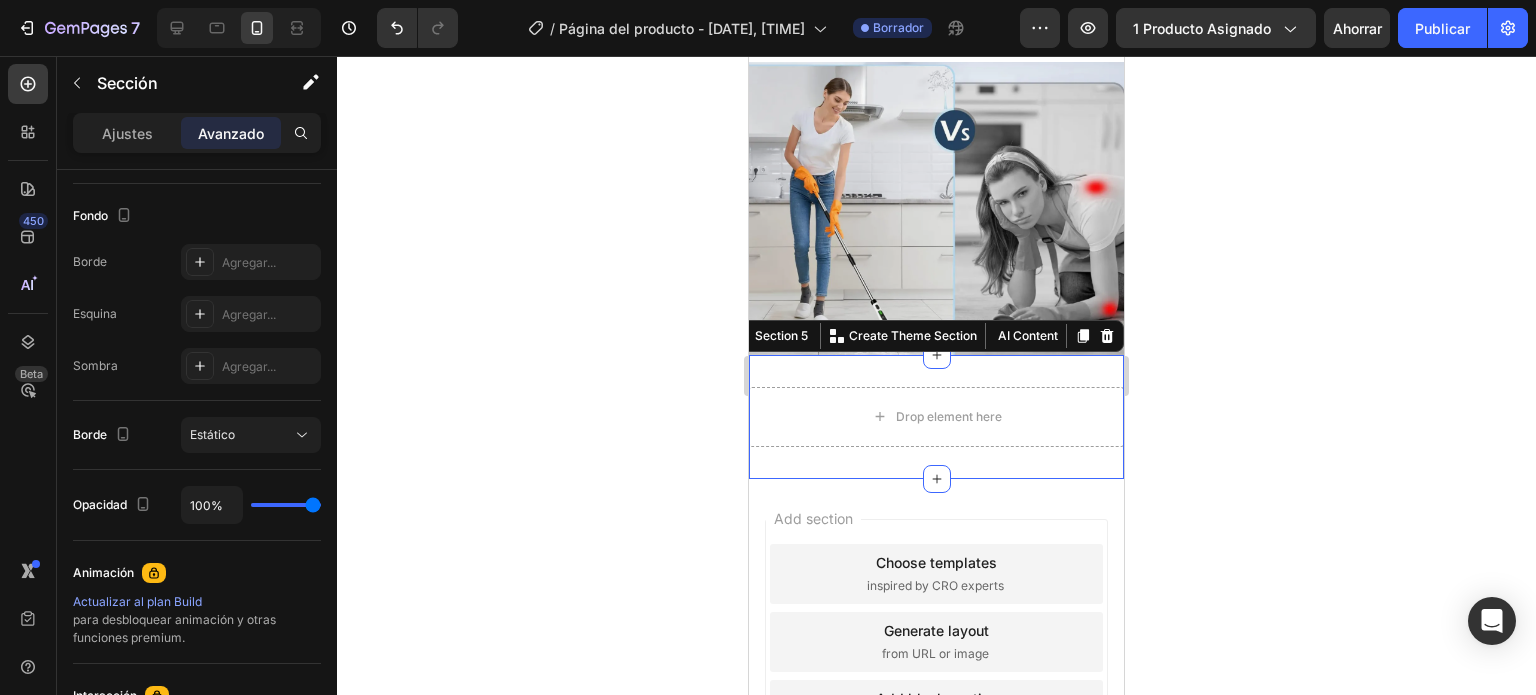 scroll, scrollTop: 804, scrollLeft: 0, axis: vertical 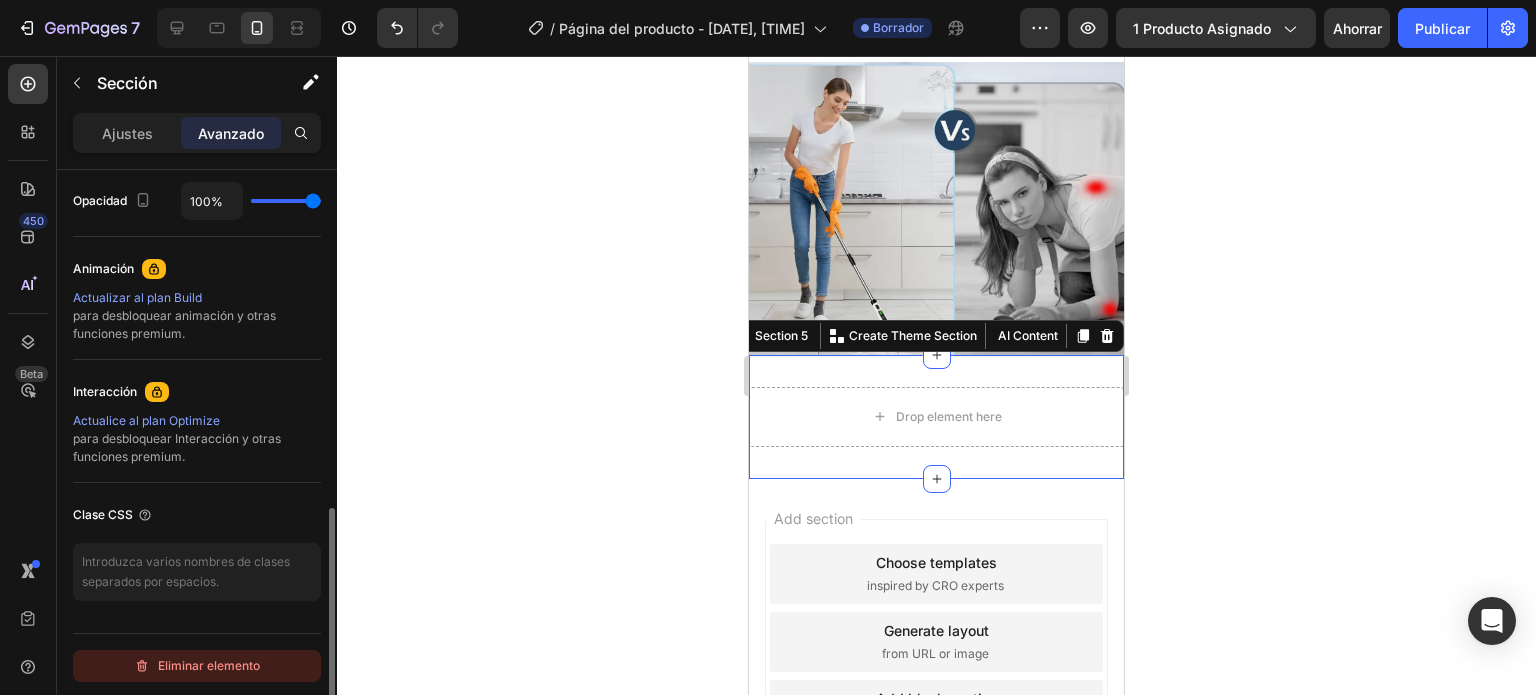 click on "Eliminar elemento" 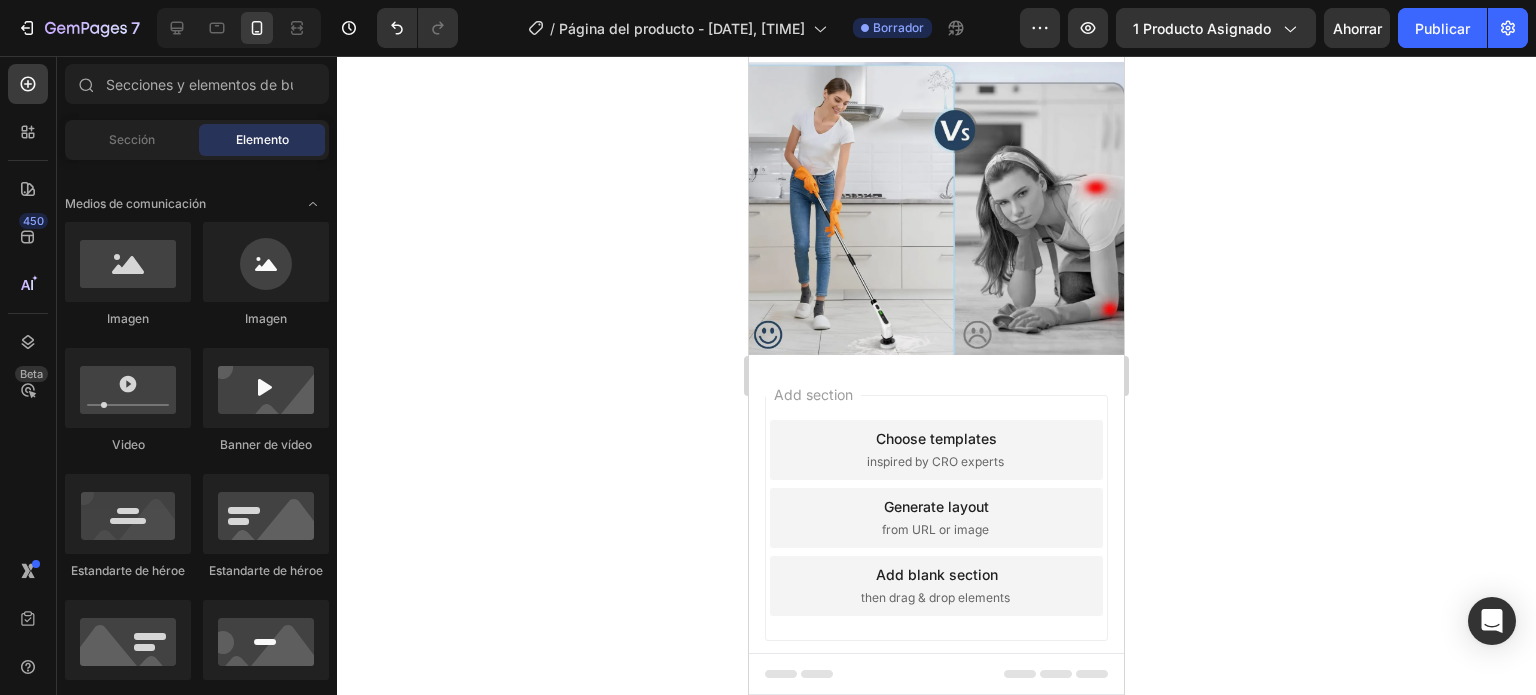 scroll, scrollTop: 231, scrollLeft: 0, axis: vertical 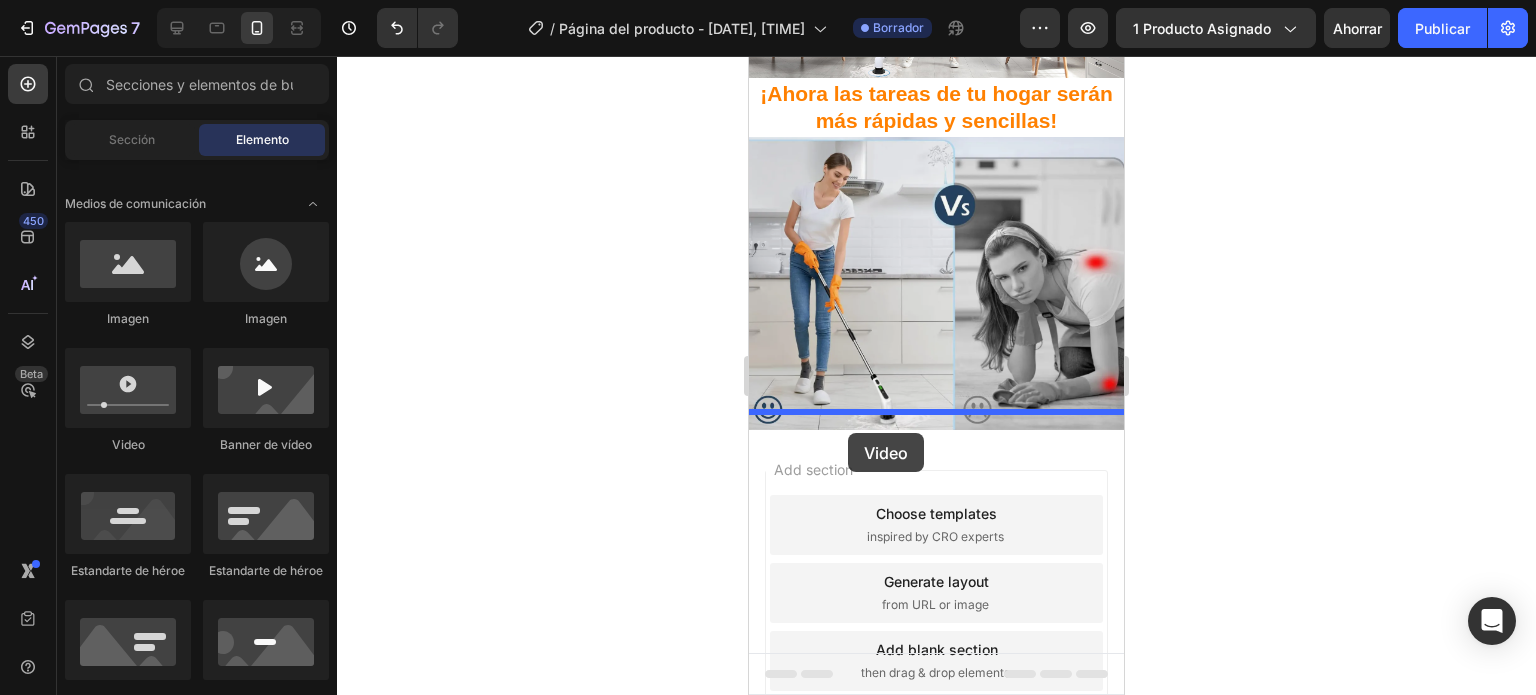 drag, startPoint x: 877, startPoint y: 456, endPoint x: 848, endPoint y: 433, distance: 37.01351 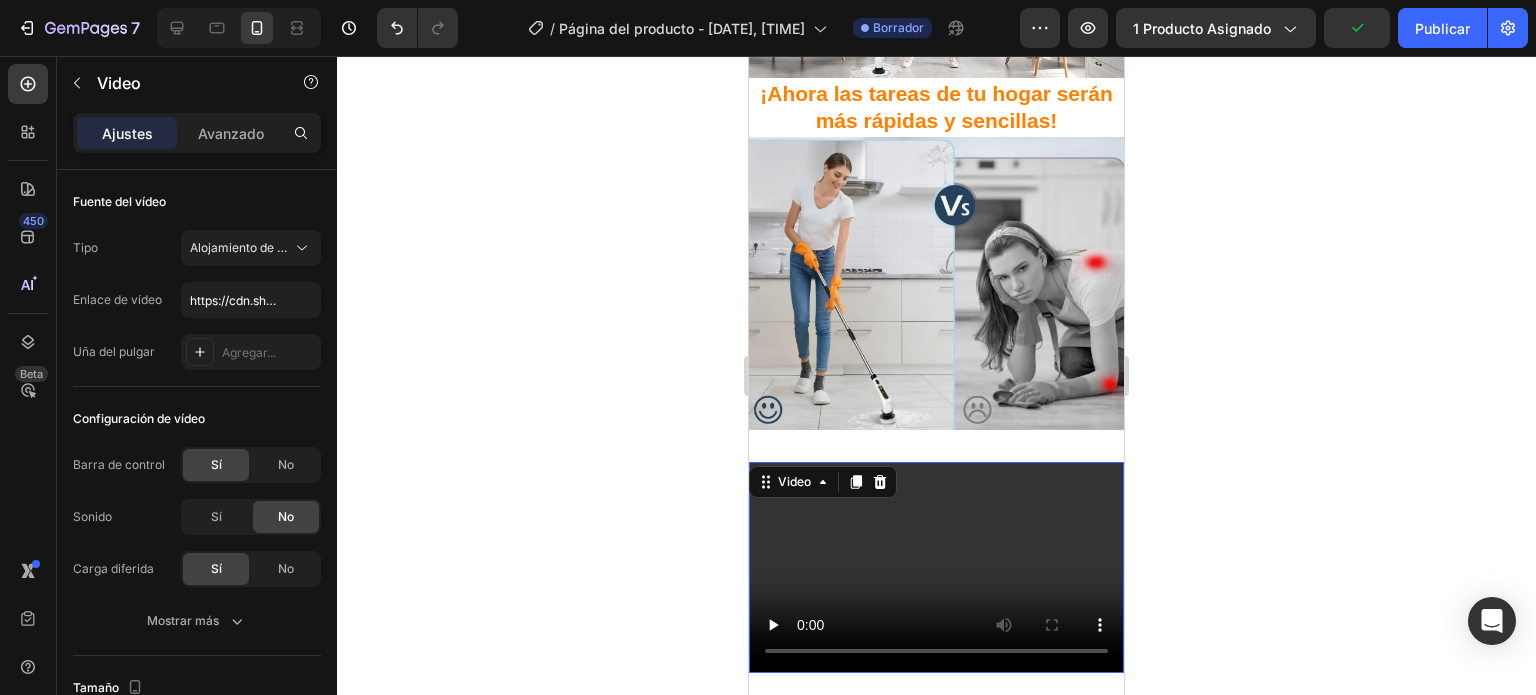 click 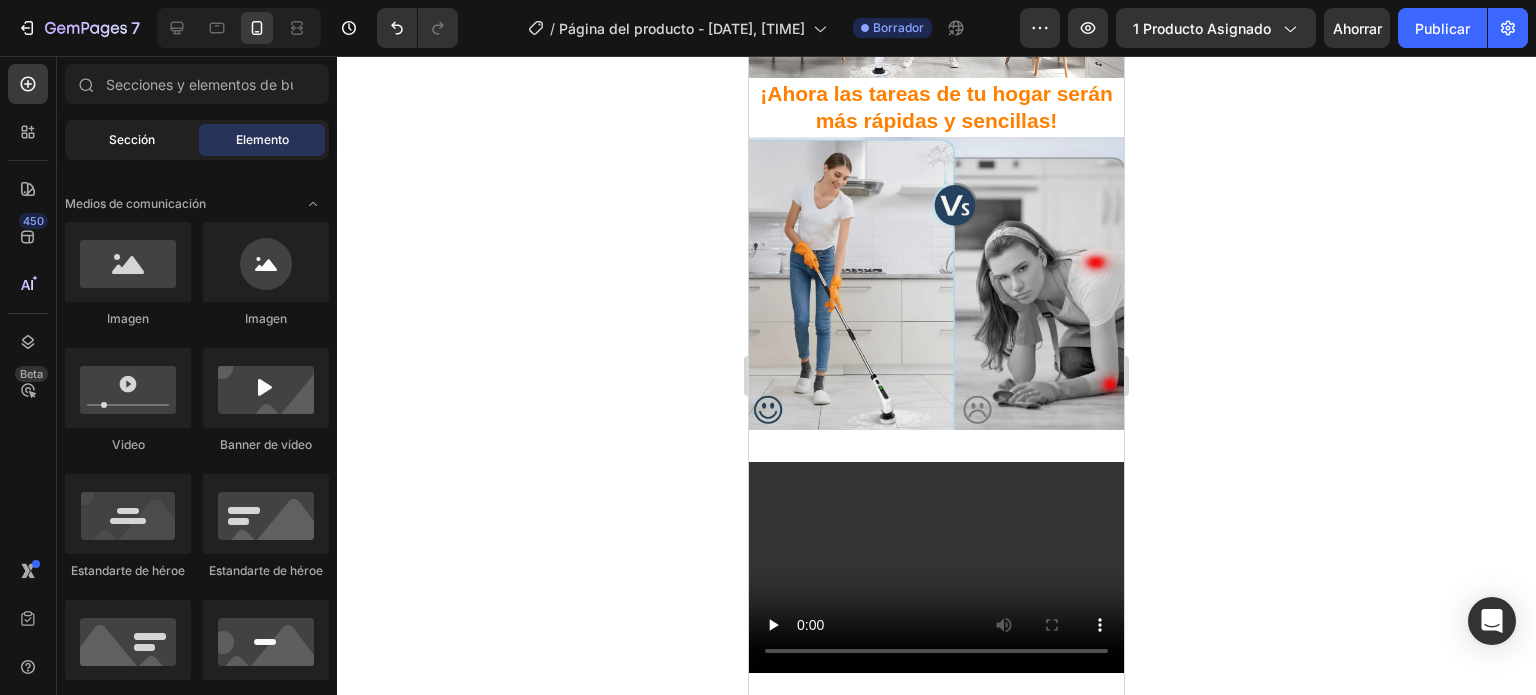 click on "Sección" 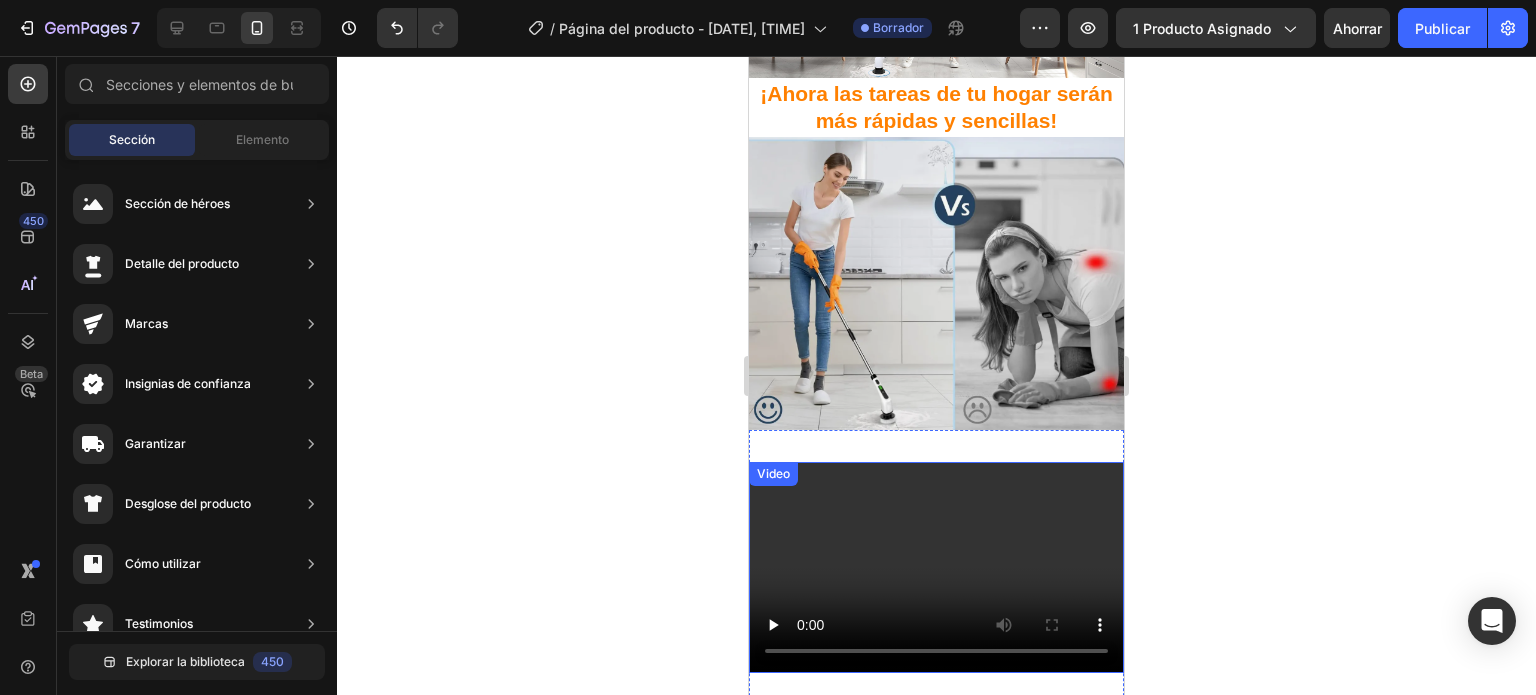 click at bounding box center [936, 567] 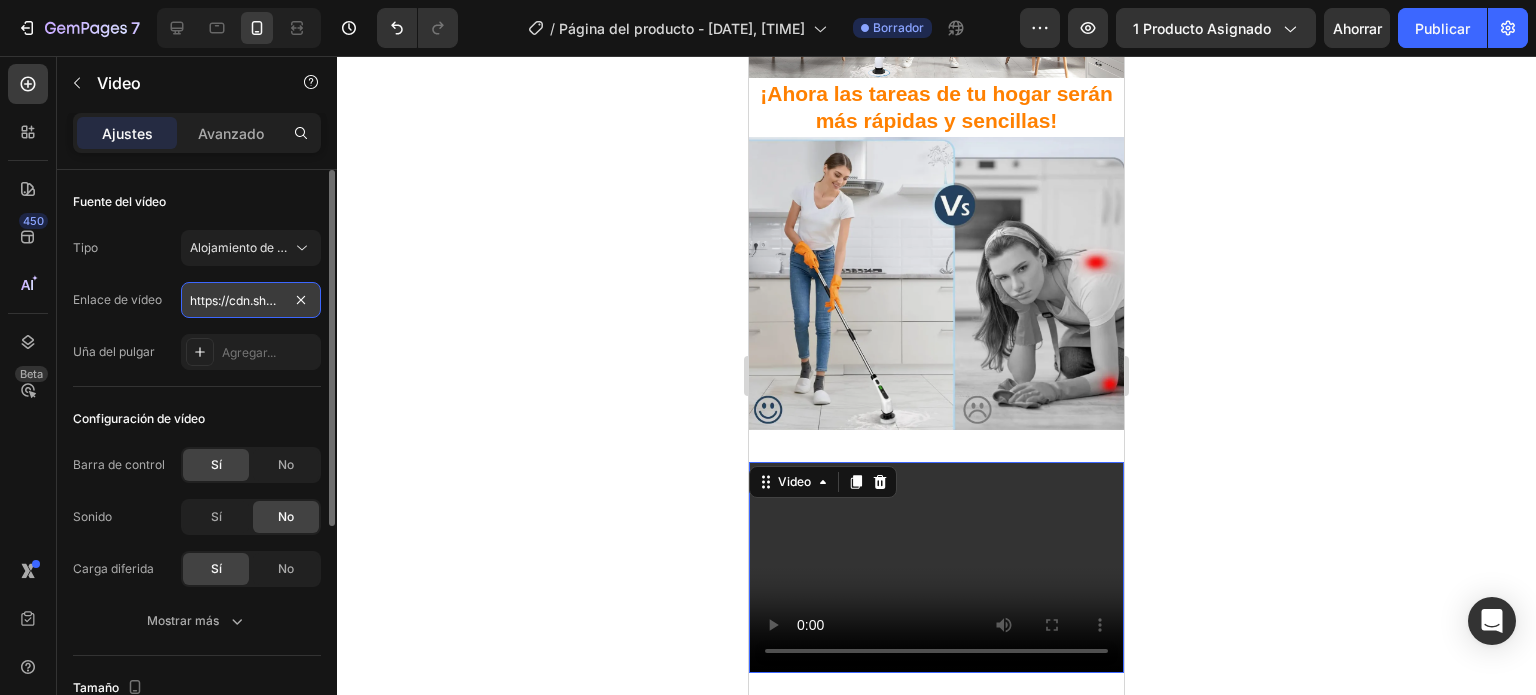 click on "https://cdn.shopify.com/videos/c/o/v/2cd3deb506b54b009063f7270ab5cf2e.mp4" at bounding box center [251, 300] 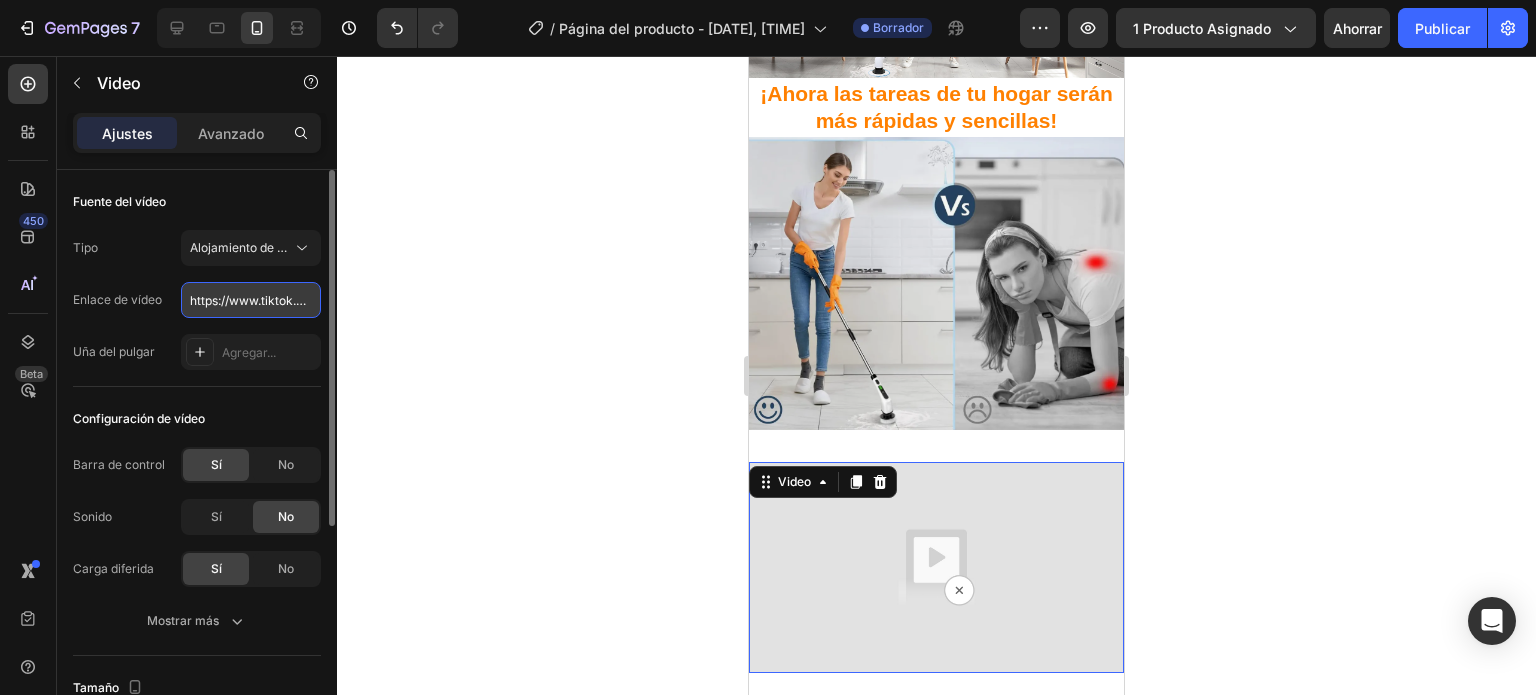 scroll, scrollTop: 0, scrollLeft: 305, axis: horizontal 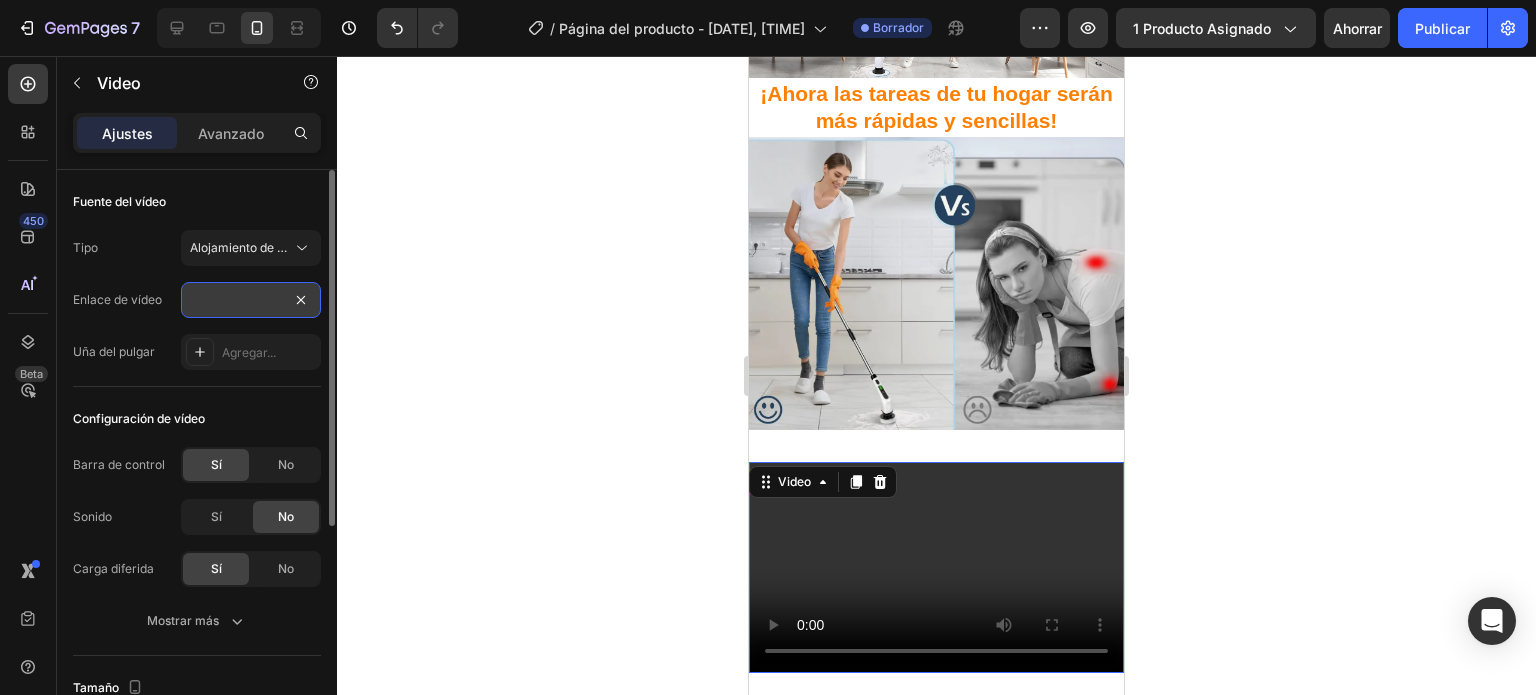 type on "https://www.tiktok.com/@missmebunny/video/7509721277620391185" 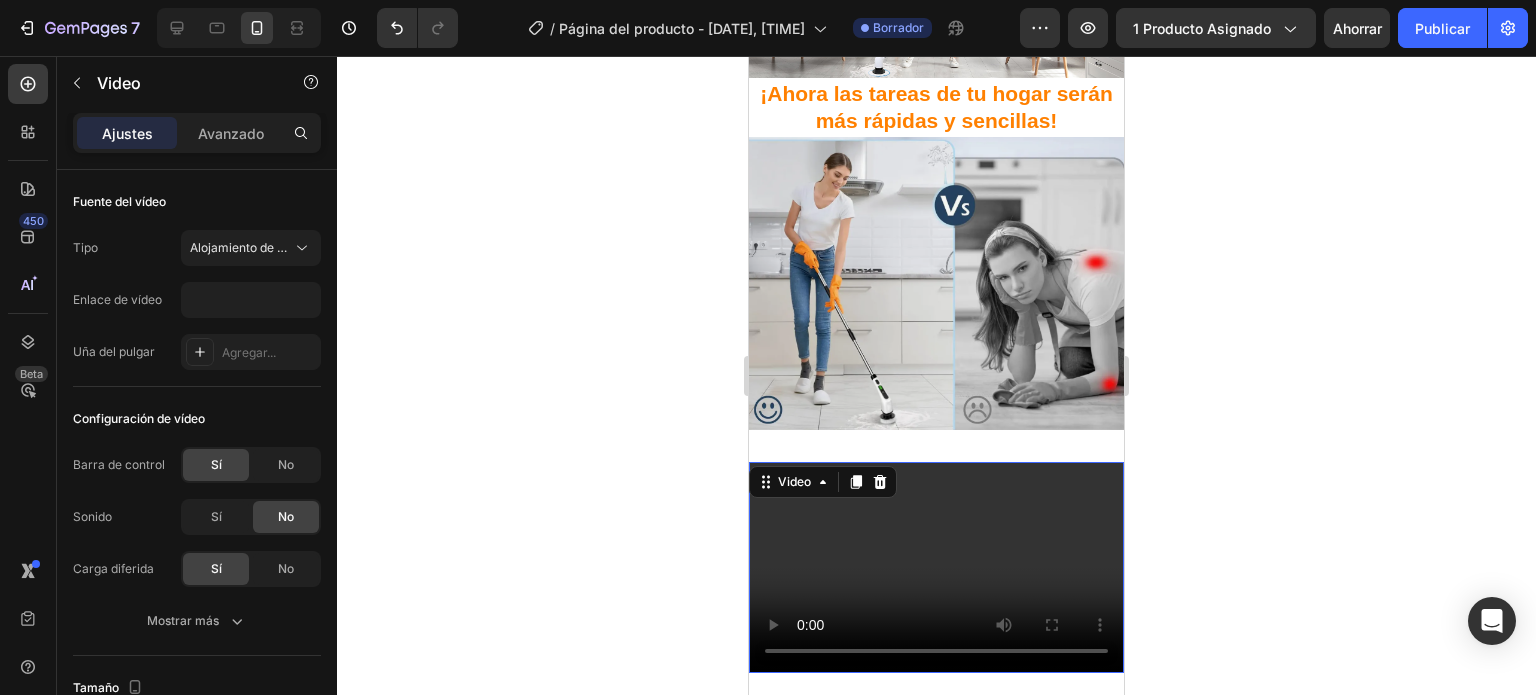click 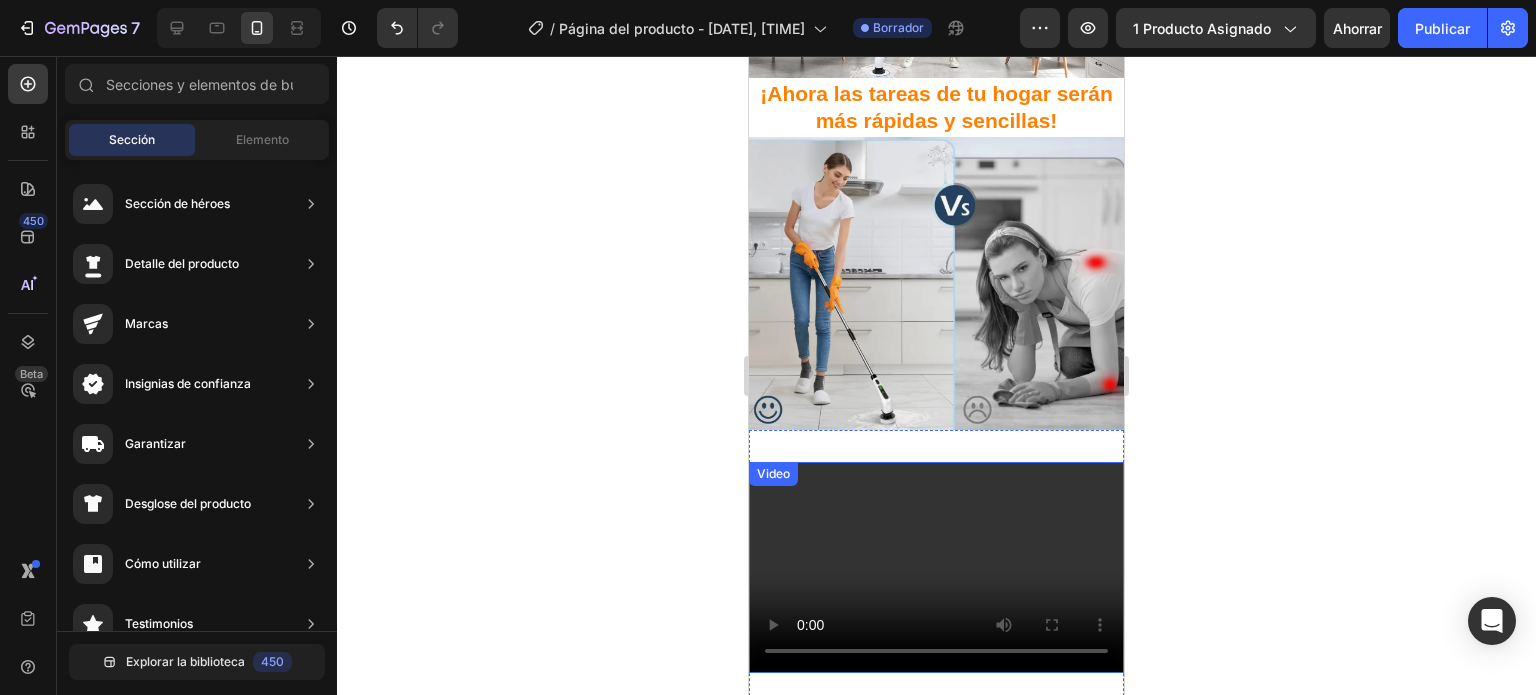 click at bounding box center (936, 567) 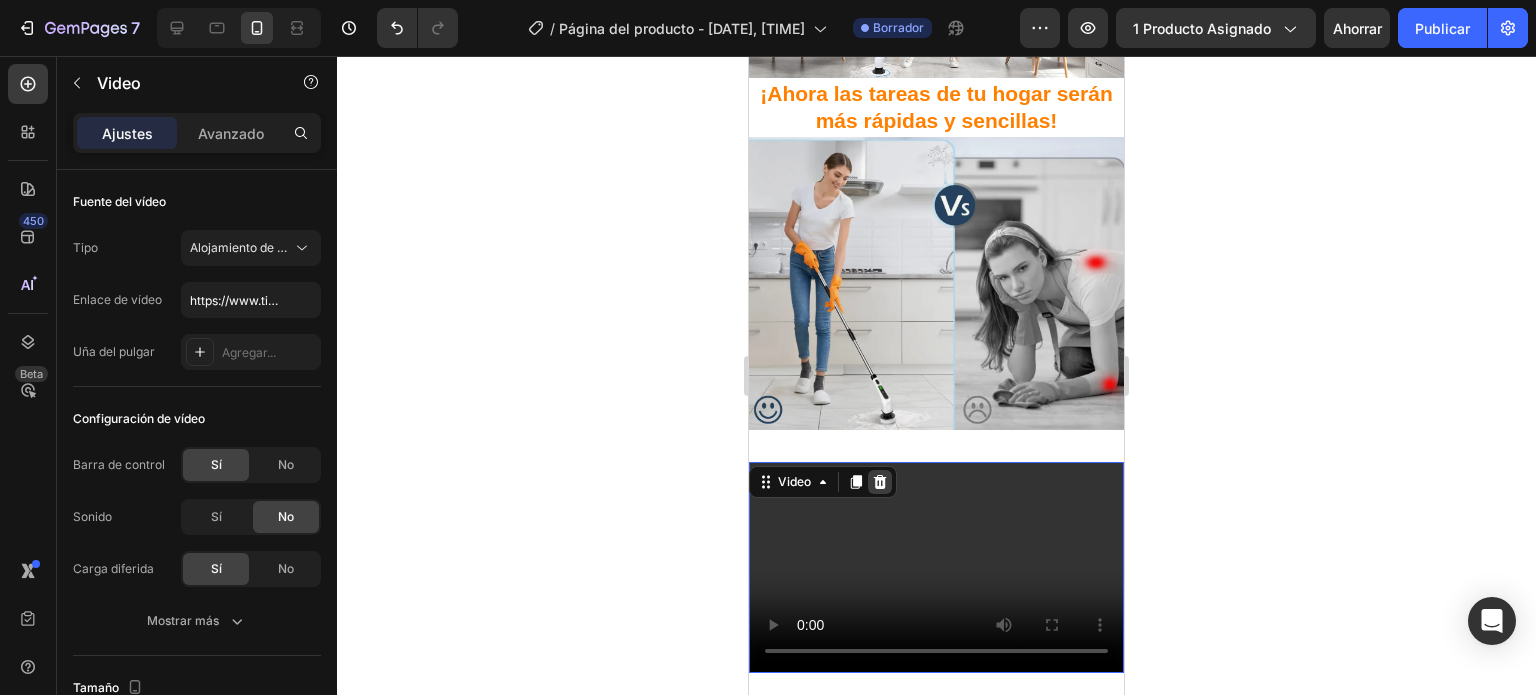 click 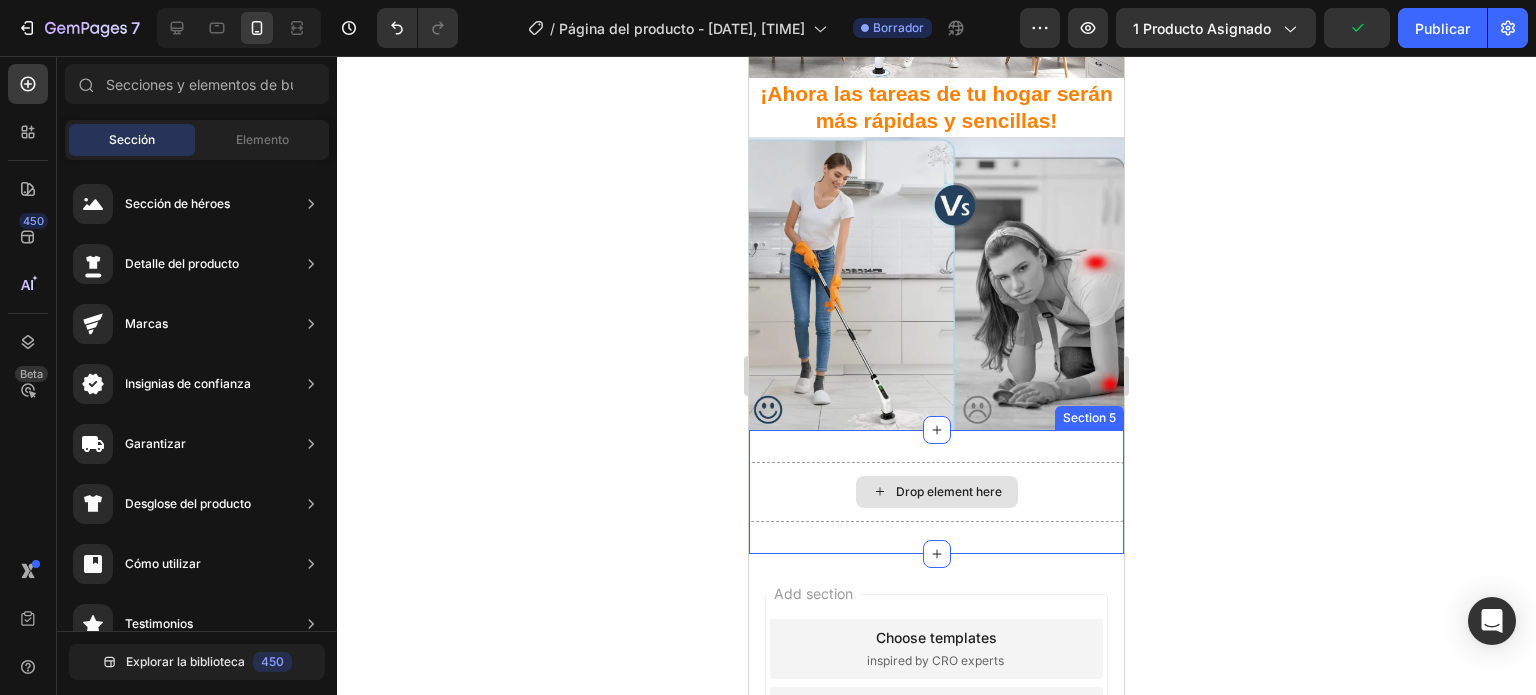 click on "Drop element here" at bounding box center [937, 492] 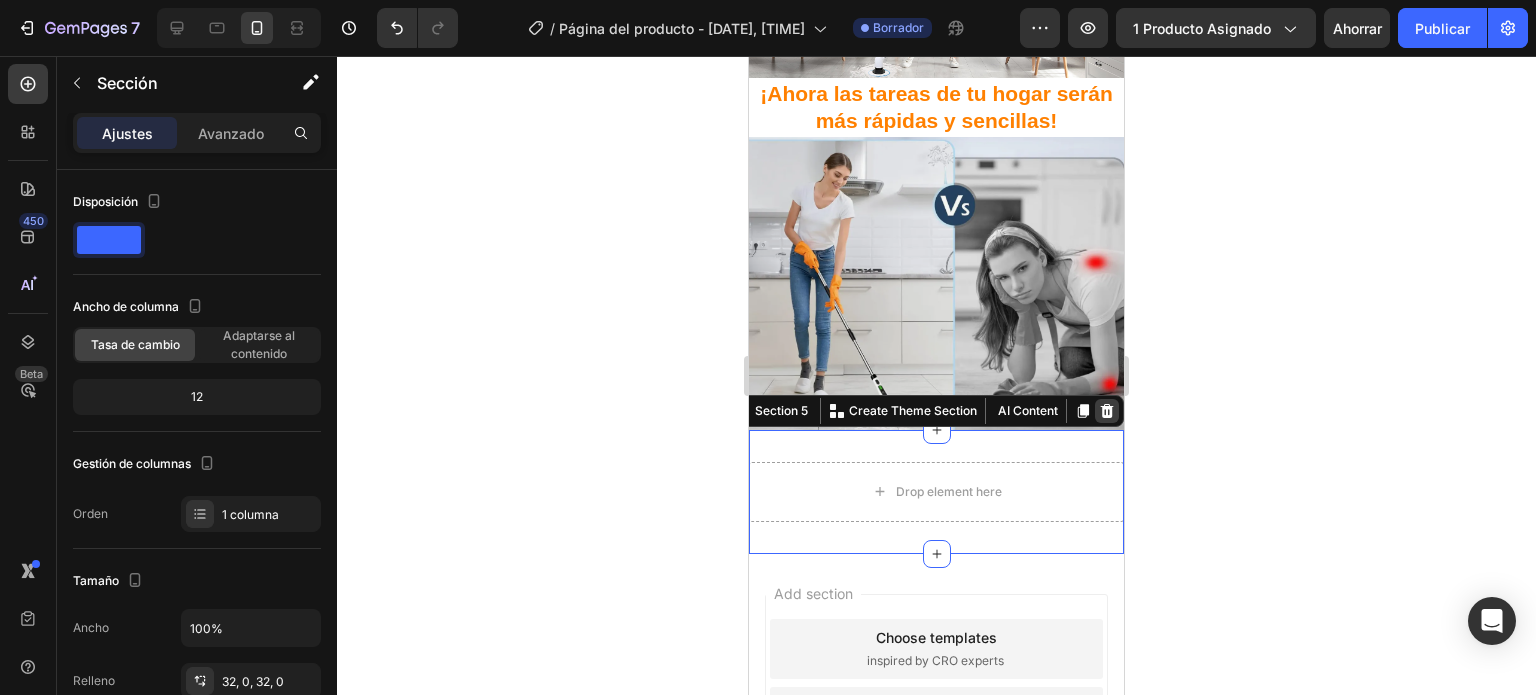 click 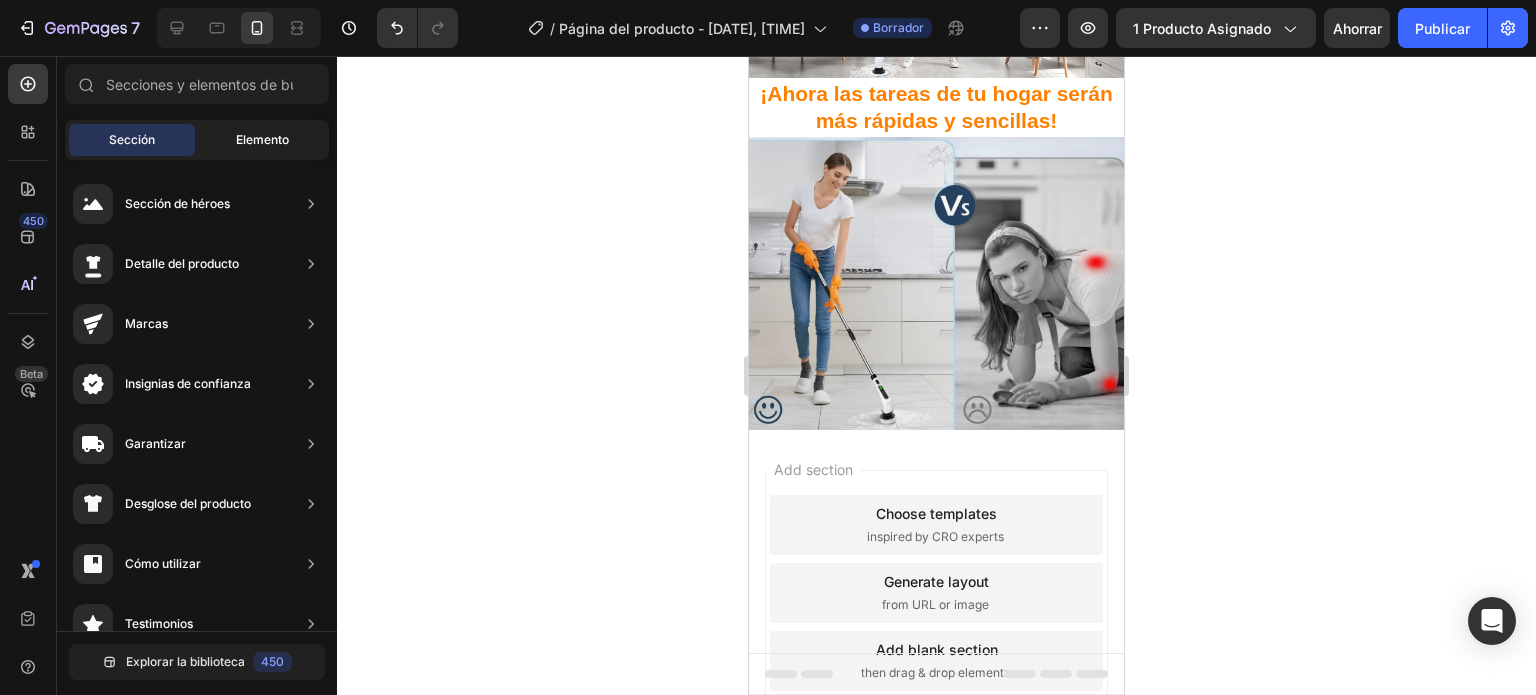 click on "Elemento" 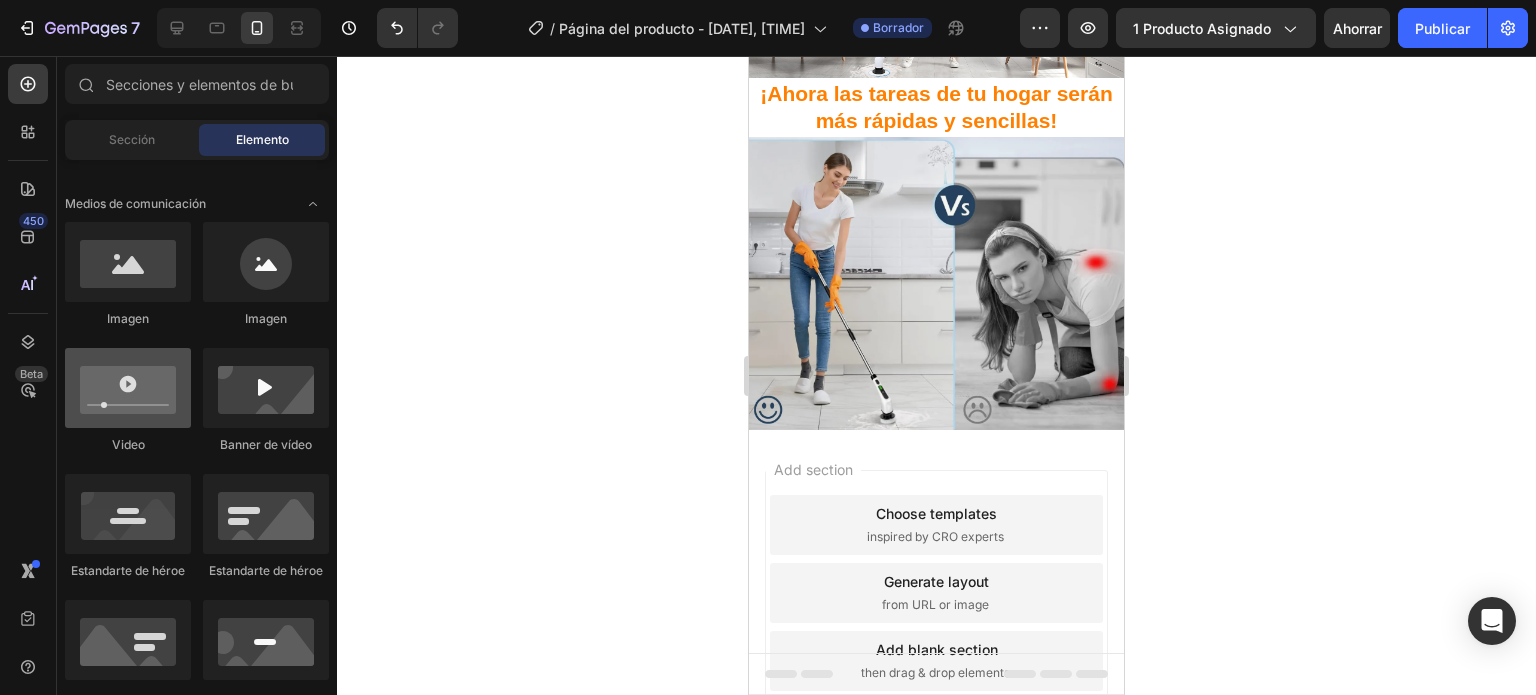 click at bounding box center (128, 388) 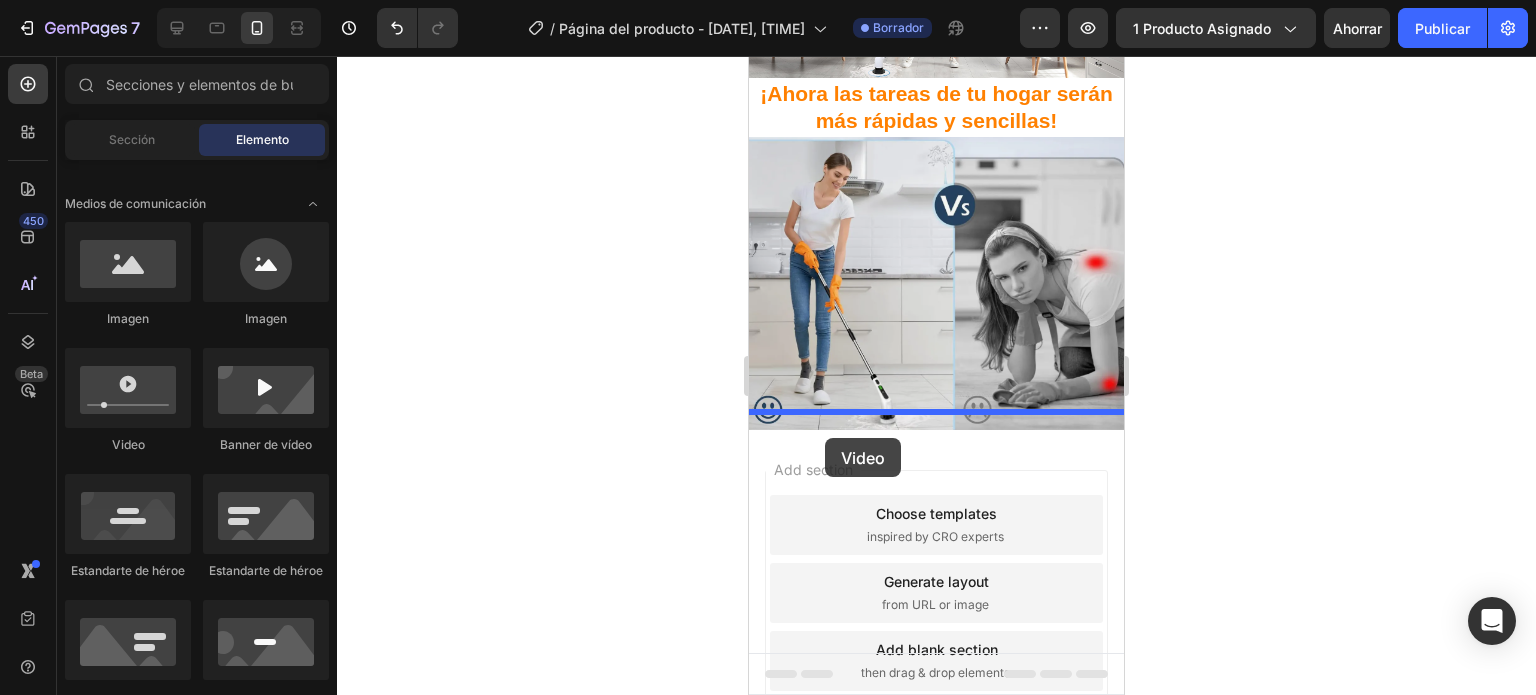 drag, startPoint x: 877, startPoint y: 469, endPoint x: 1166, endPoint y: 553, distance: 300.96014 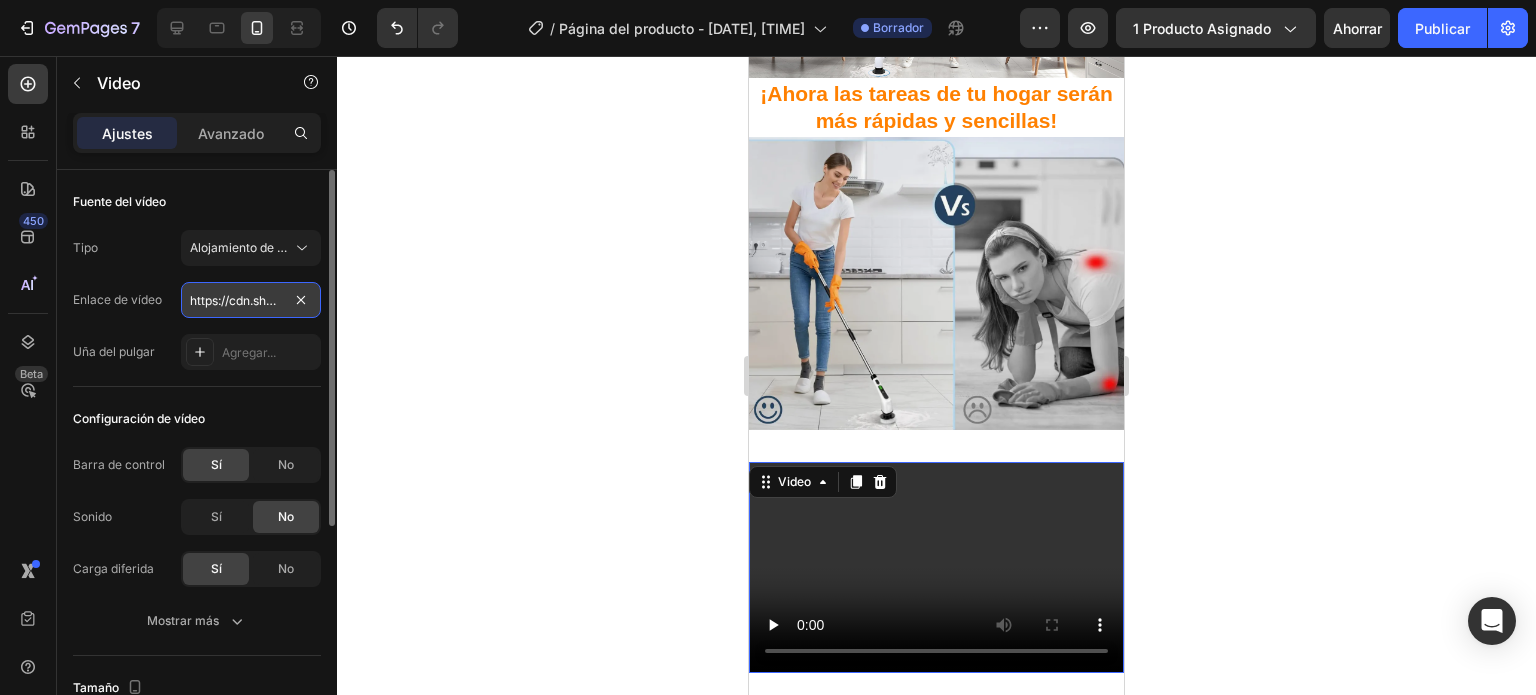 click on "https://cdn.shopify.com/videos/c/o/v/2cd3deb506b54b009063f7270ab5cf2e.mp4" at bounding box center (251, 300) 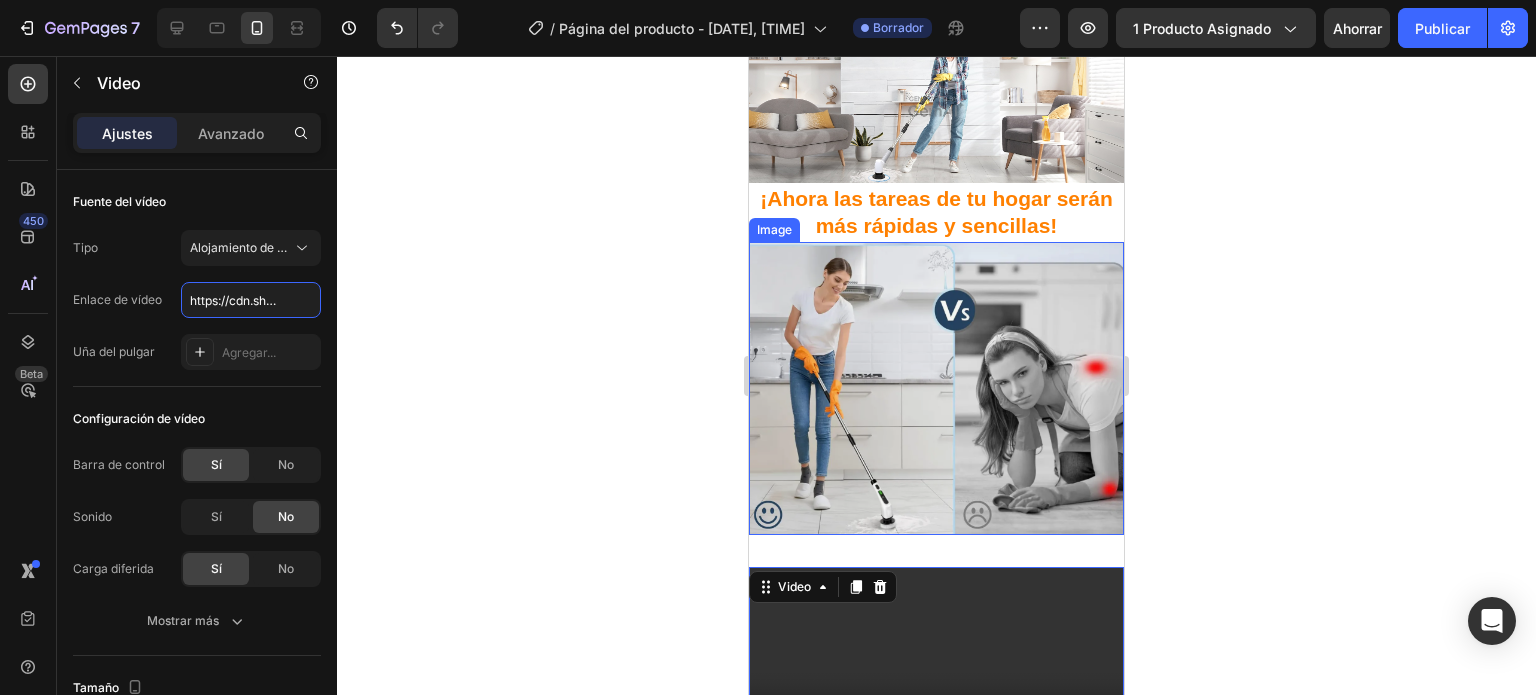 scroll, scrollTop: 0, scrollLeft: 0, axis: both 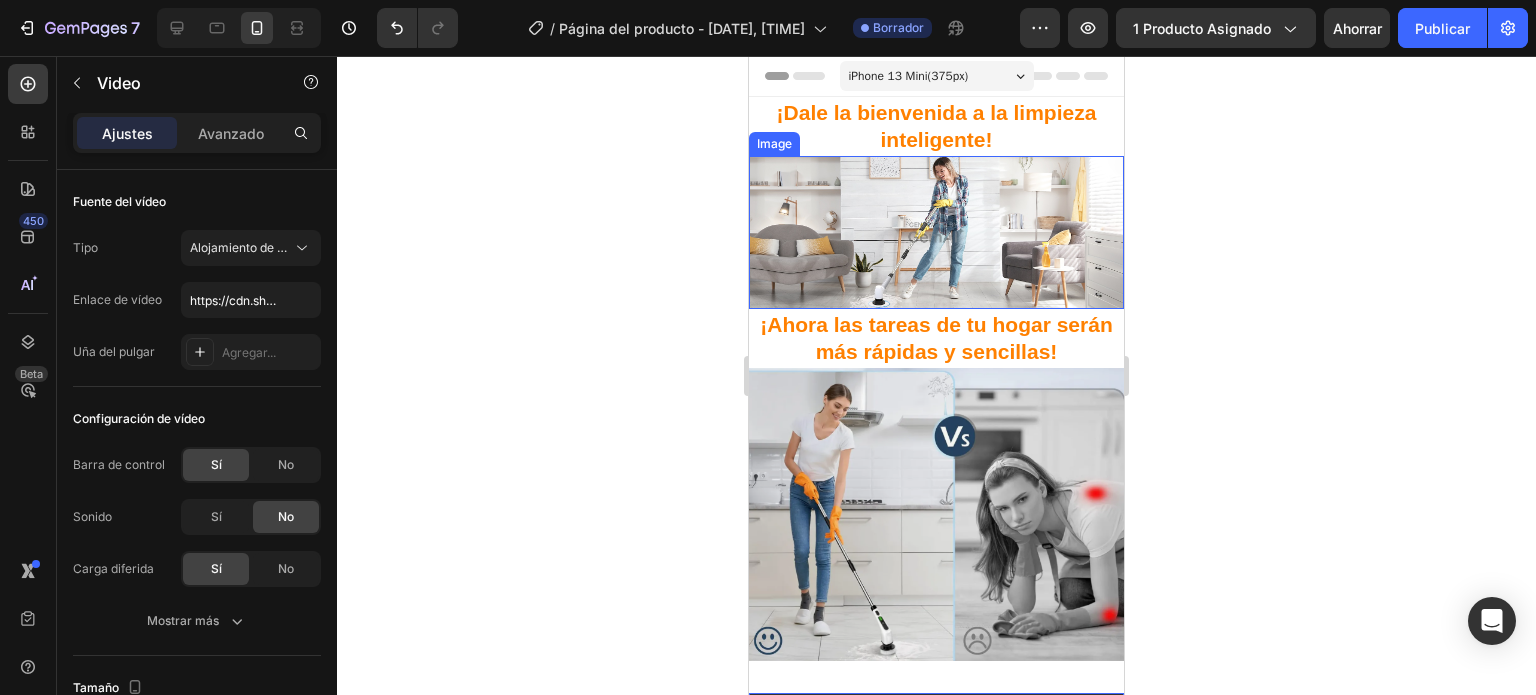 click at bounding box center [936, 233] 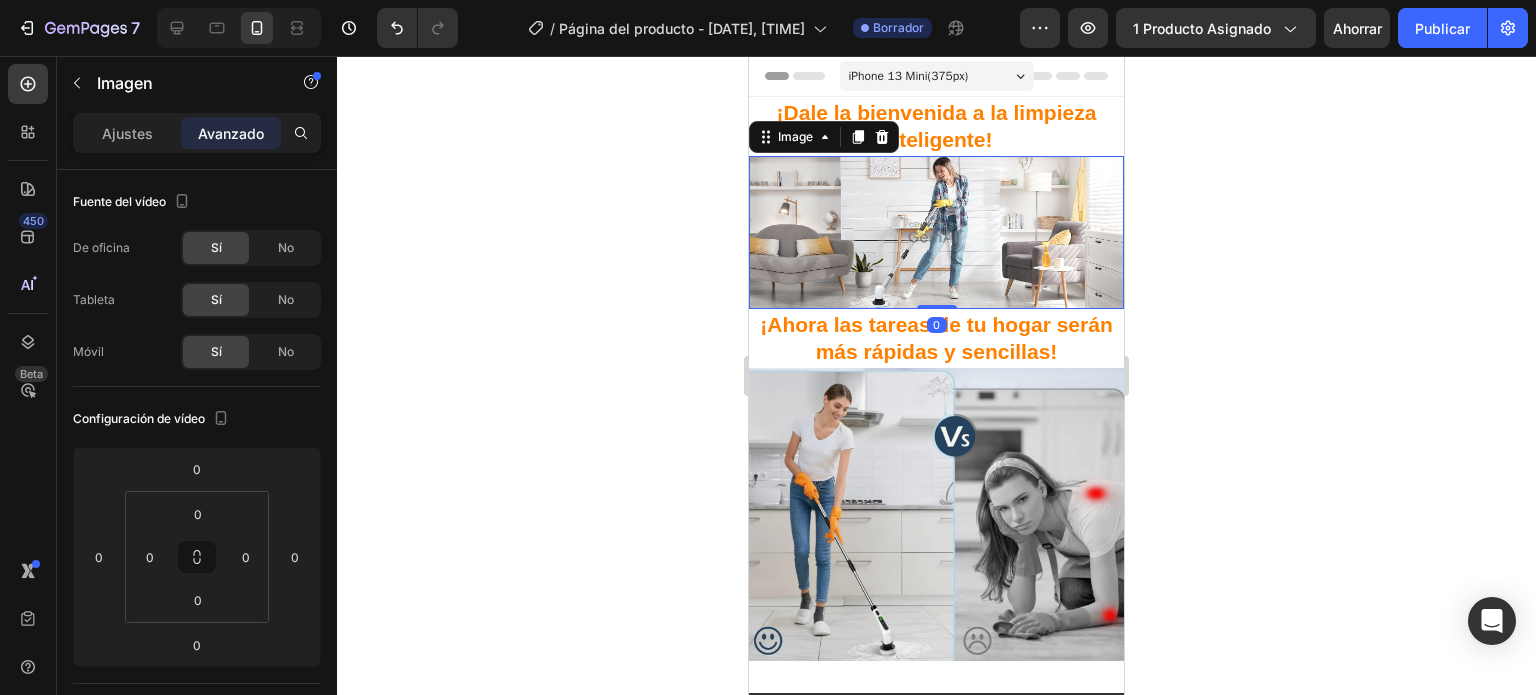 click 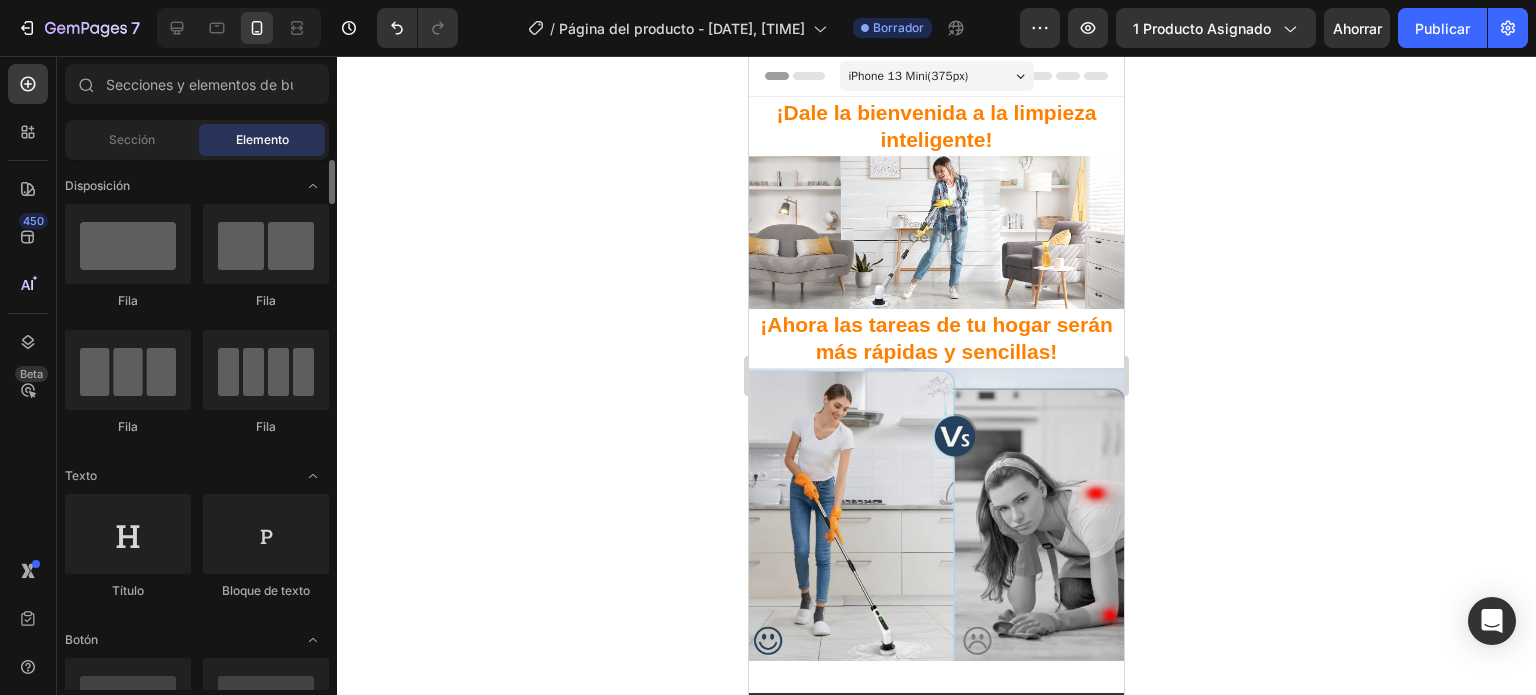 scroll, scrollTop: 100, scrollLeft: 0, axis: vertical 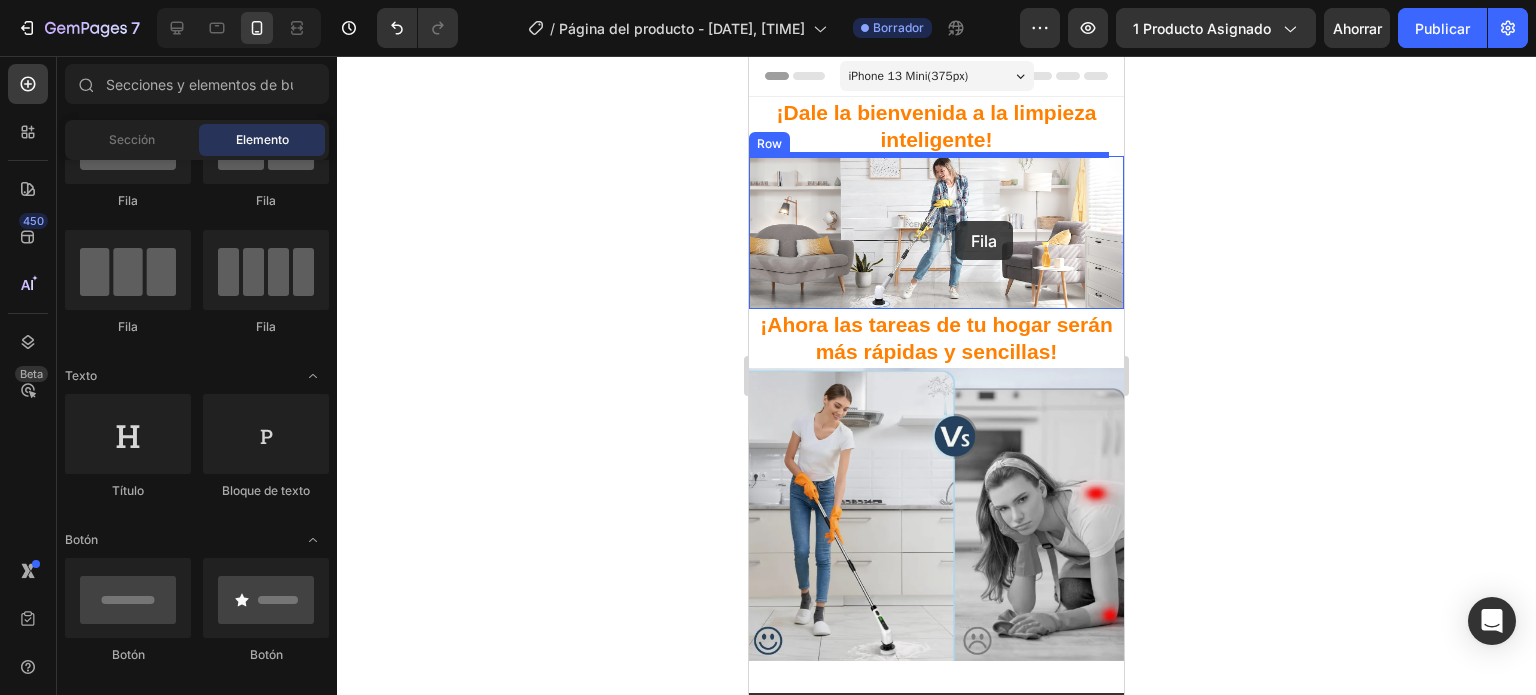 drag, startPoint x: 898, startPoint y: 350, endPoint x: 955, endPoint y: 221, distance: 141.0319 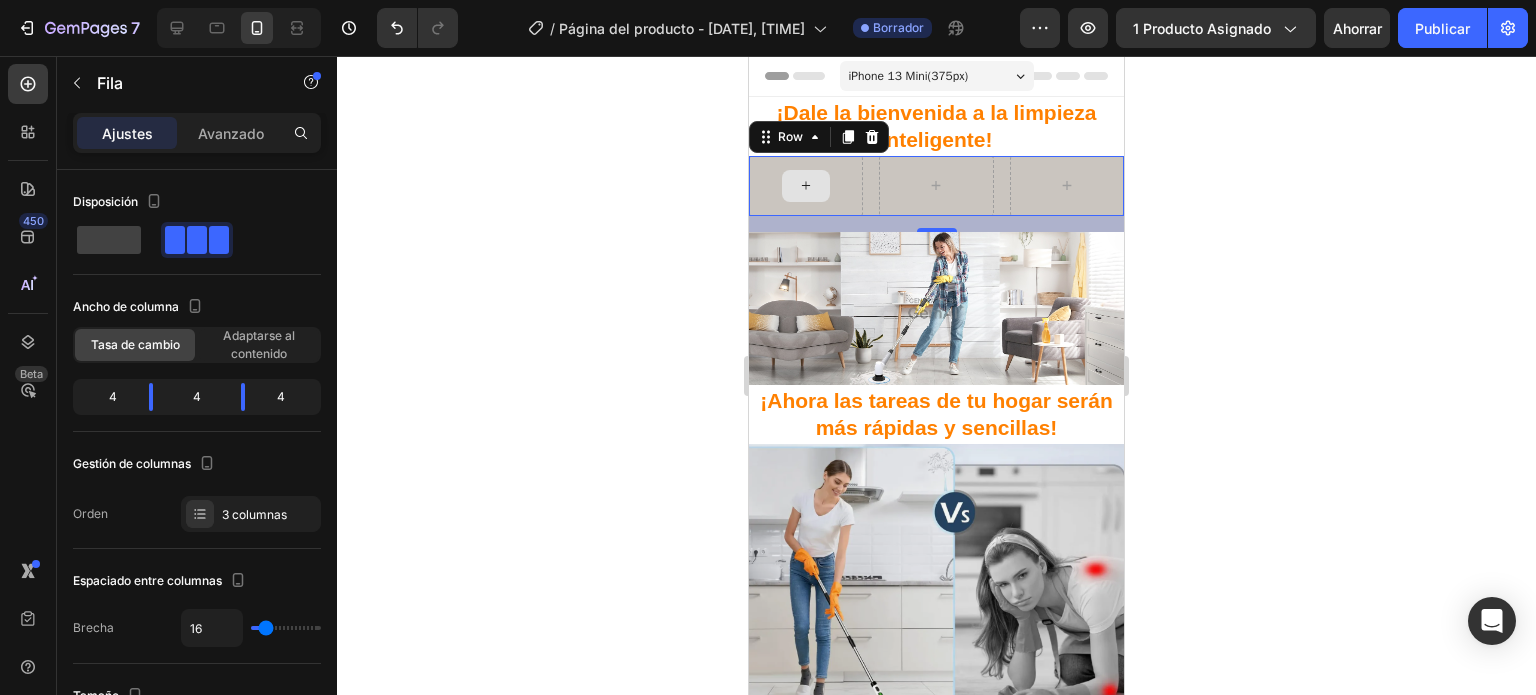 click at bounding box center [806, 186] 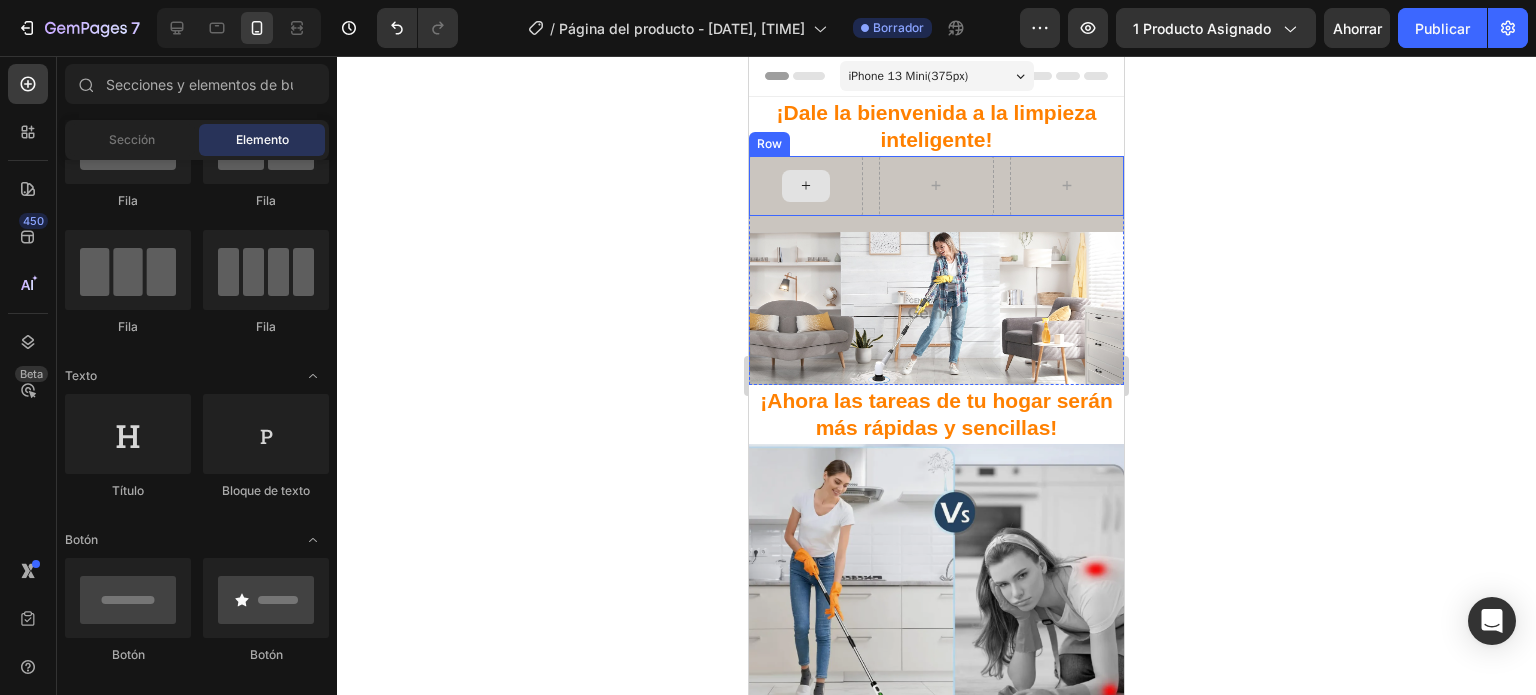 click at bounding box center (806, 186) 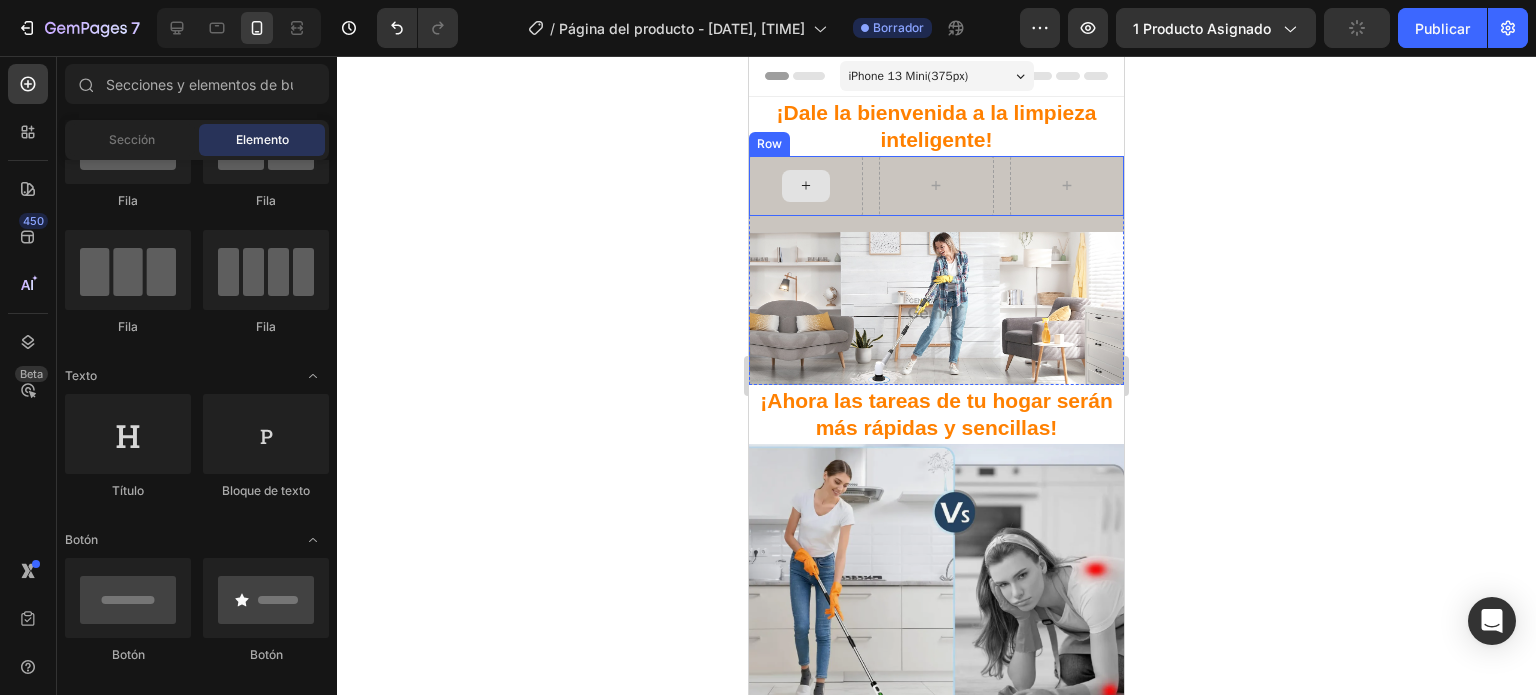 click 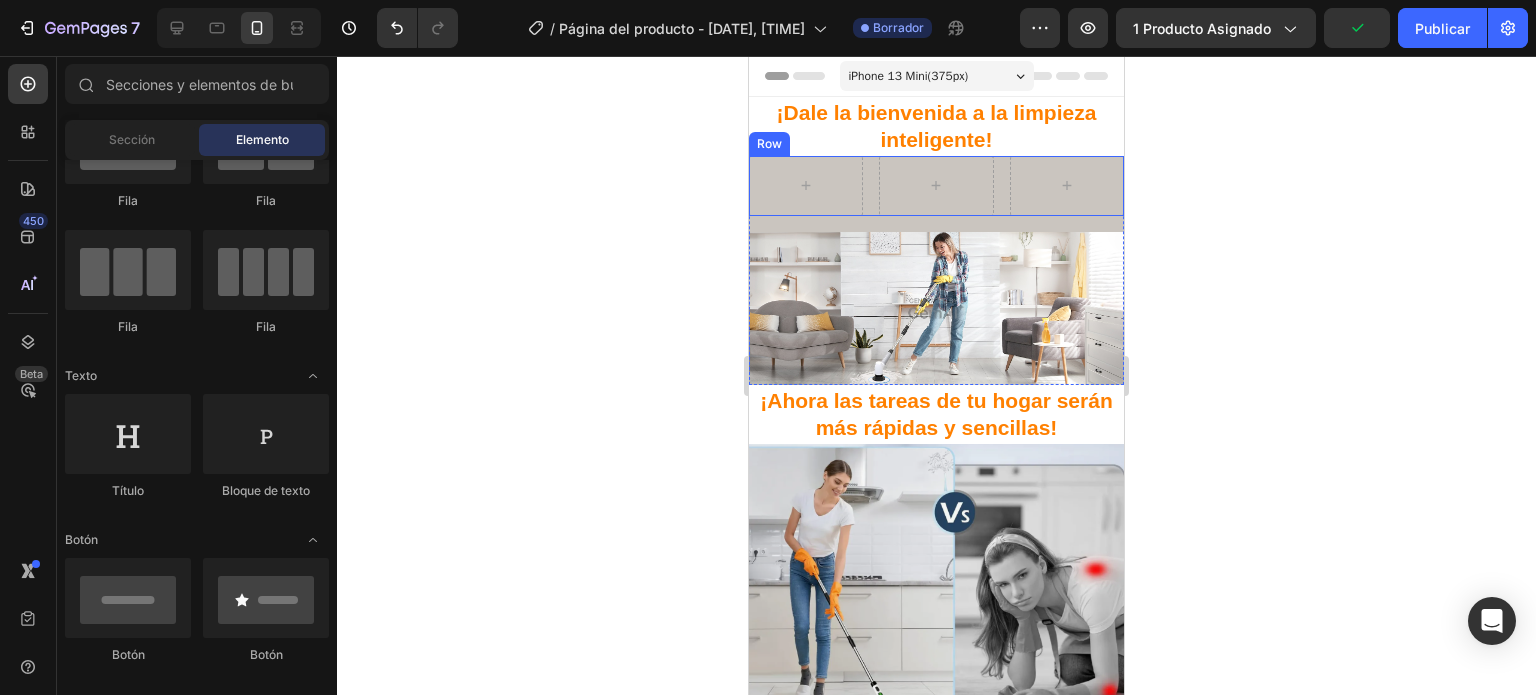 click at bounding box center (936, 186) 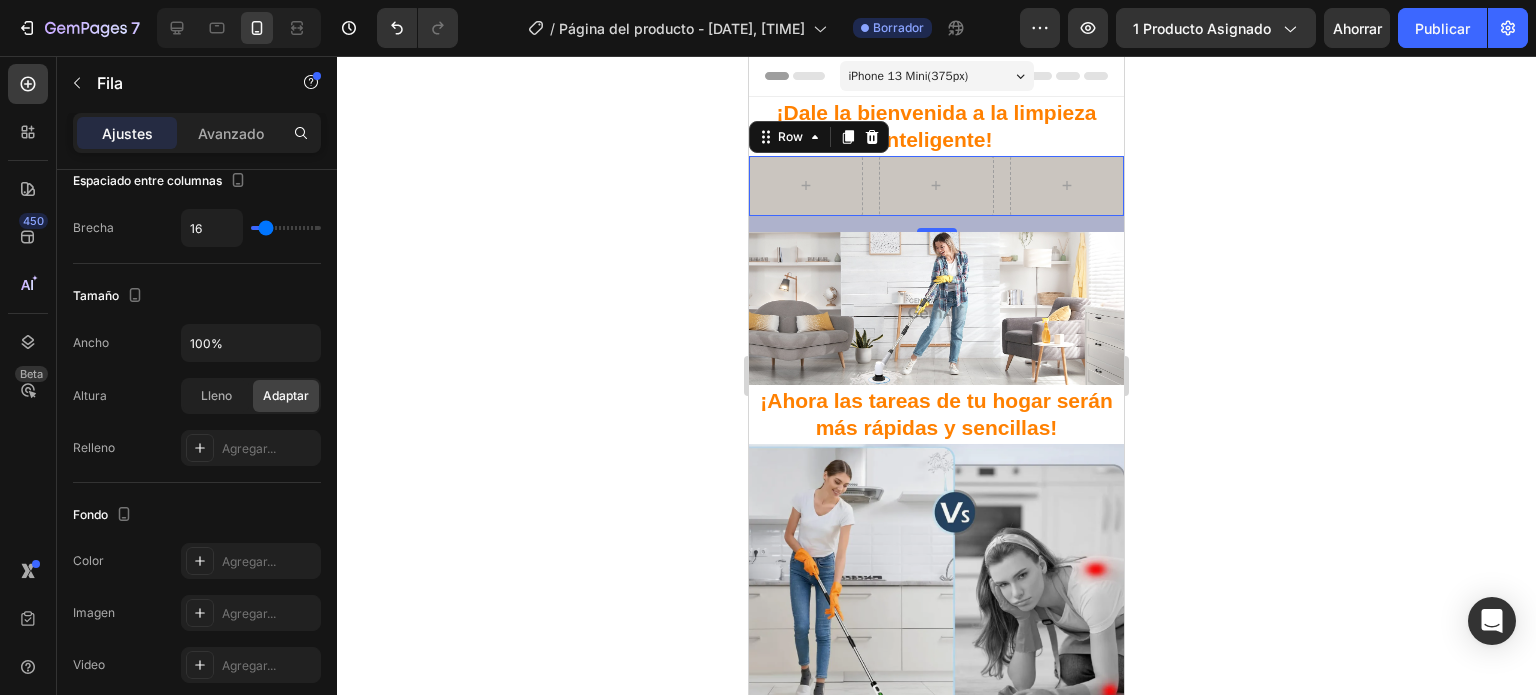 scroll, scrollTop: 0, scrollLeft: 0, axis: both 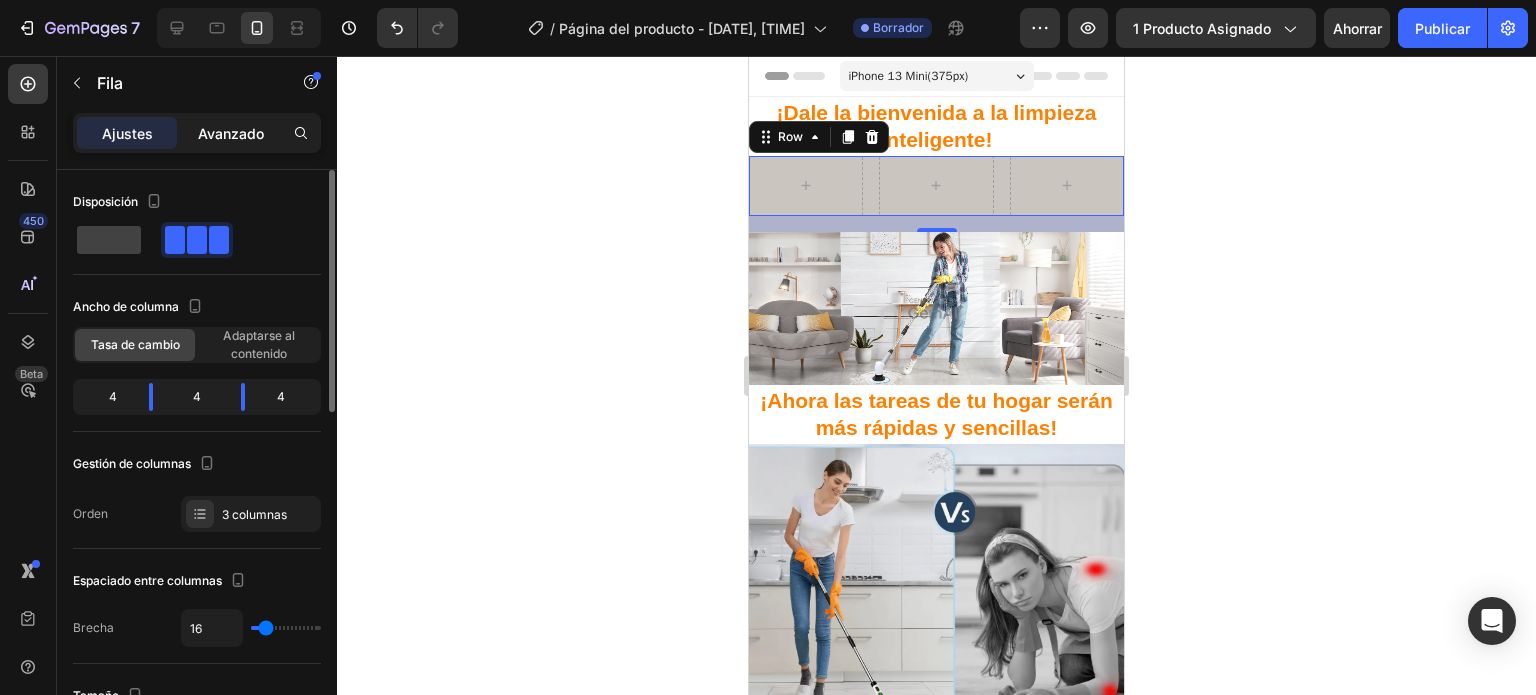 click on "Avanzado" at bounding box center [231, 133] 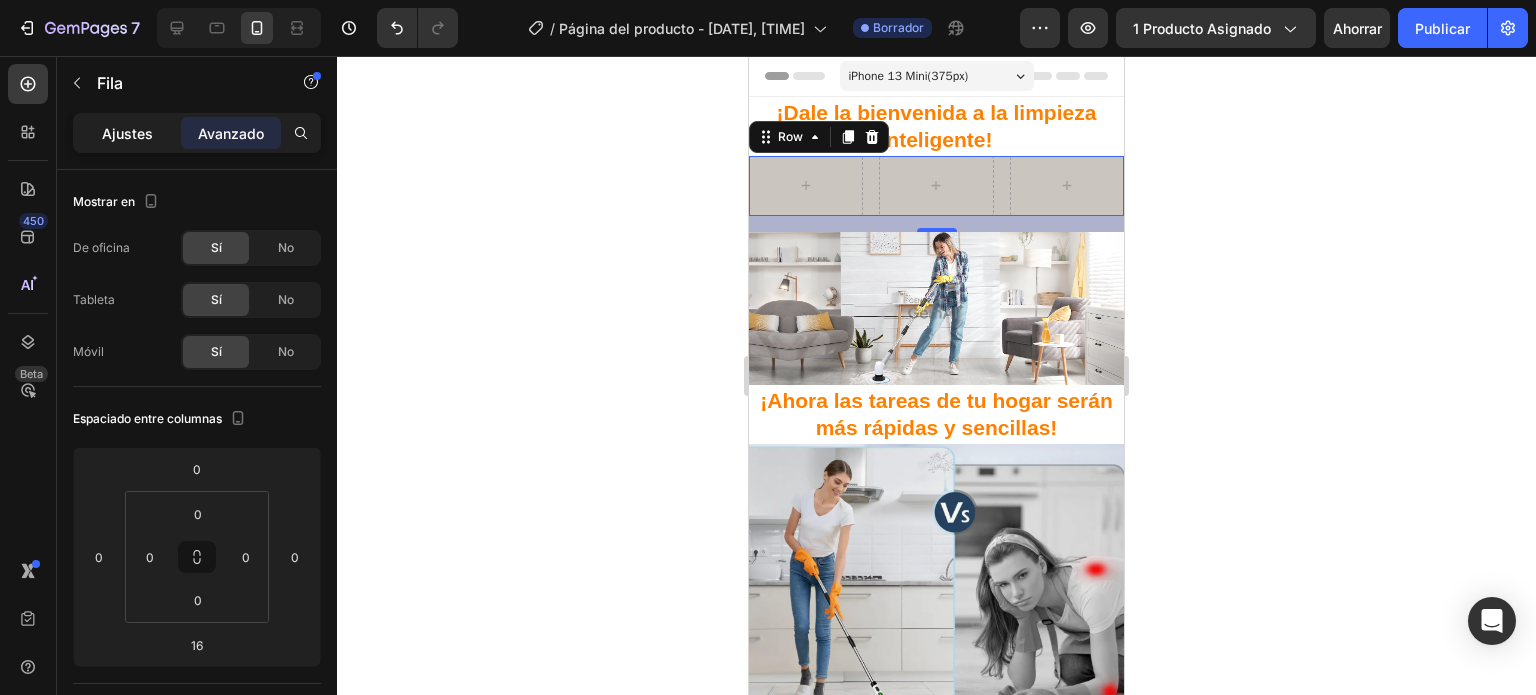 click on "Ajustes" at bounding box center [127, 133] 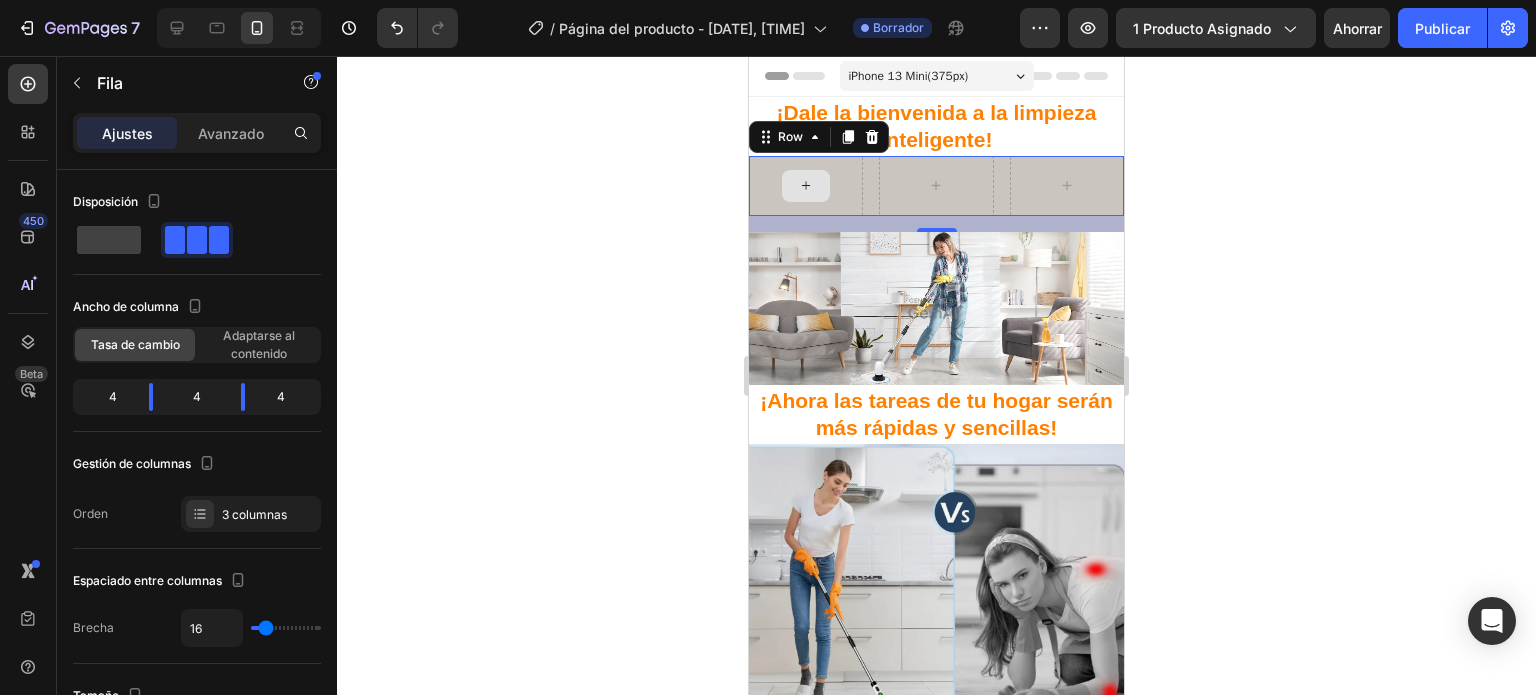 click at bounding box center [806, 186] 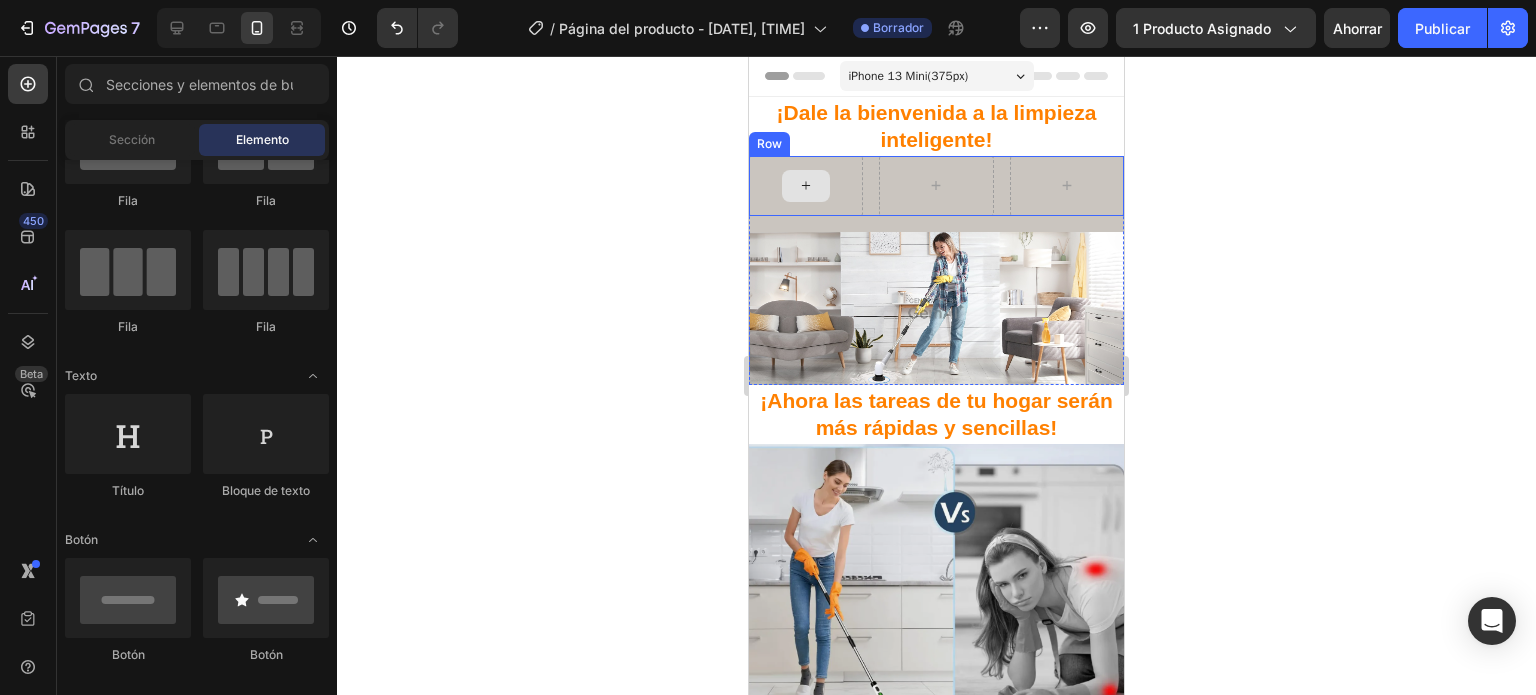 click 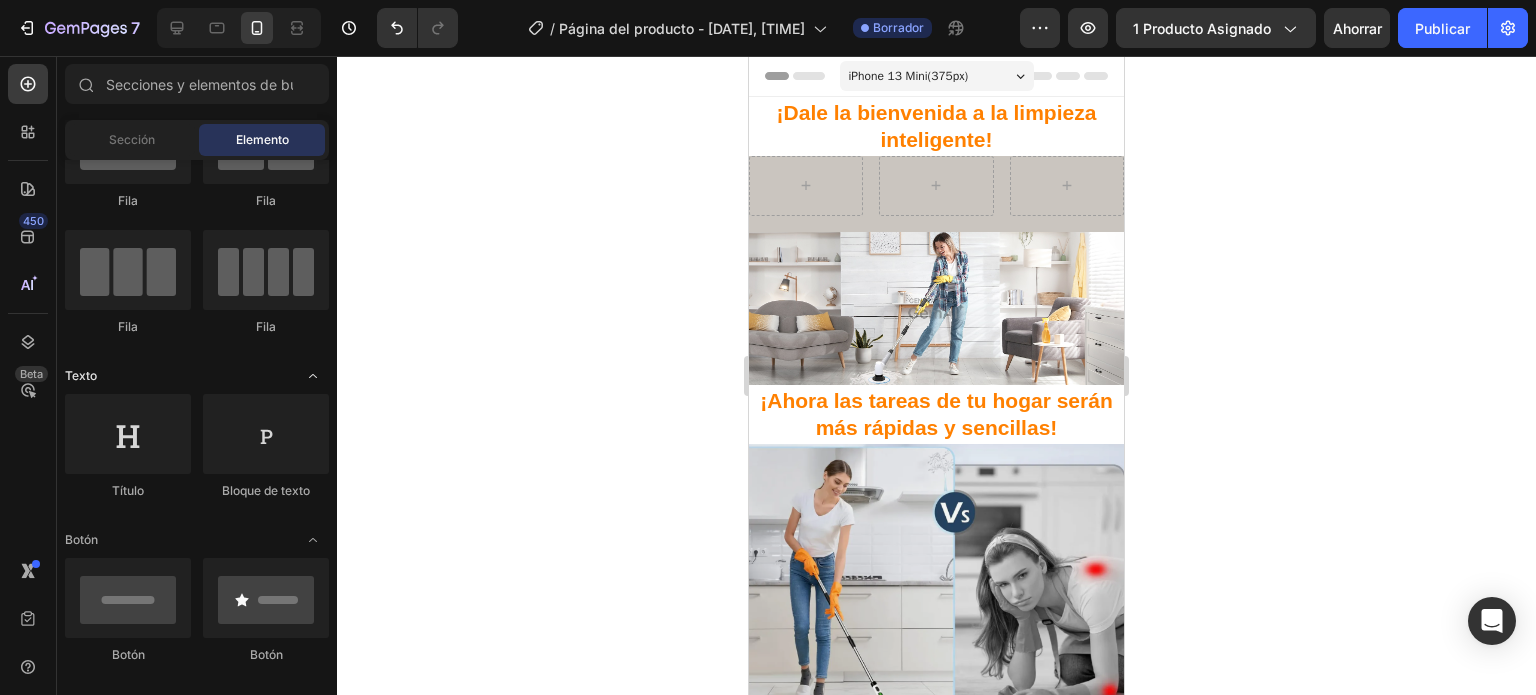 scroll, scrollTop: 0, scrollLeft: 0, axis: both 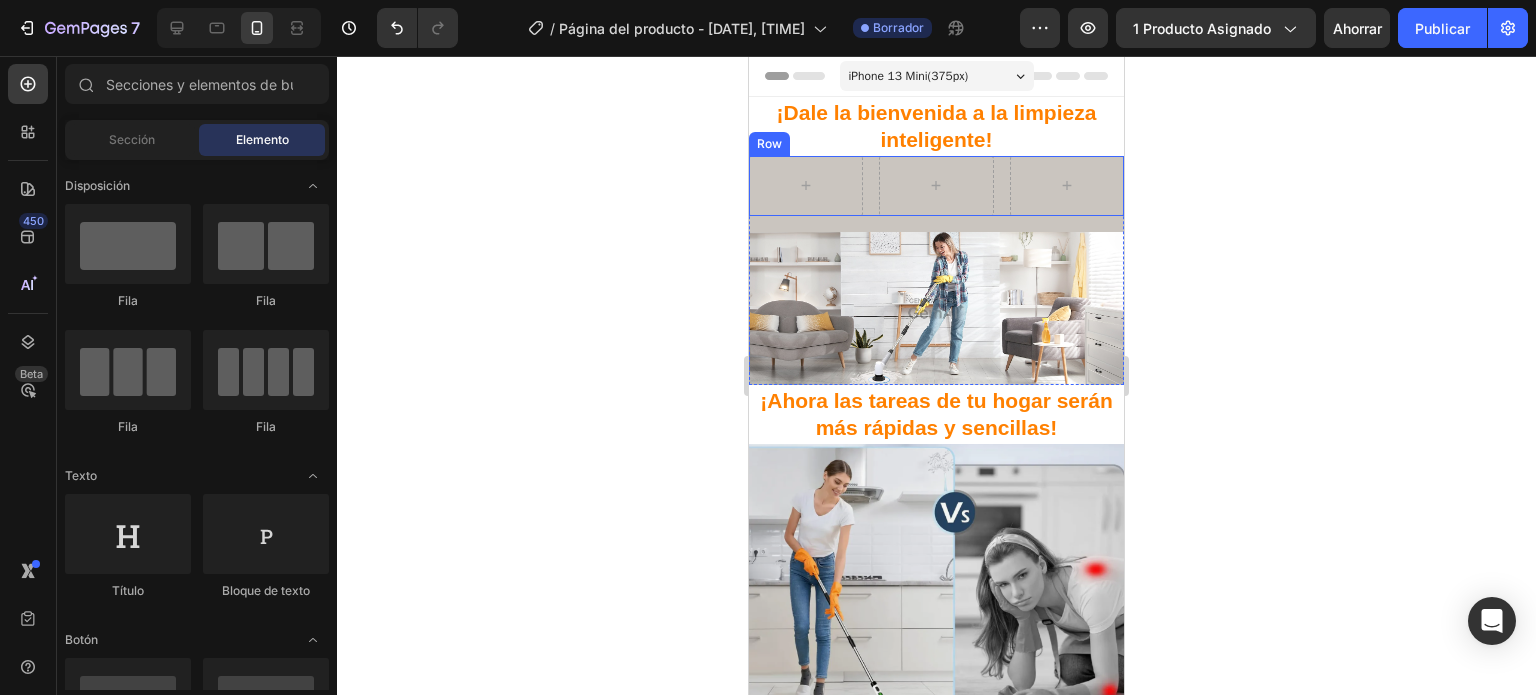 click on "Row" at bounding box center [936, 186] 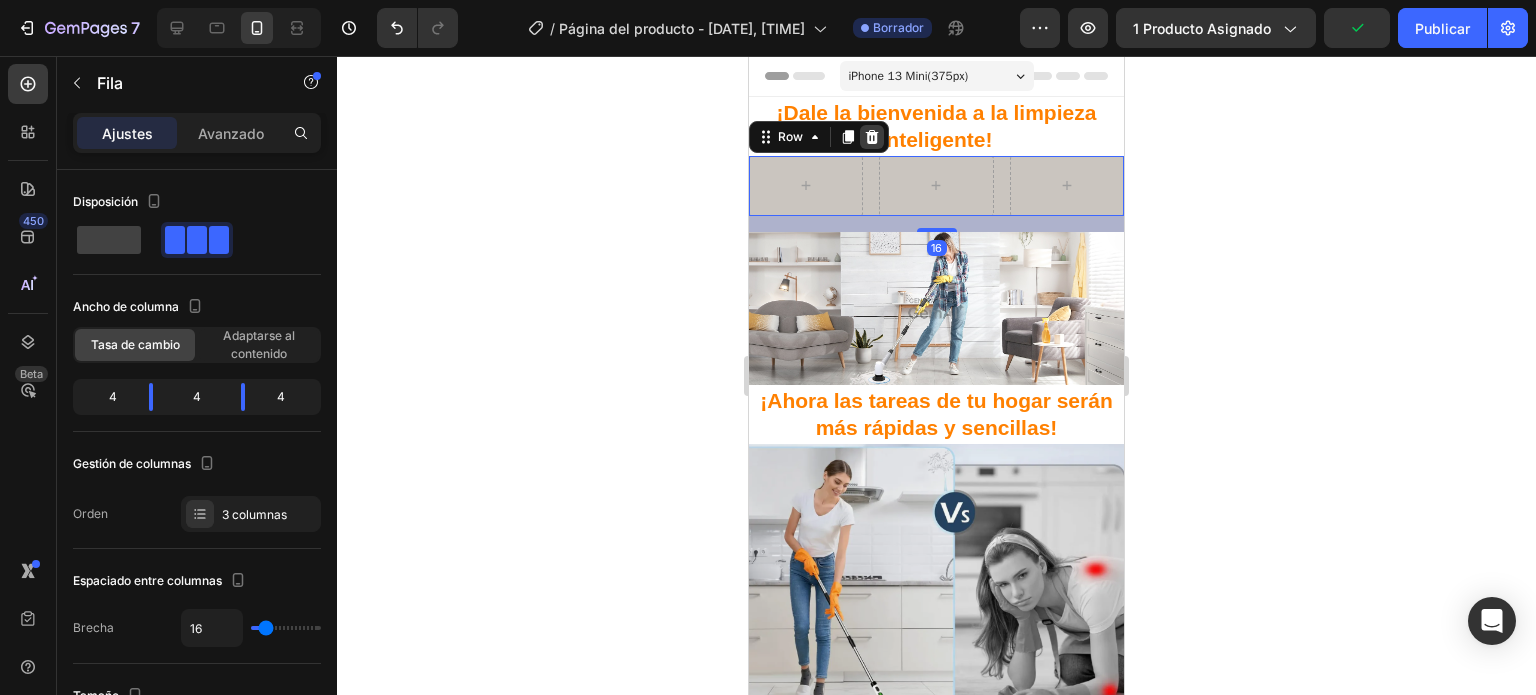 click 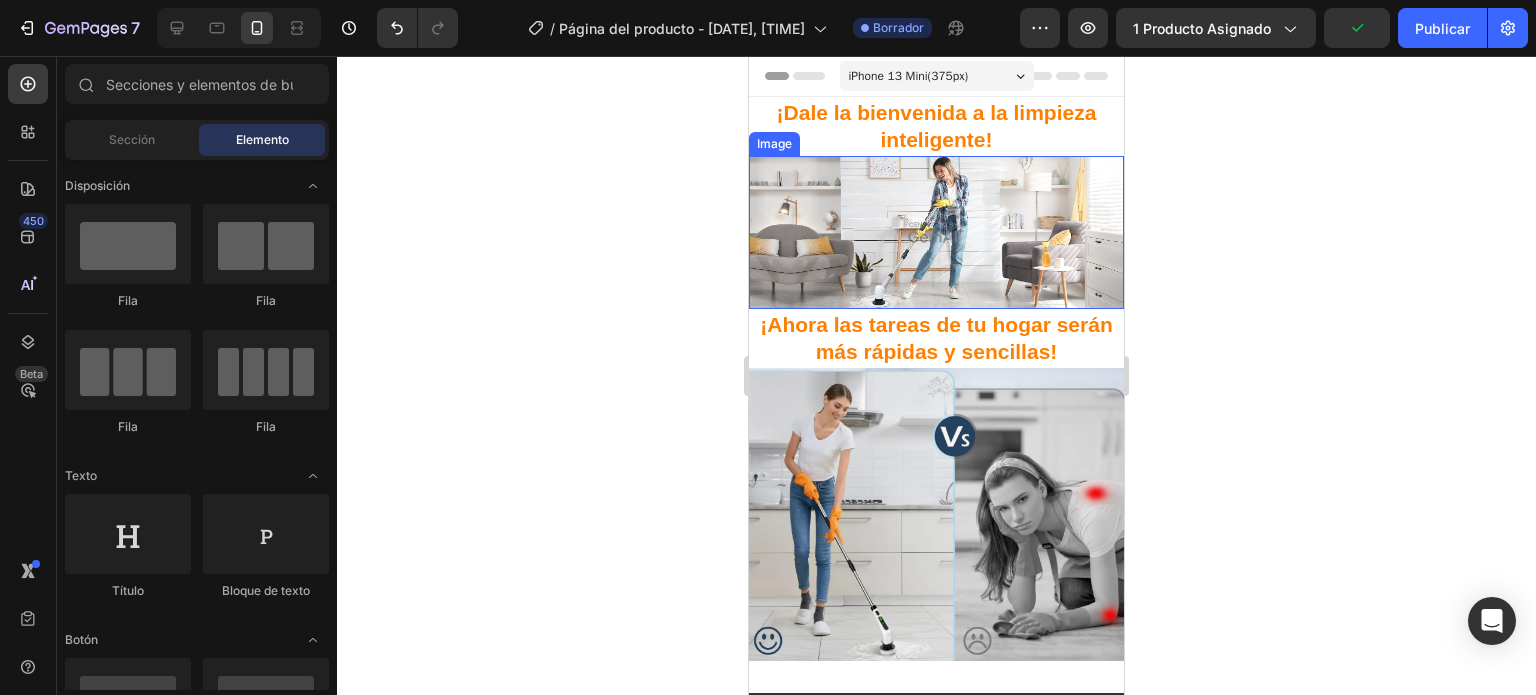 click at bounding box center [936, 233] 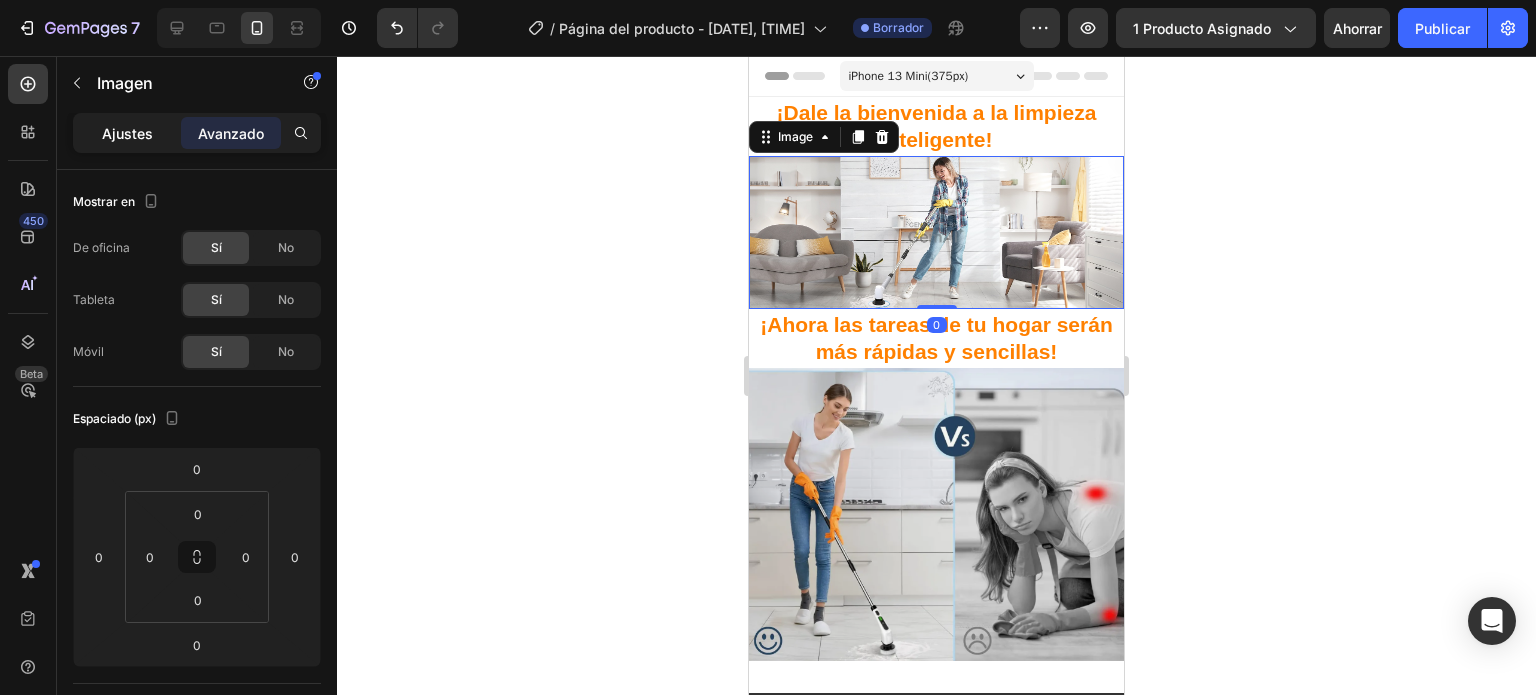 click on "Ajustes" at bounding box center [127, 133] 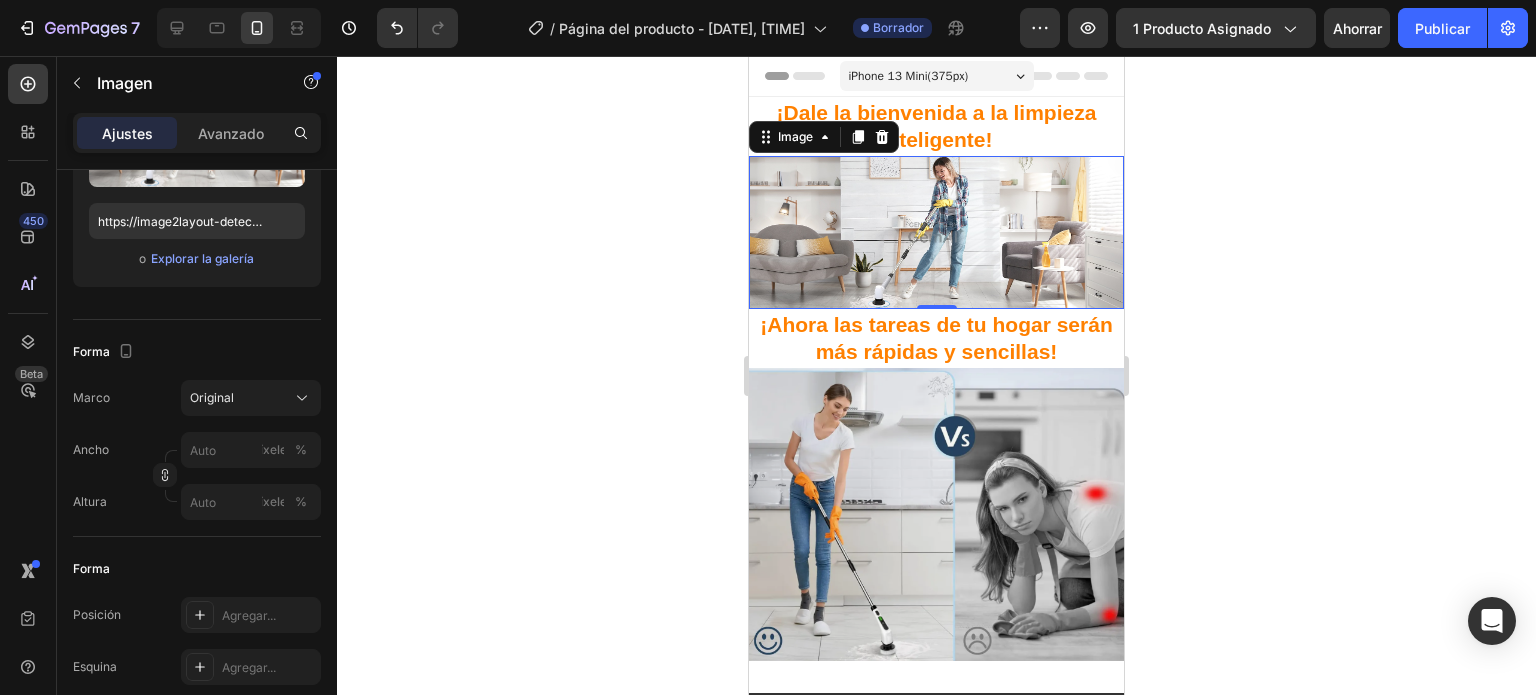 scroll, scrollTop: 0, scrollLeft: 0, axis: both 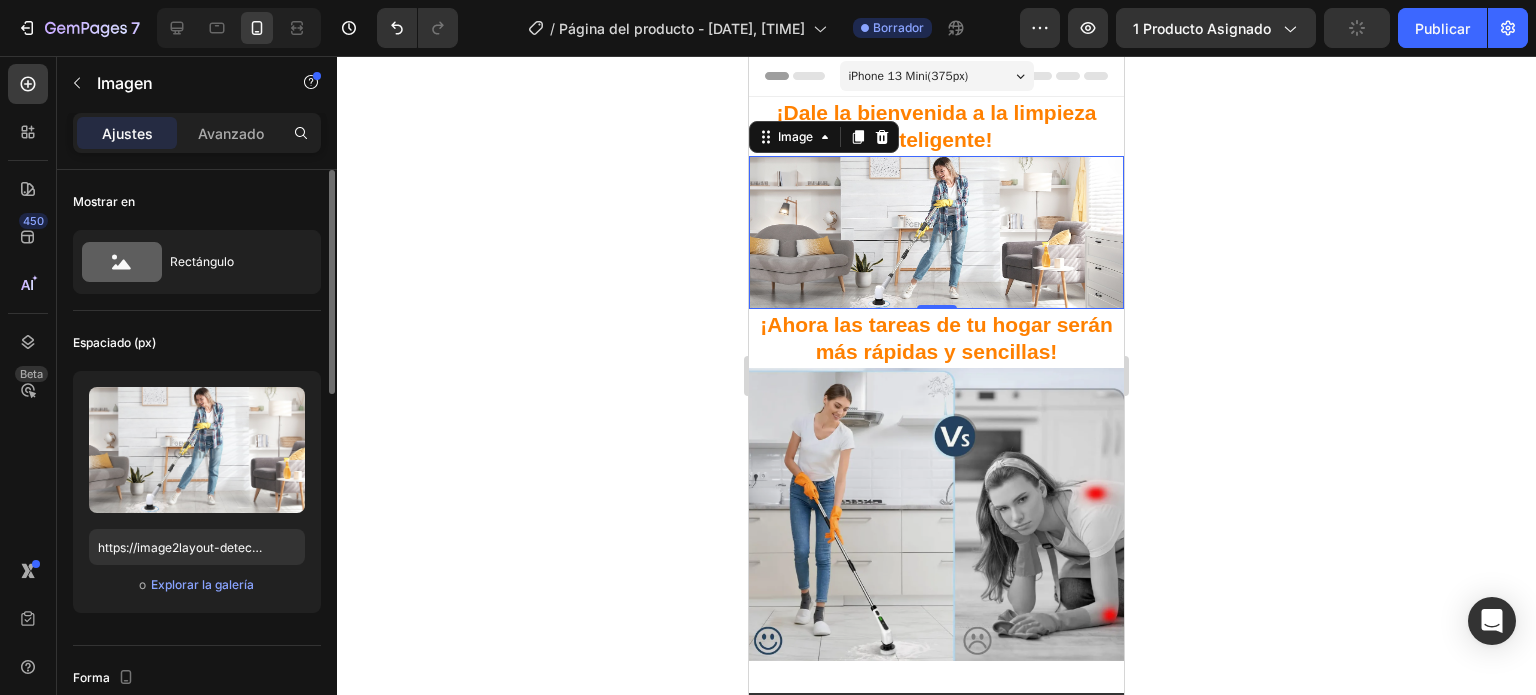 click at bounding box center [936, 233] 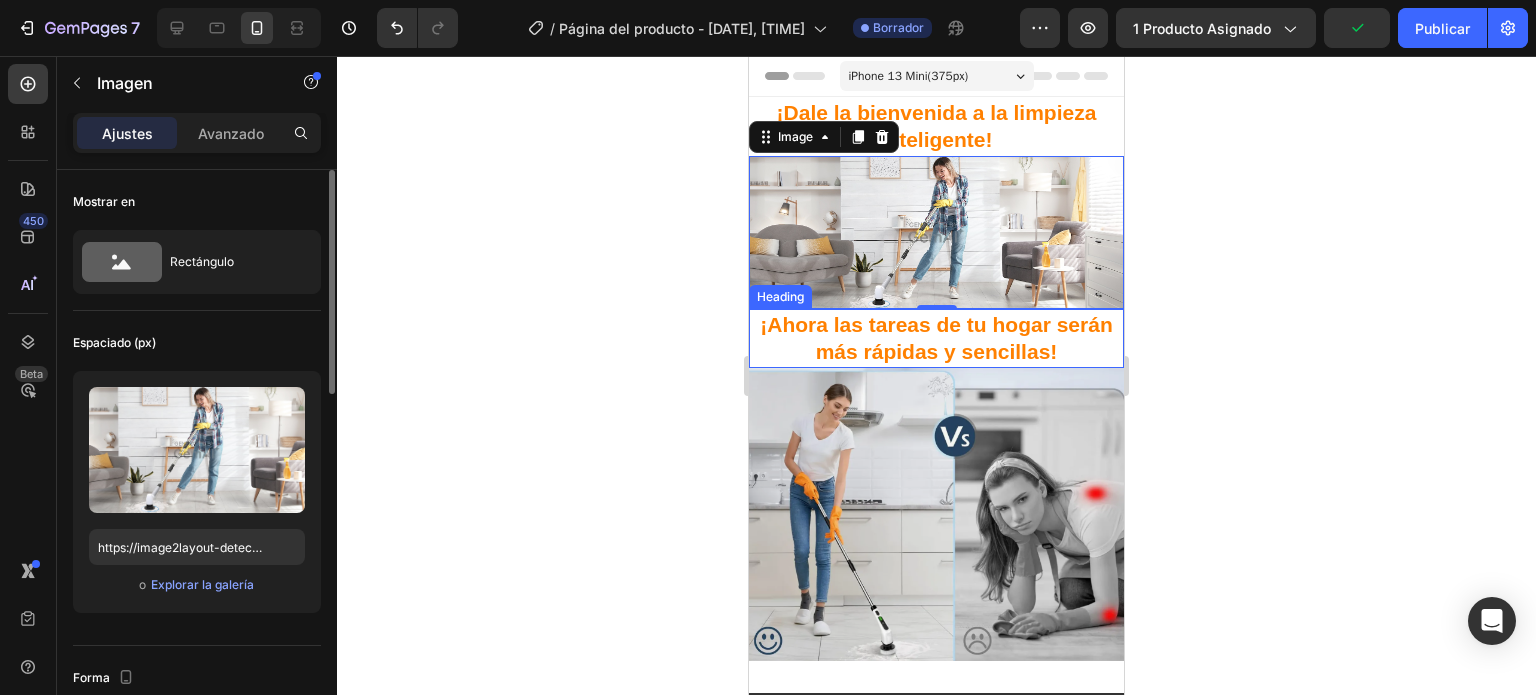 click 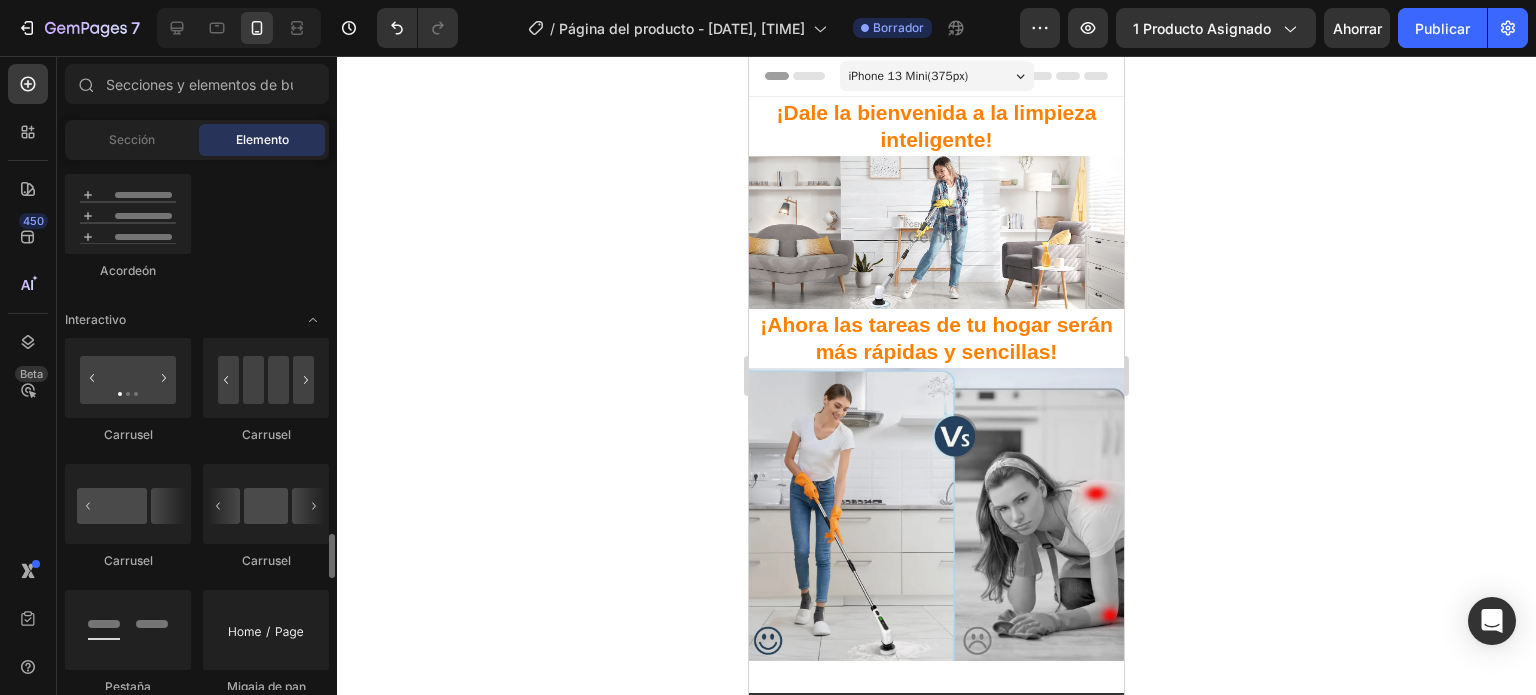 scroll, scrollTop: 2100, scrollLeft: 0, axis: vertical 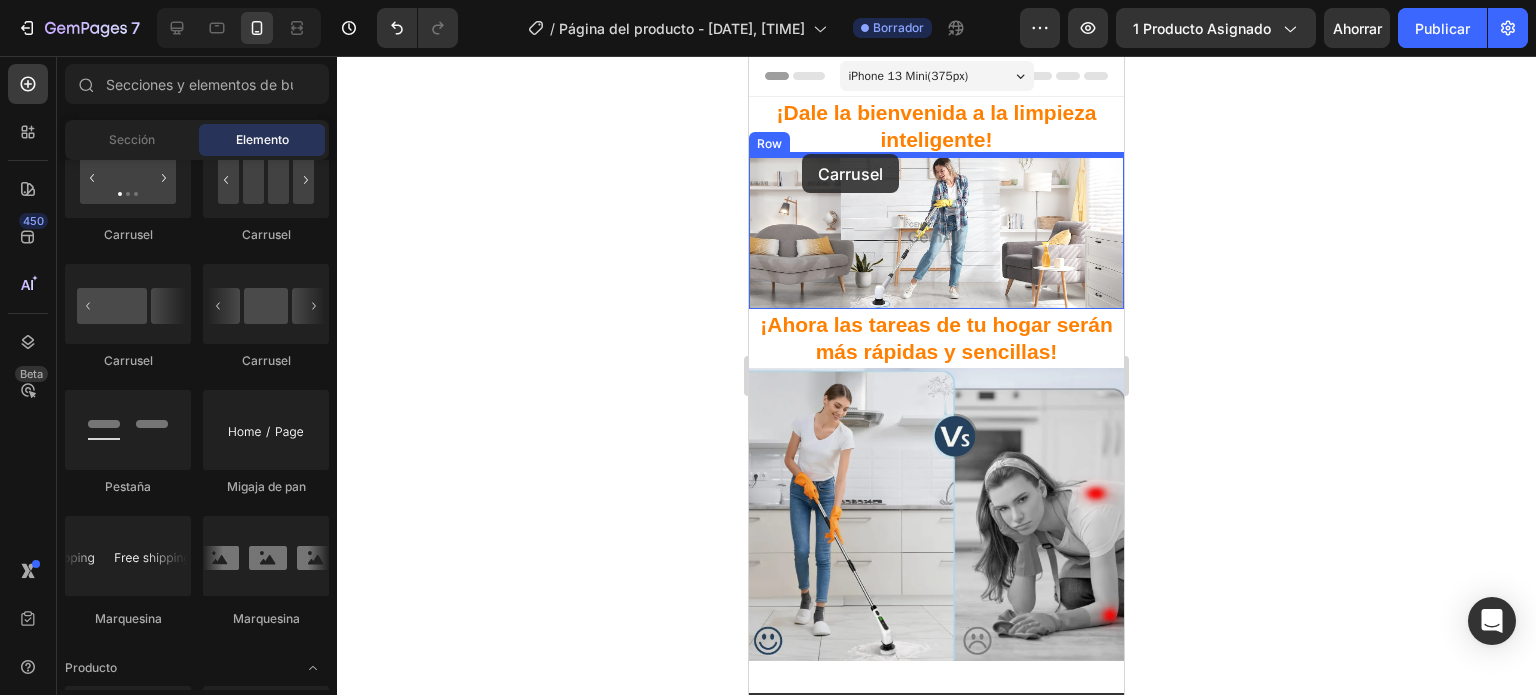 drag, startPoint x: 1325, startPoint y: 339, endPoint x: 1497, endPoint y: 310, distance: 174.42764 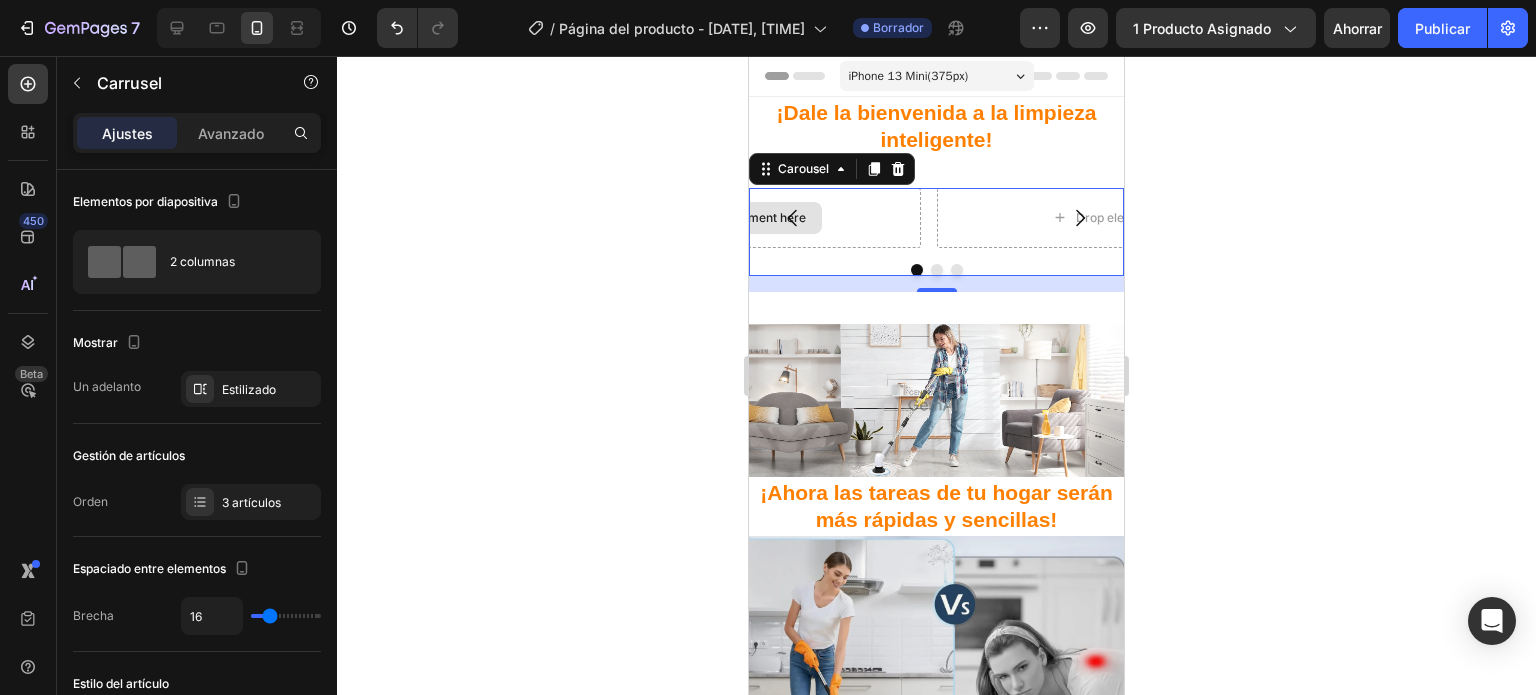 click on "Drop element here" at bounding box center (741, 218) 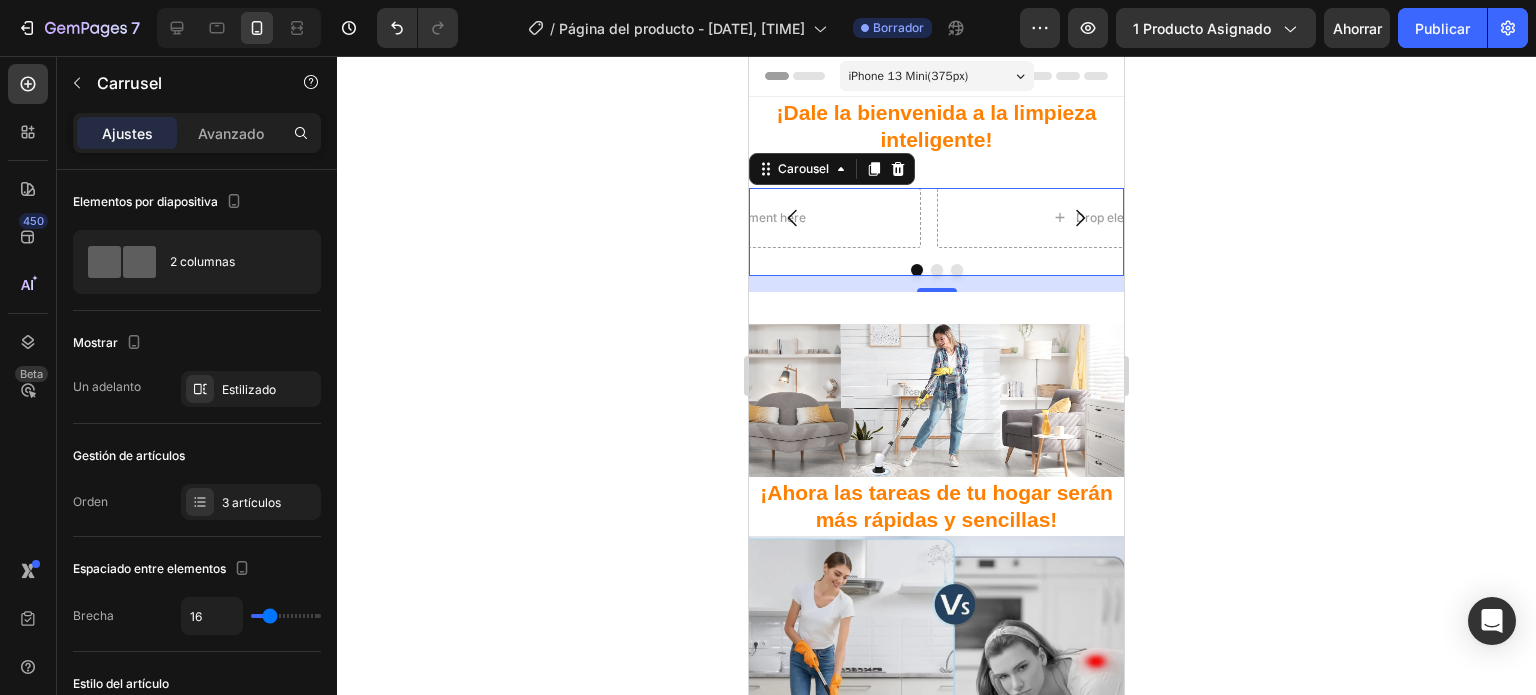 click at bounding box center (793, 218) 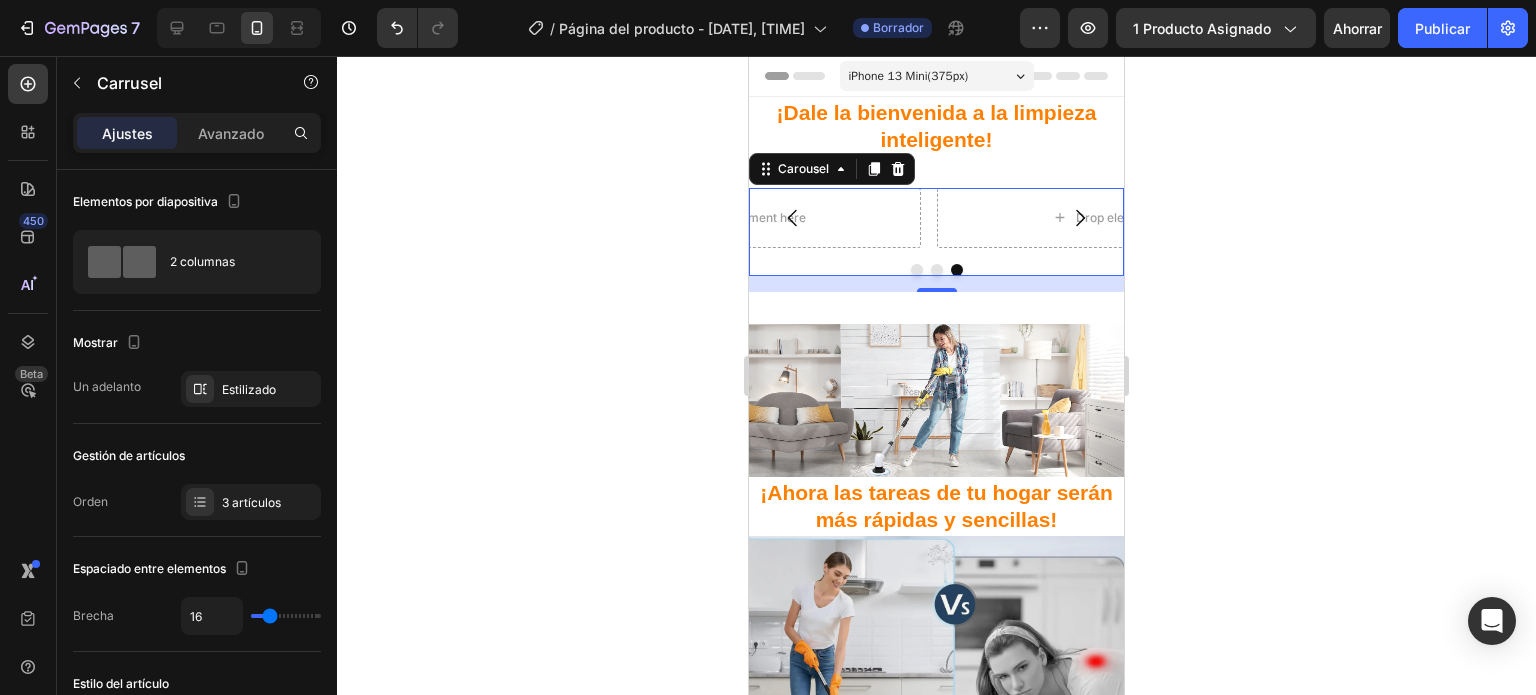 click at bounding box center [917, 270] 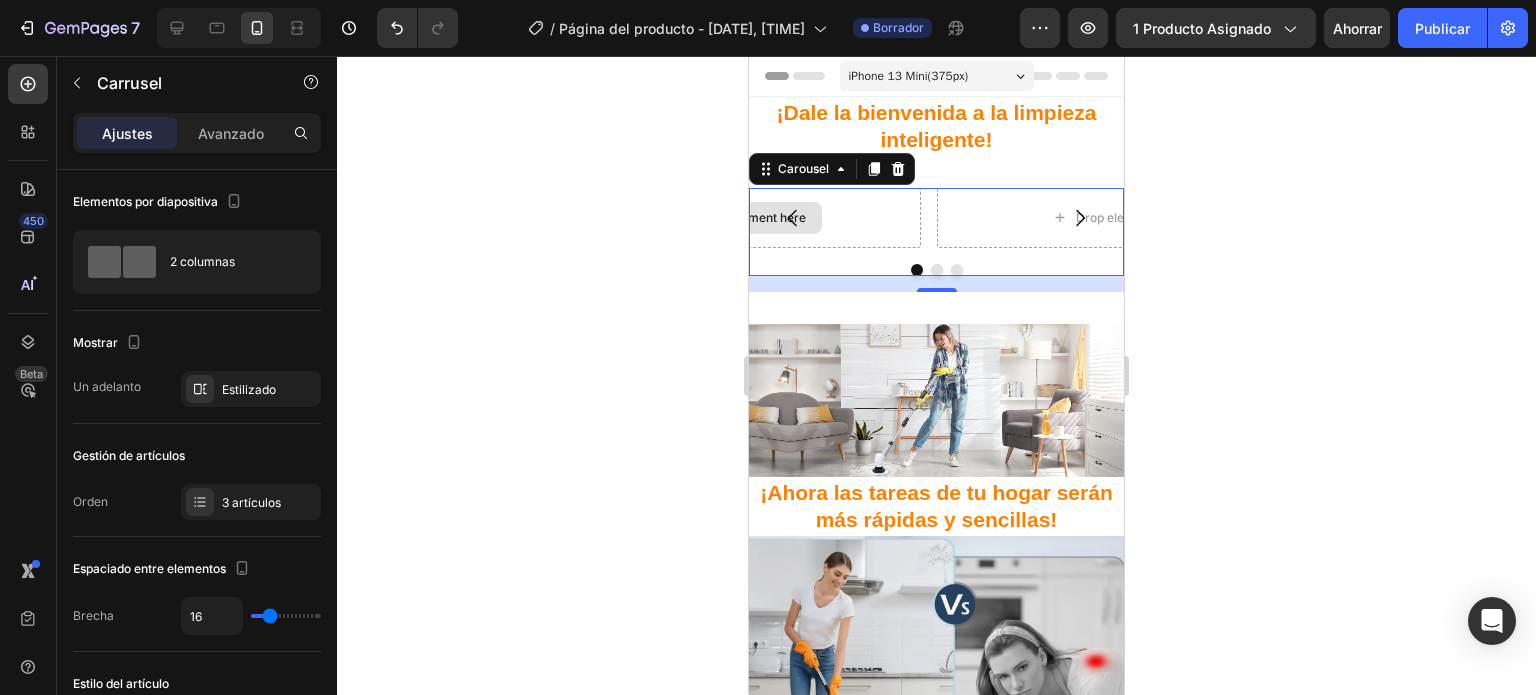click on "Drop element here" at bounding box center [741, 218] 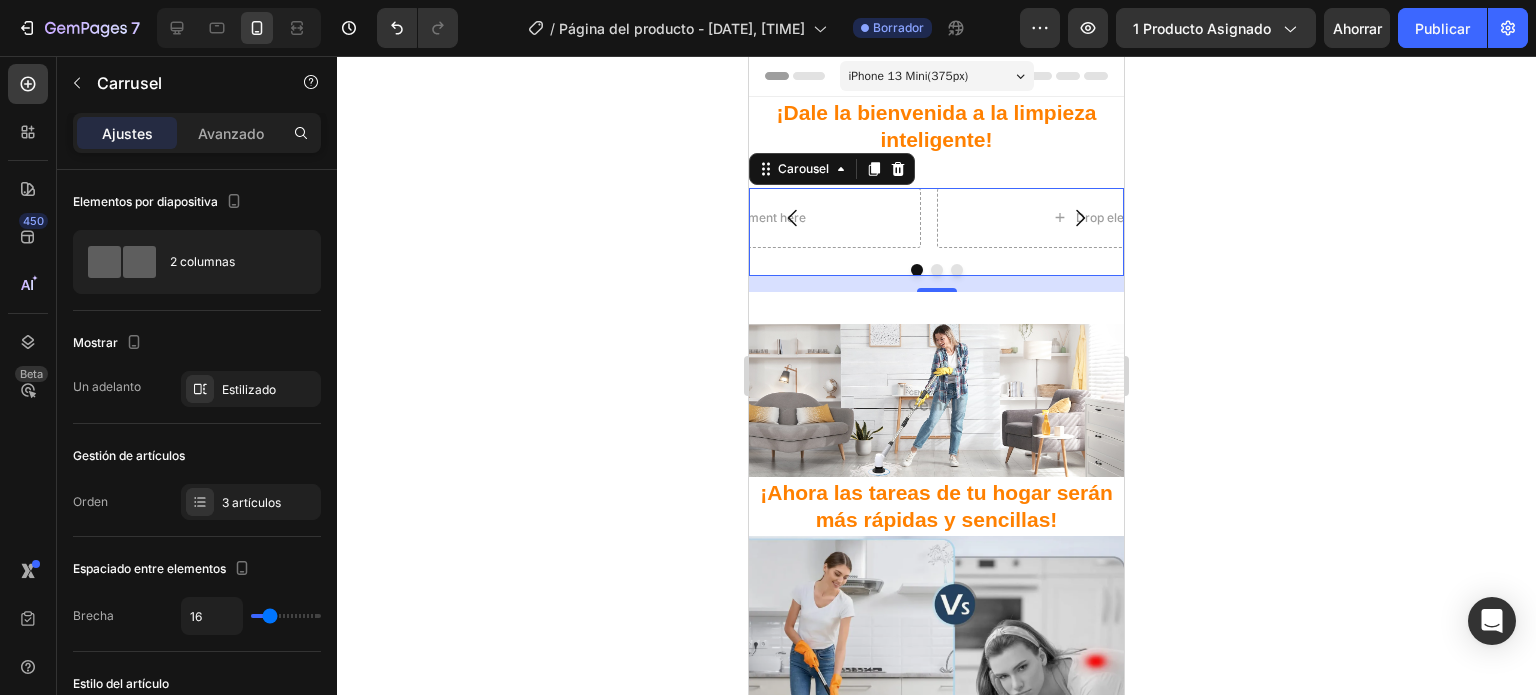 click 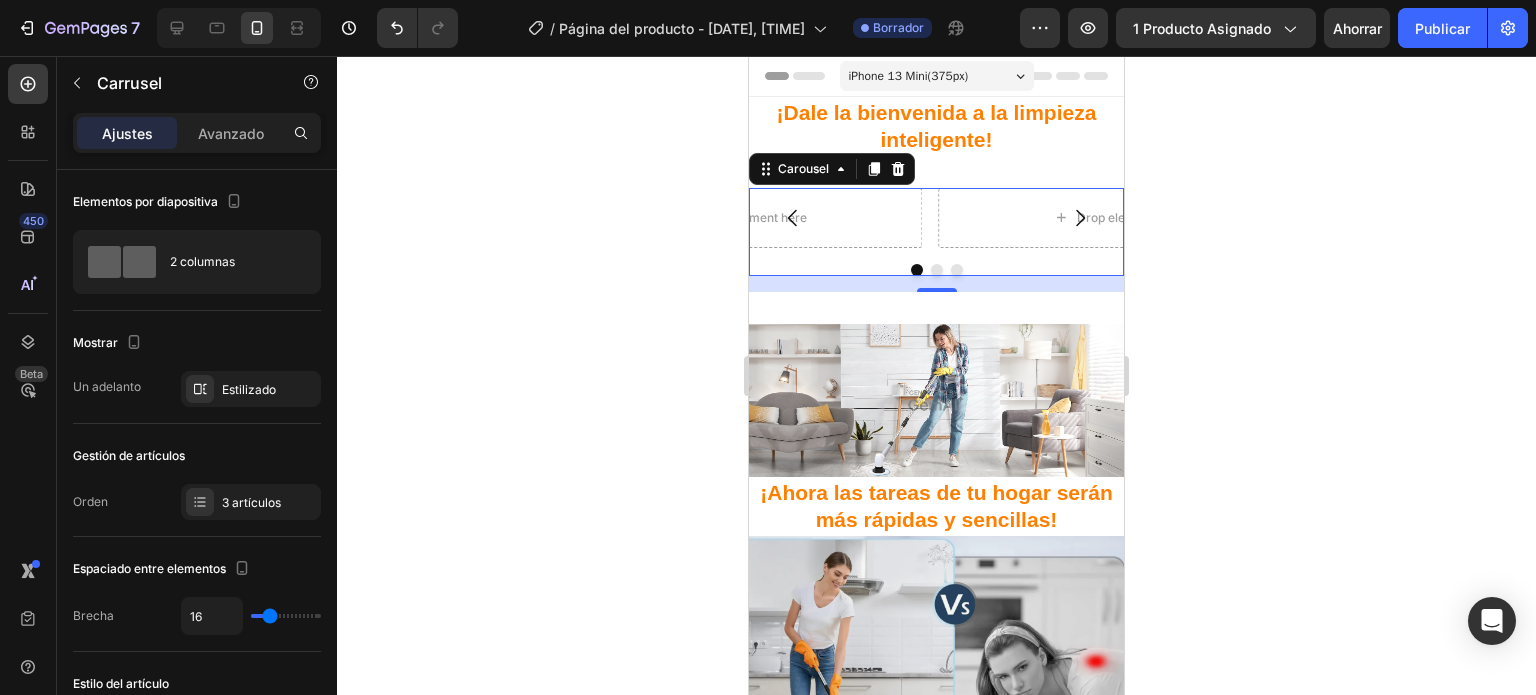 click 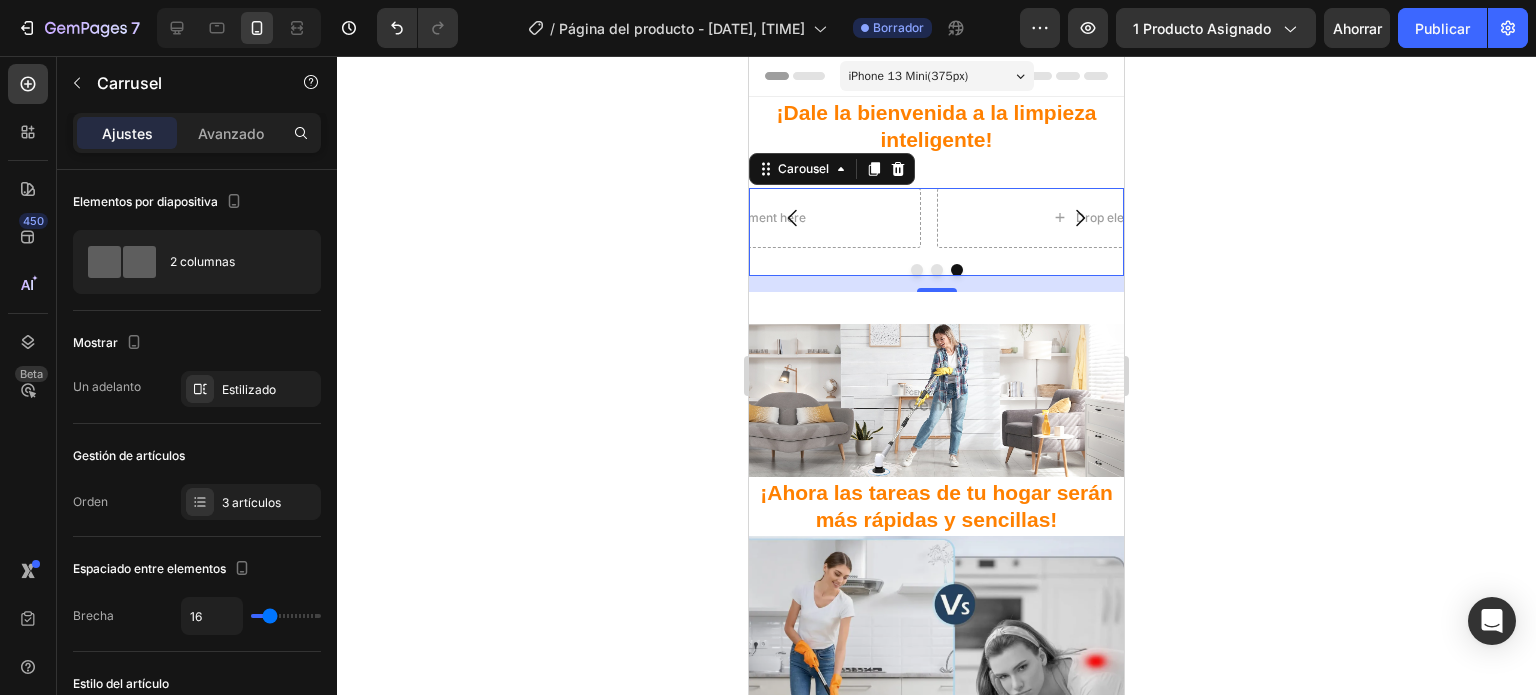 click at bounding box center [936, 270] 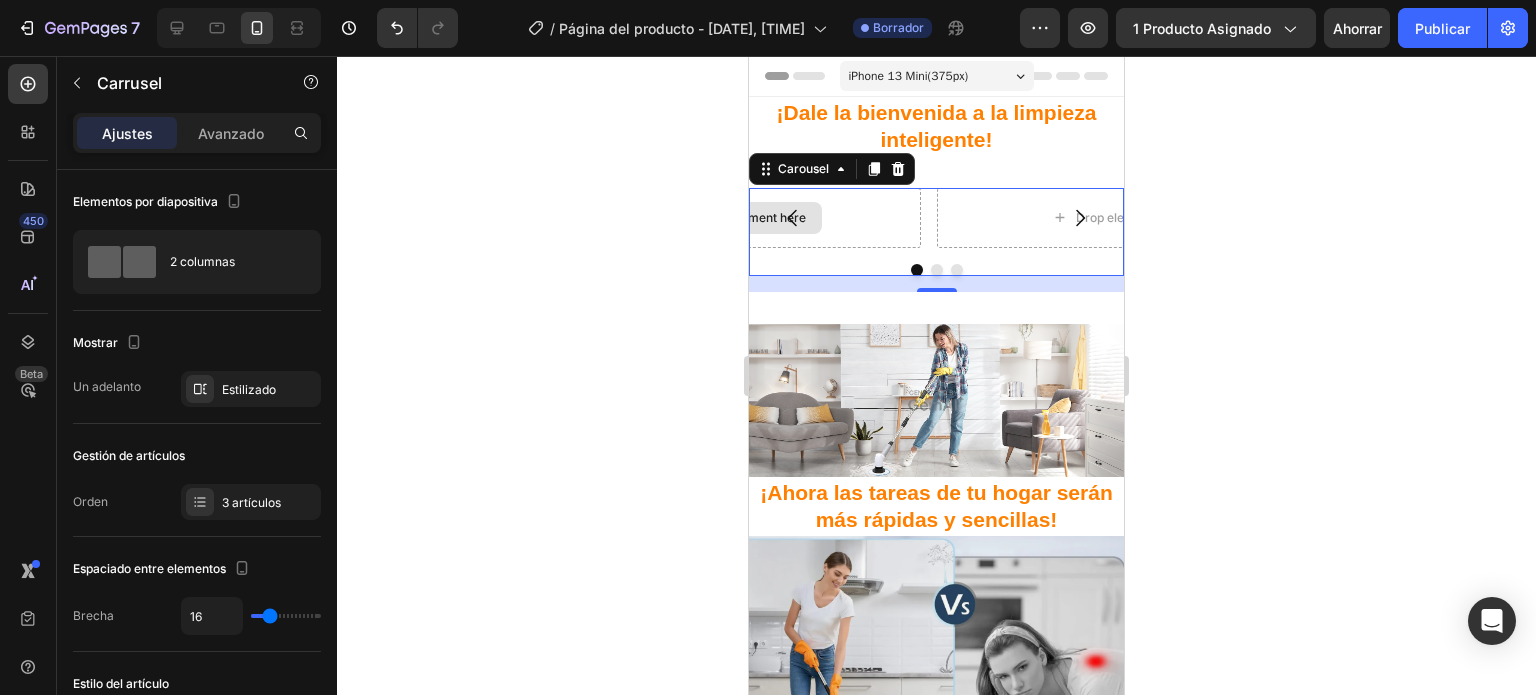 click on "Drop element here" at bounding box center [741, 218] 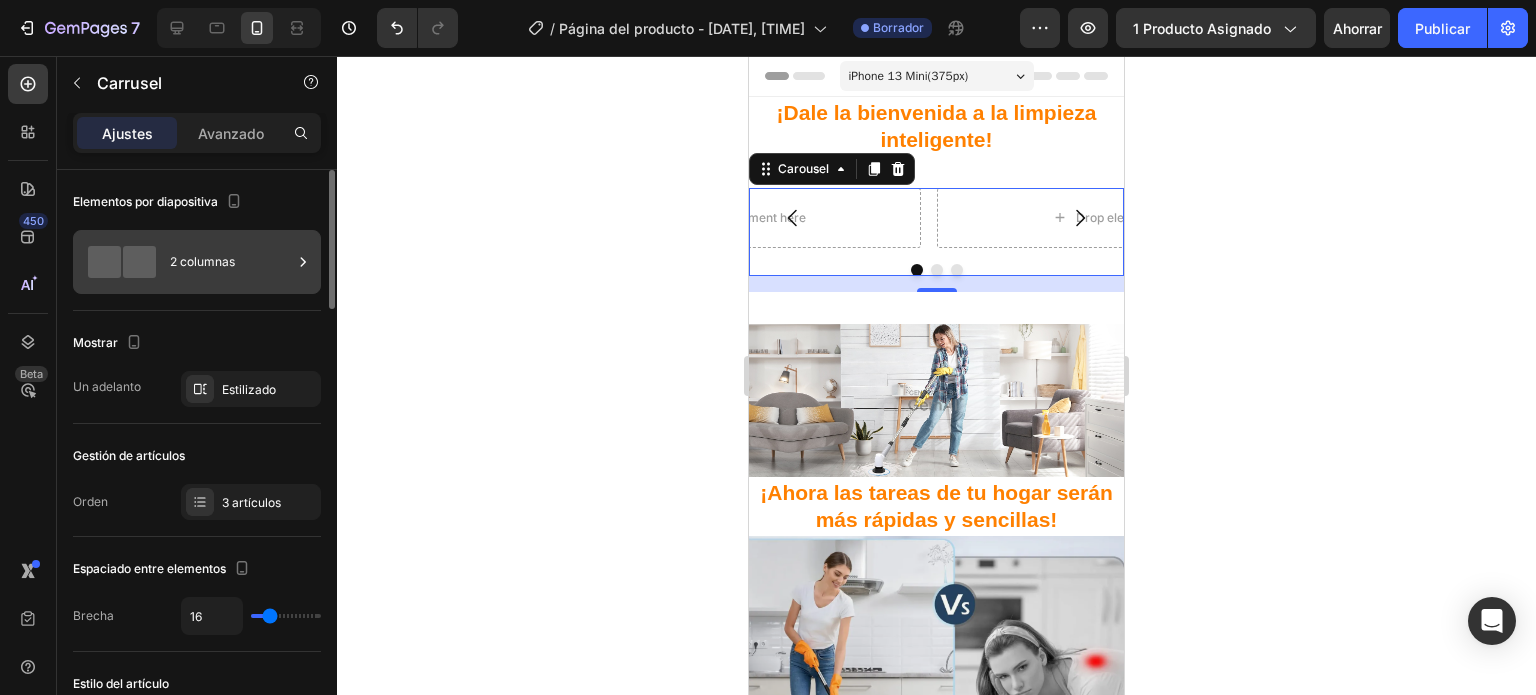 click 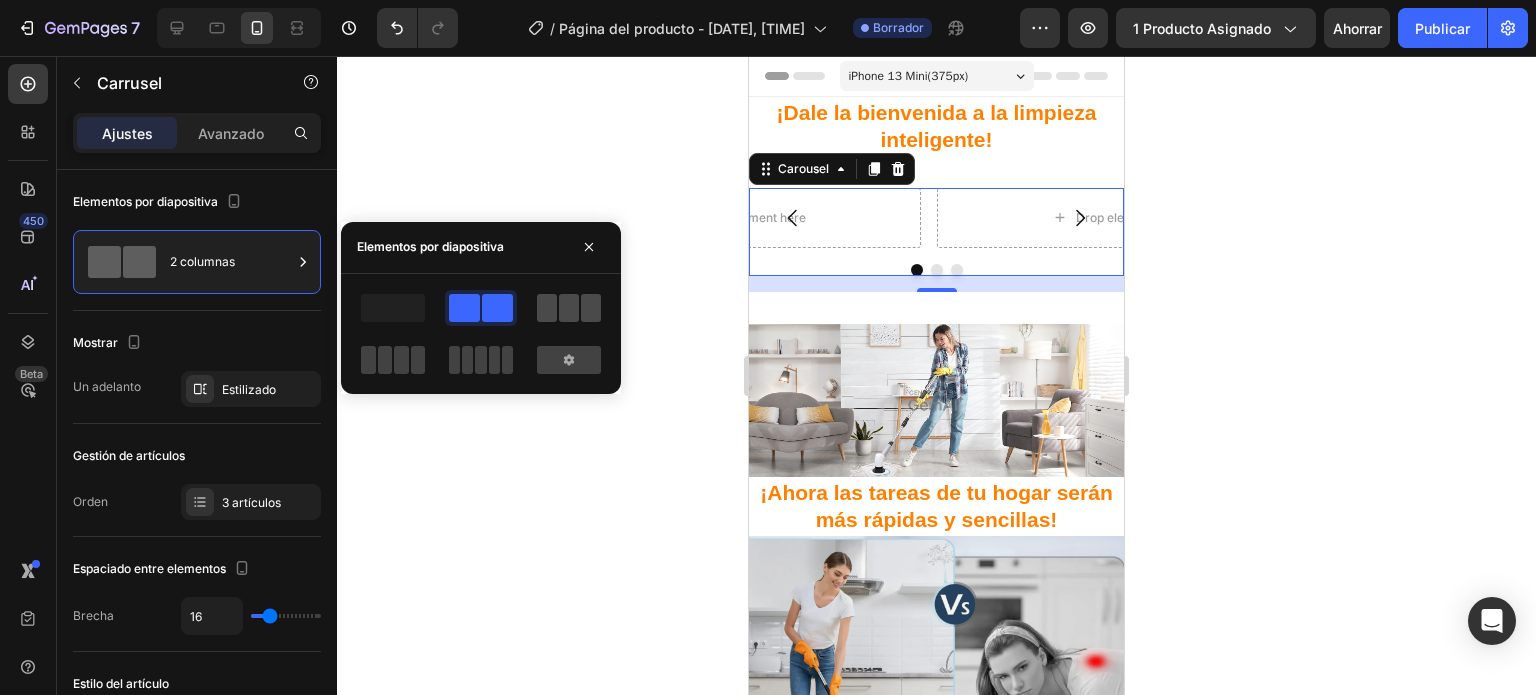 click 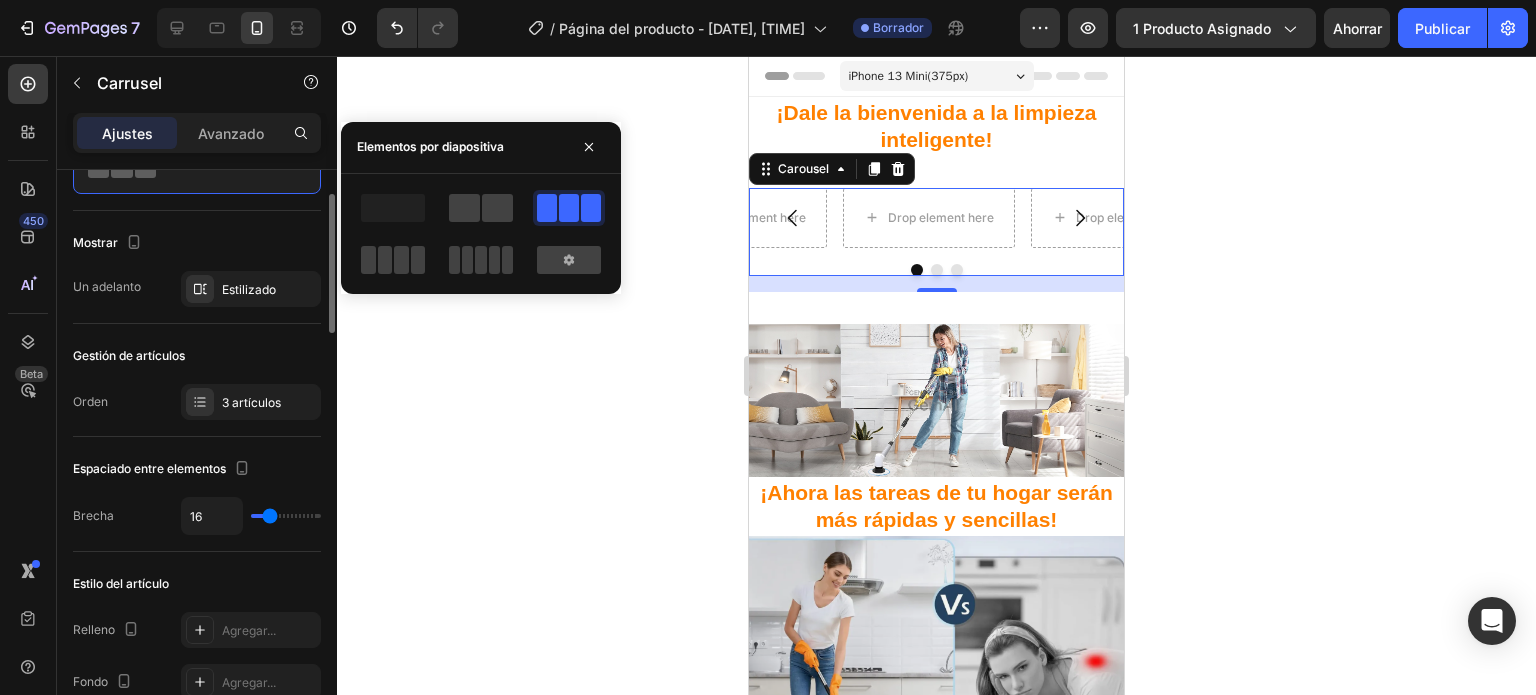 scroll, scrollTop: 0, scrollLeft: 0, axis: both 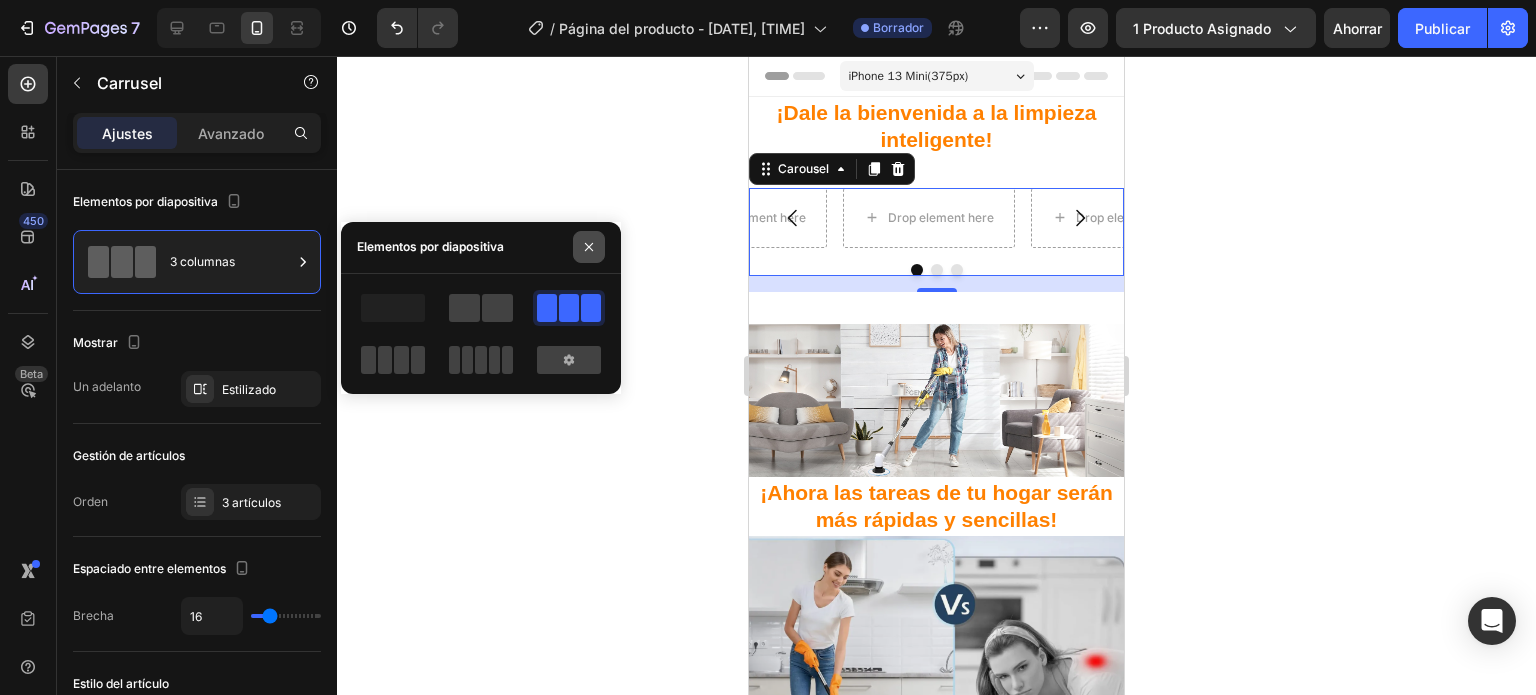 click 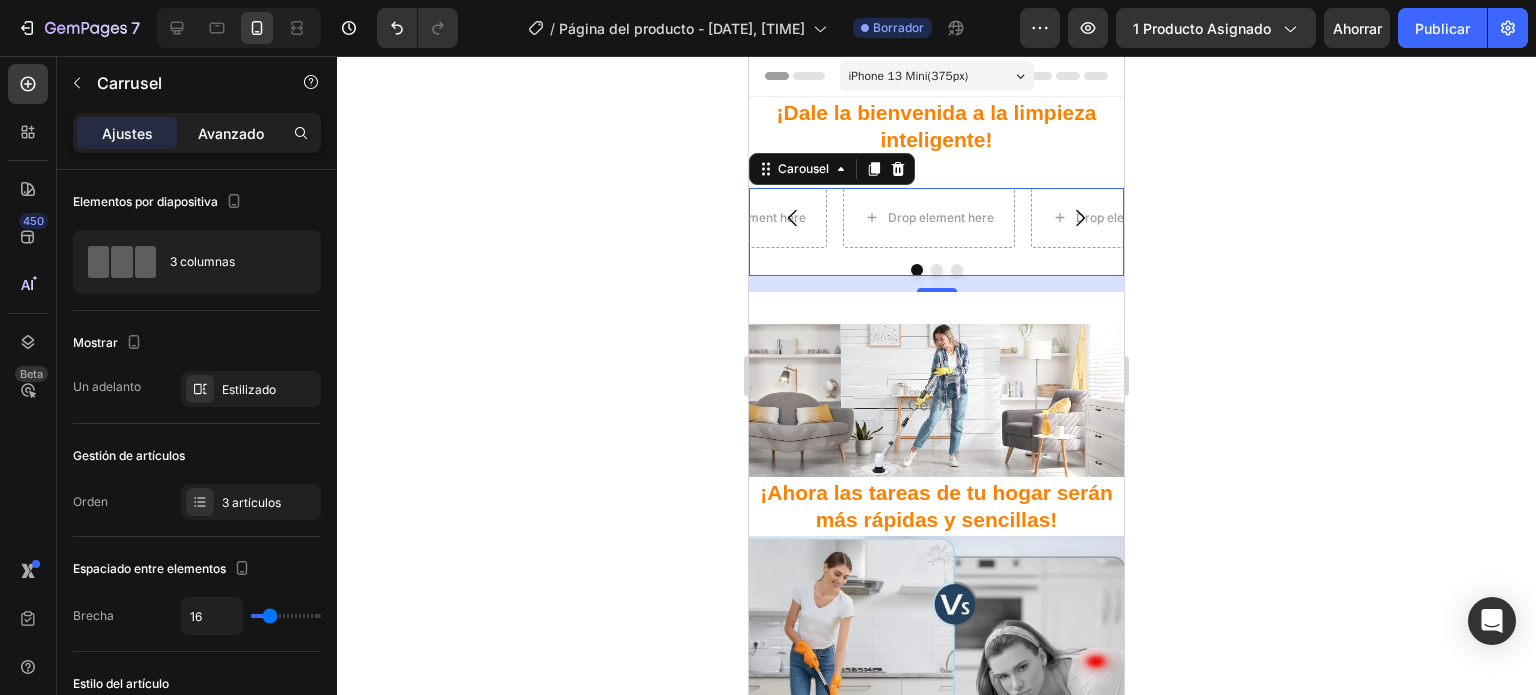 click on "Avanzado" at bounding box center (231, 133) 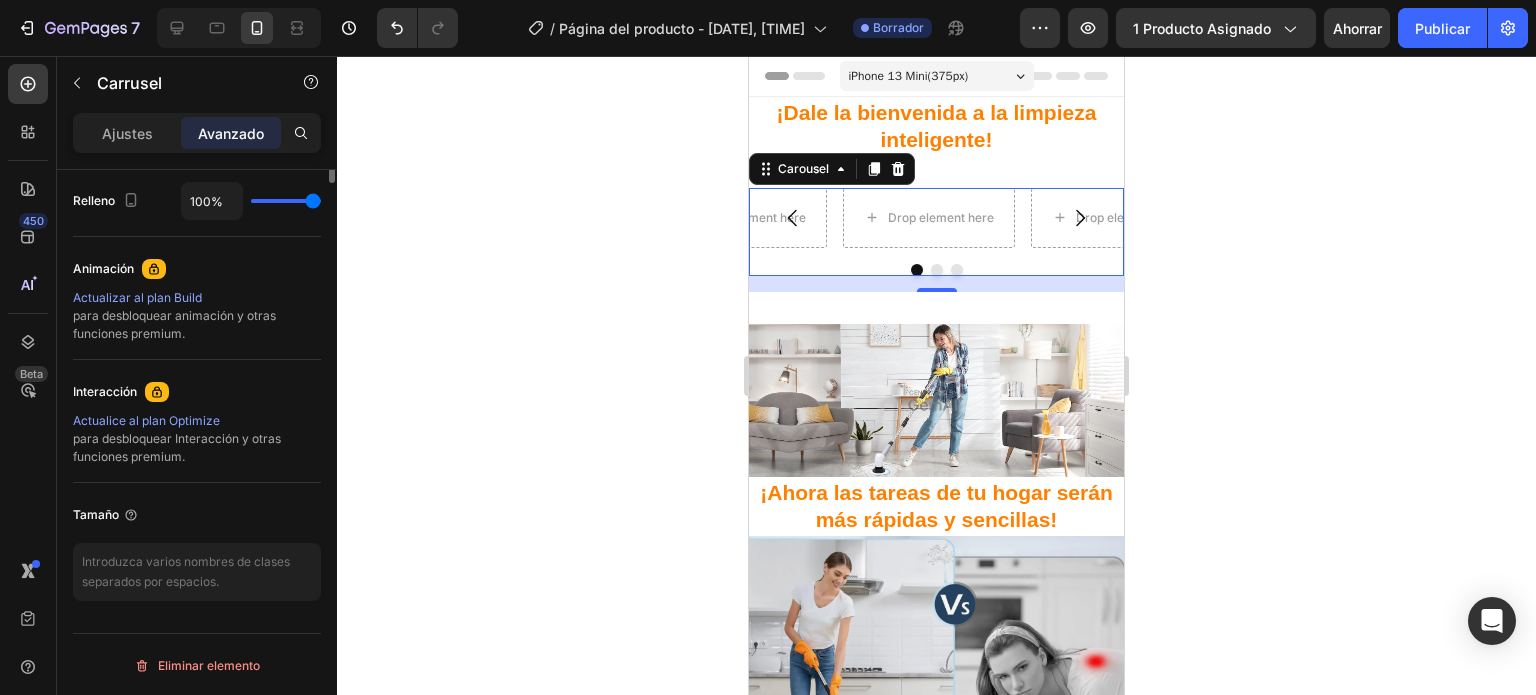 scroll, scrollTop: 404, scrollLeft: 0, axis: vertical 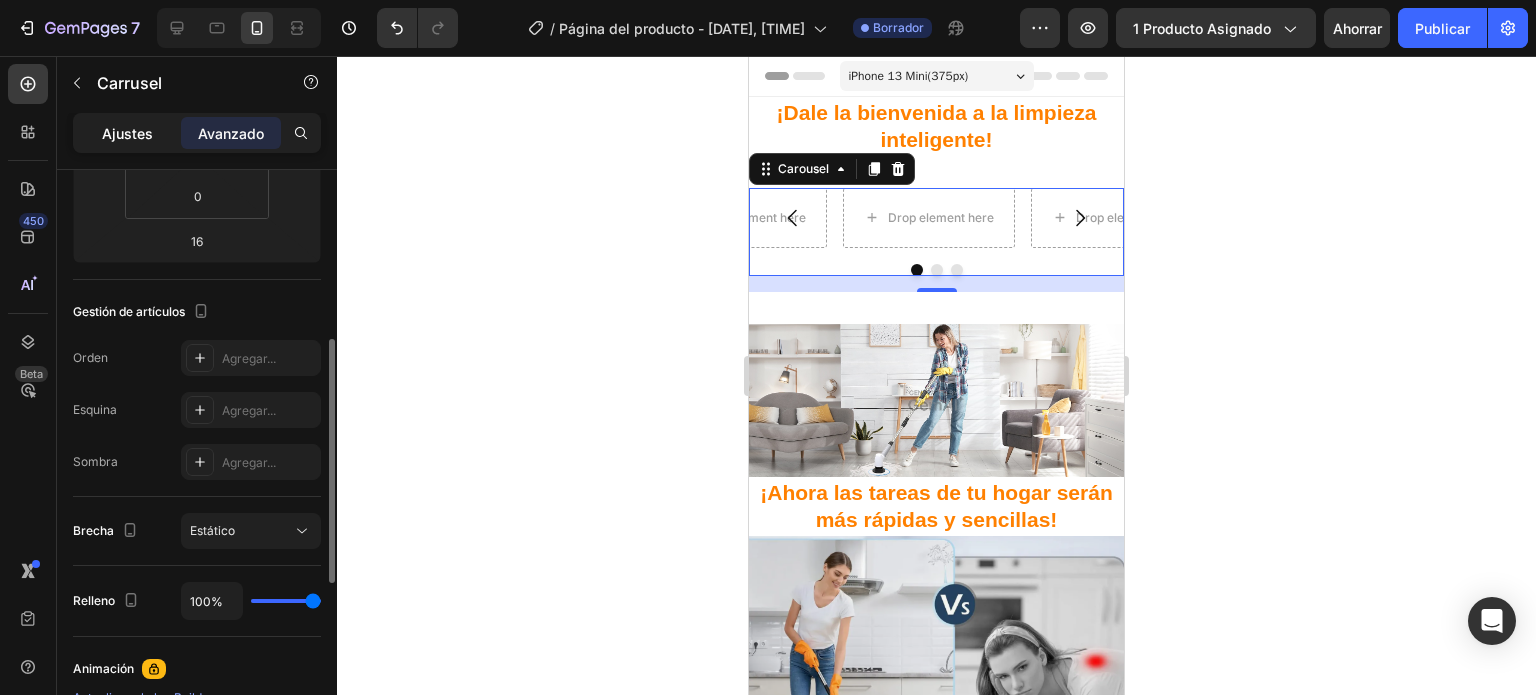 click on "Ajustes" at bounding box center [127, 133] 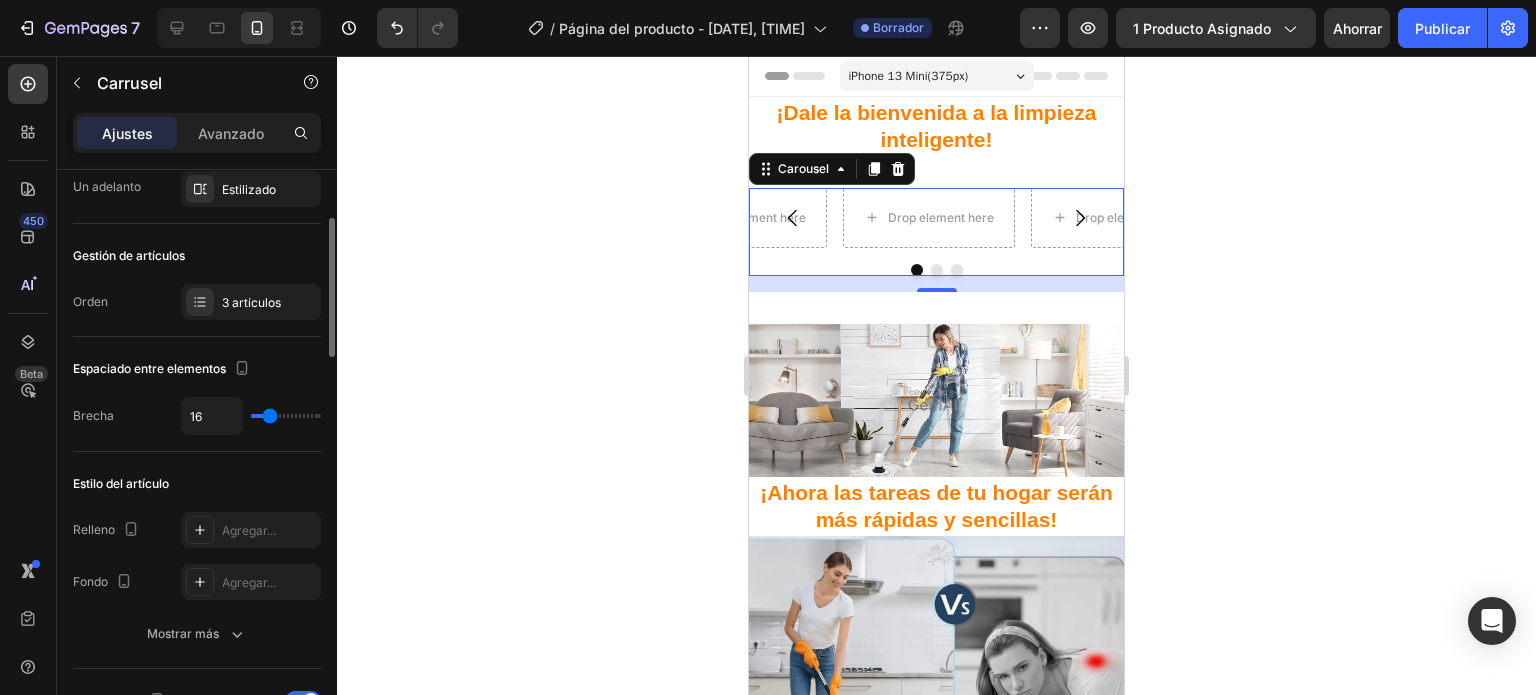 scroll, scrollTop: 300, scrollLeft: 0, axis: vertical 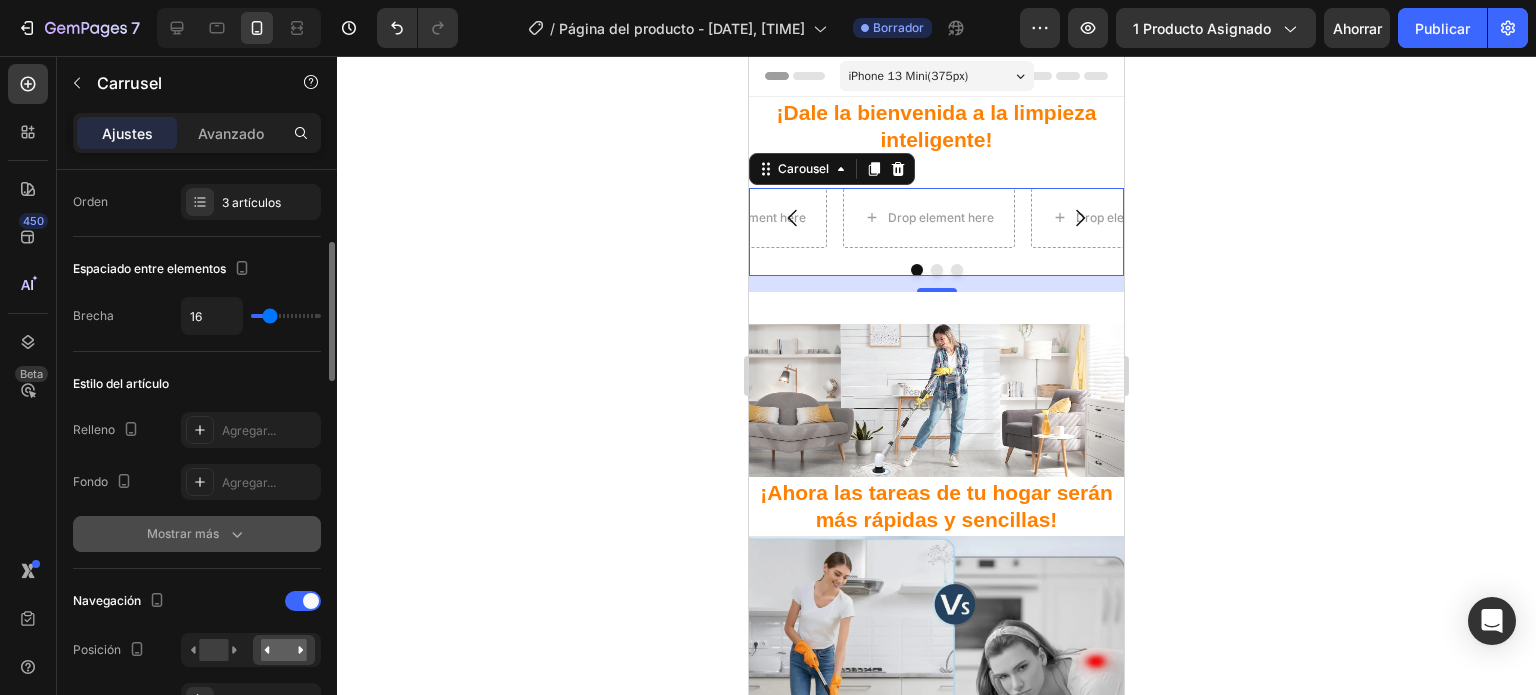 click 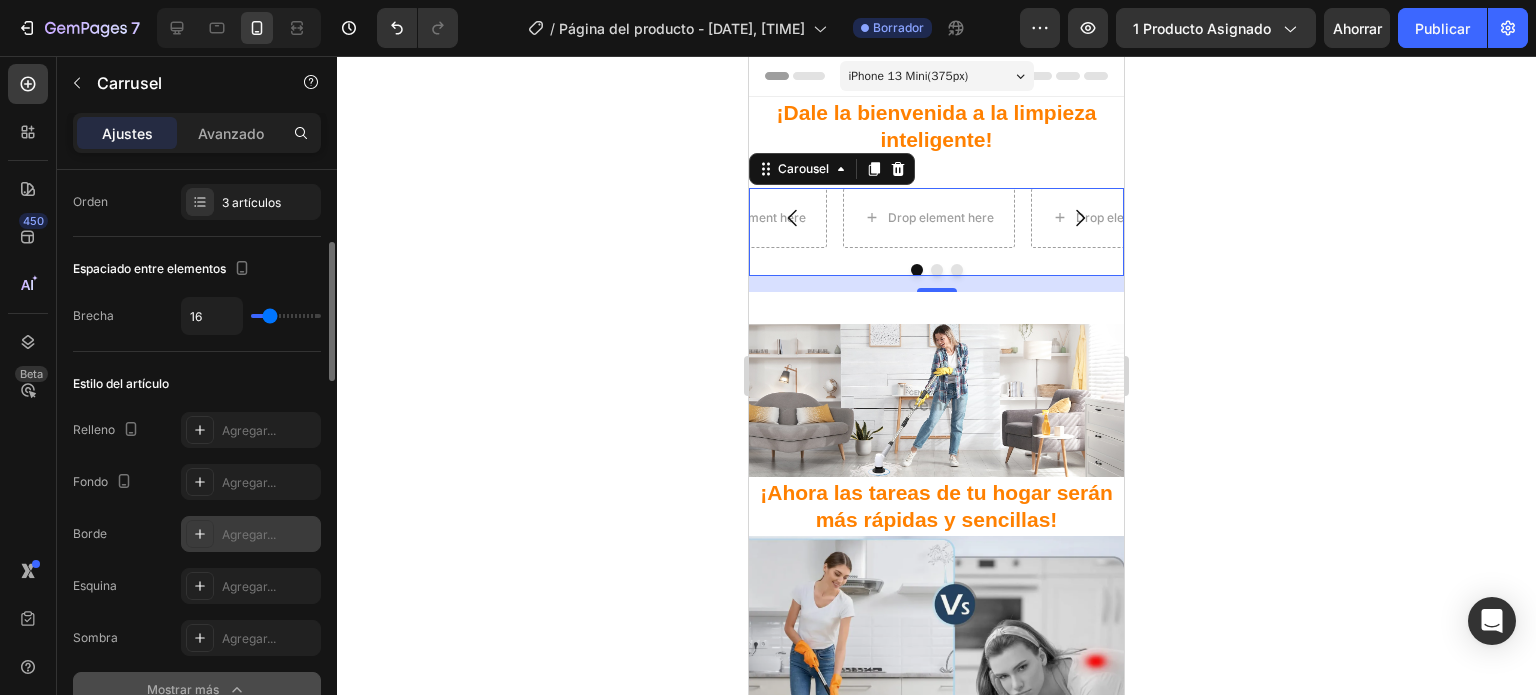 scroll, scrollTop: 500, scrollLeft: 0, axis: vertical 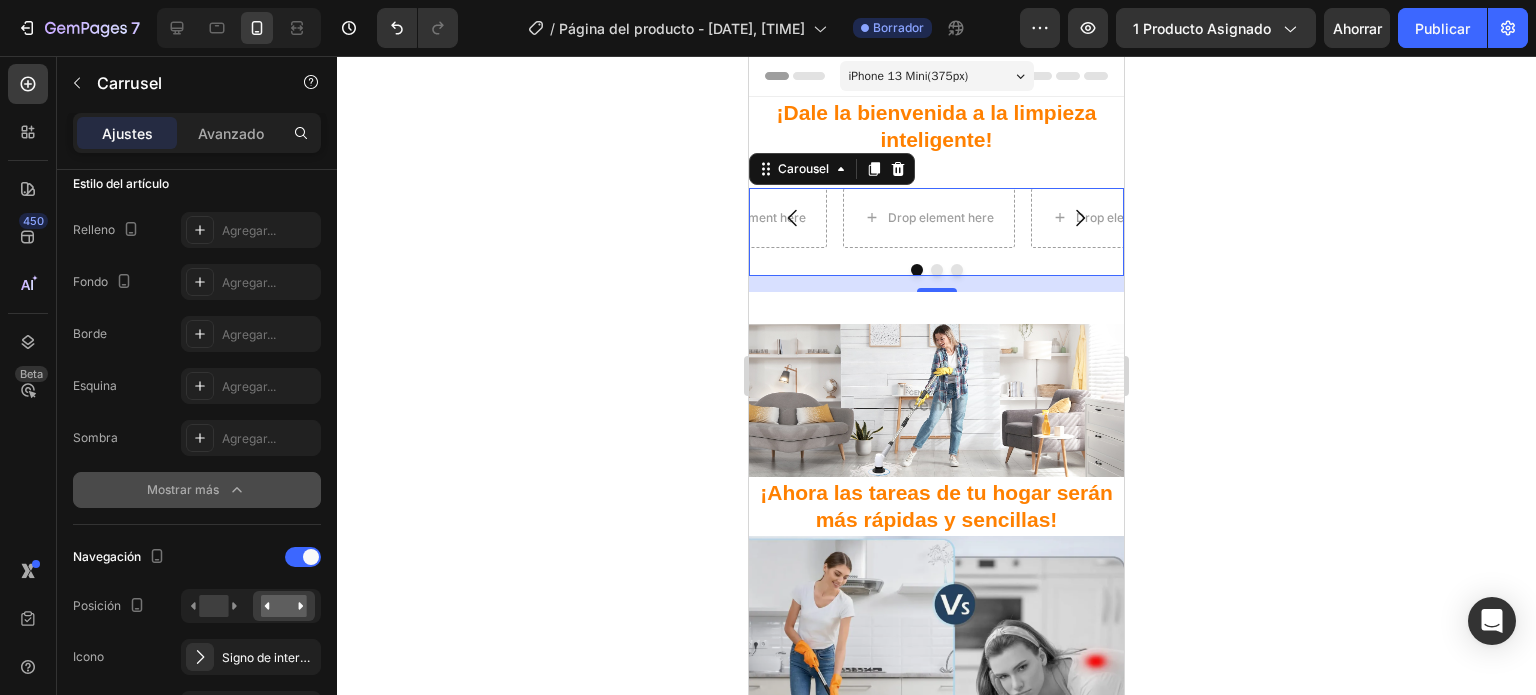 click 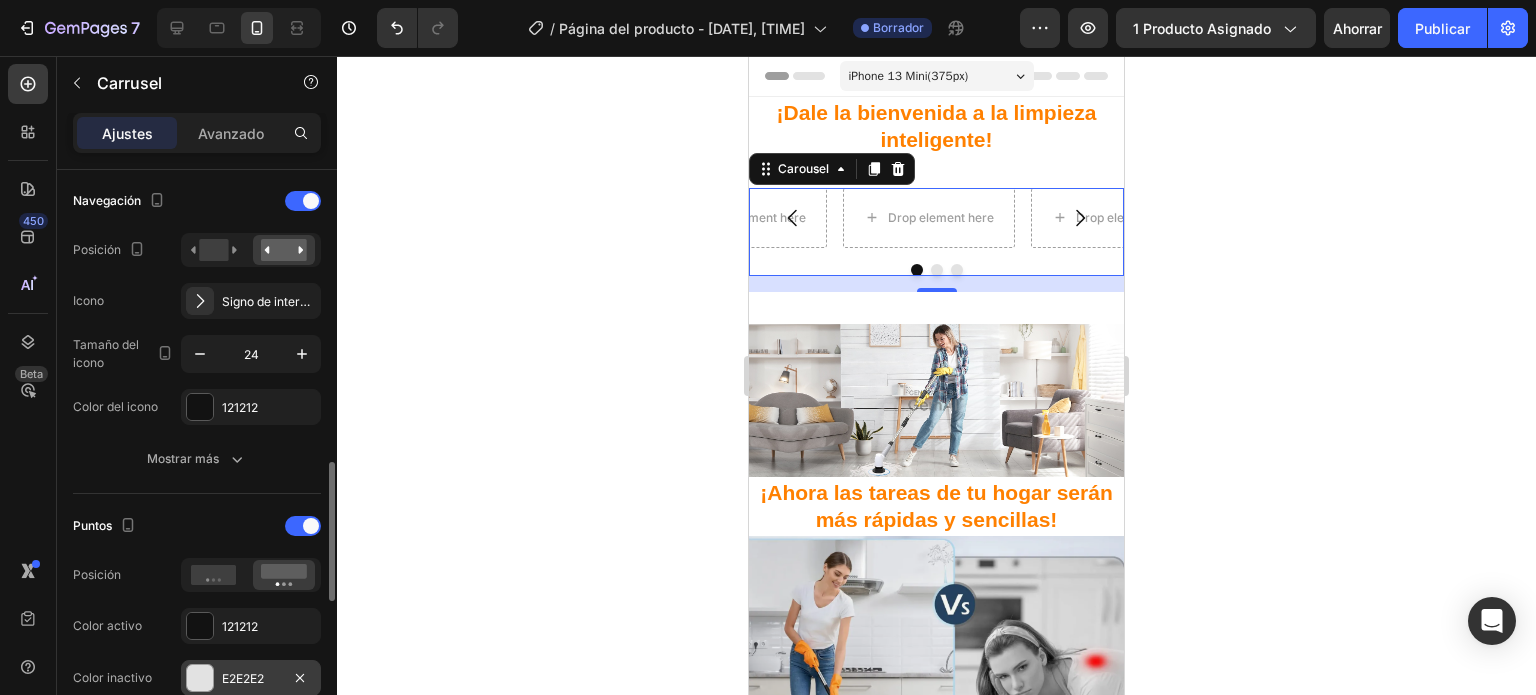 scroll, scrollTop: 800, scrollLeft: 0, axis: vertical 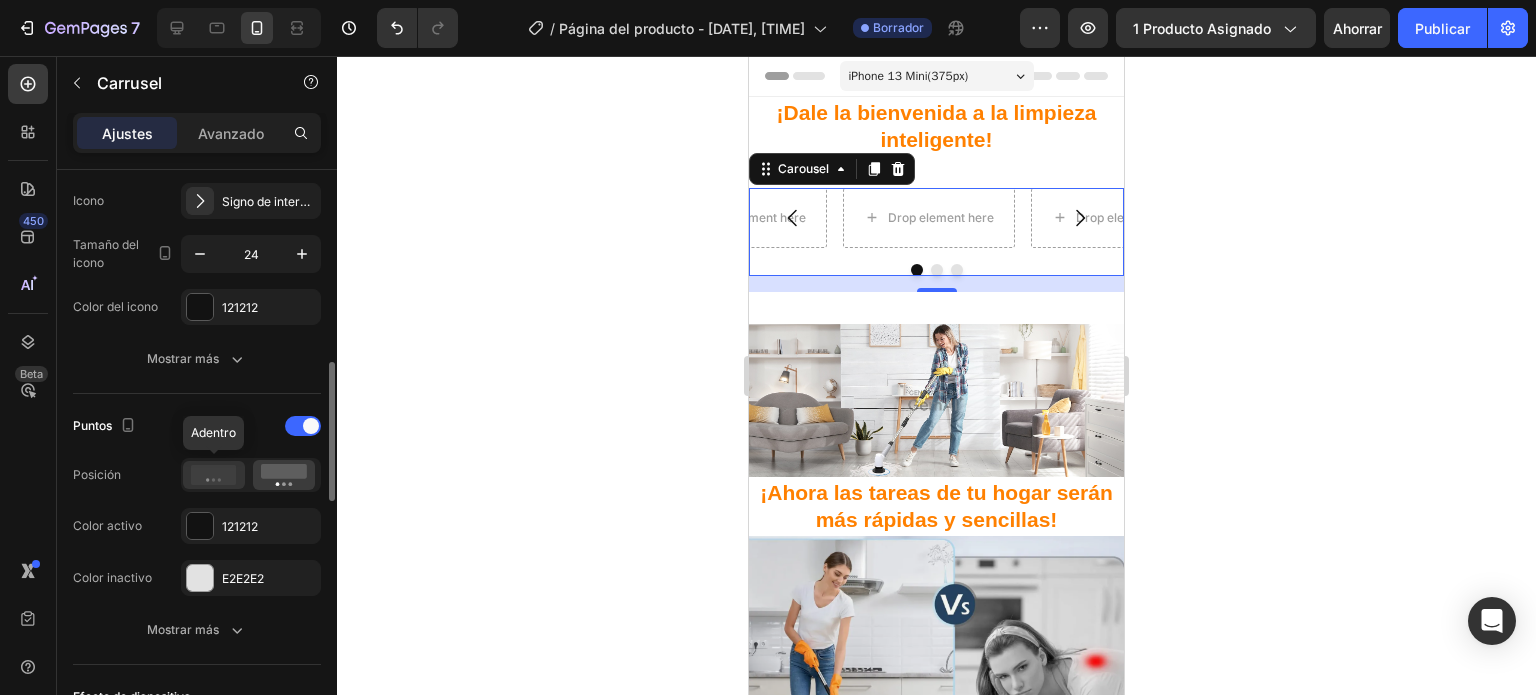 click 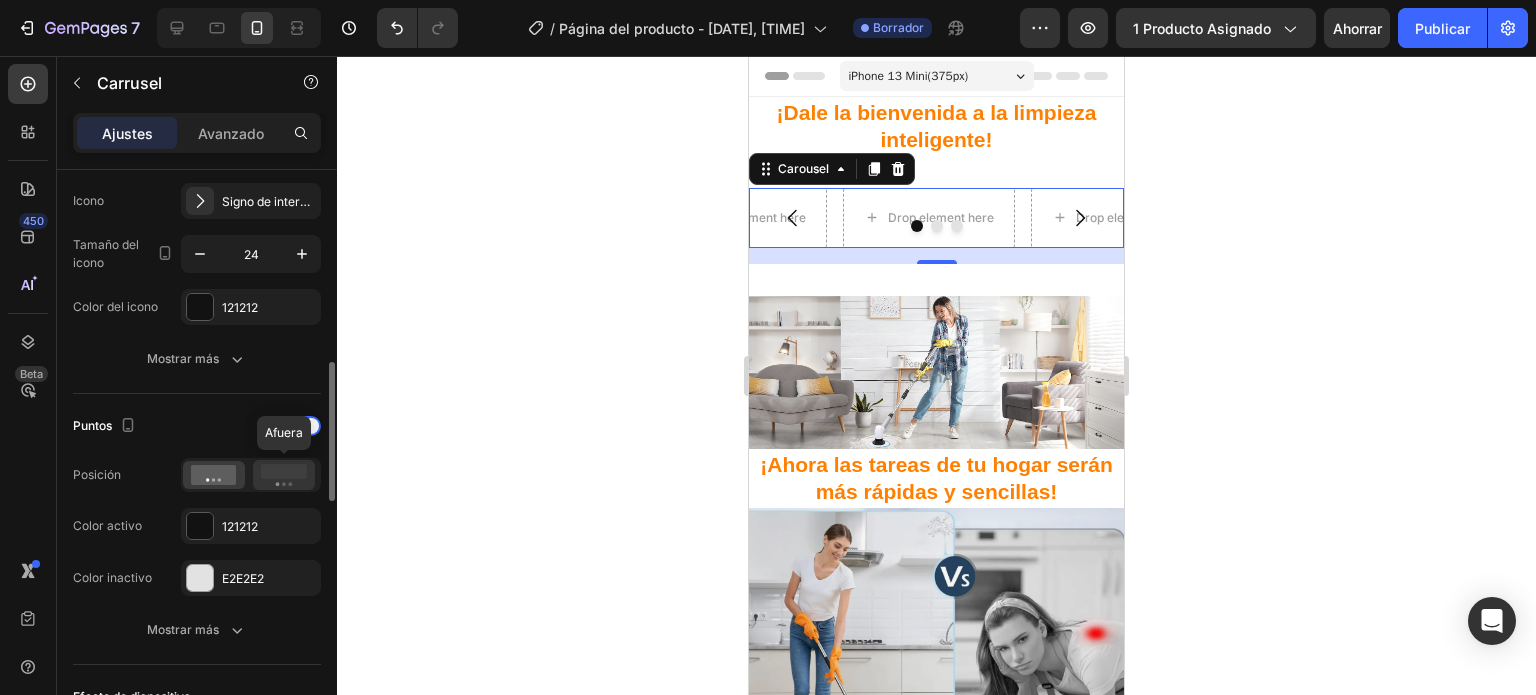 click 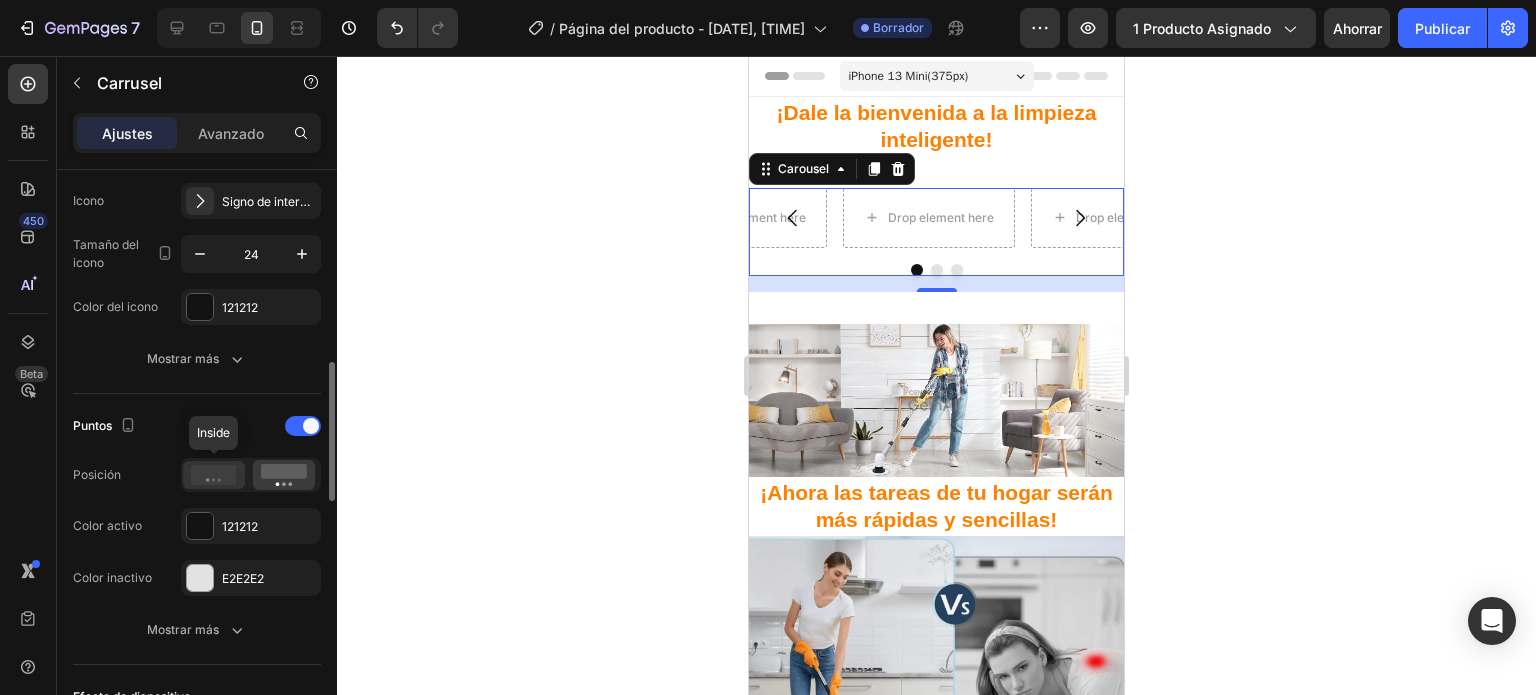 click 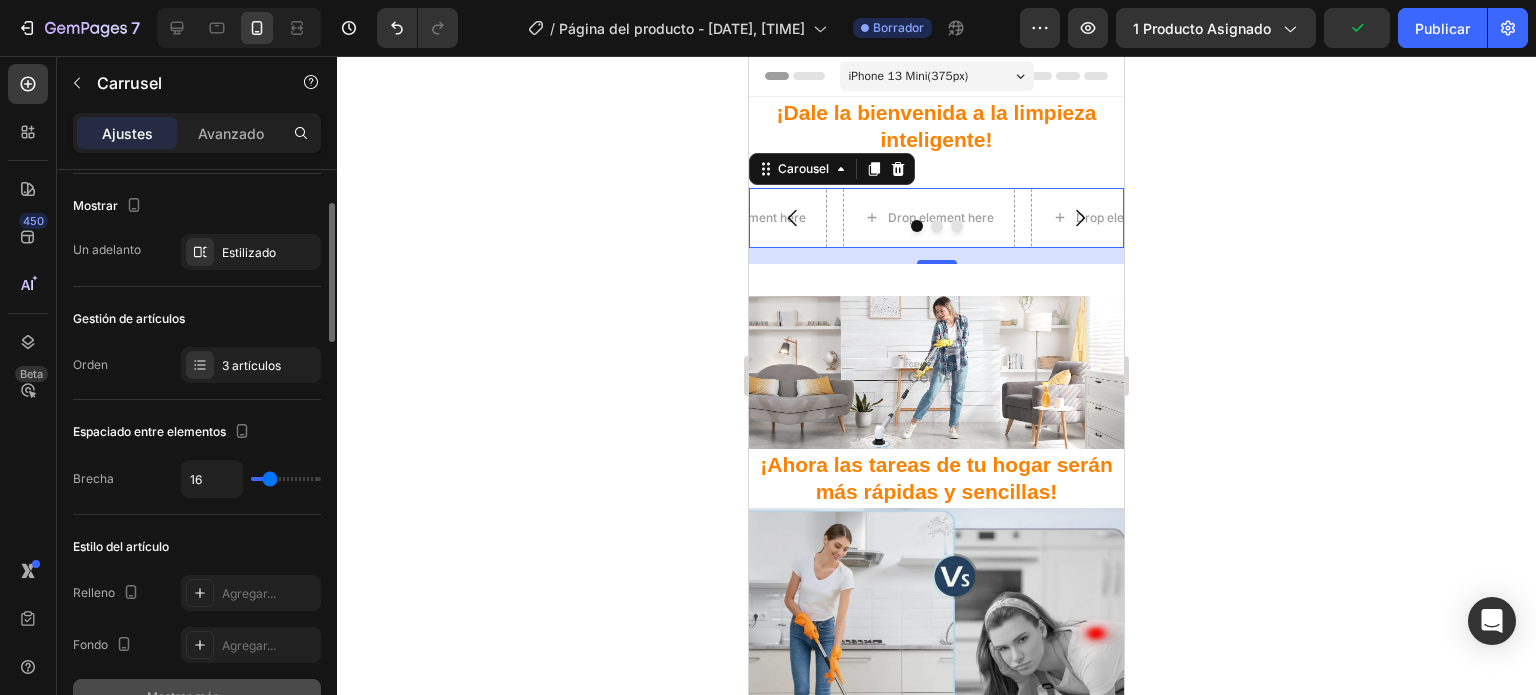 scroll, scrollTop: 0, scrollLeft: 0, axis: both 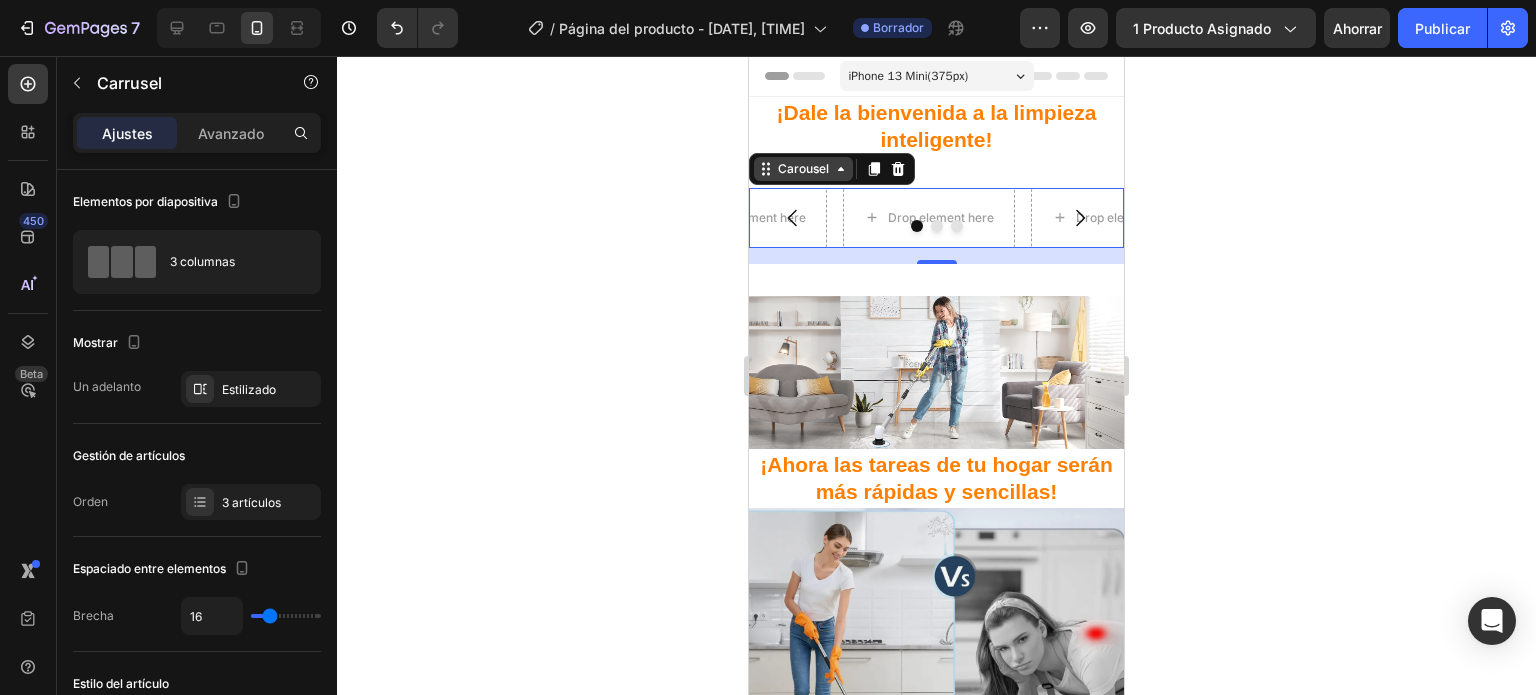 click 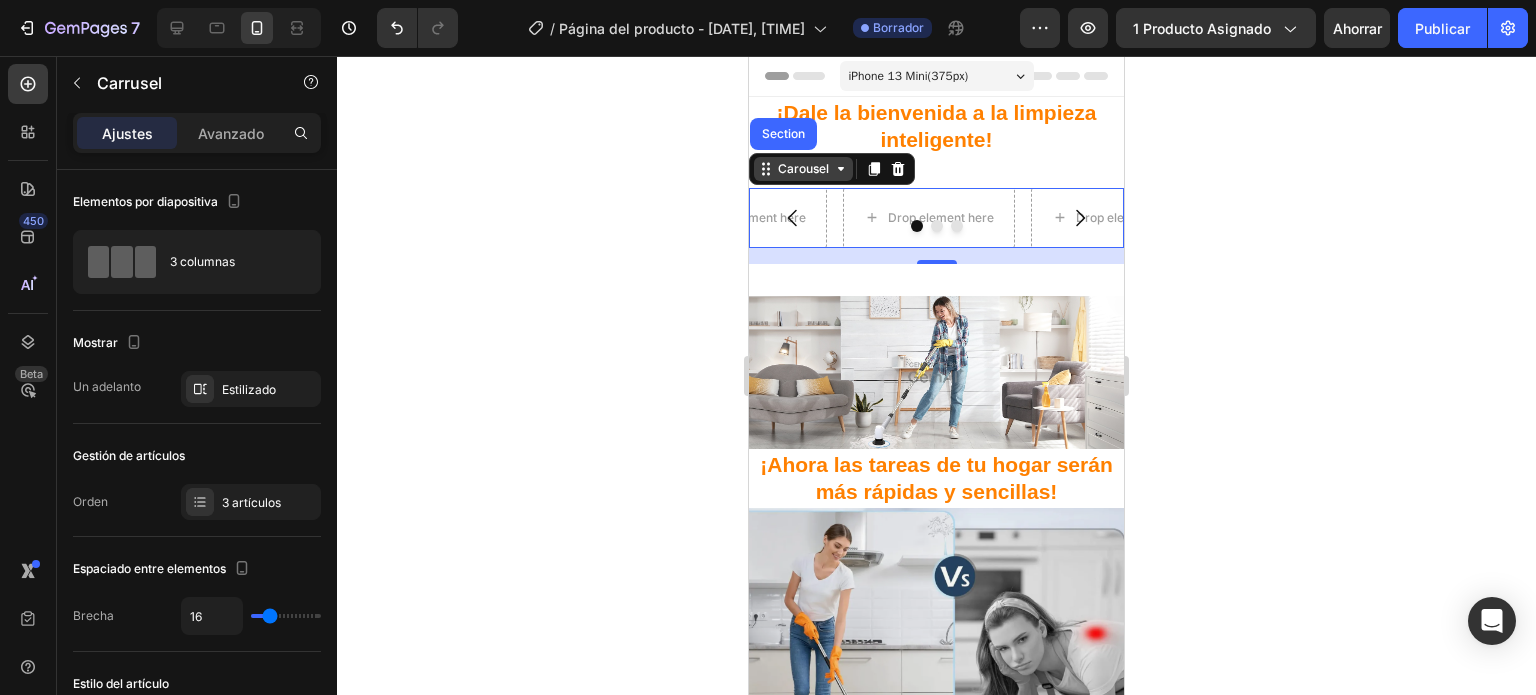 click 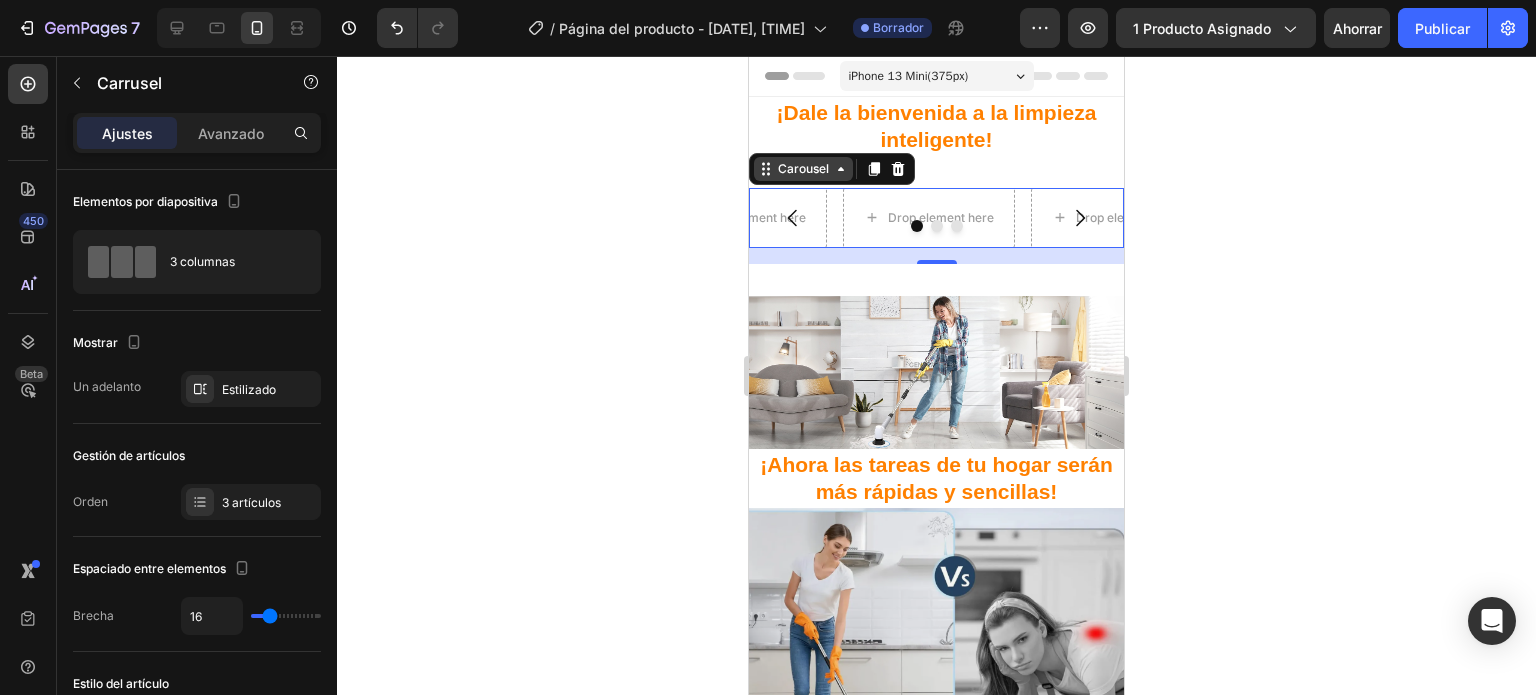 click 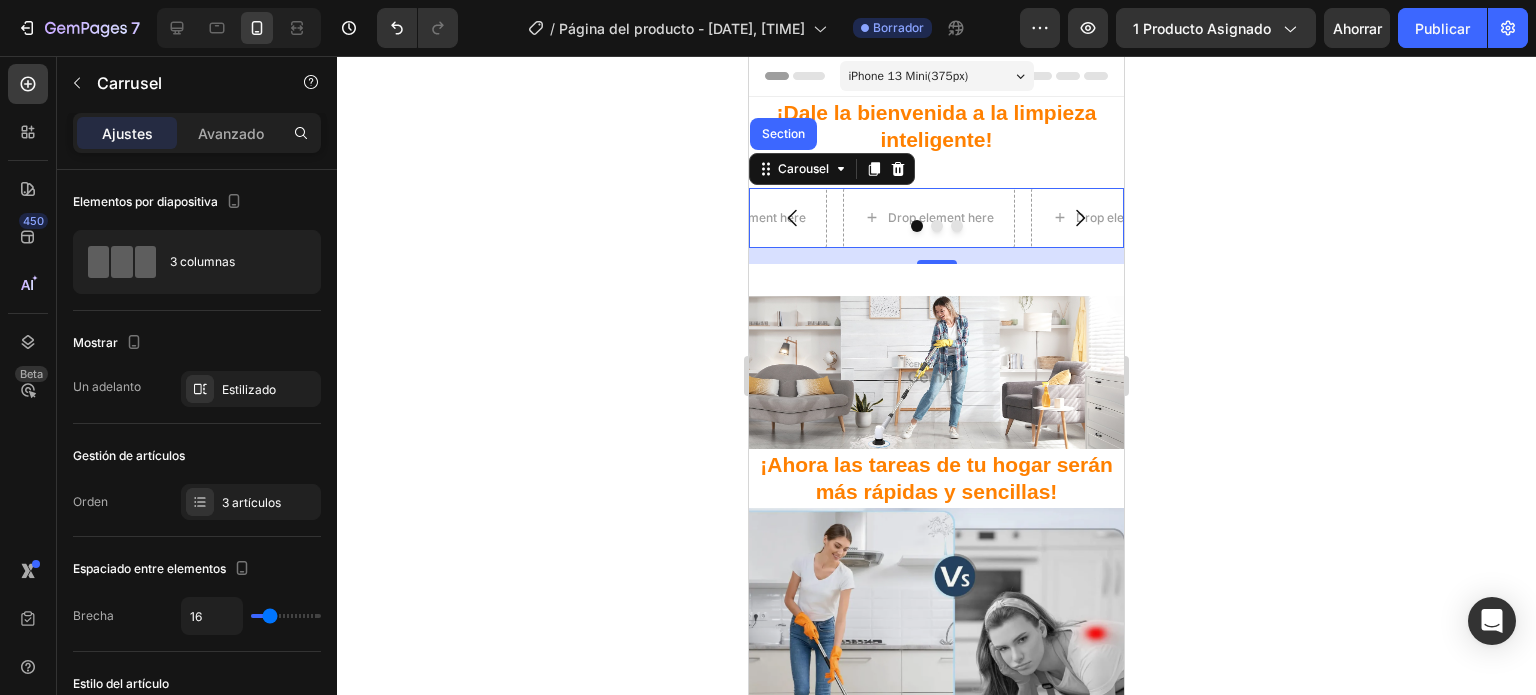 click at bounding box center [936, 226] 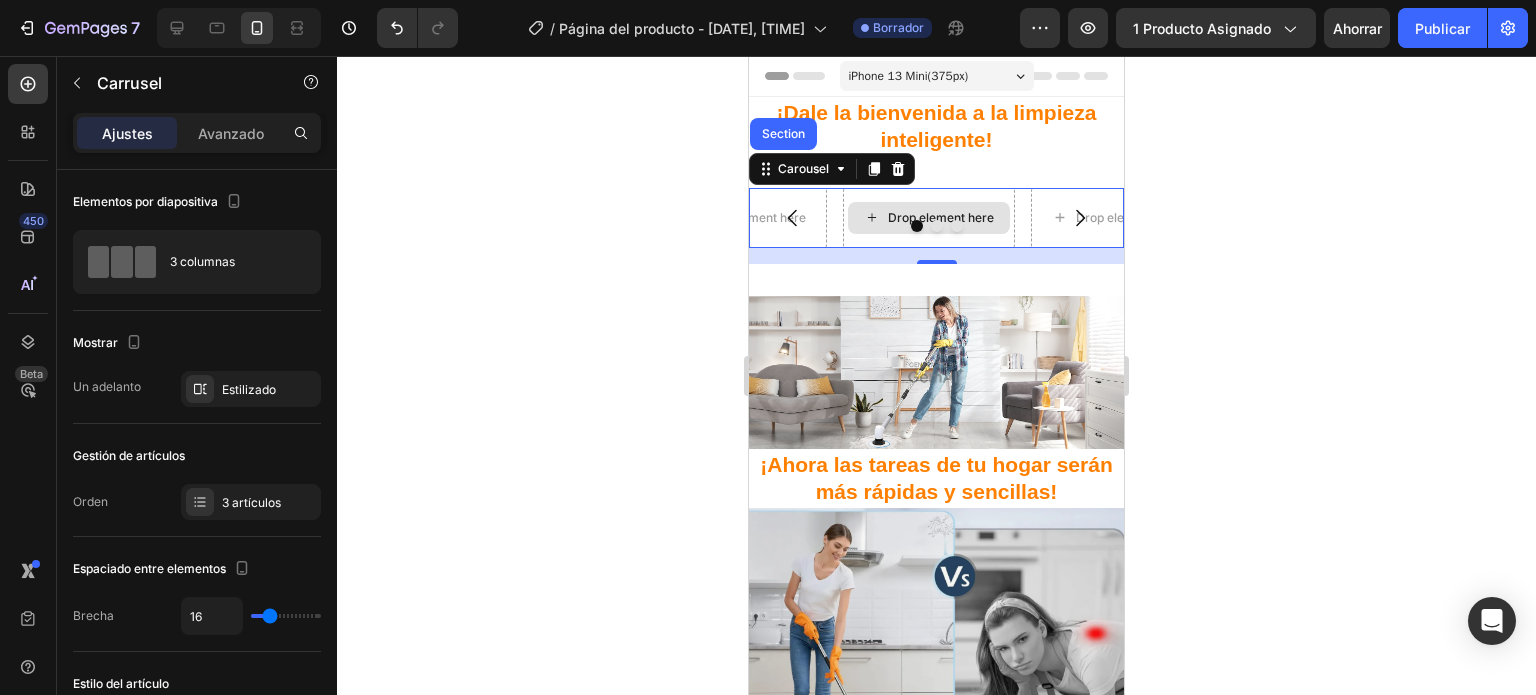 click on "Drop element here" at bounding box center (941, 218) 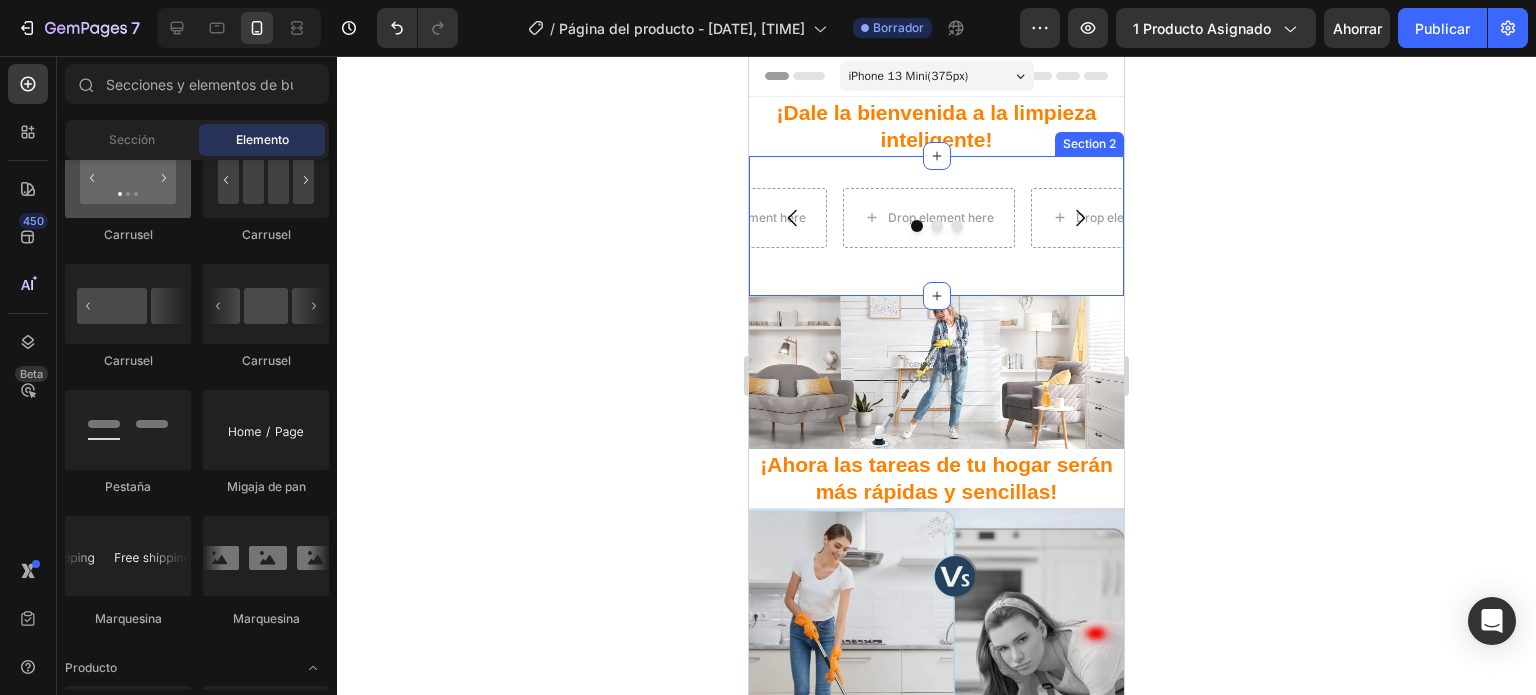 click at bounding box center (128, 178) 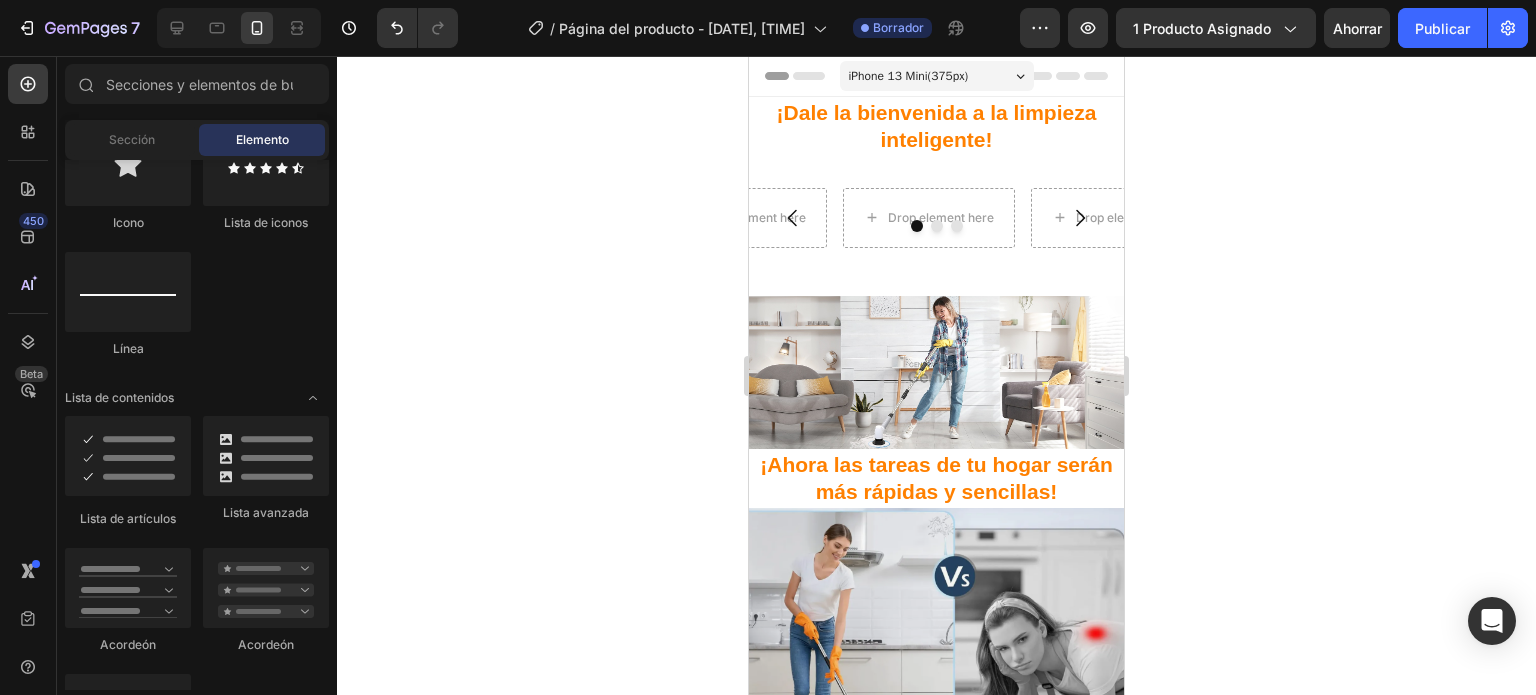 scroll, scrollTop: 1100, scrollLeft: 0, axis: vertical 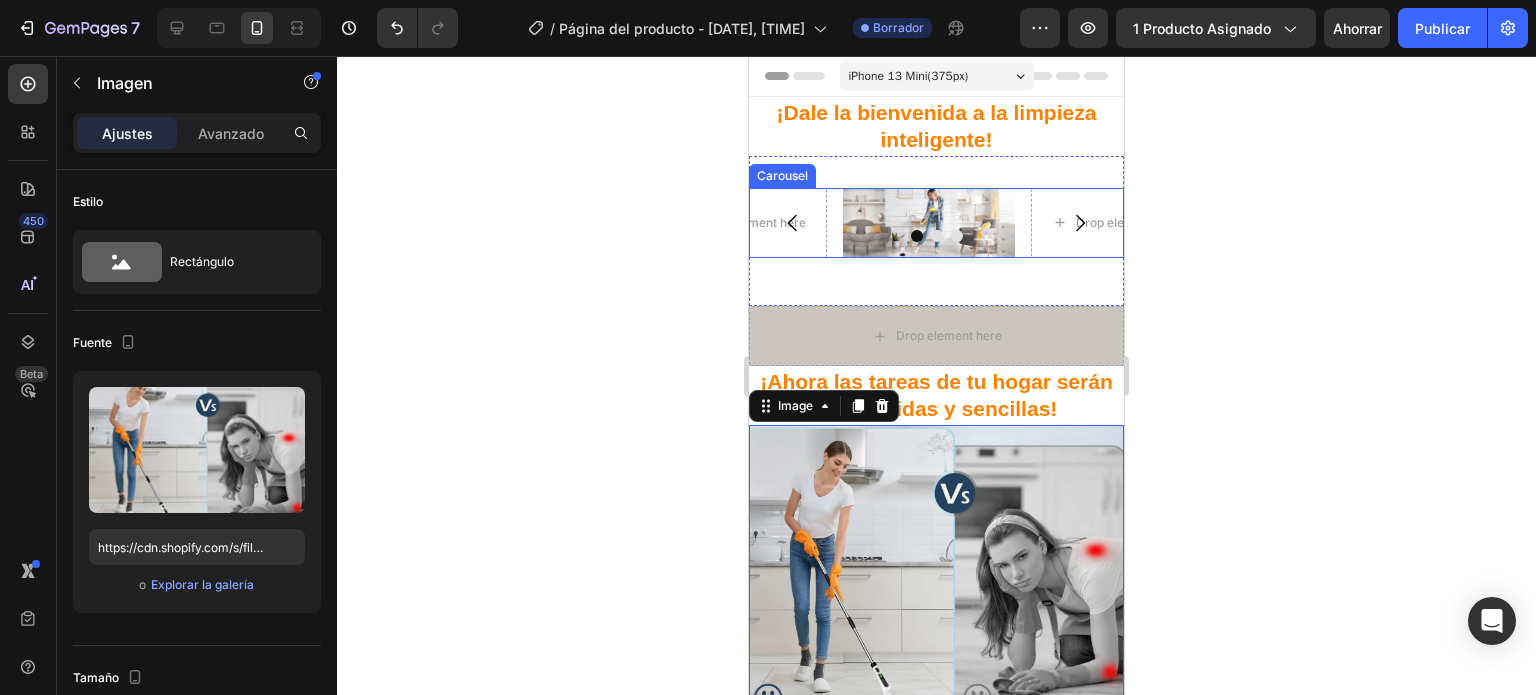 click 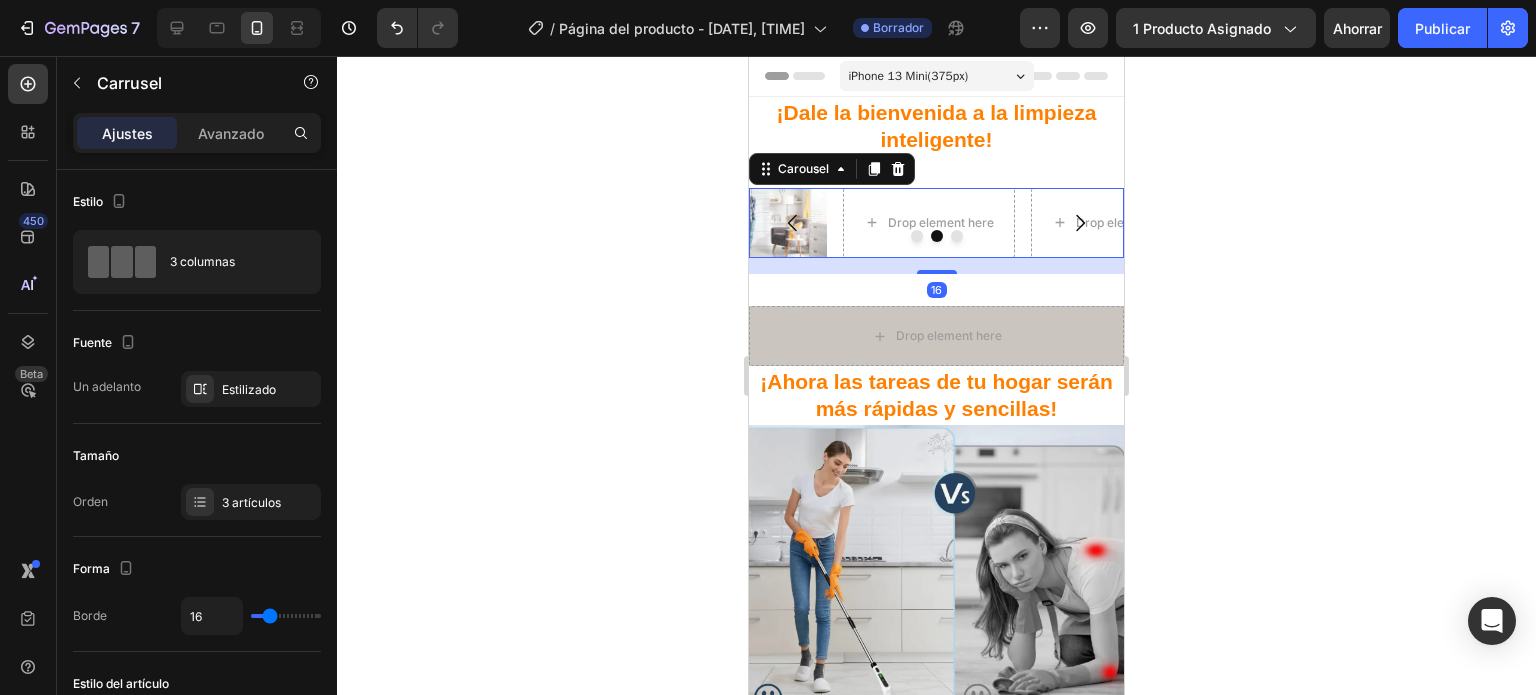 click 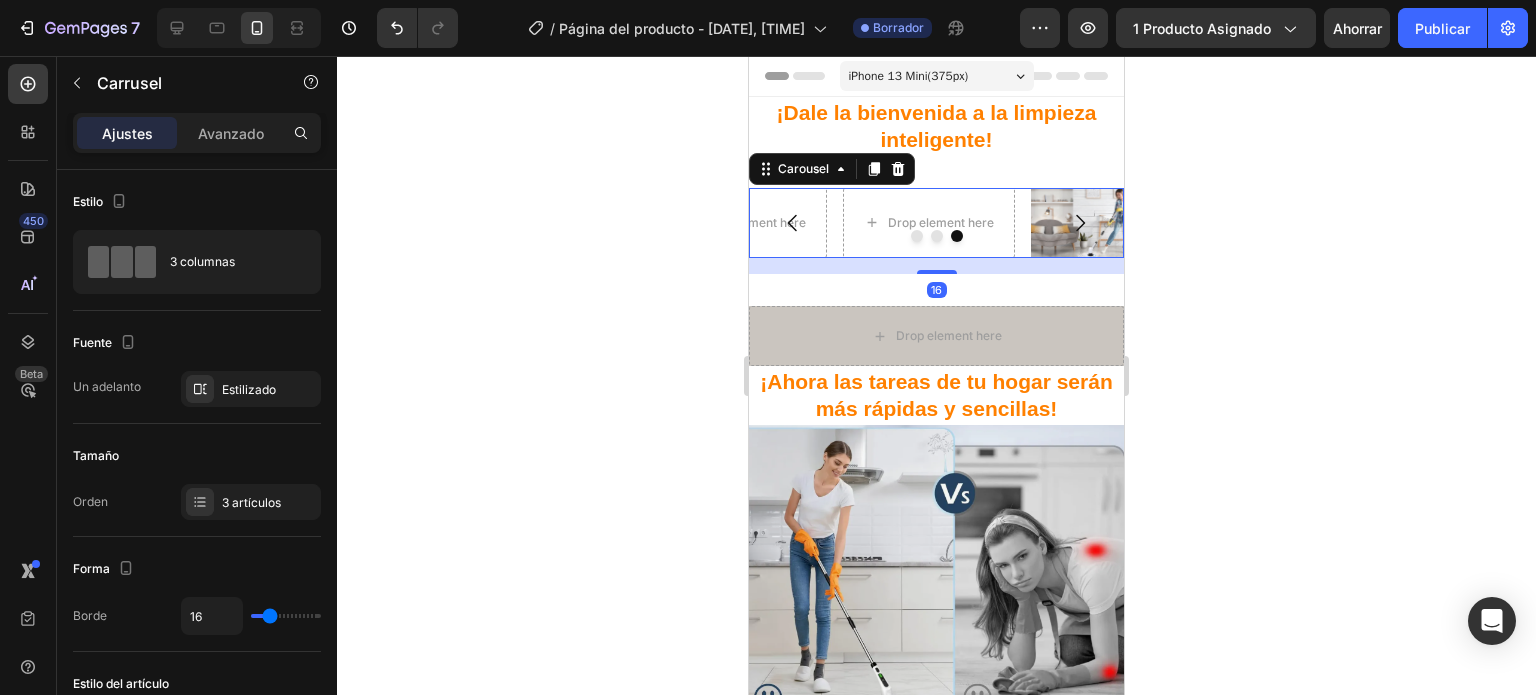 click 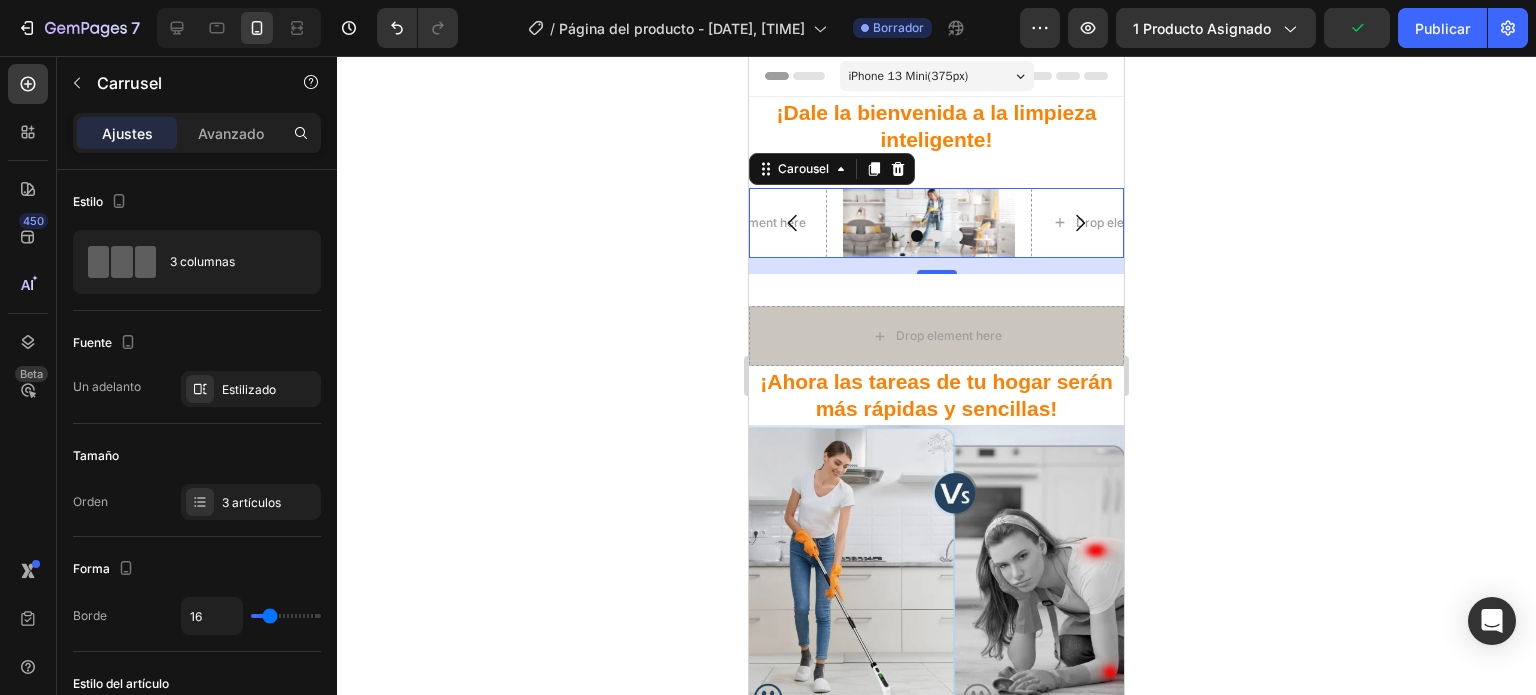 click 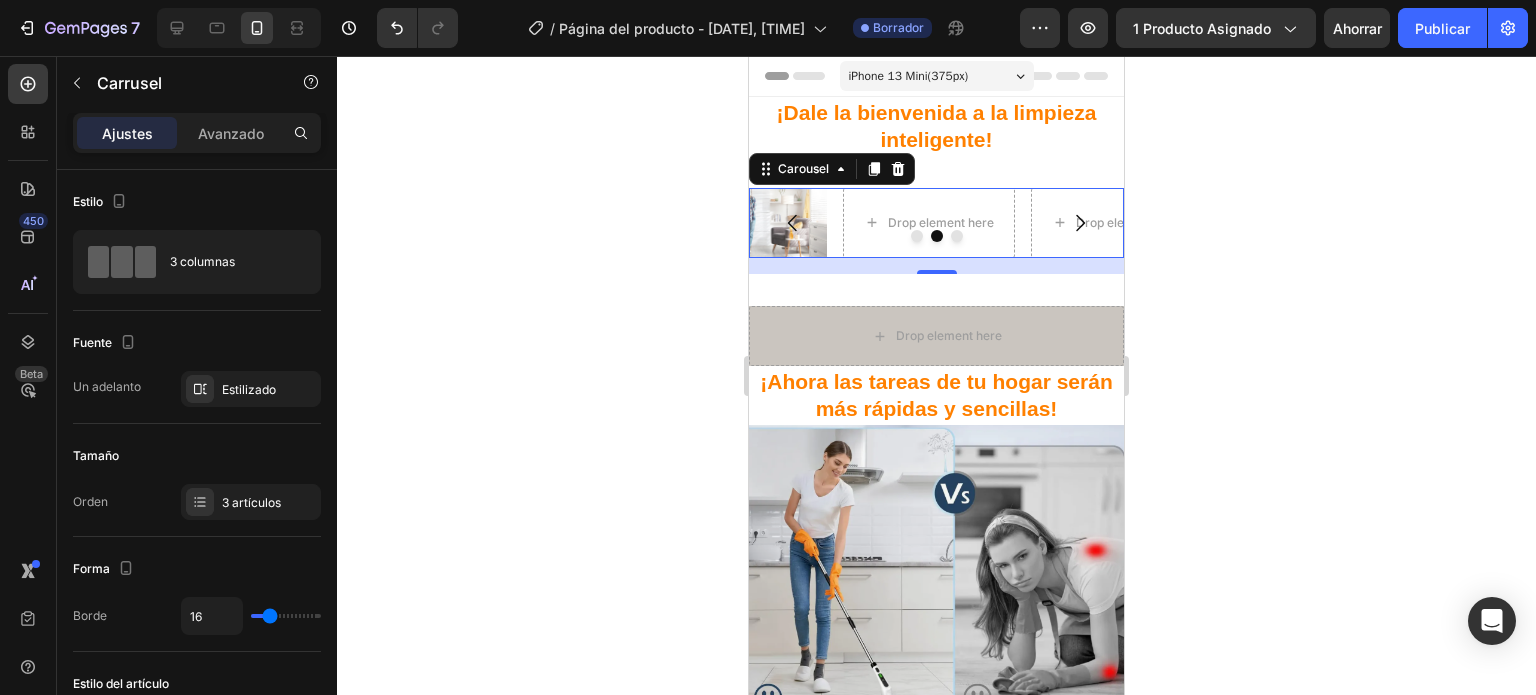 click 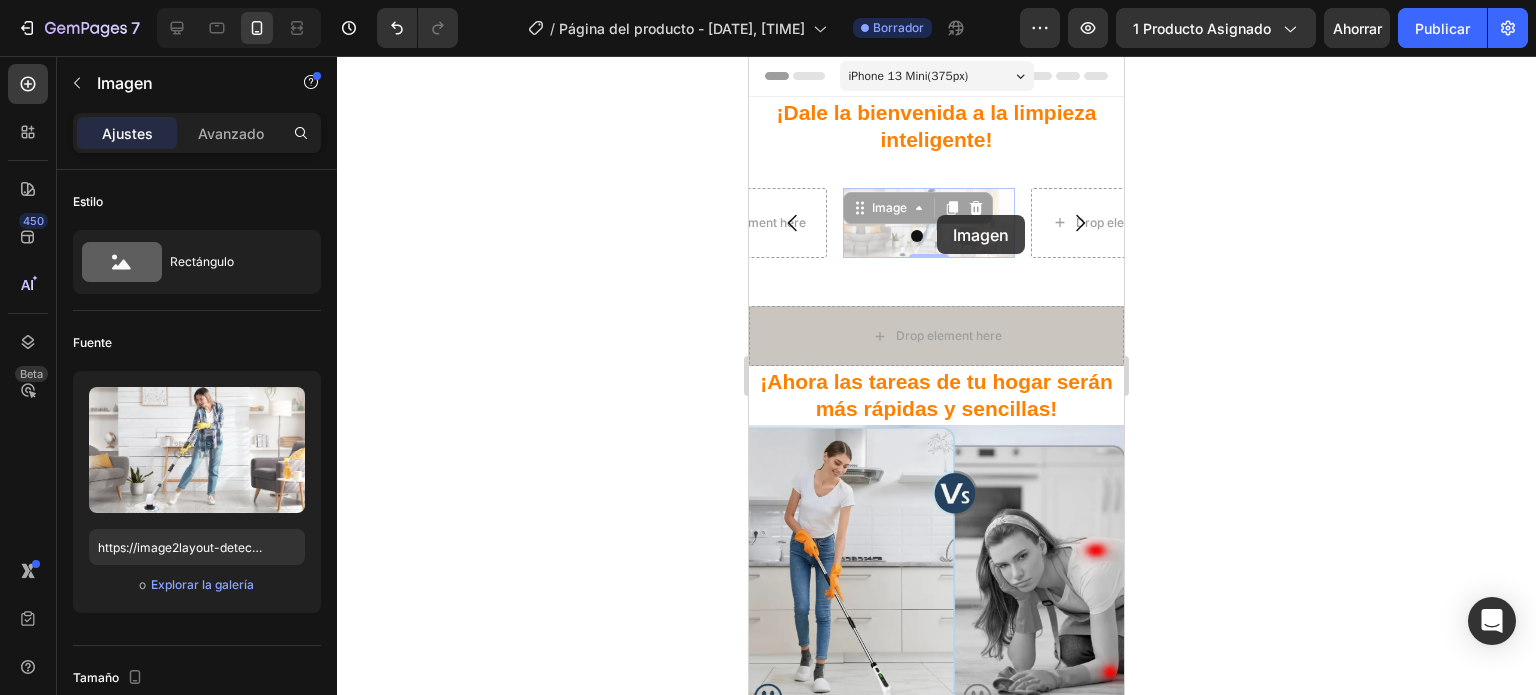 drag, startPoint x: 937, startPoint y: 215, endPoint x: 807, endPoint y: 214, distance: 130.00385 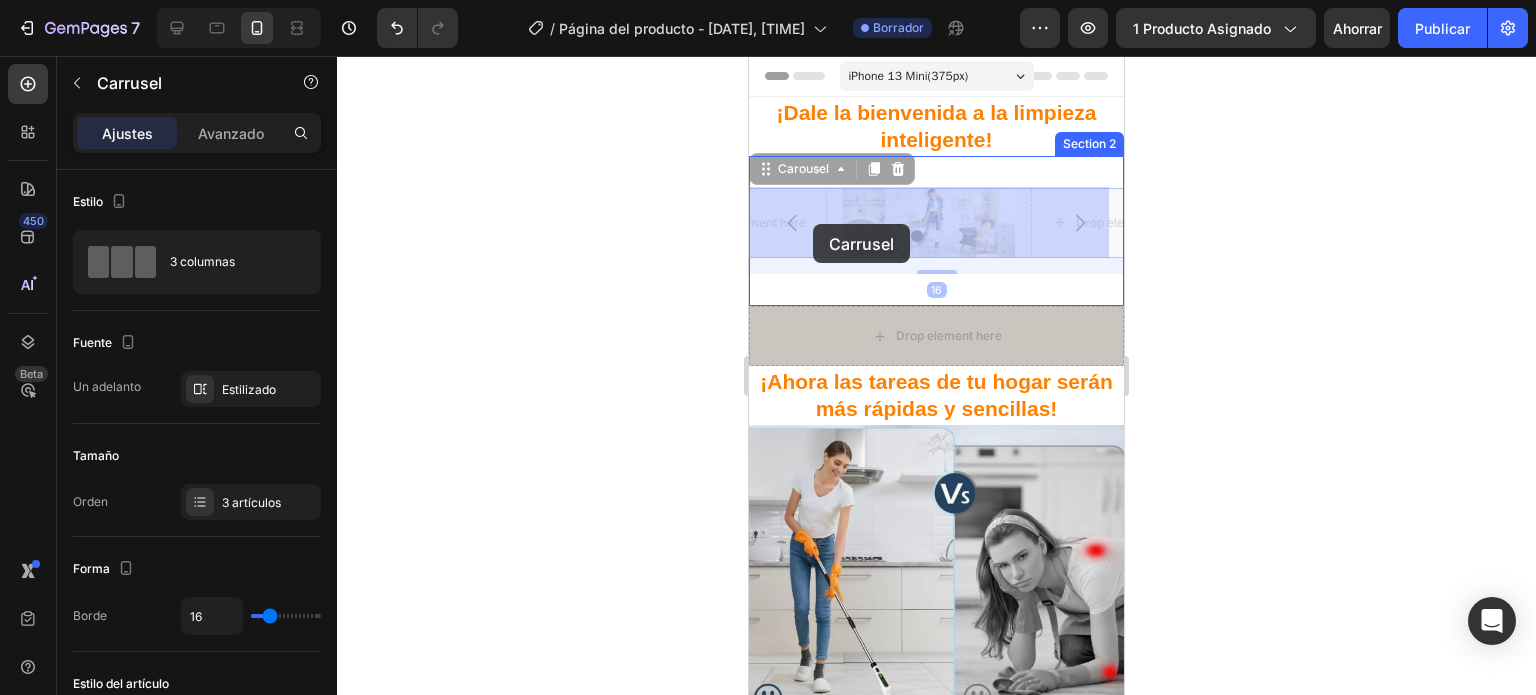 drag, startPoint x: 910, startPoint y: 232, endPoint x: 813, endPoint y: 224, distance: 97.32934 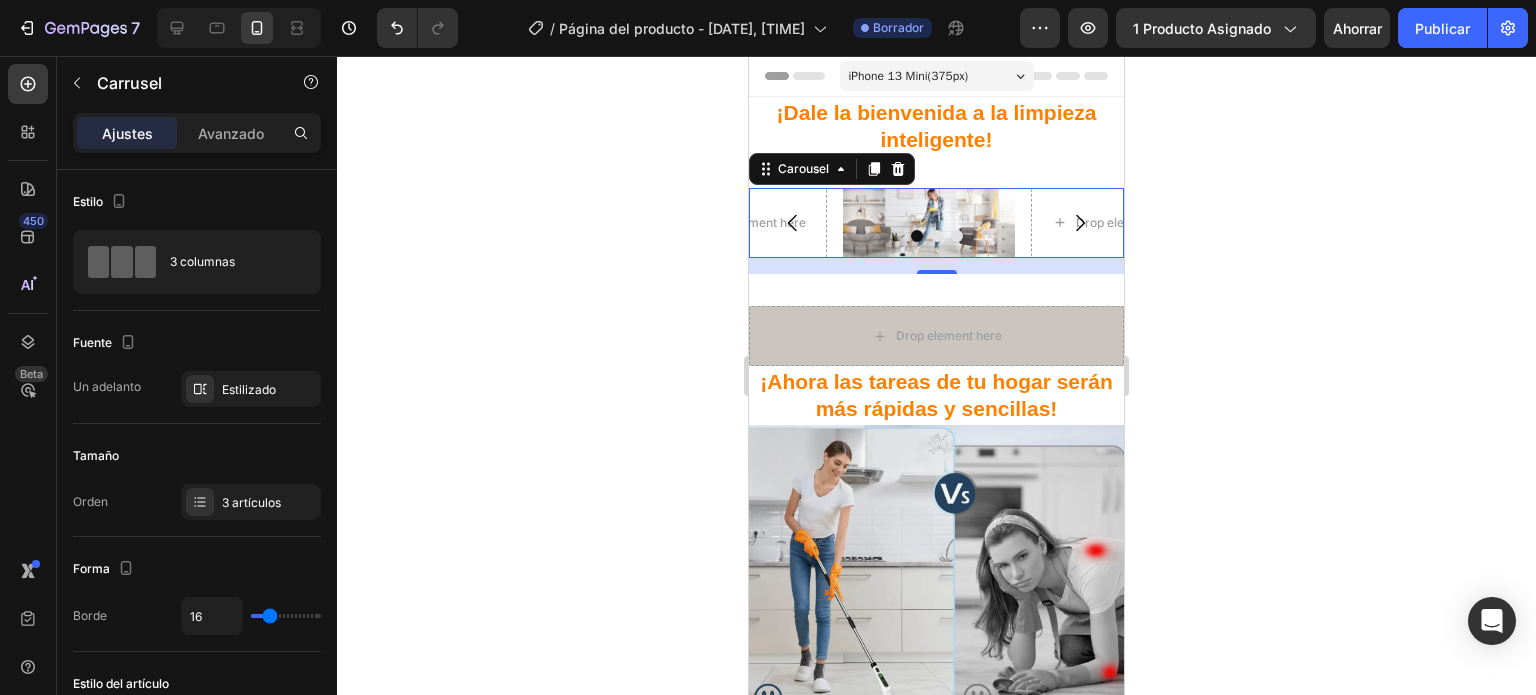 click 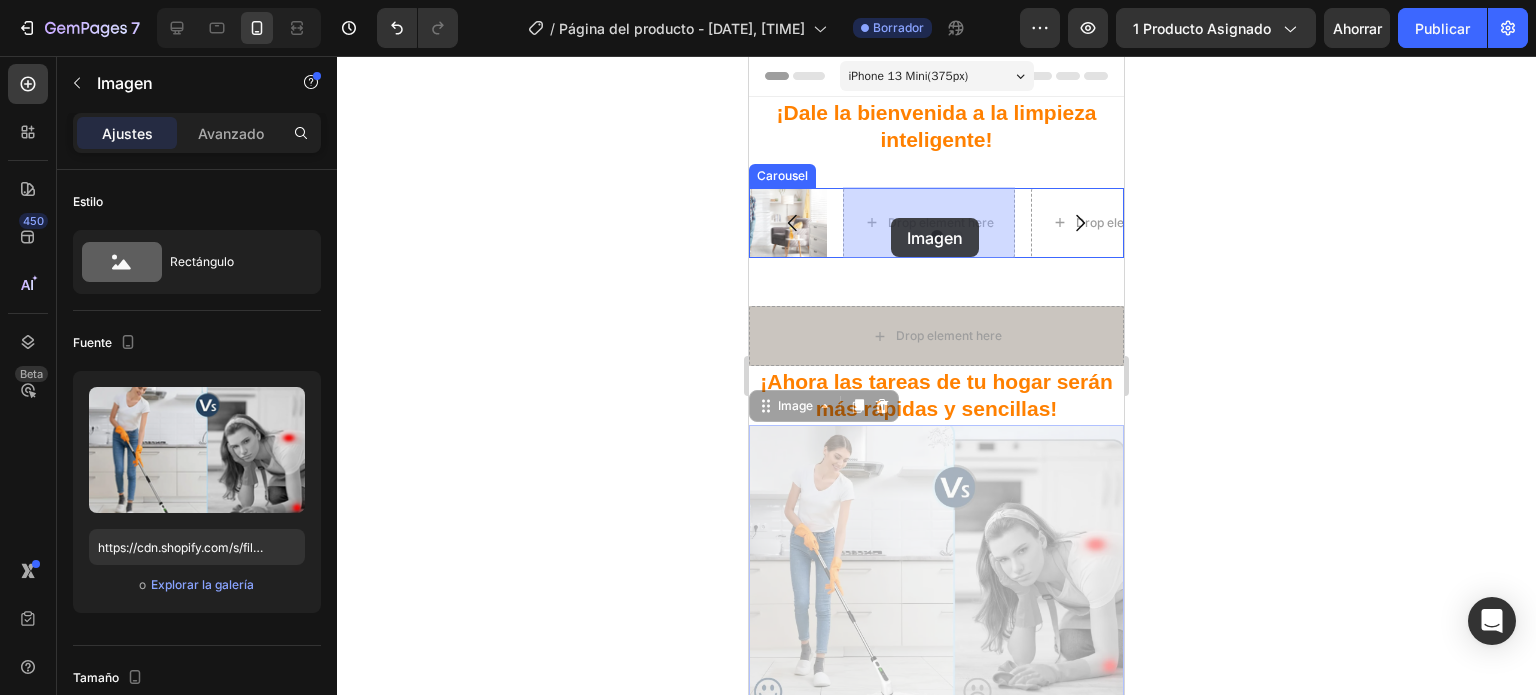 drag, startPoint x: 984, startPoint y: 542, endPoint x: 891, endPoint y: 218, distance: 337.08307 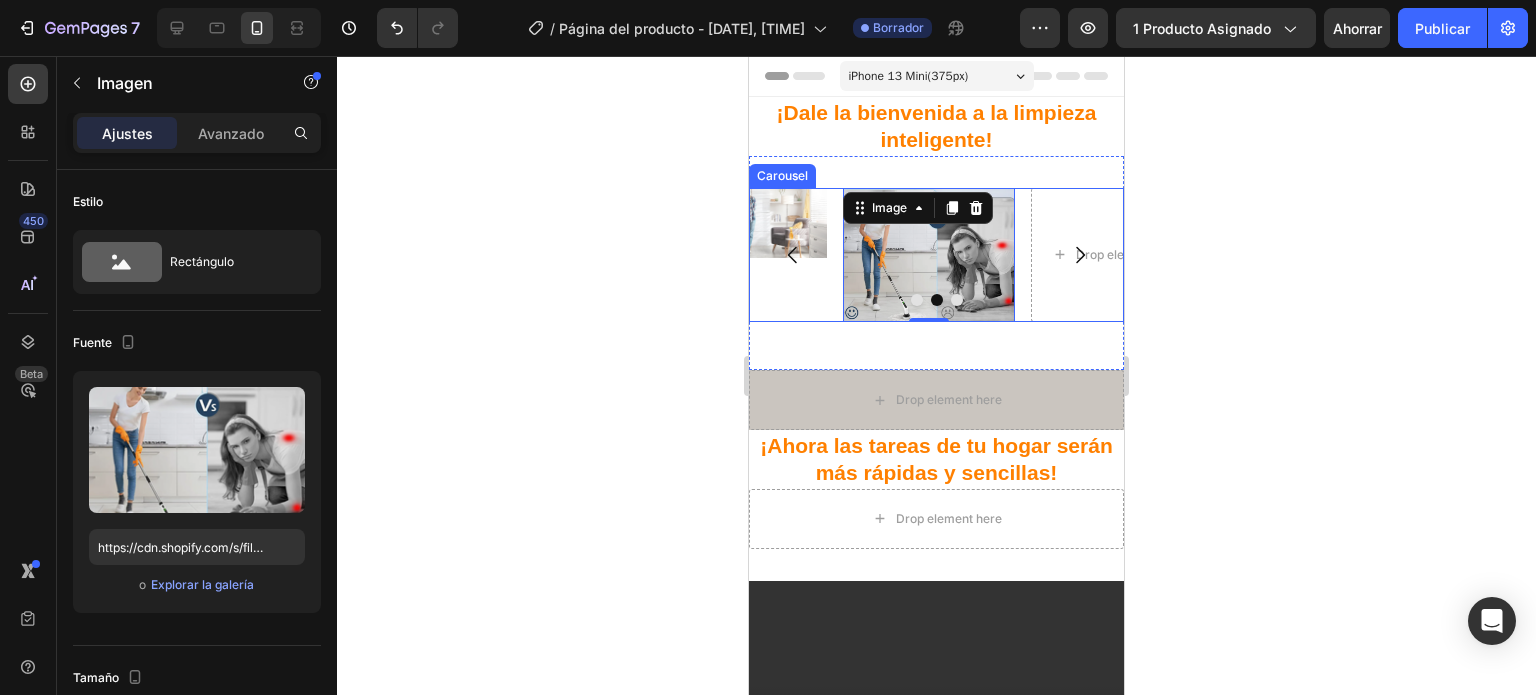 click 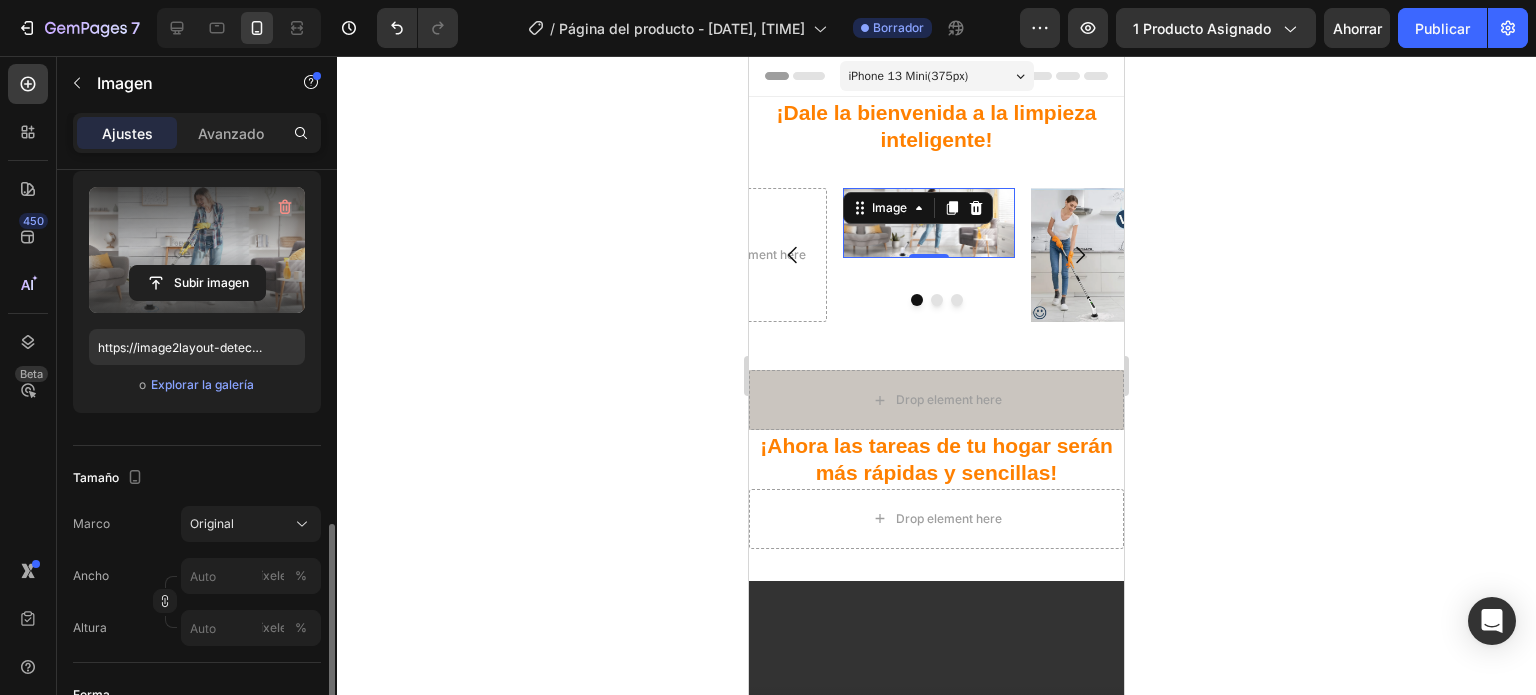 scroll, scrollTop: 400, scrollLeft: 0, axis: vertical 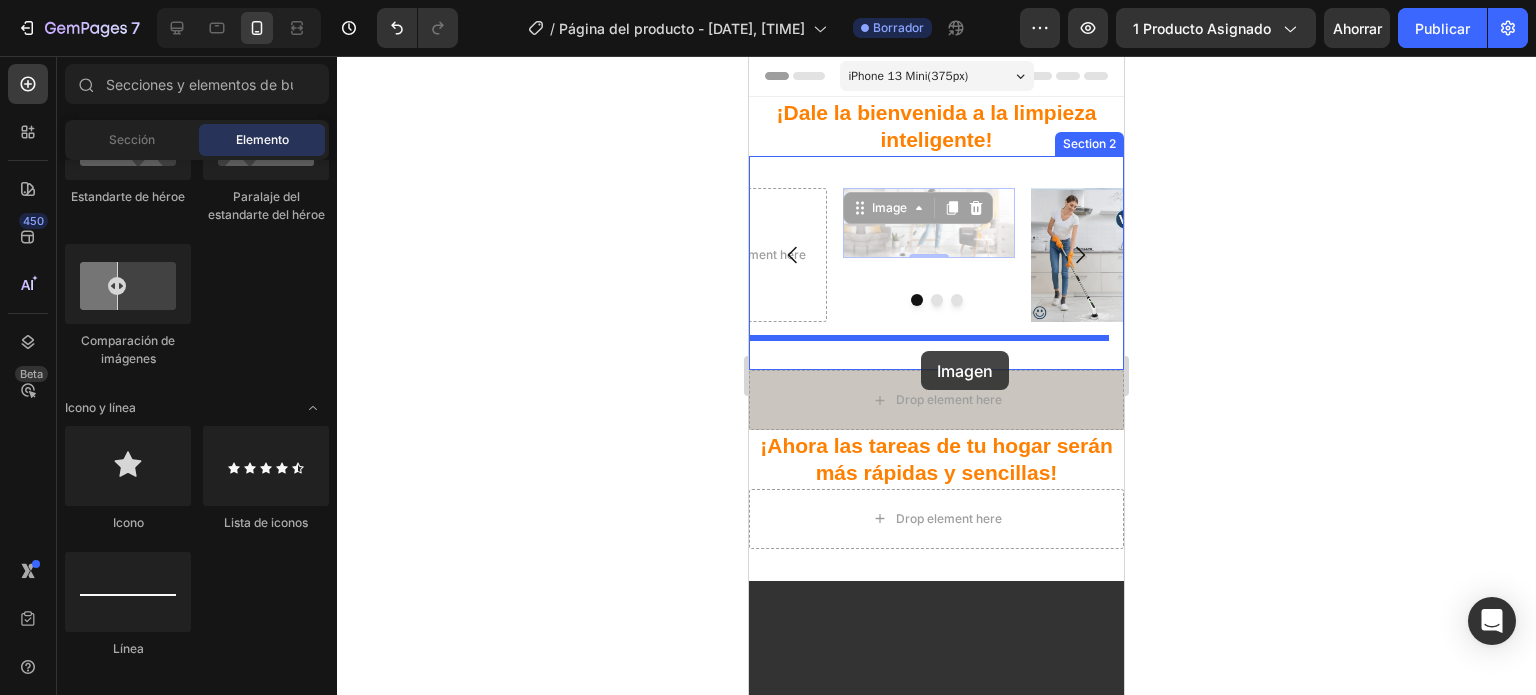 drag, startPoint x: 882, startPoint y: 232, endPoint x: 1039, endPoint y: 158, distance: 173.56555 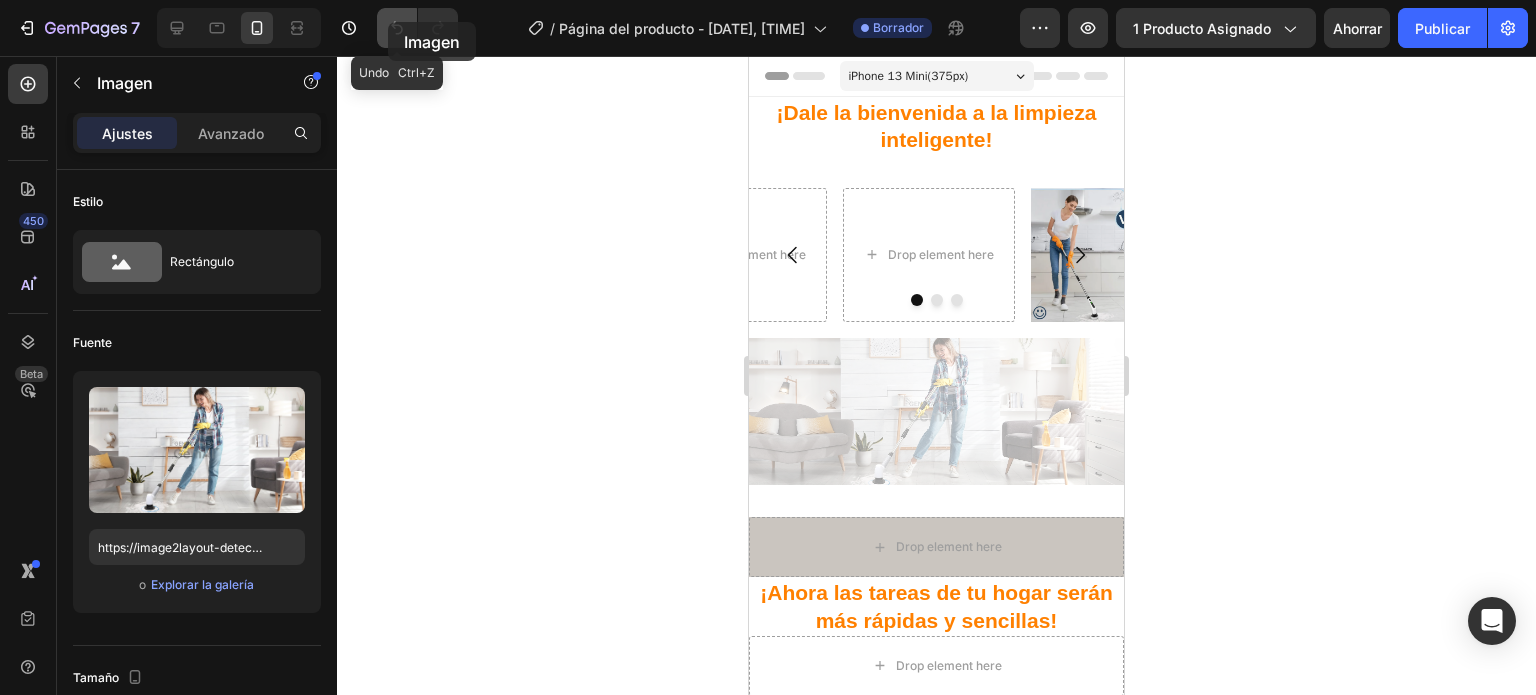 click 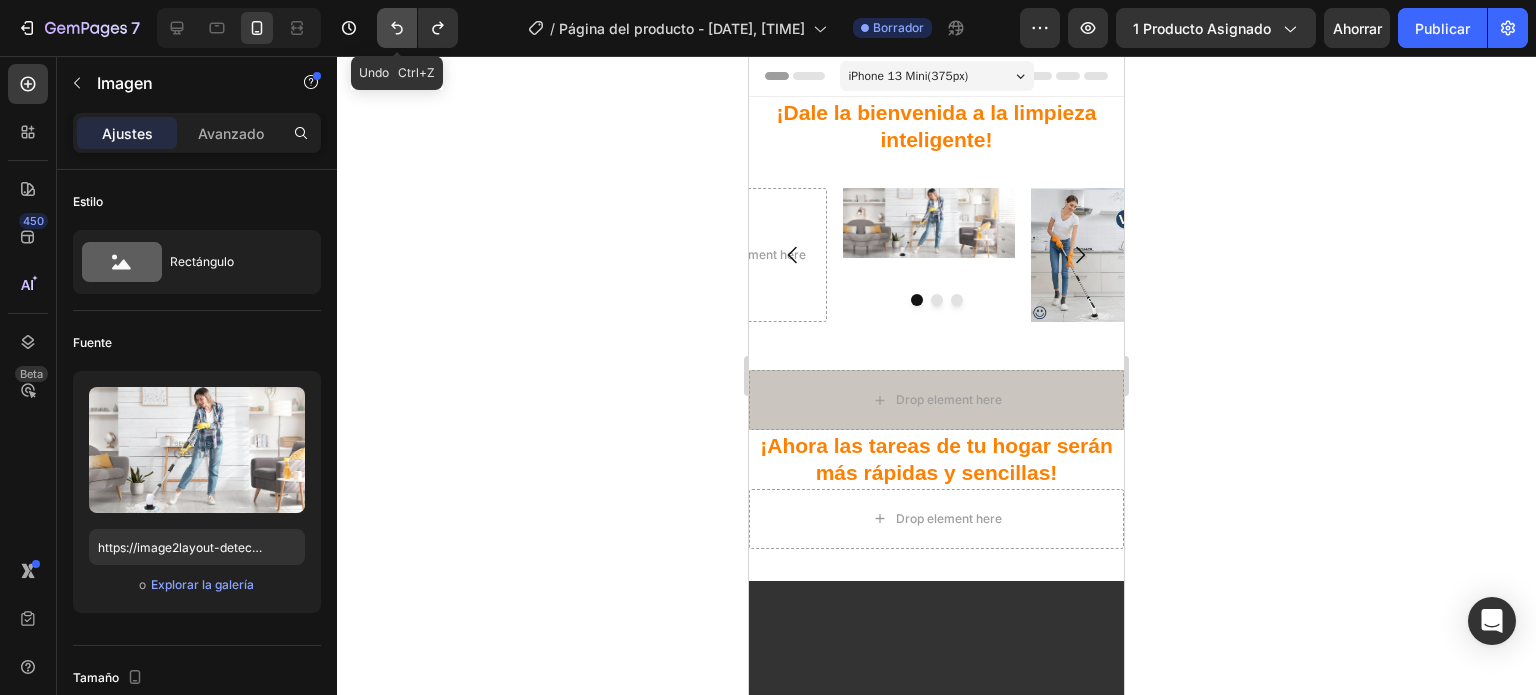 click 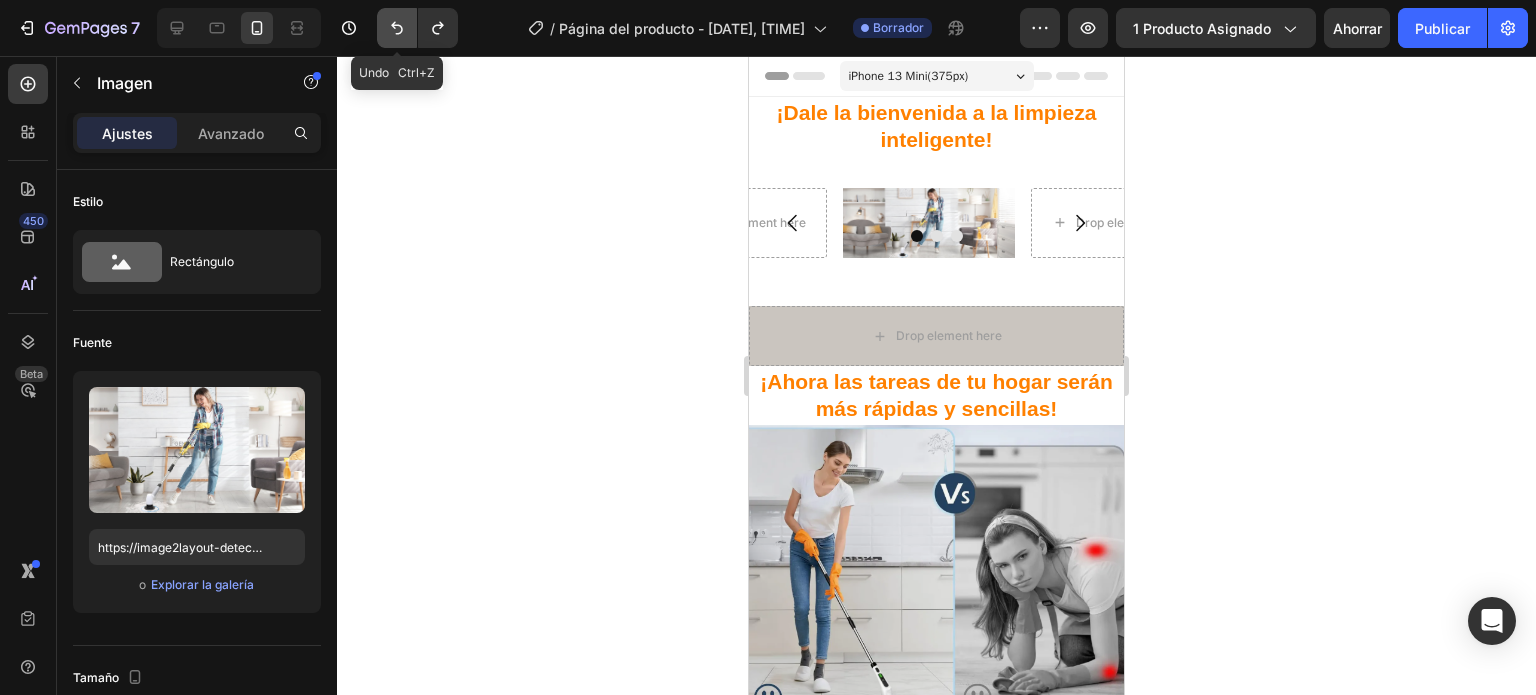 click 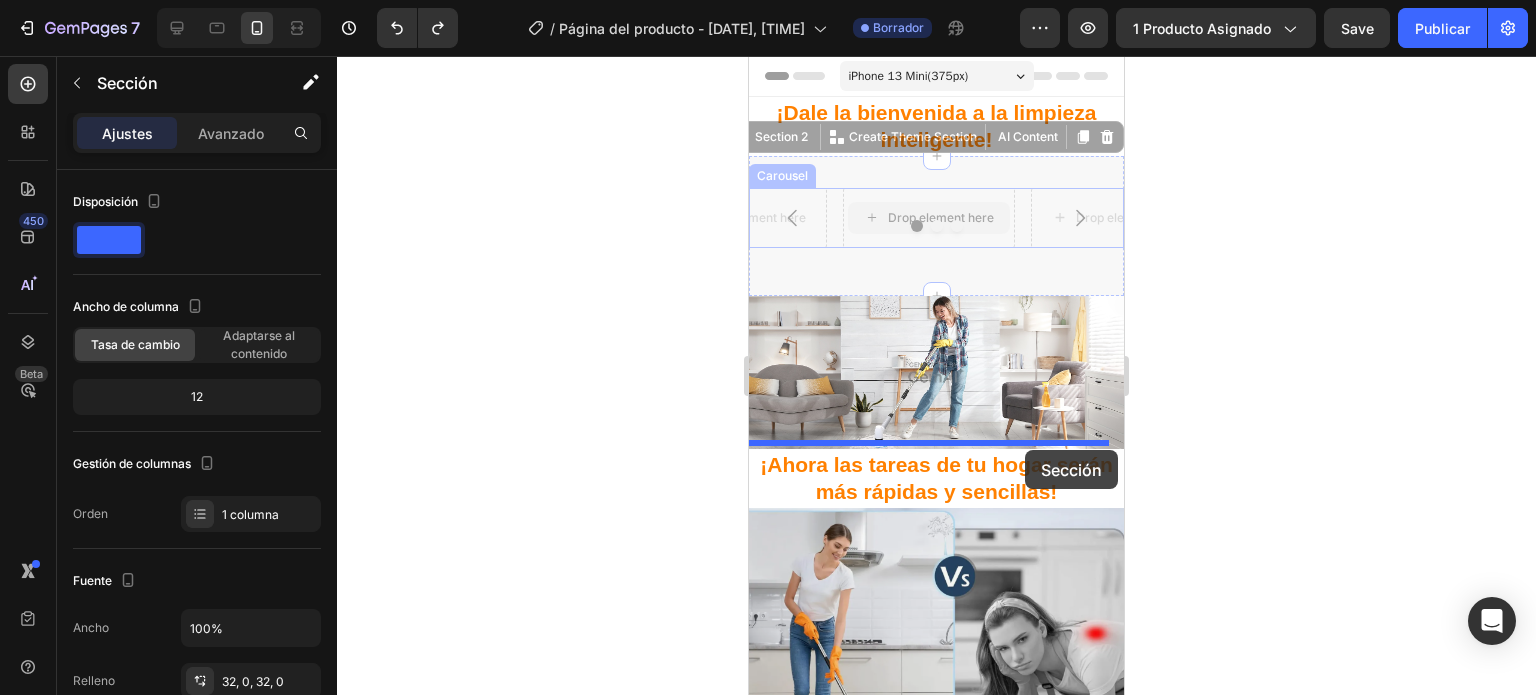 drag, startPoint x: 1005, startPoint y: 171, endPoint x: 1025, endPoint y: 450, distance: 279.71594 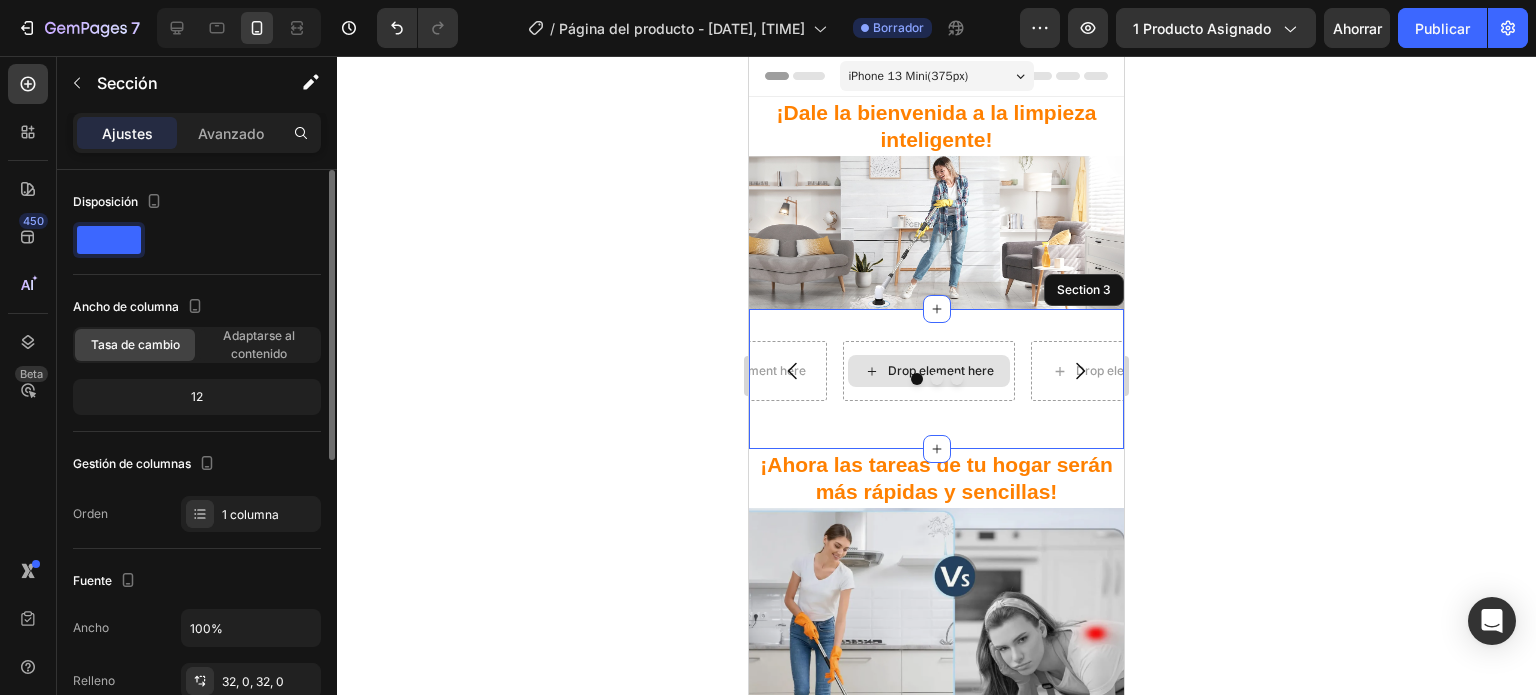 drag, startPoint x: 231, startPoint y: 123, endPoint x: 244, endPoint y: 371, distance: 248.34048 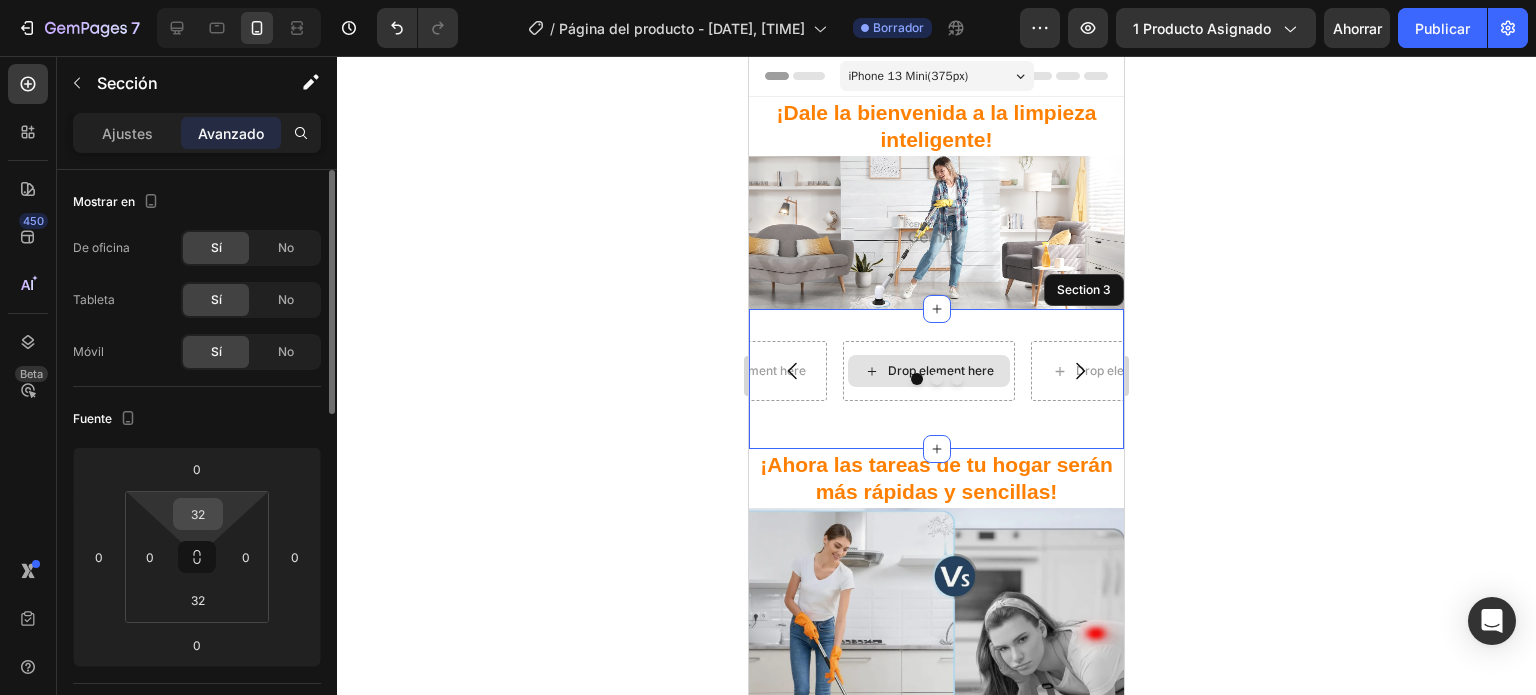 click on "32" at bounding box center [198, 514] 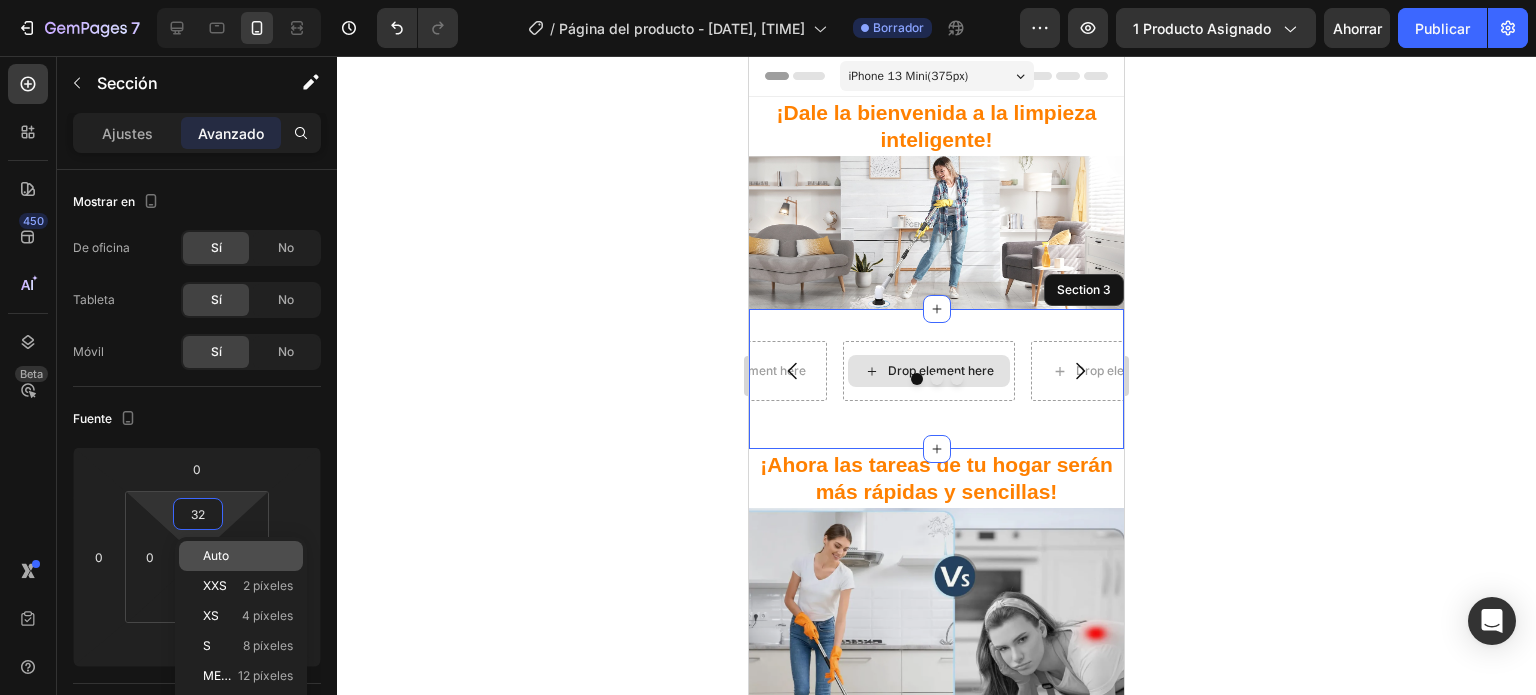 drag, startPoint x: 208, startPoint y: 547, endPoint x: 224, endPoint y: 557, distance: 18.867962 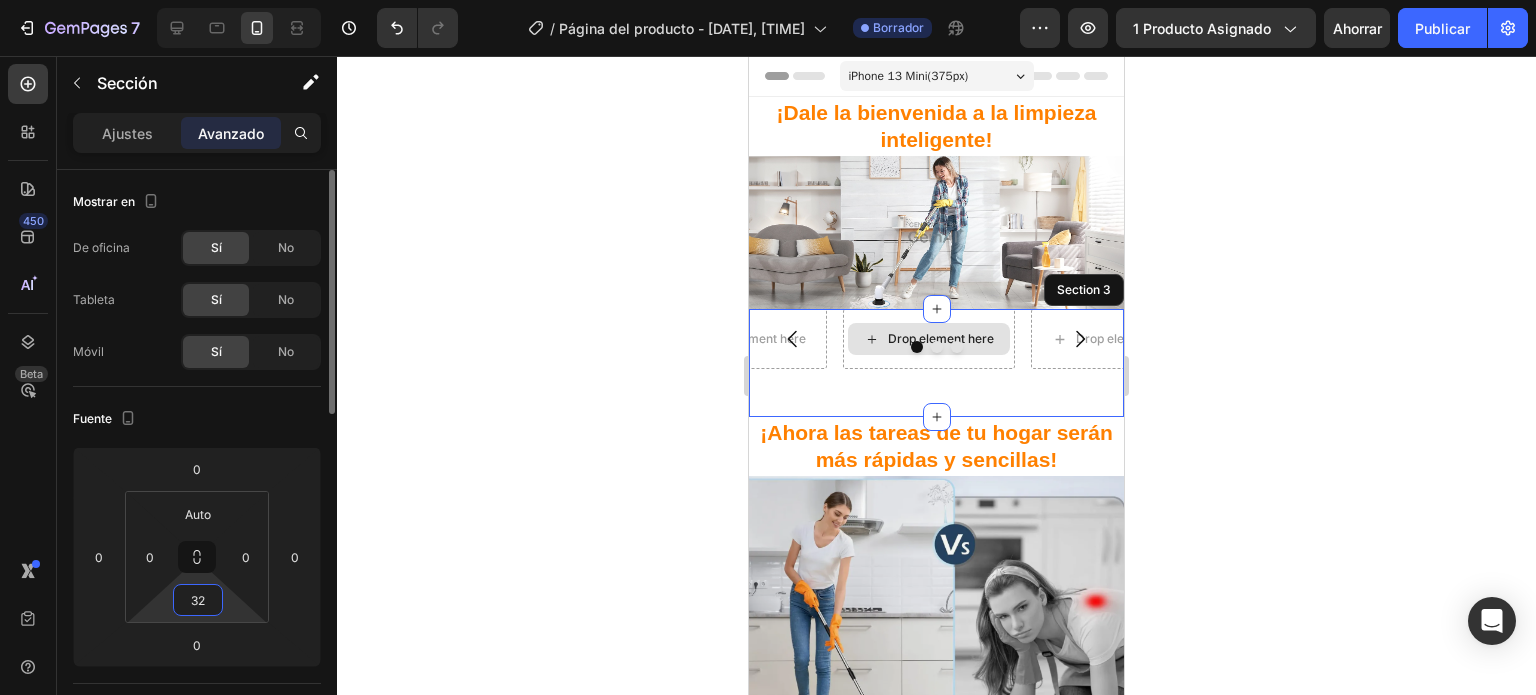 click on "32" at bounding box center [198, 600] 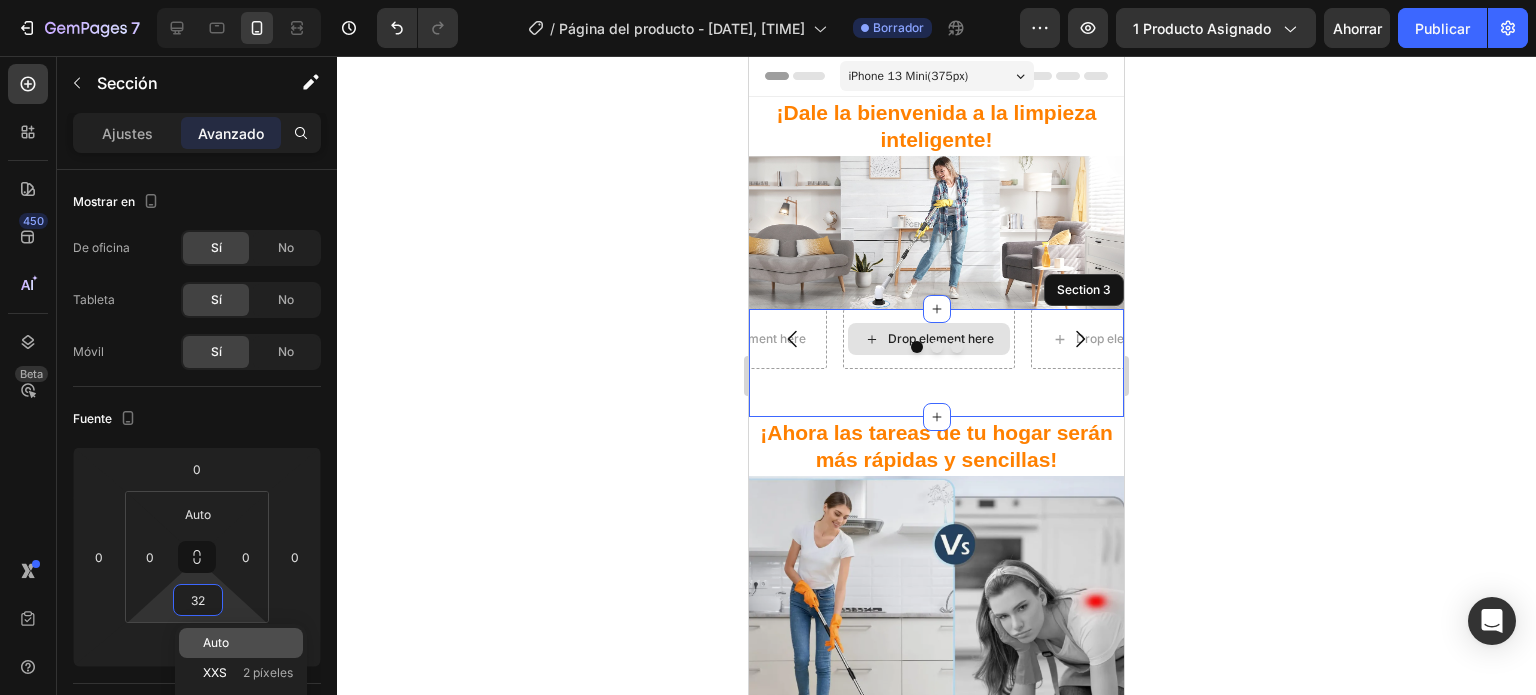 click on "Auto" at bounding box center (216, 642) 